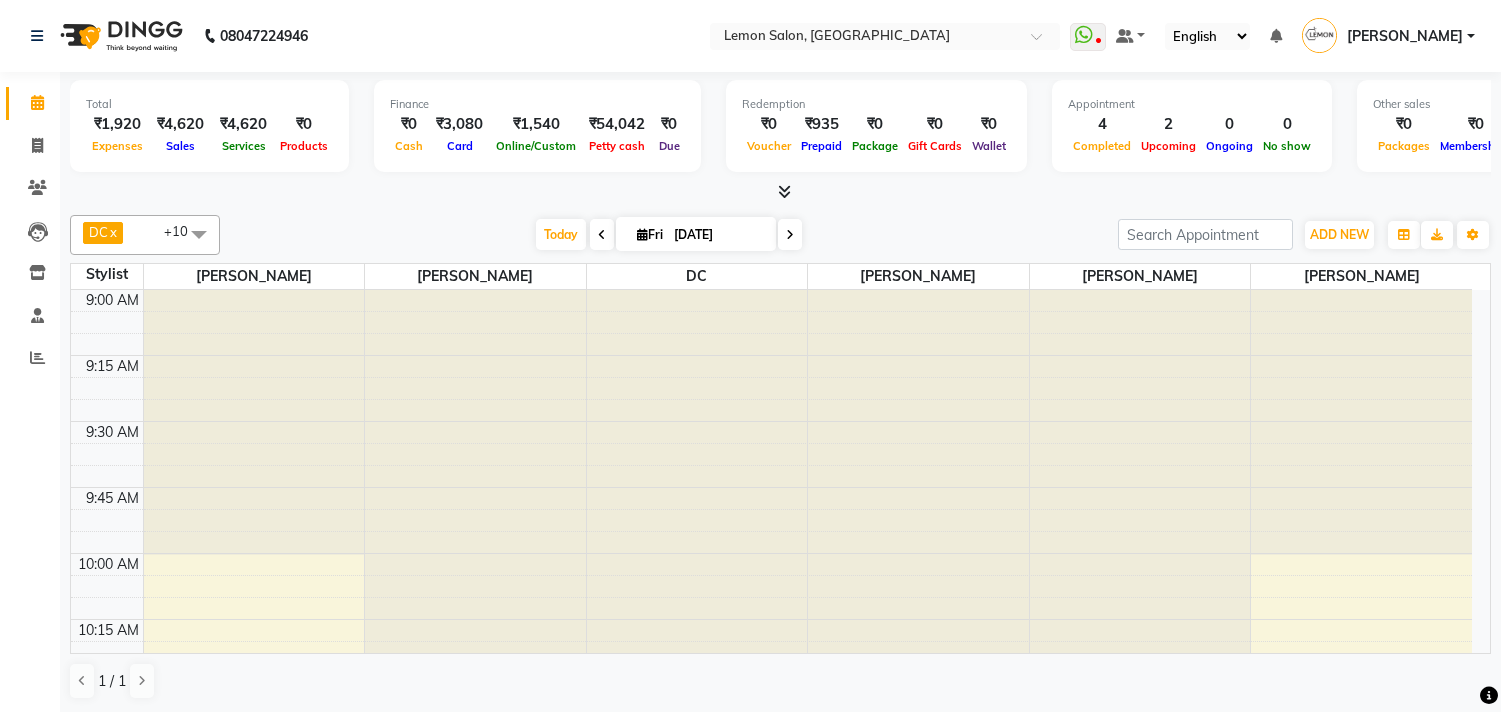 scroll, scrollTop: 0, scrollLeft: 0, axis: both 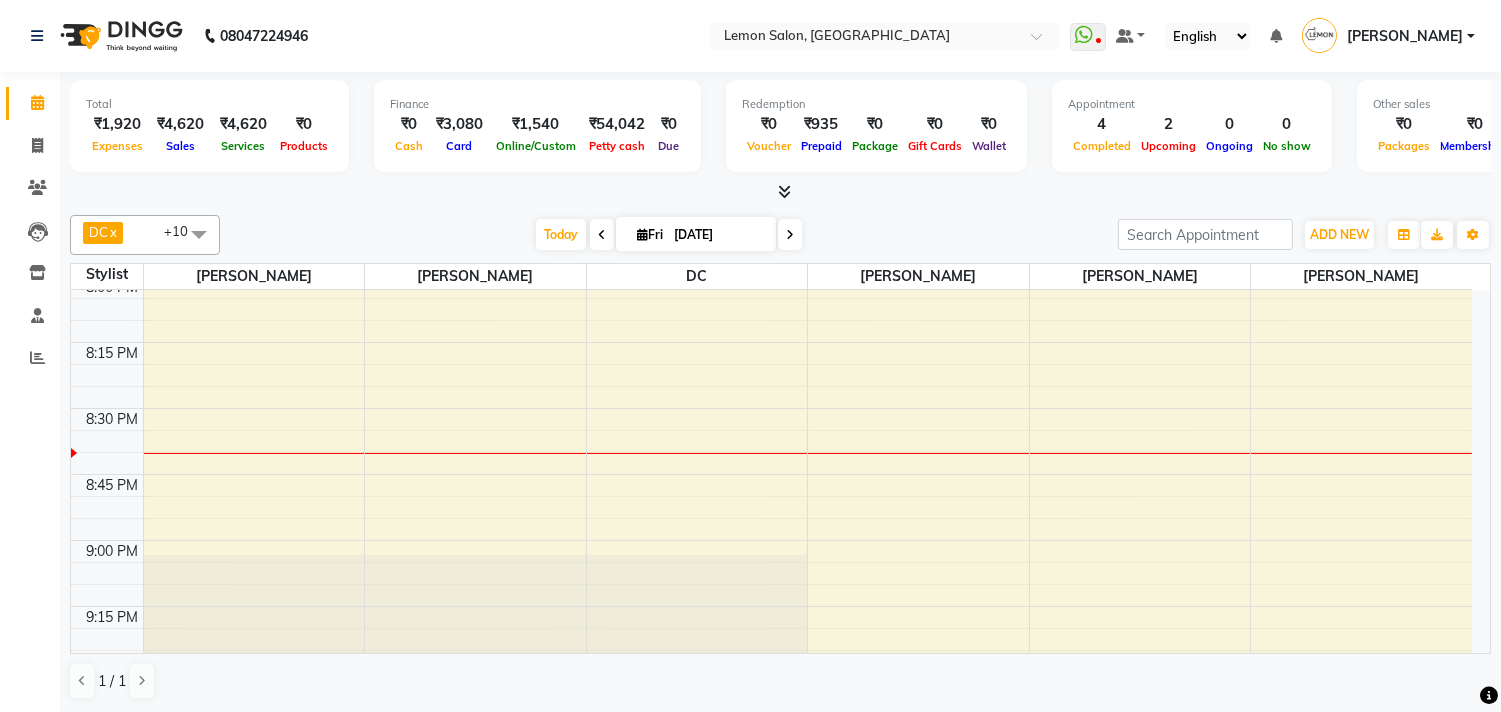 click at bounding box center (790, 234) 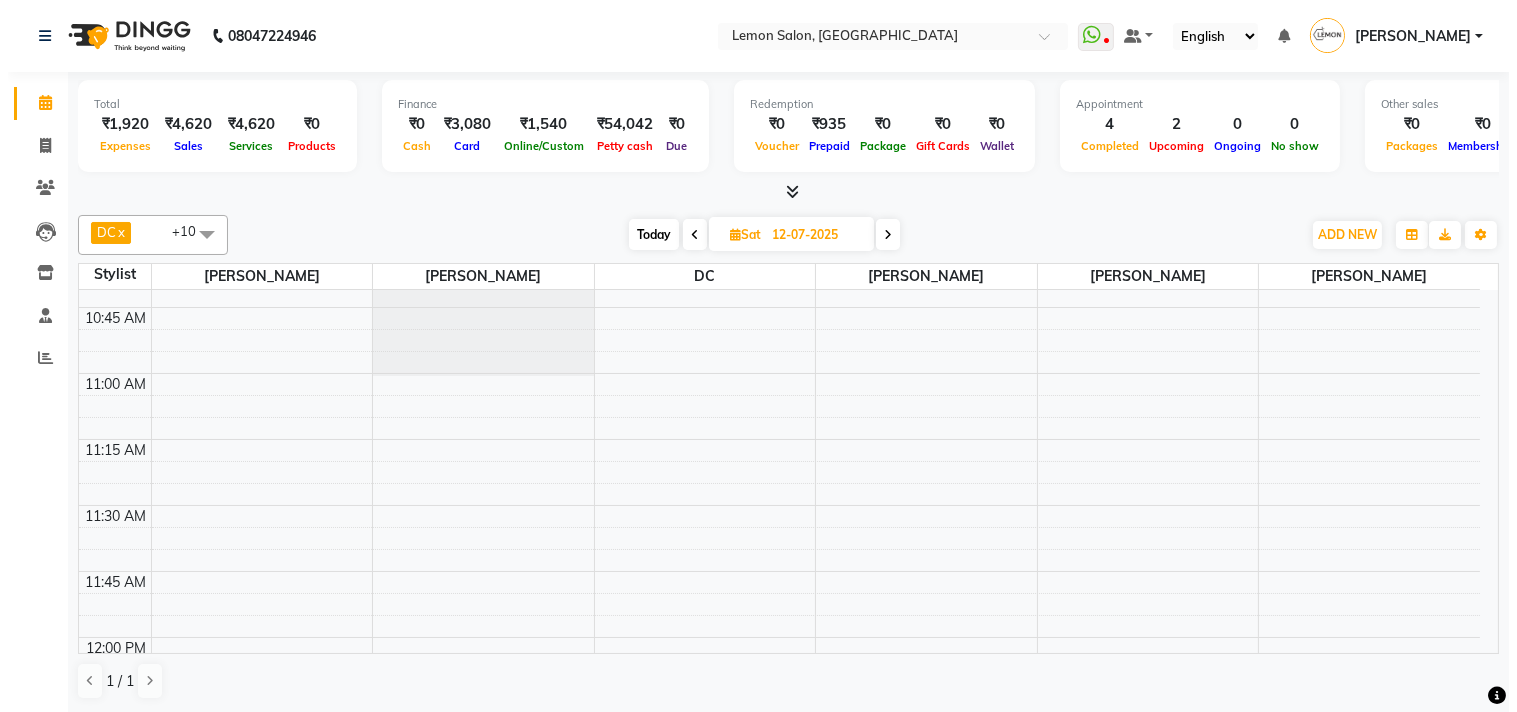 scroll, scrollTop: 333, scrollLeft: 0, axis: vertical 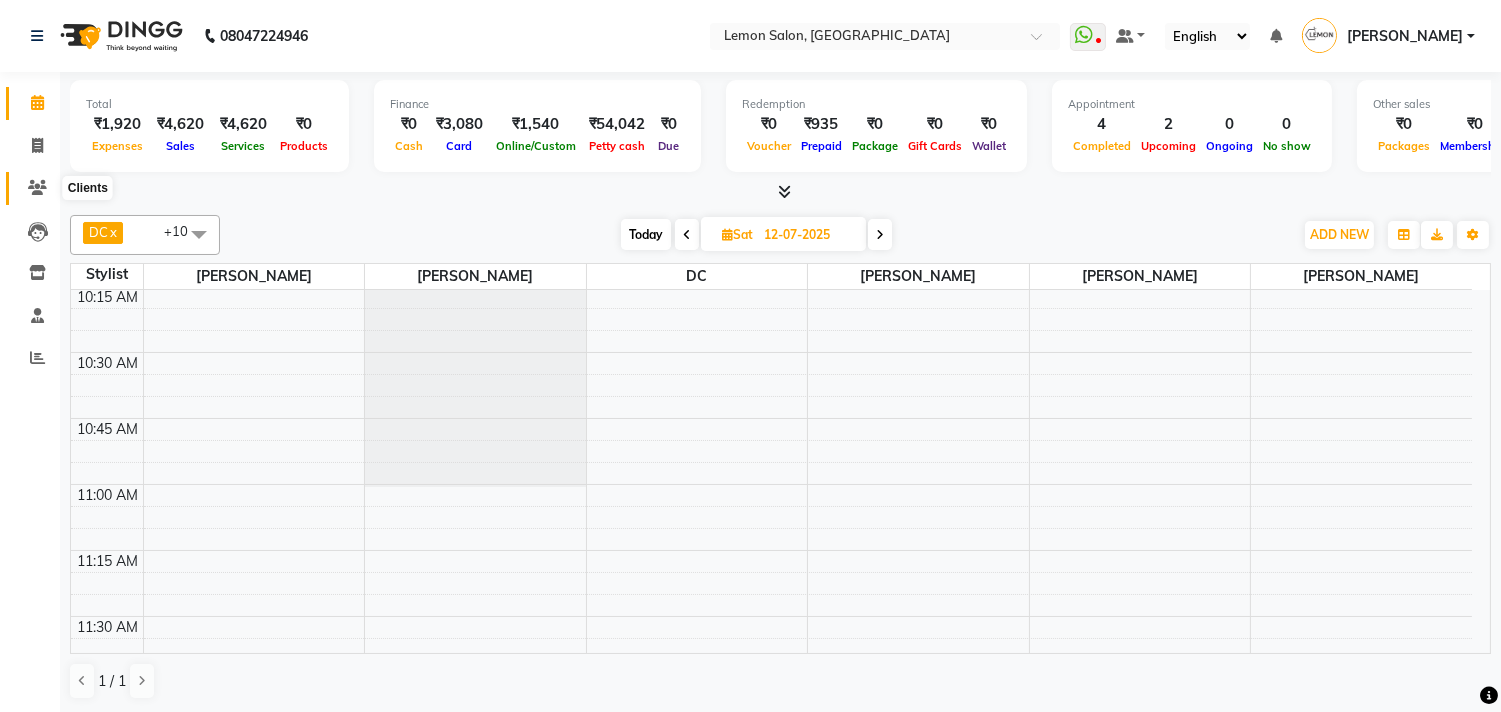 click 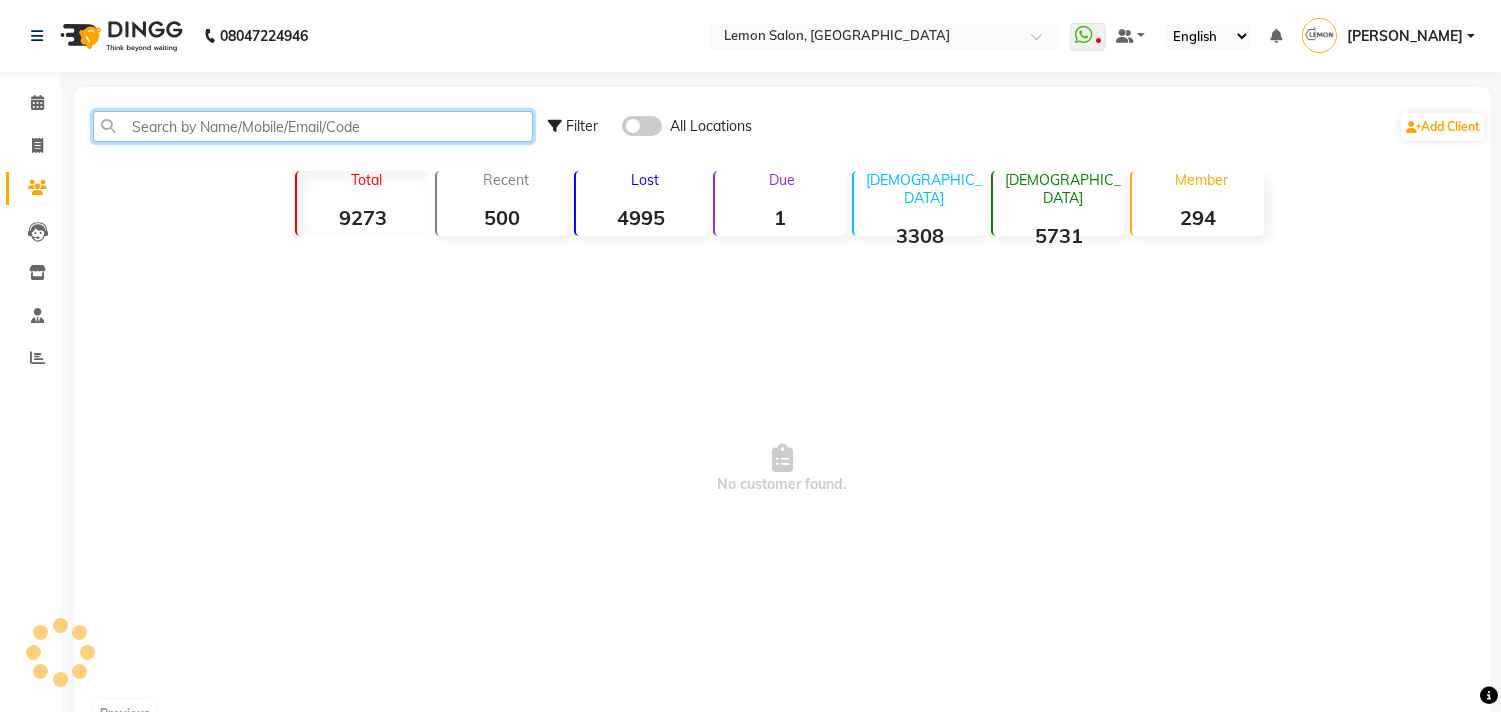 click 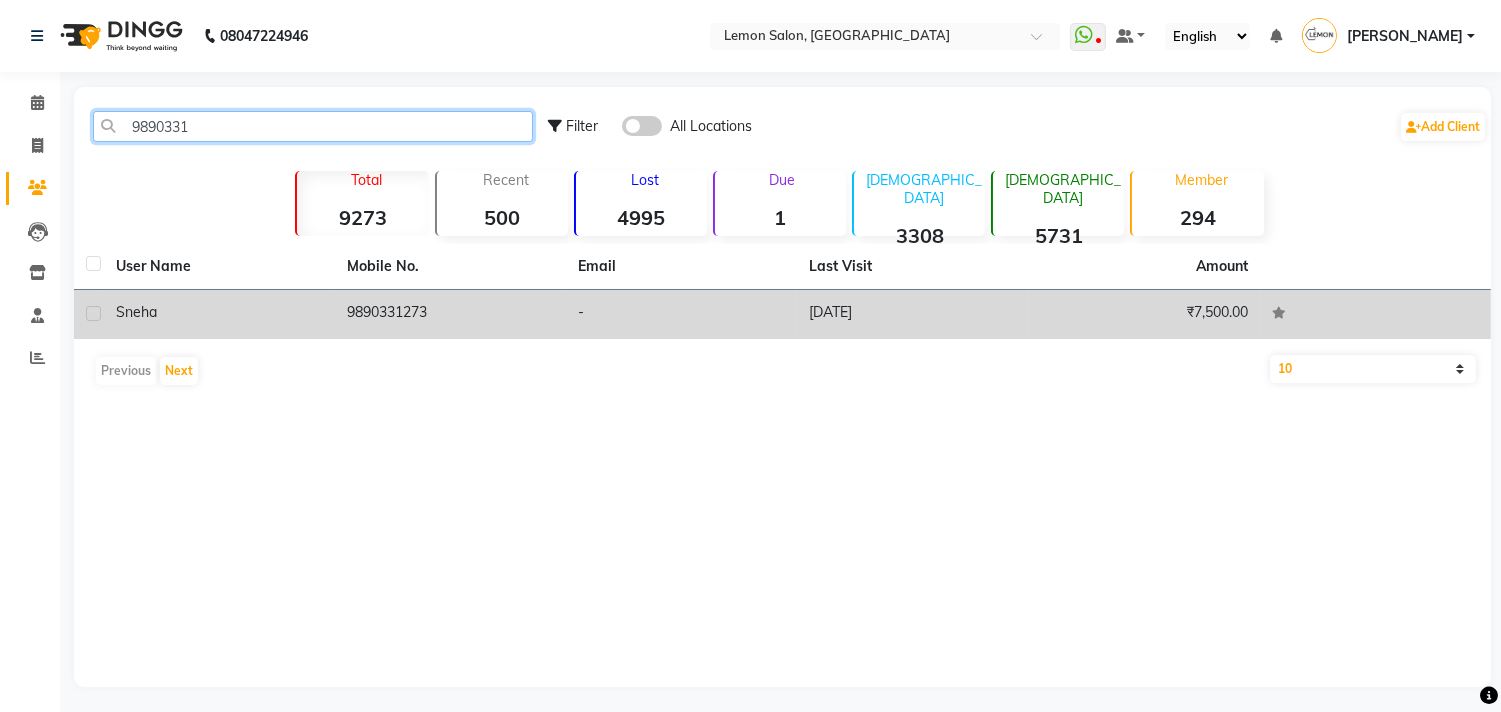 type on "9890331" 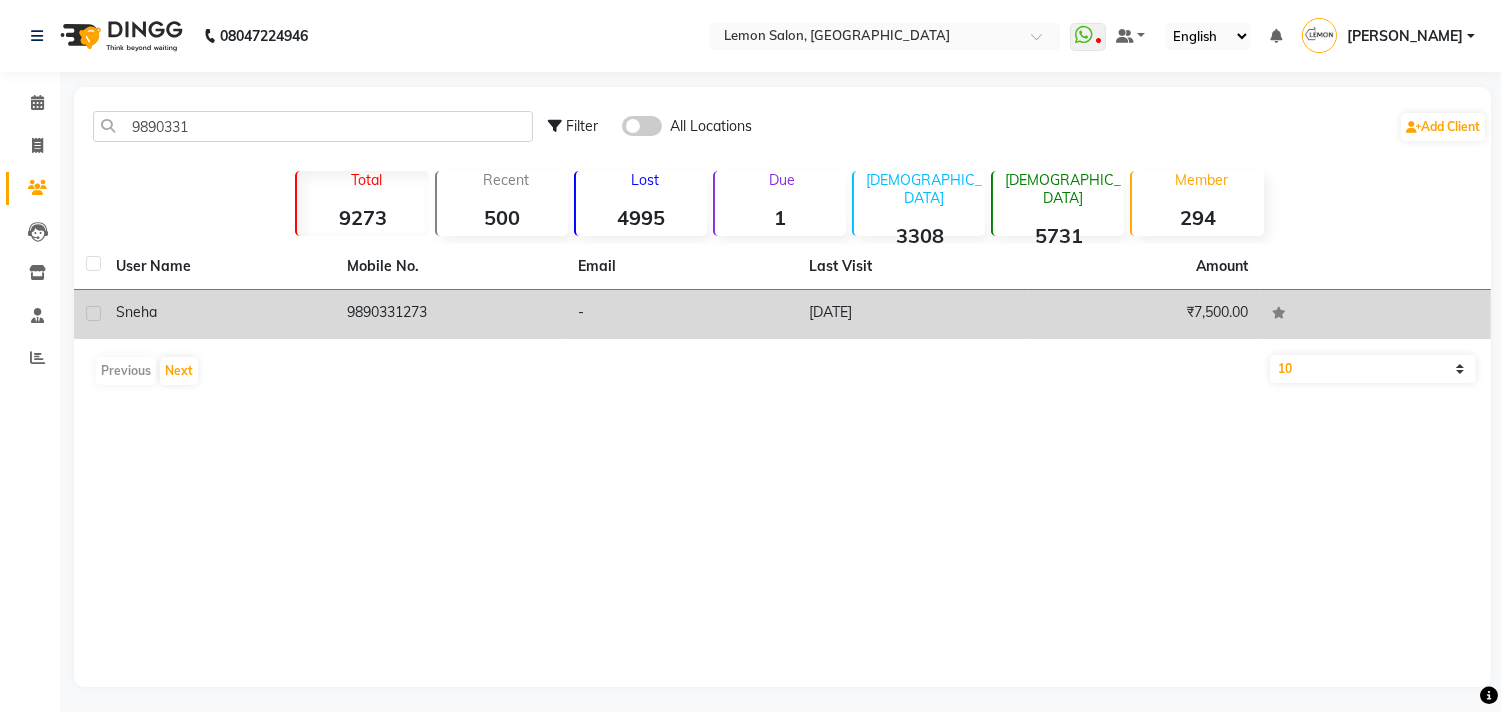 click on "Sneha" 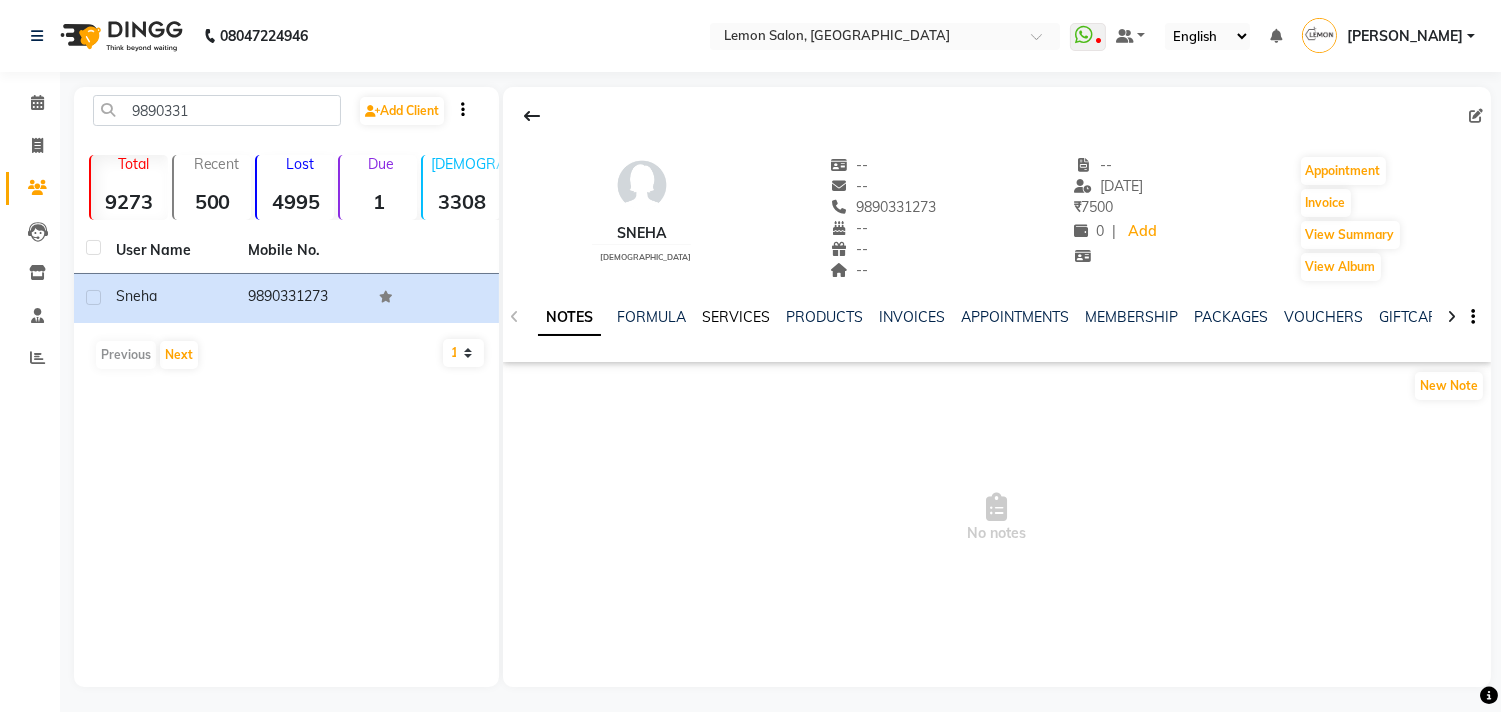 click on "SERVICES" 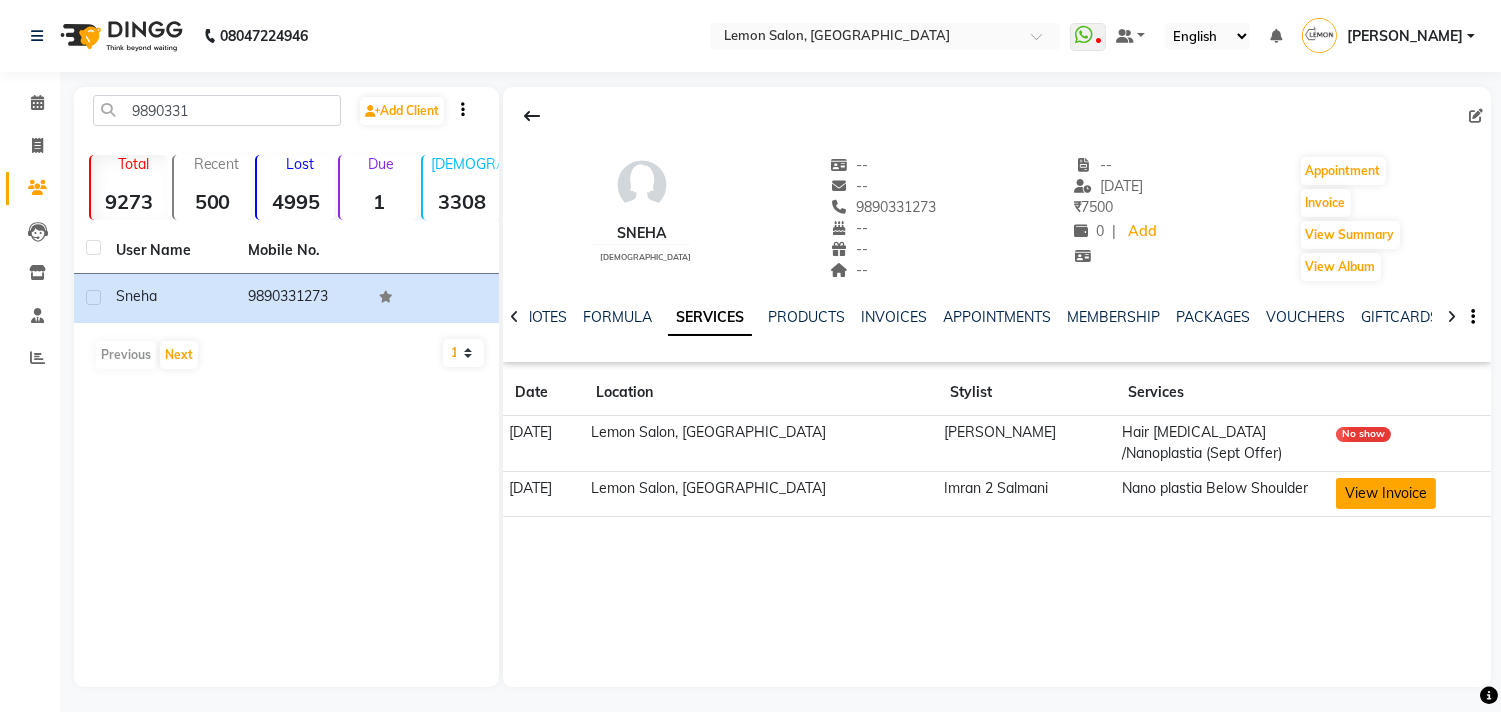 click on "View Invoice" 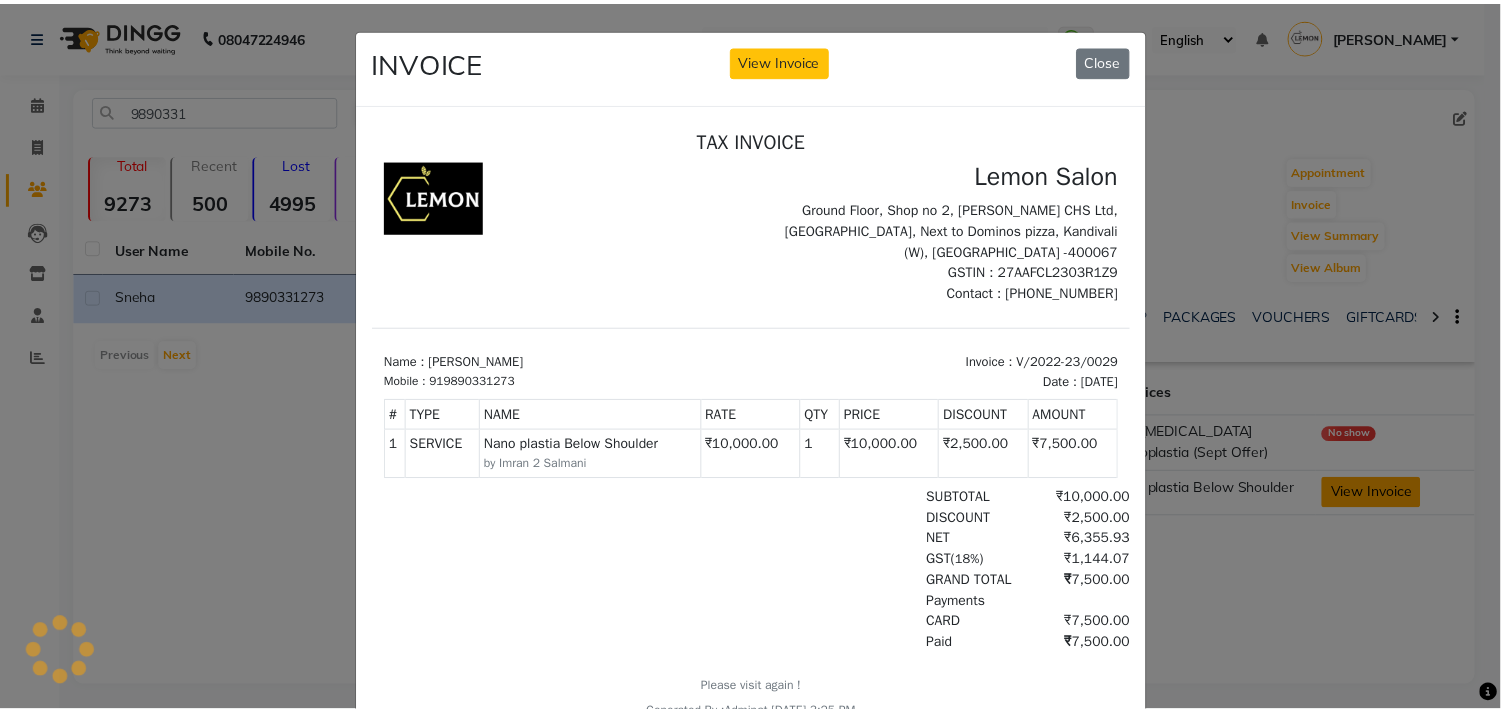 scroll, scrollTop: 0, scrollLeft: 0, axis: both 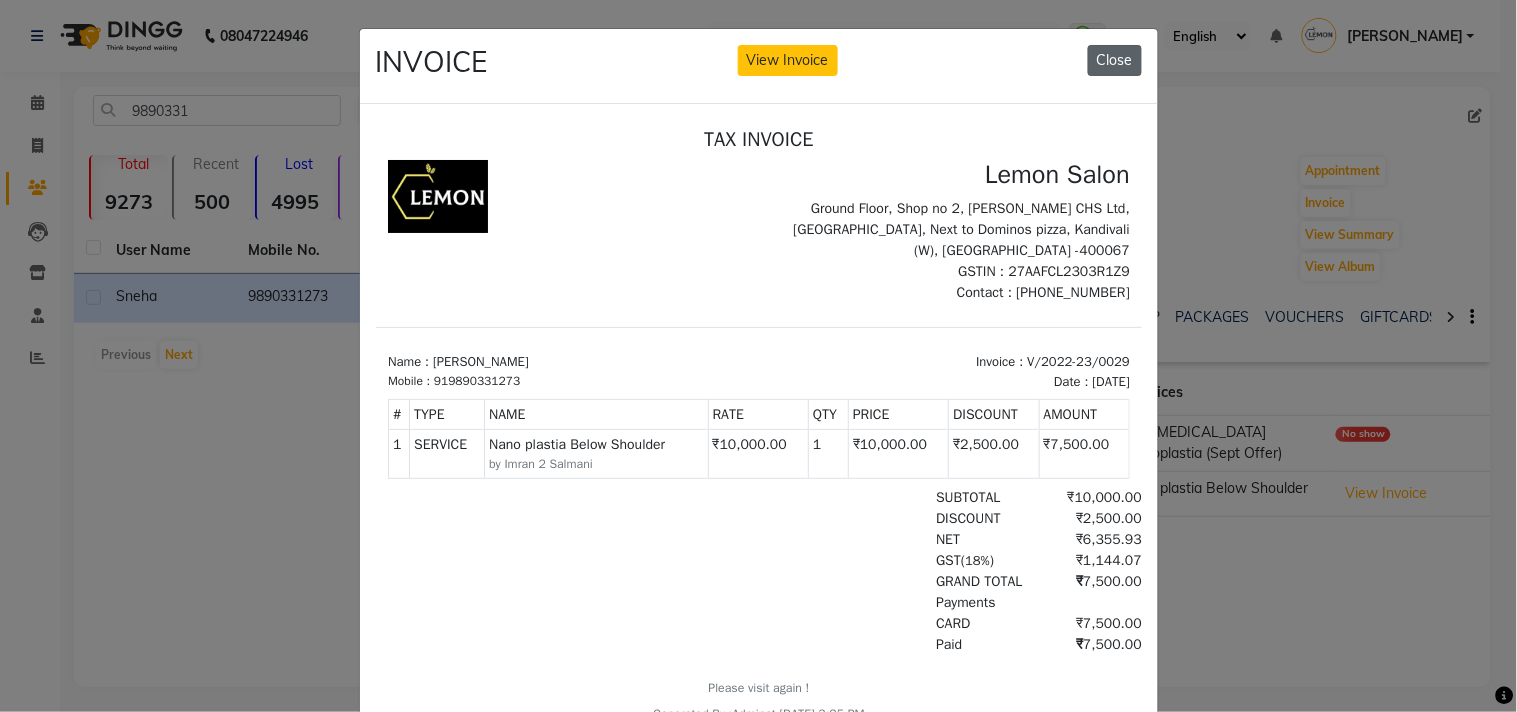 click on "Close" 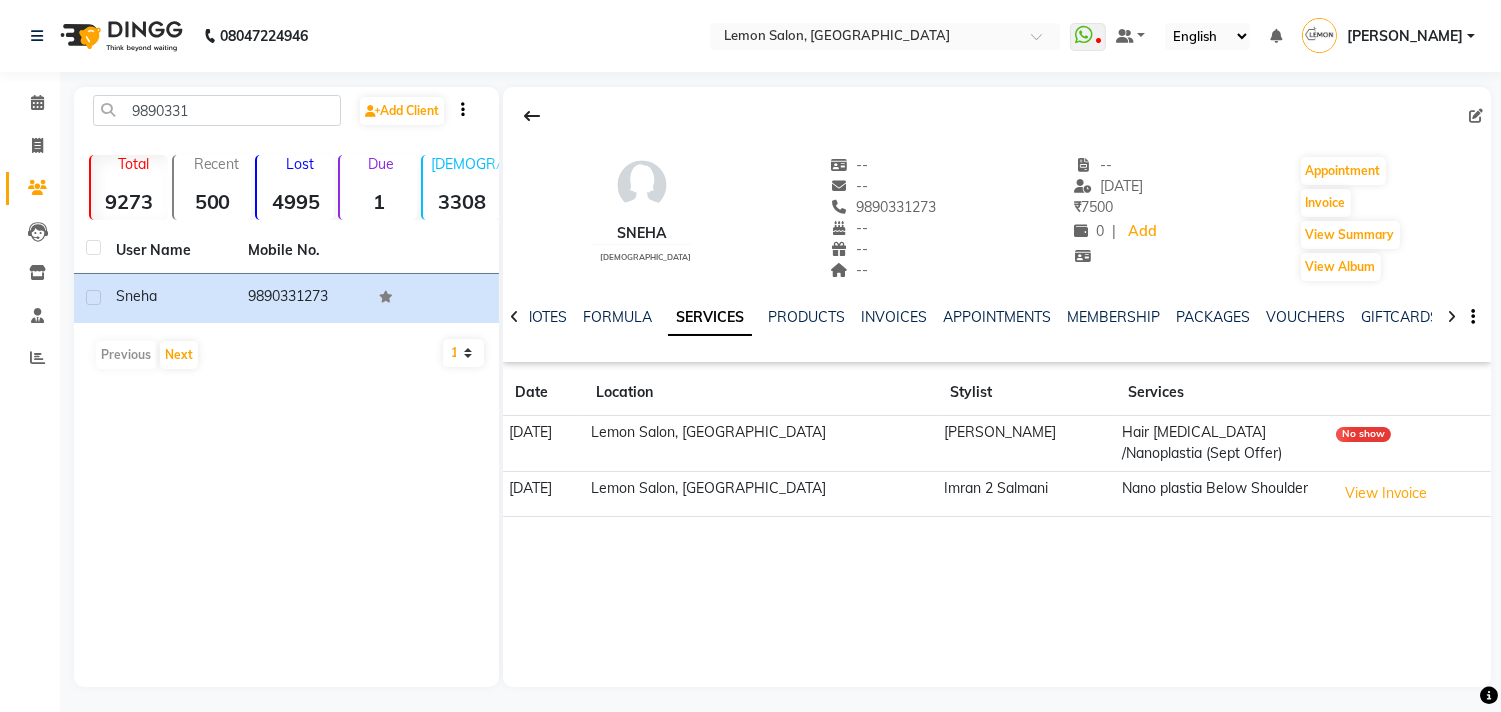 scroll, scrollTop: 4, scrollLeft: 0, axis: vertical 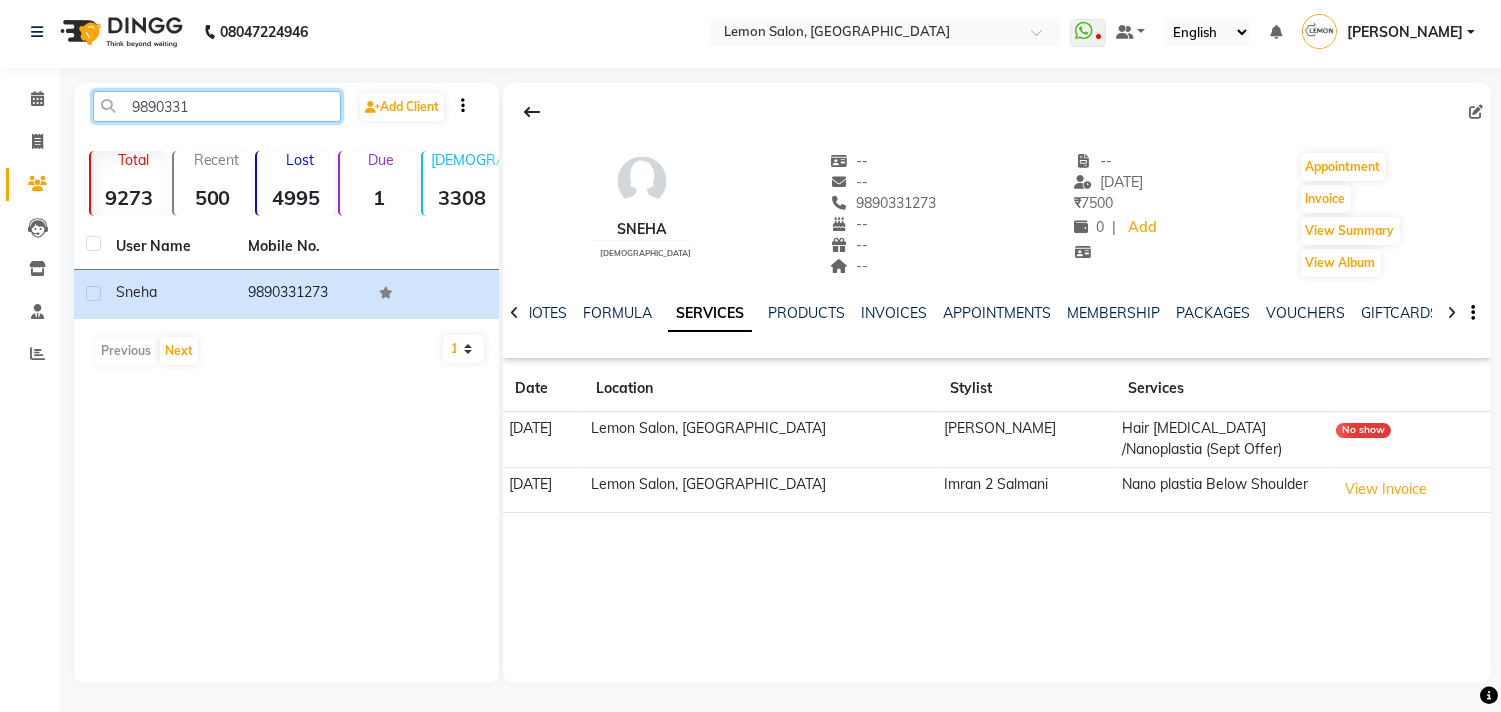 drag, startPoint x: 205, startPoint y: 108, endPoint x: 120, endPoint y: 115, distance: 85.28775 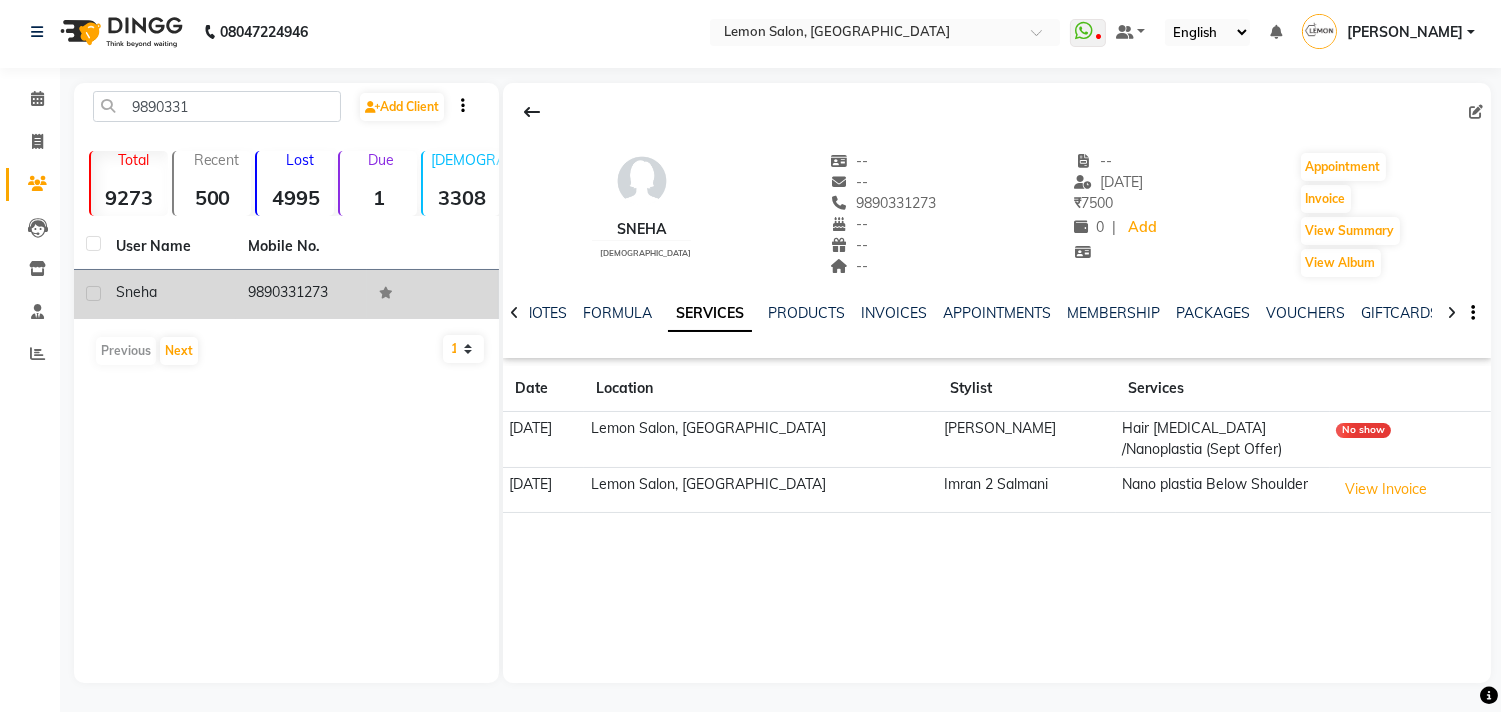 drag, startPoint x: 235, startPoint y: 295, endPoint x: 343, endPoint y: 290, distance: 108.11568 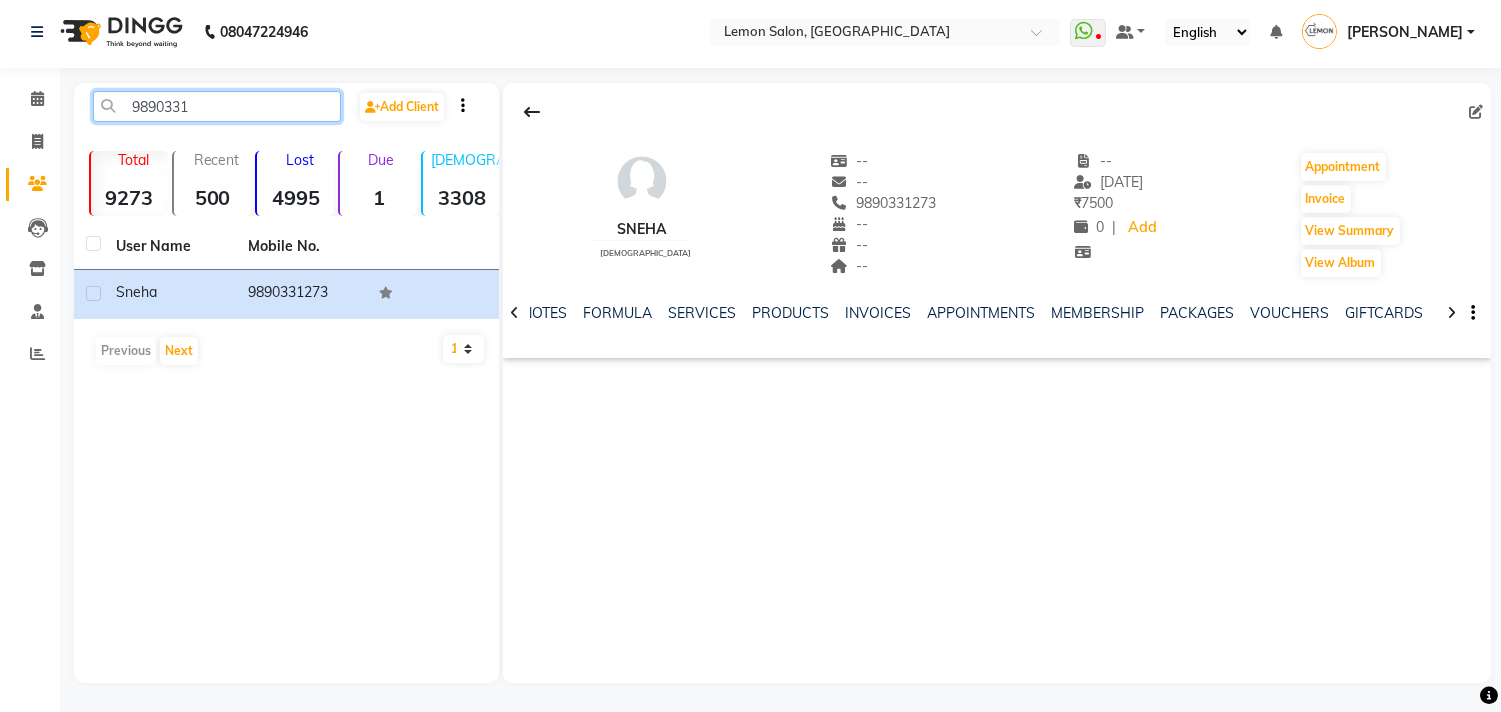 drag, startPoint x: 220, startPoint y: 110, endPoint x: 105, endPoint y: 130, distance: 116.72617 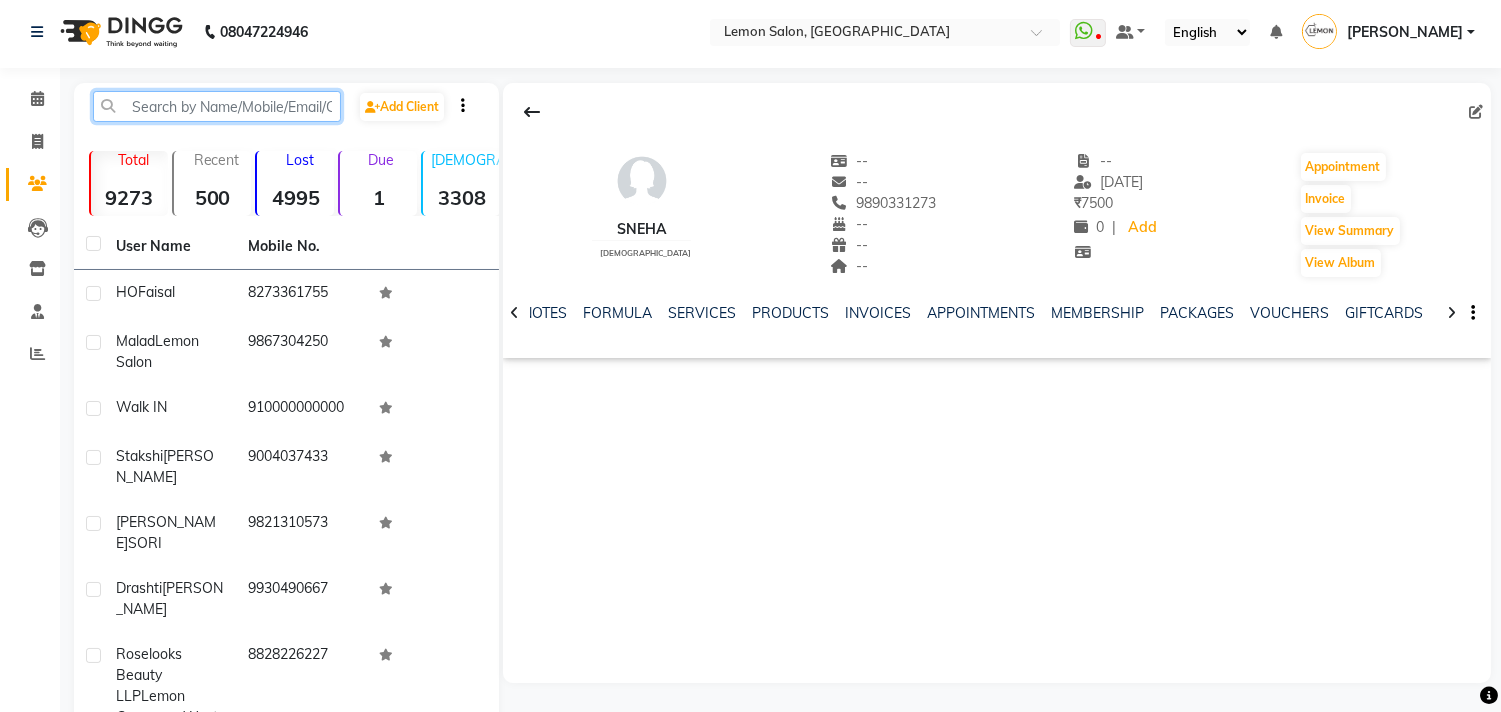click 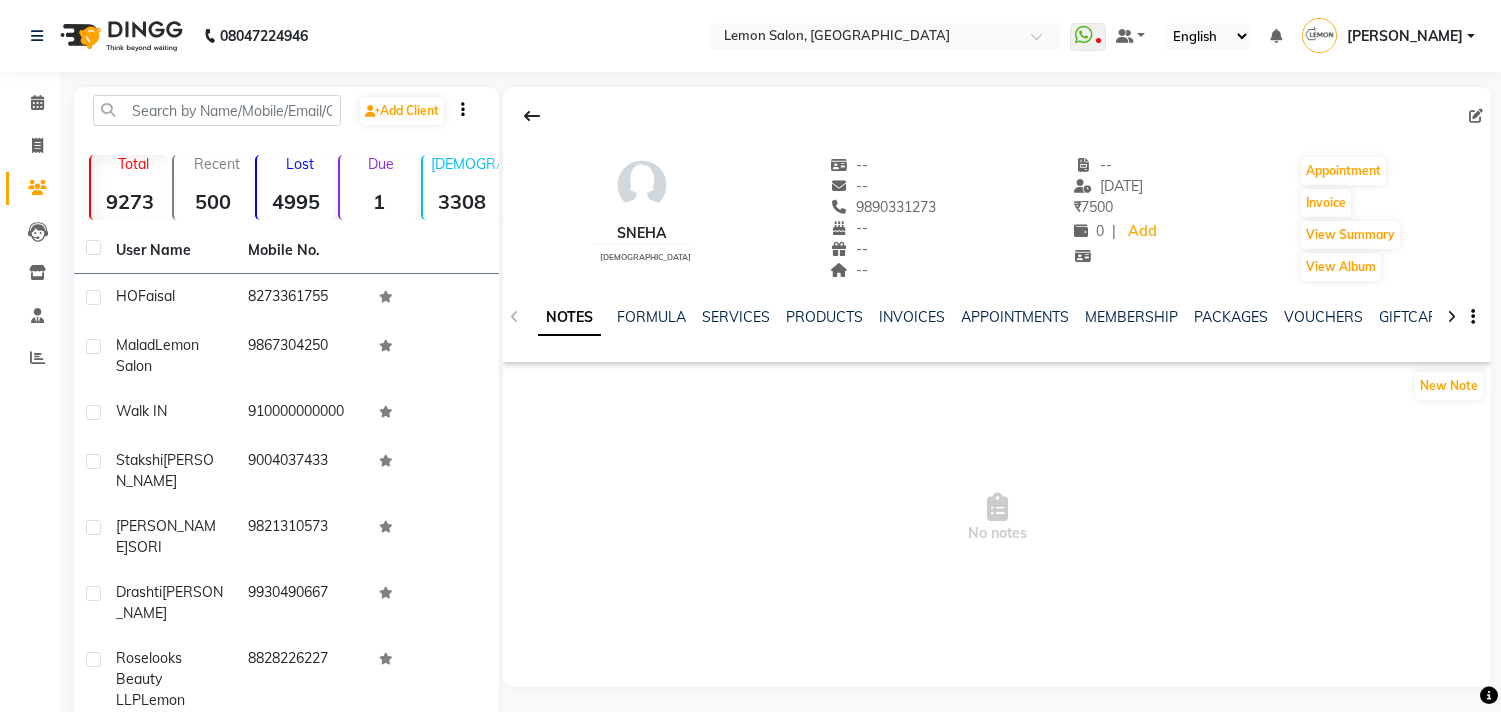 scroll, scrollTop: 0, scrollLeft: 0, axis: both 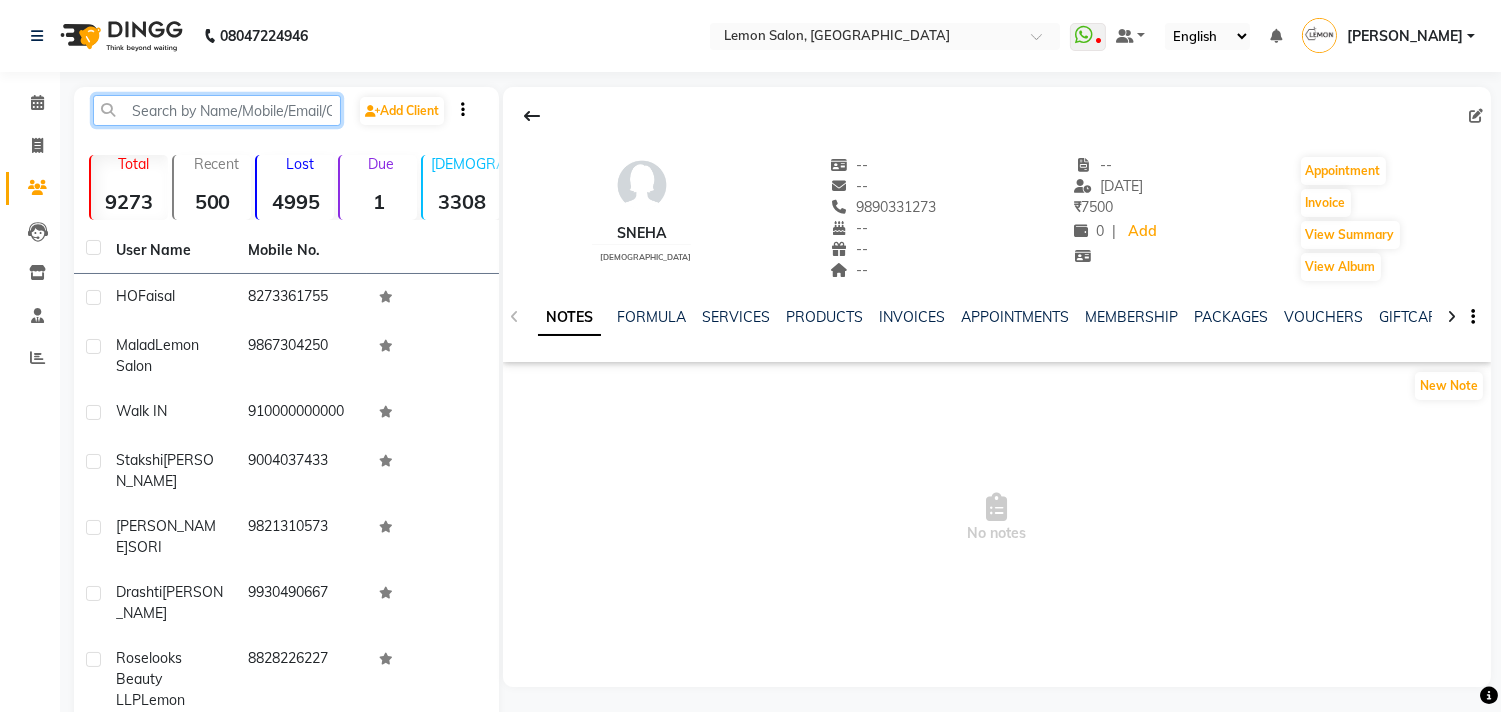 click 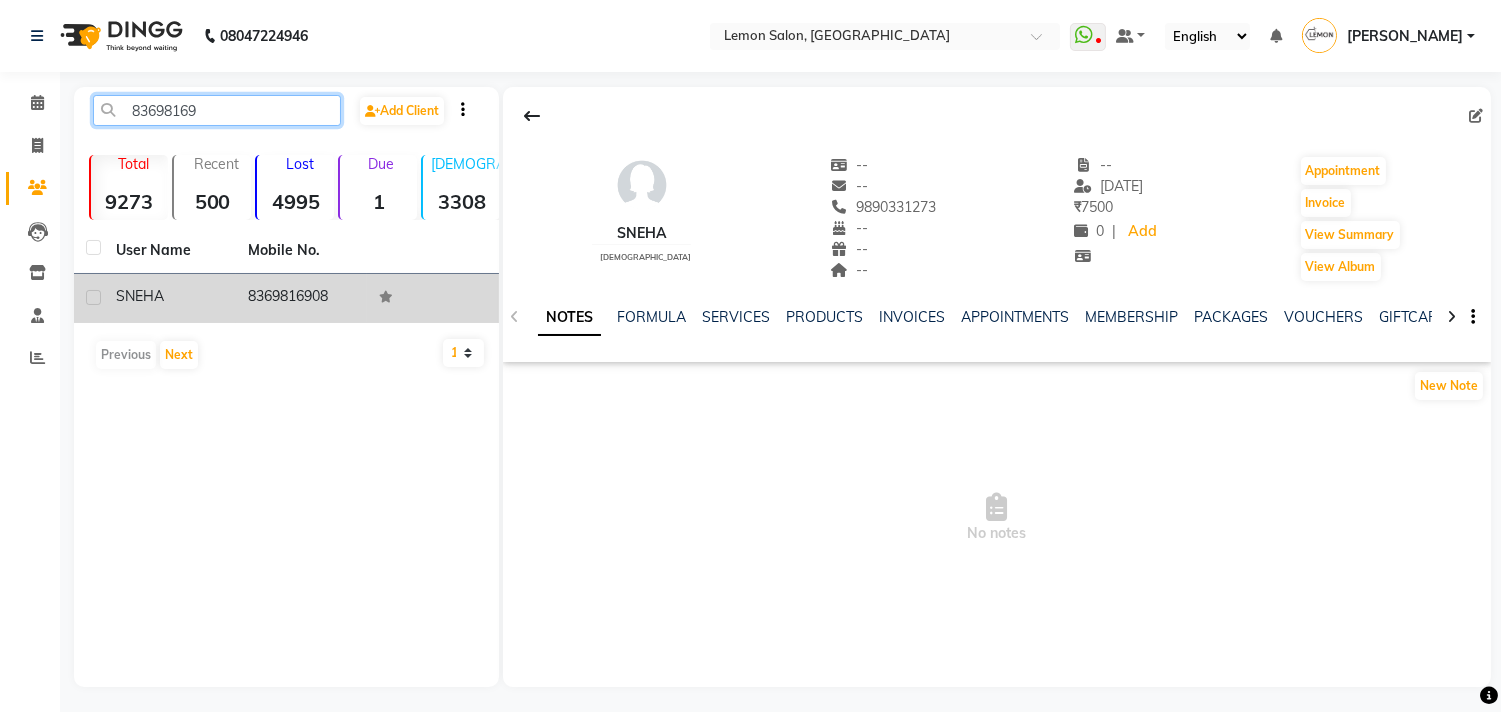 type on "83698169" 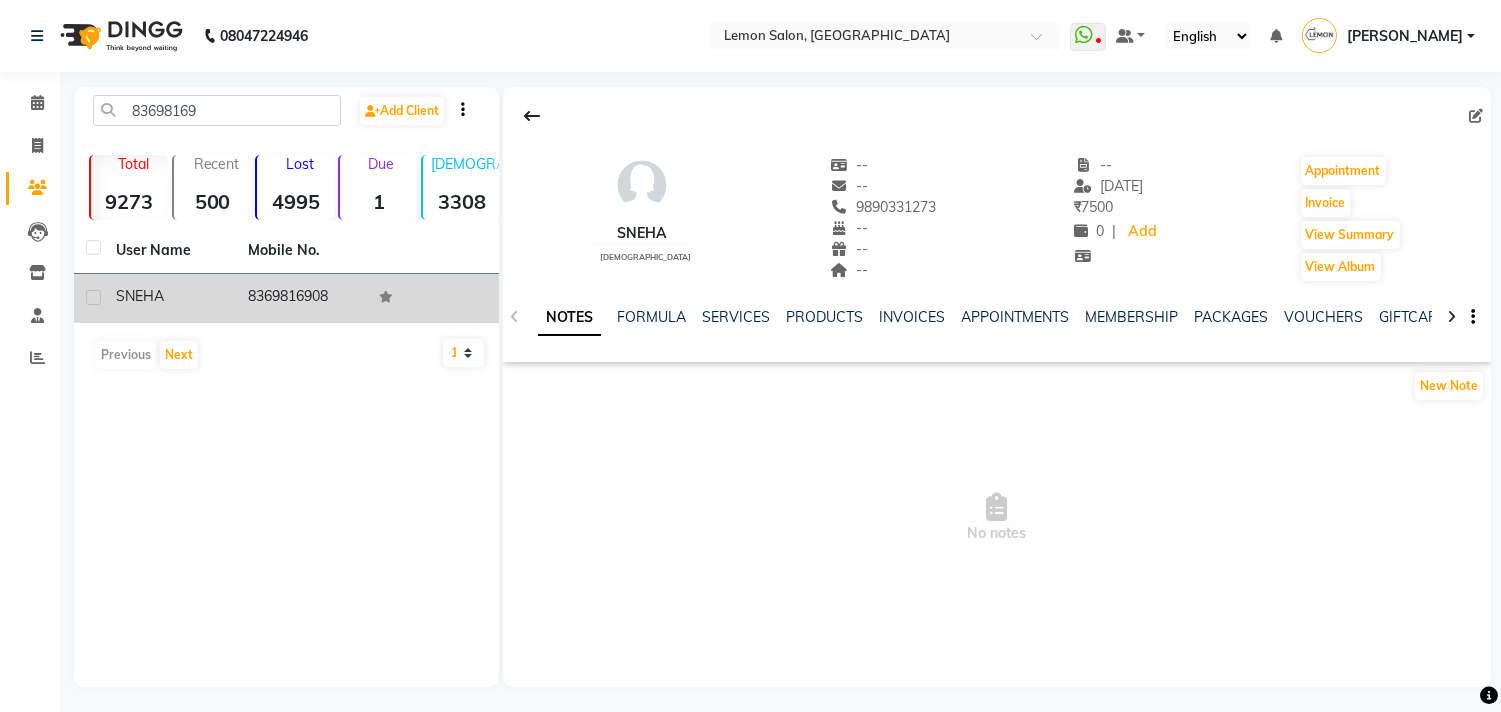 click on "SNEHA" 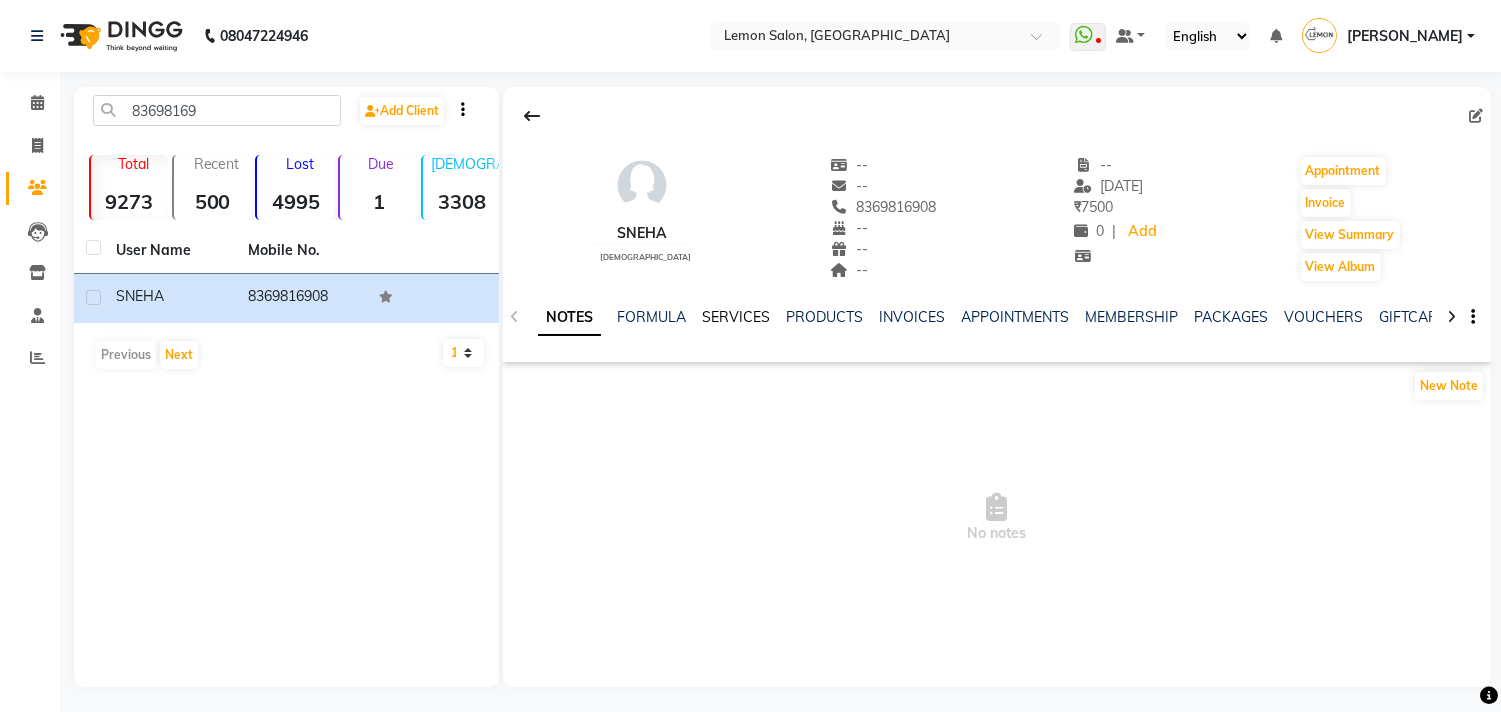 click on "SERVICES" 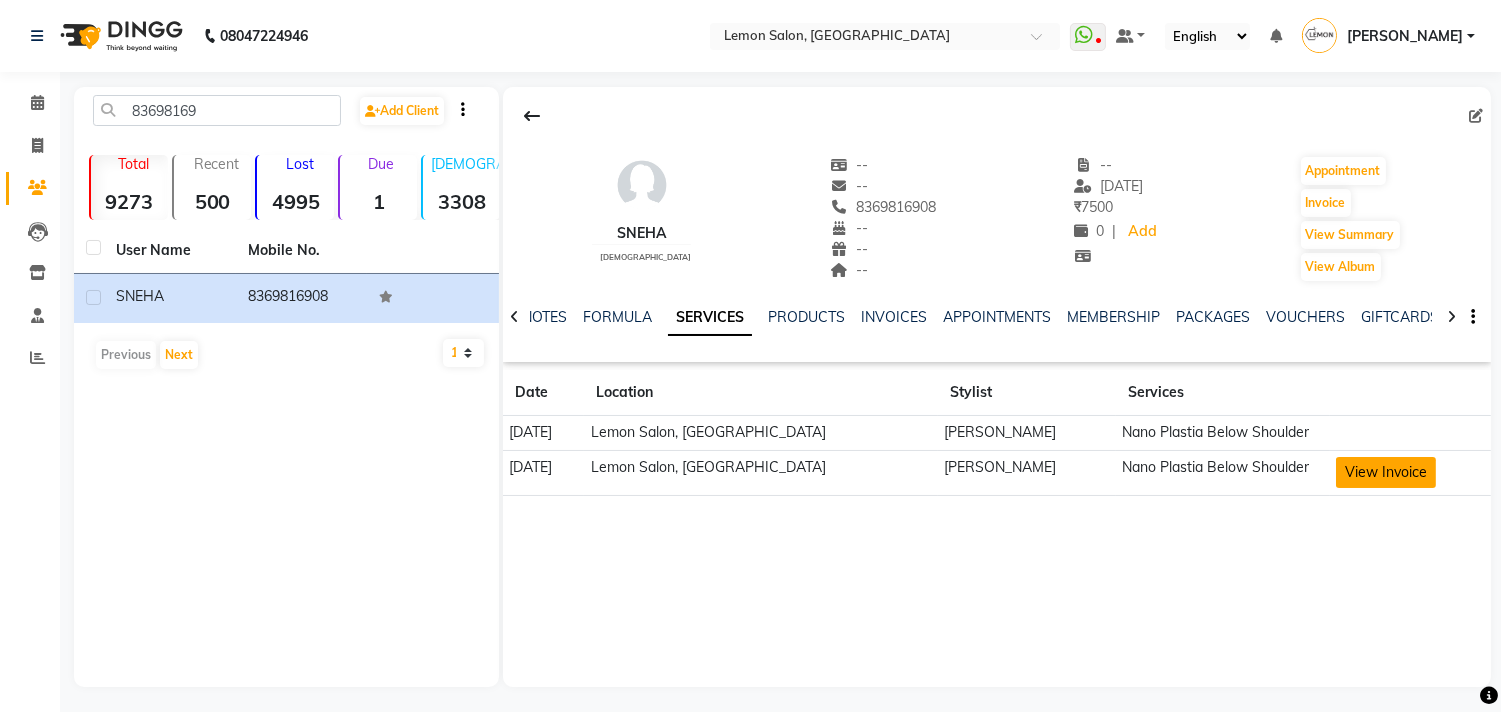 click on "View Invoice" 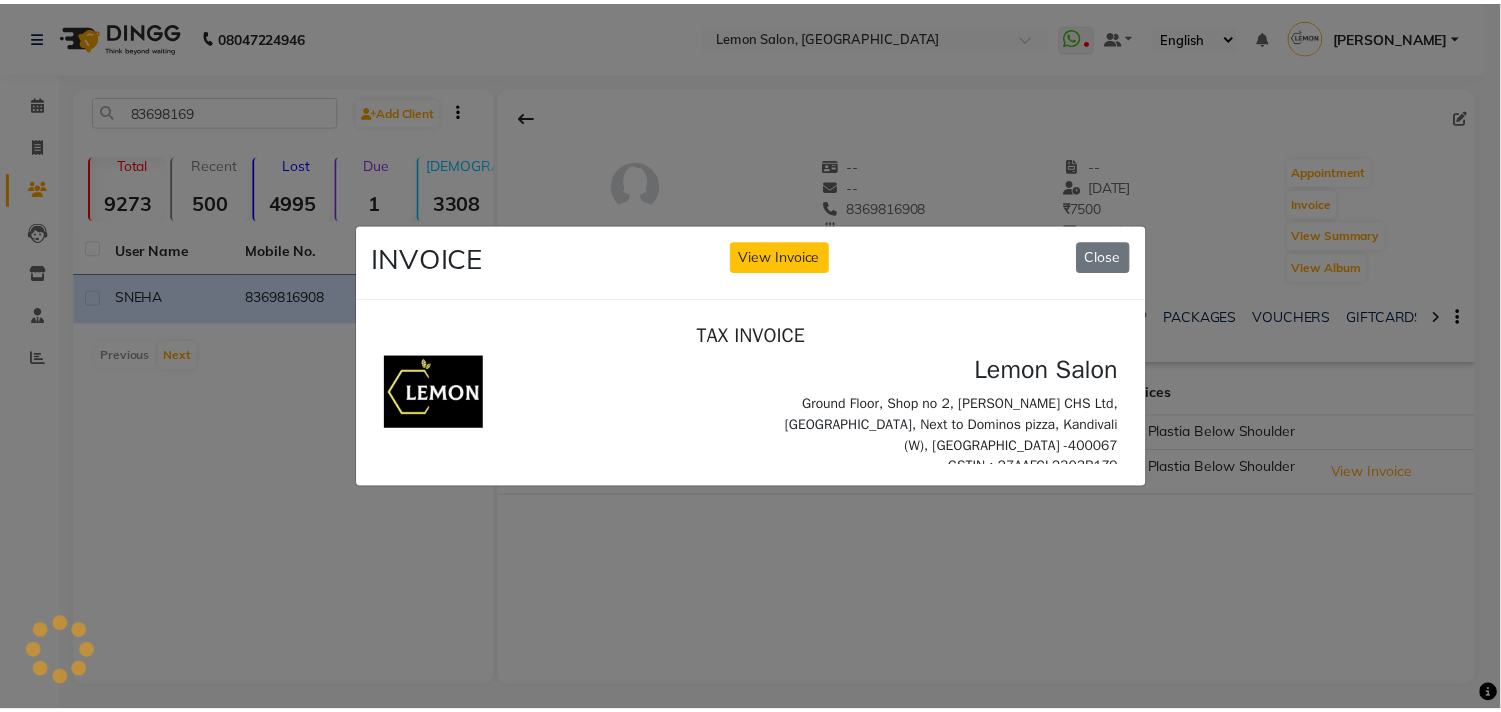 scroll, scrollTop: 0, scrollLeft: 0, axis: both 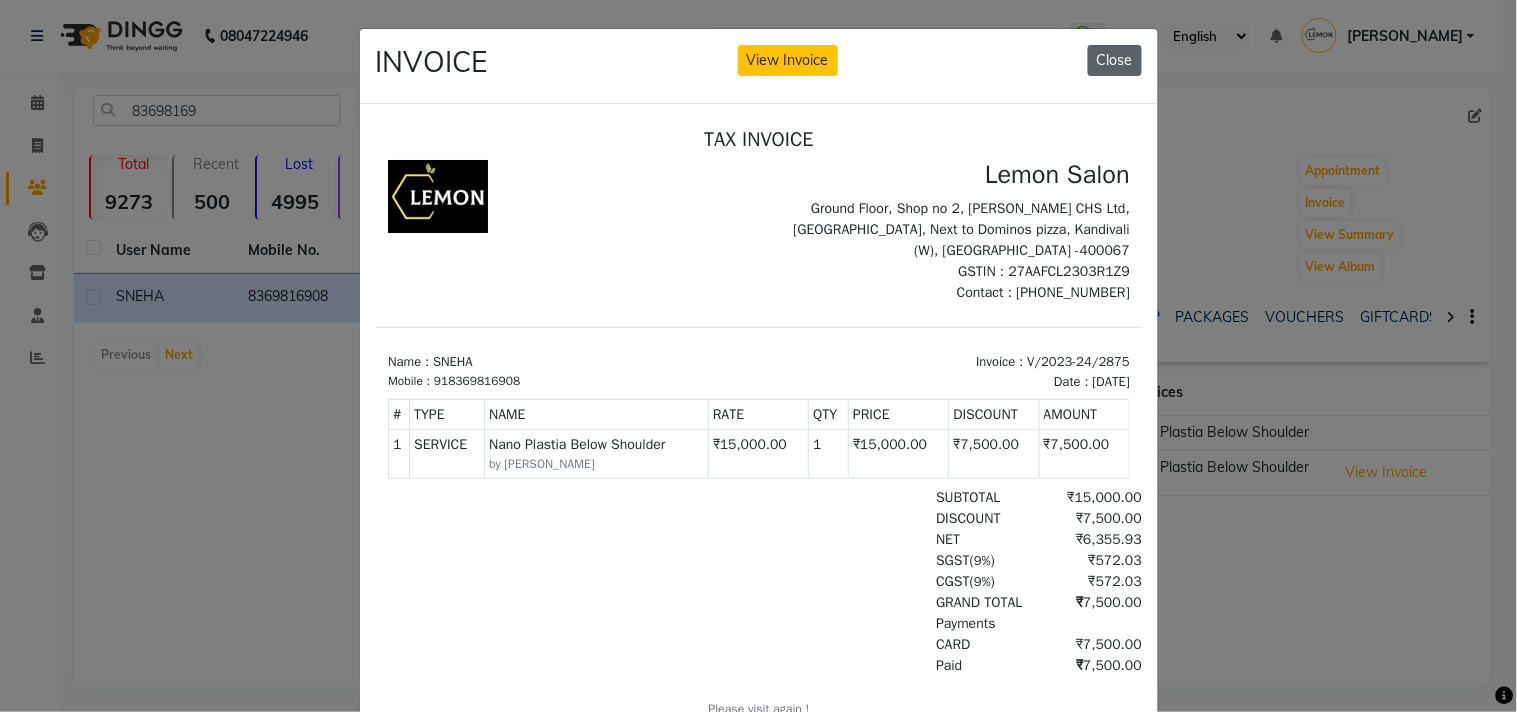 click on "Close" 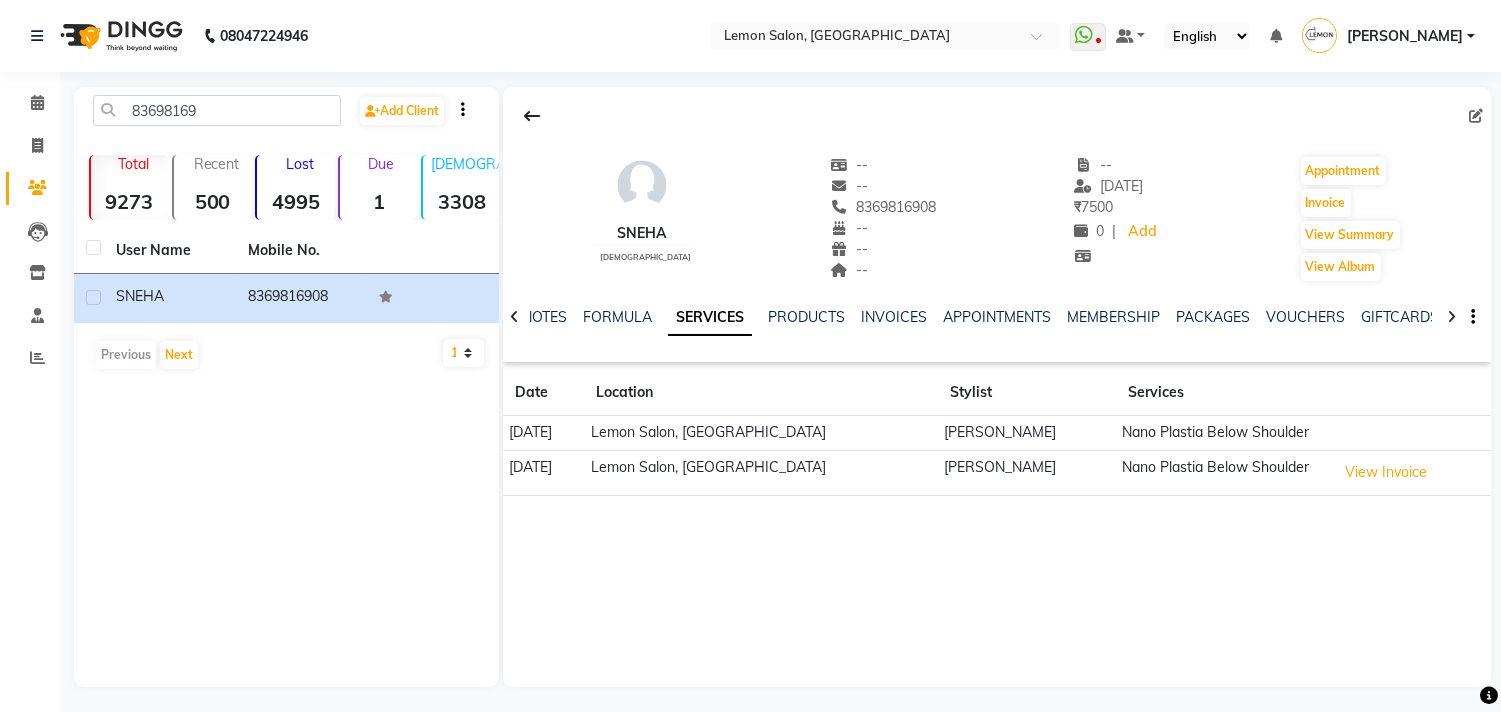 drag, startPoint x: 823, startPoint y: 208, endPoint x: 904, endPoint y: 218, distance: 81.61495 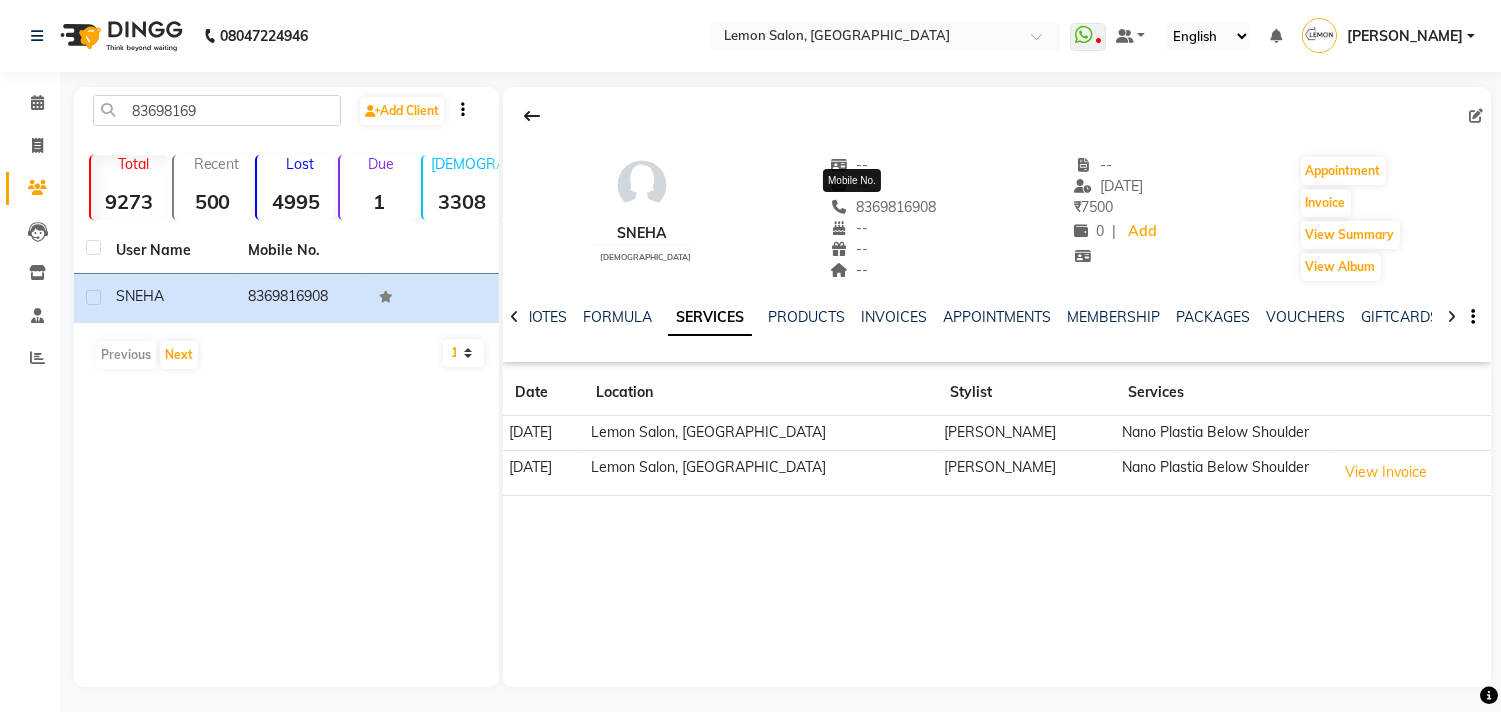 copy on "8369816908" 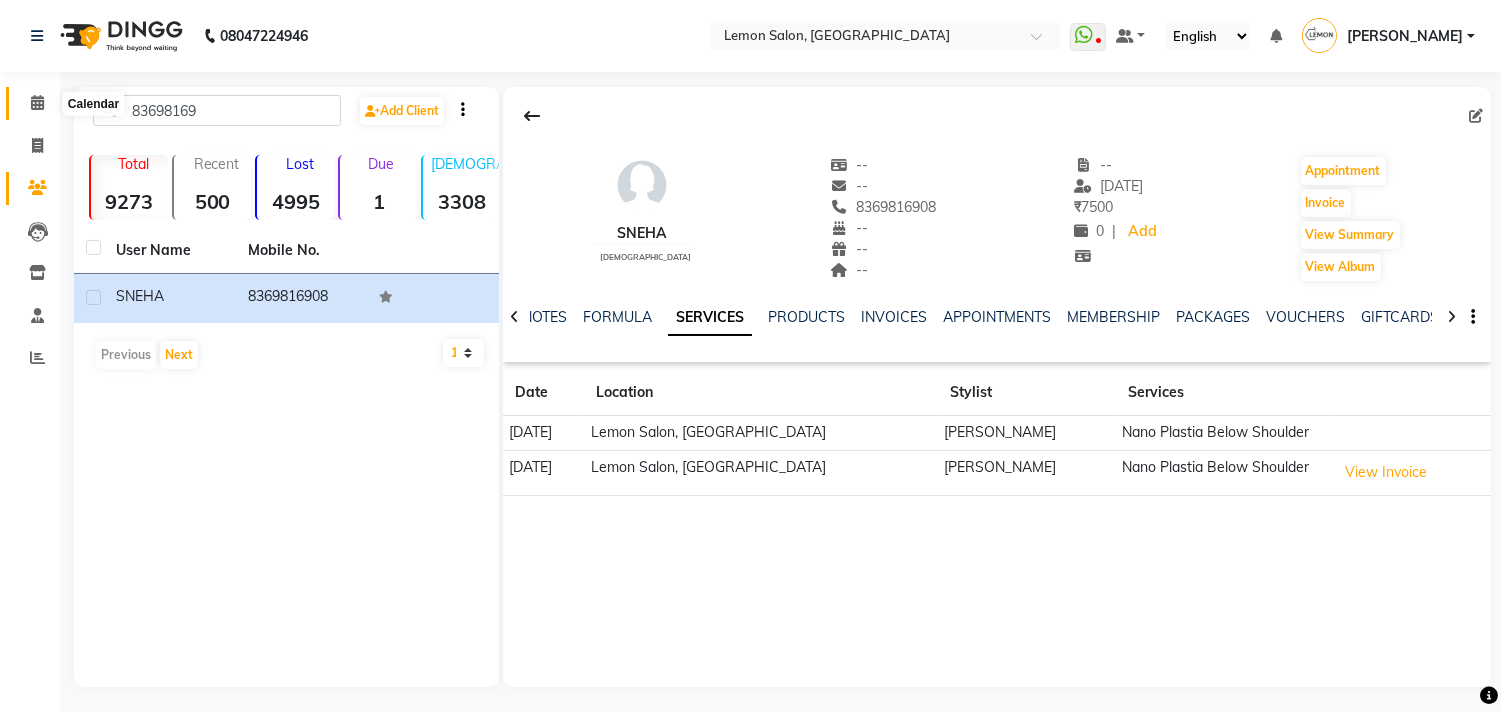 click 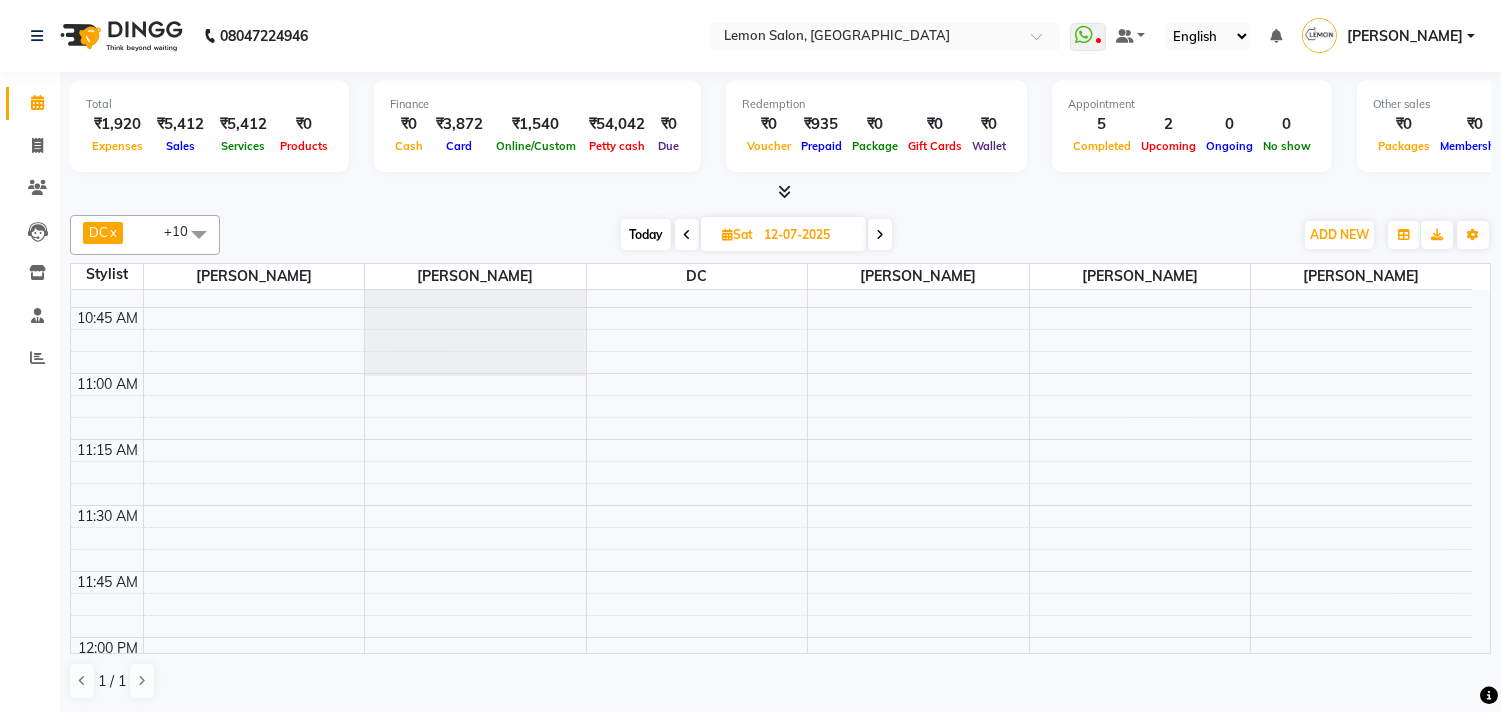 scroll, scrollTop: 555, scrollLeft: 0, axis: vertical 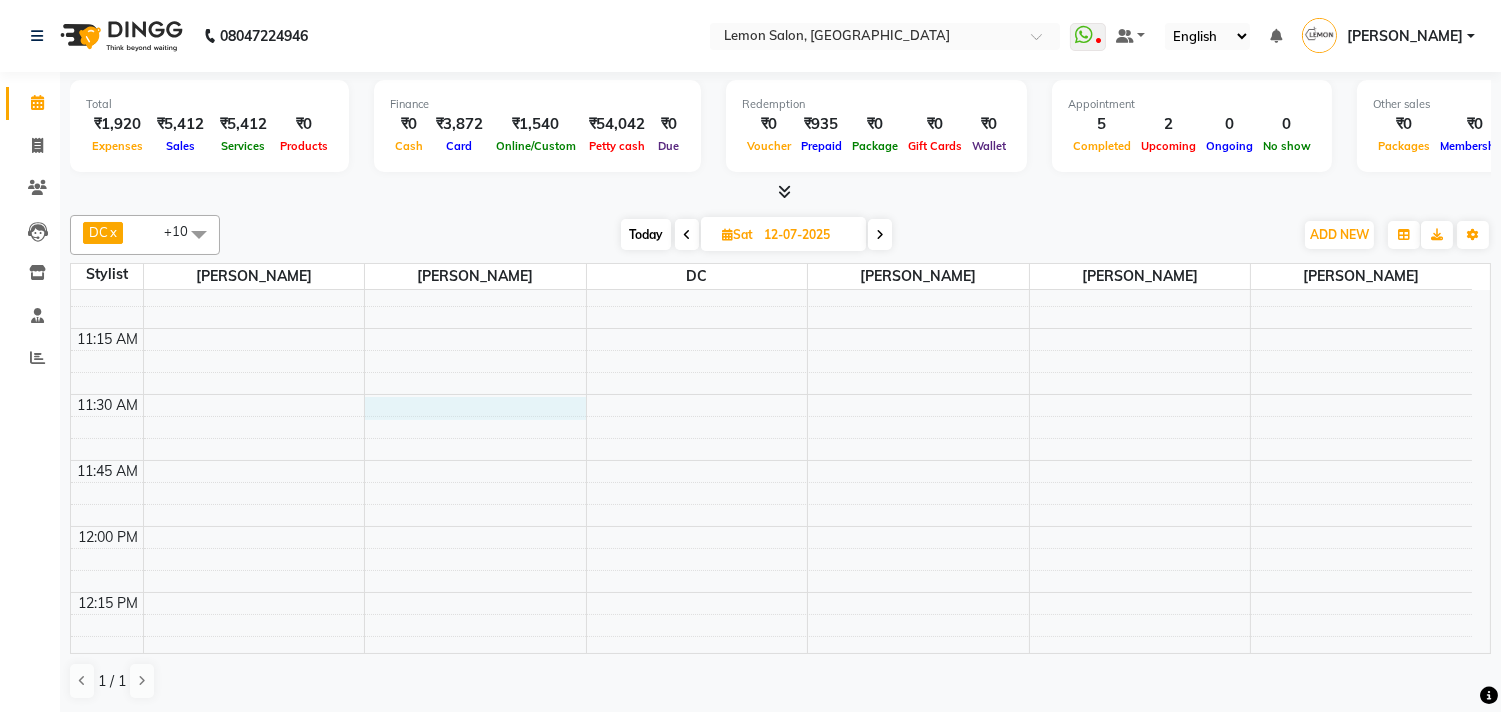 click on "9:00 AM 9:15 AM 9:30 AM 9:45 AM 10:00 AM 10:15 AM 10:30 AM 10:45 AM 11:00 AM 11:15 AM 11:30 AM 11:45 AM 12:00 PM 12:15 PM 12:30 PM 12:45 PM 1:00 PM 1:15 PM 1:30 PM 1:45 PM 2:00 PM 2:15 PM 2:30 PM 2:45 PM 3:00 PM 3:15 PM 3:30 PM 3:45 PM 4:00 PM 4:15 PM 4:30 PM 4:45 PM 5:00 PM 5:15 PM 5:30 PM 5:45 PM 6:00 PM 6:15 PM 6:30 PM 6:45 PM 7:00 PM 7:15 PM 7:30 PM 7:45 PM 8:00 PM 8:15 PM 8:30 PM 8:45 PM 9:00 PM 9:15 PM 9:30 PM 9:45 PM 10:00 PM 10:15 PM 10:30 PM 10:45 PM             MARIA, 04:00 PM-04:30 PM, Whitening Manicure             MARIA, 04:30 PM-05:15 PM, Whitening Pedicure" at bounding box center (771, 1582) 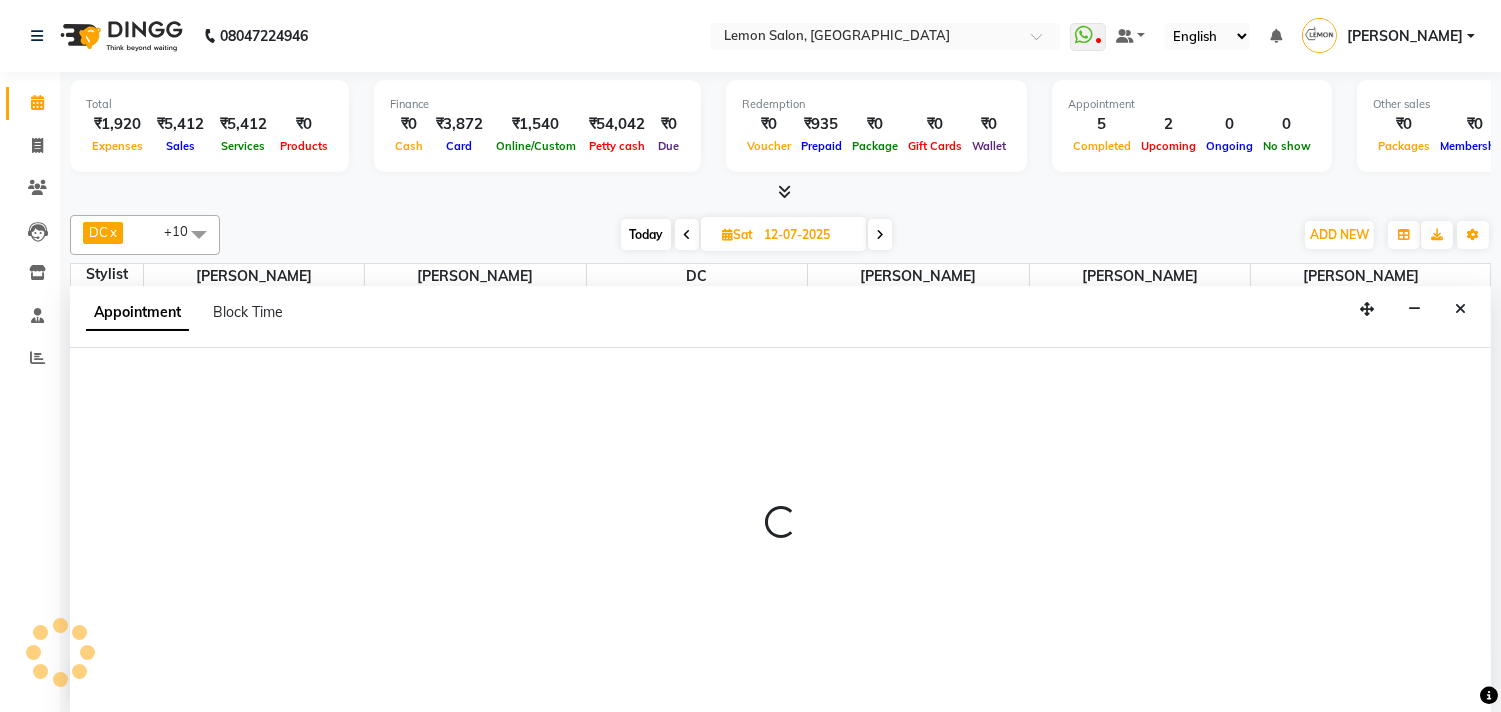 scroll, scrollTop: 1, scrollLeft: 0, axis: vertical 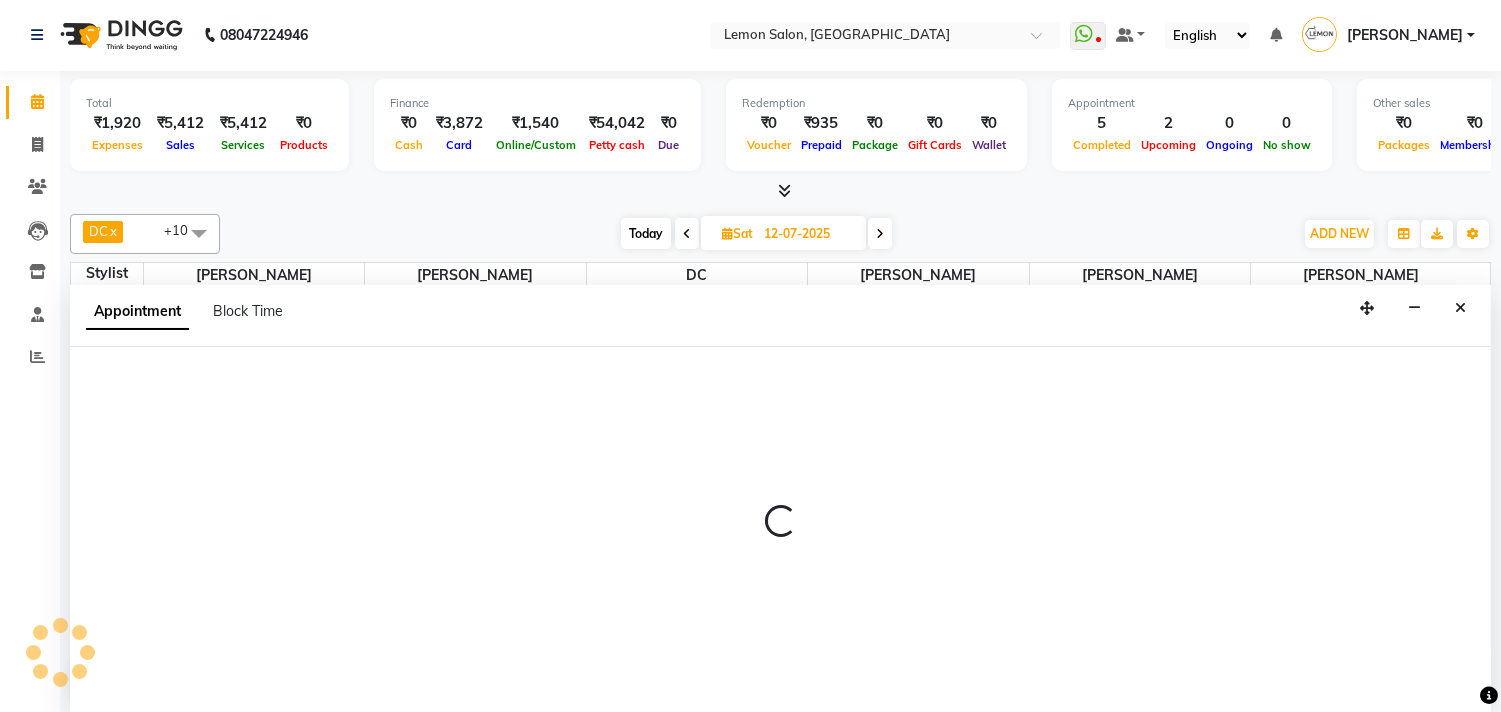 select on "7385" 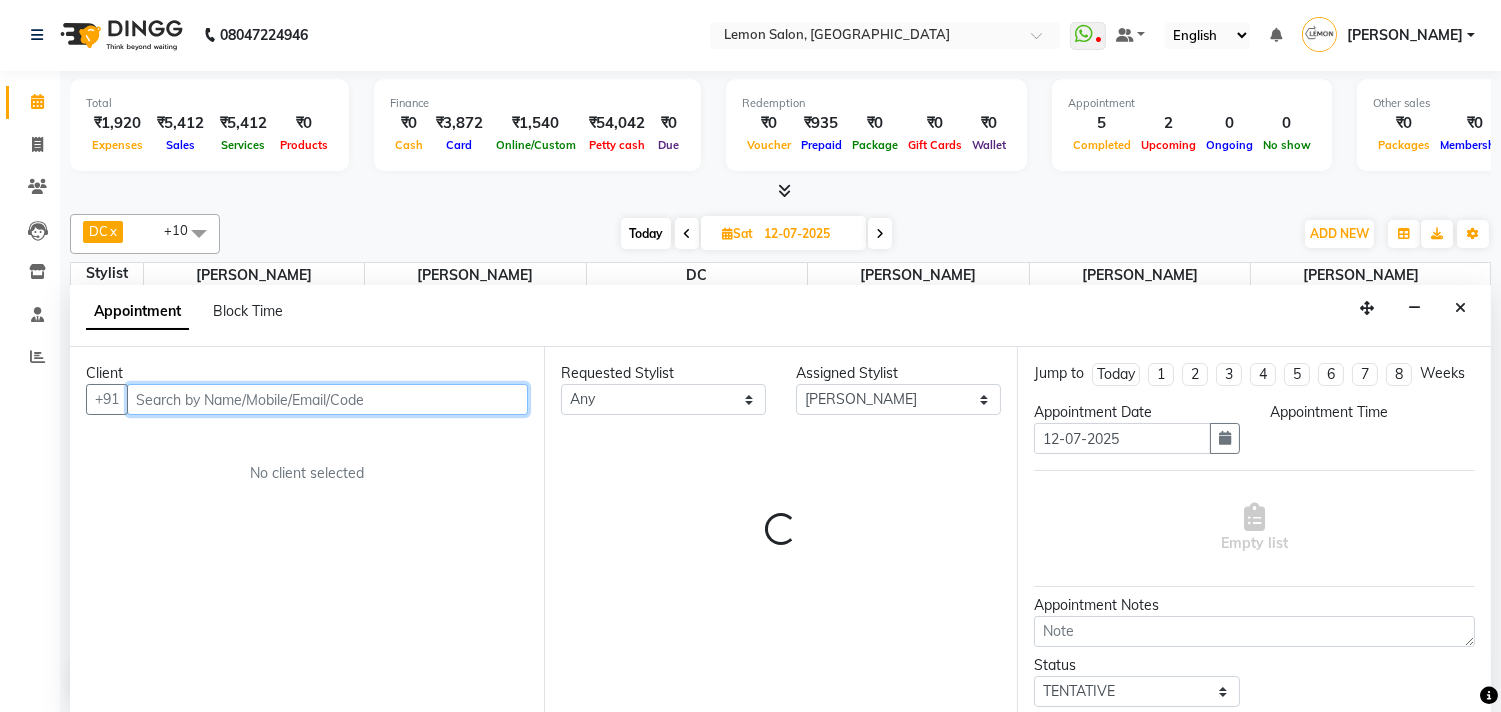 select on "690" 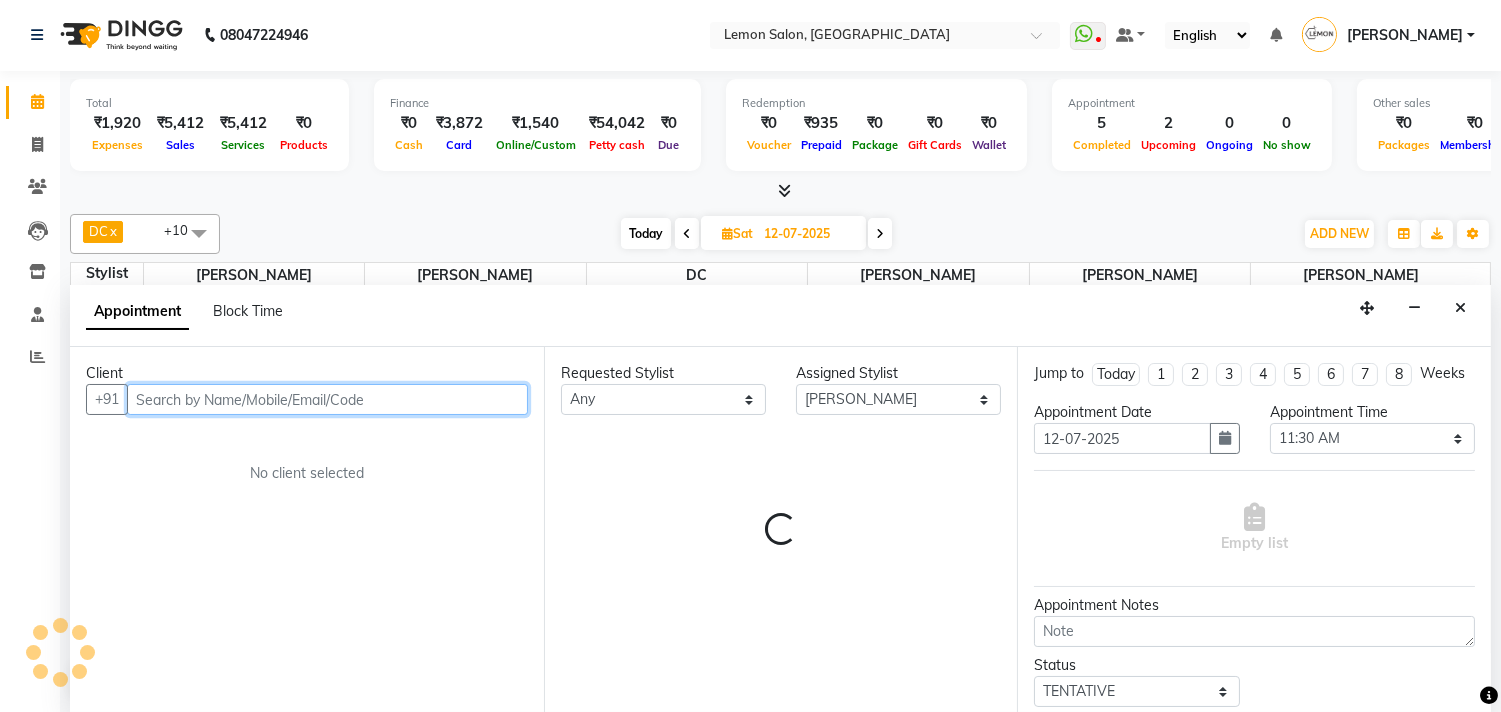 click at bounding box center (327, 399) 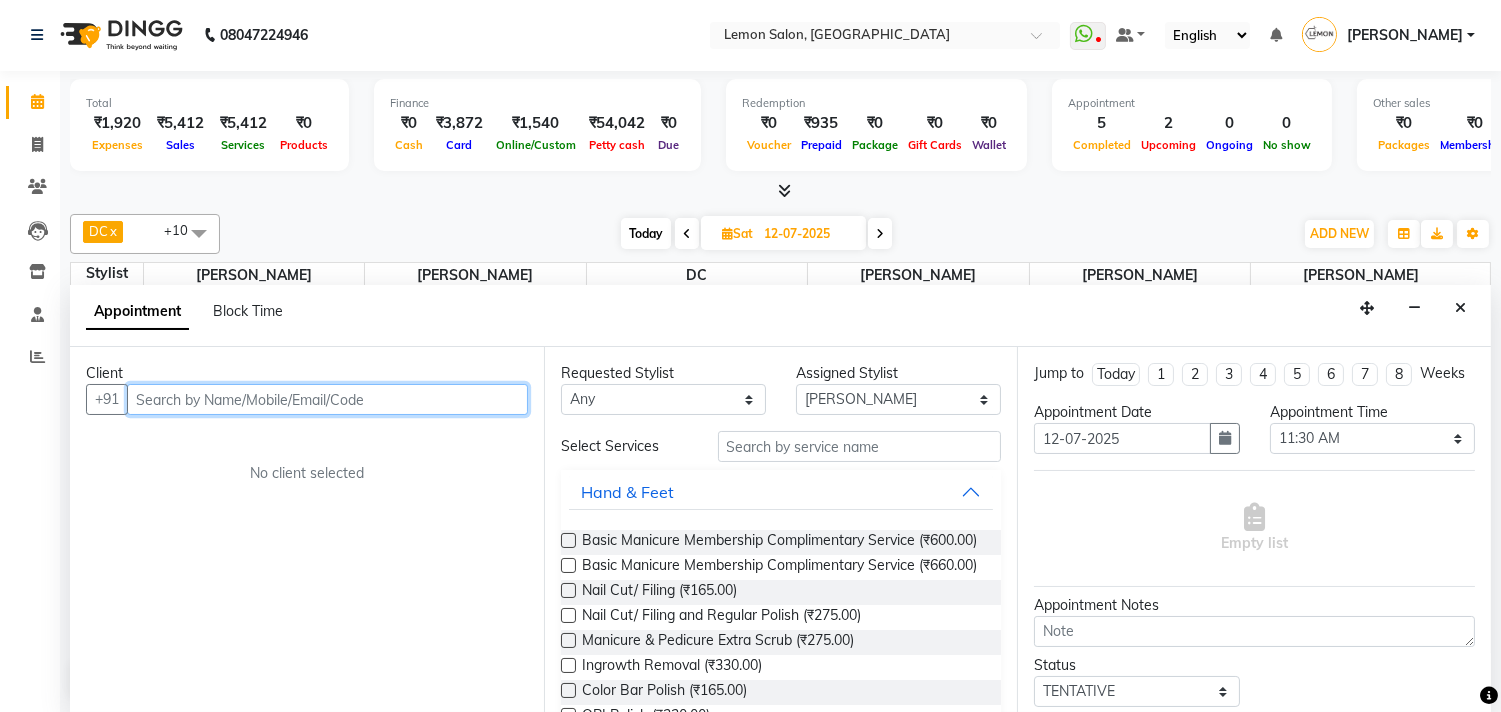 paste on "8369816908" 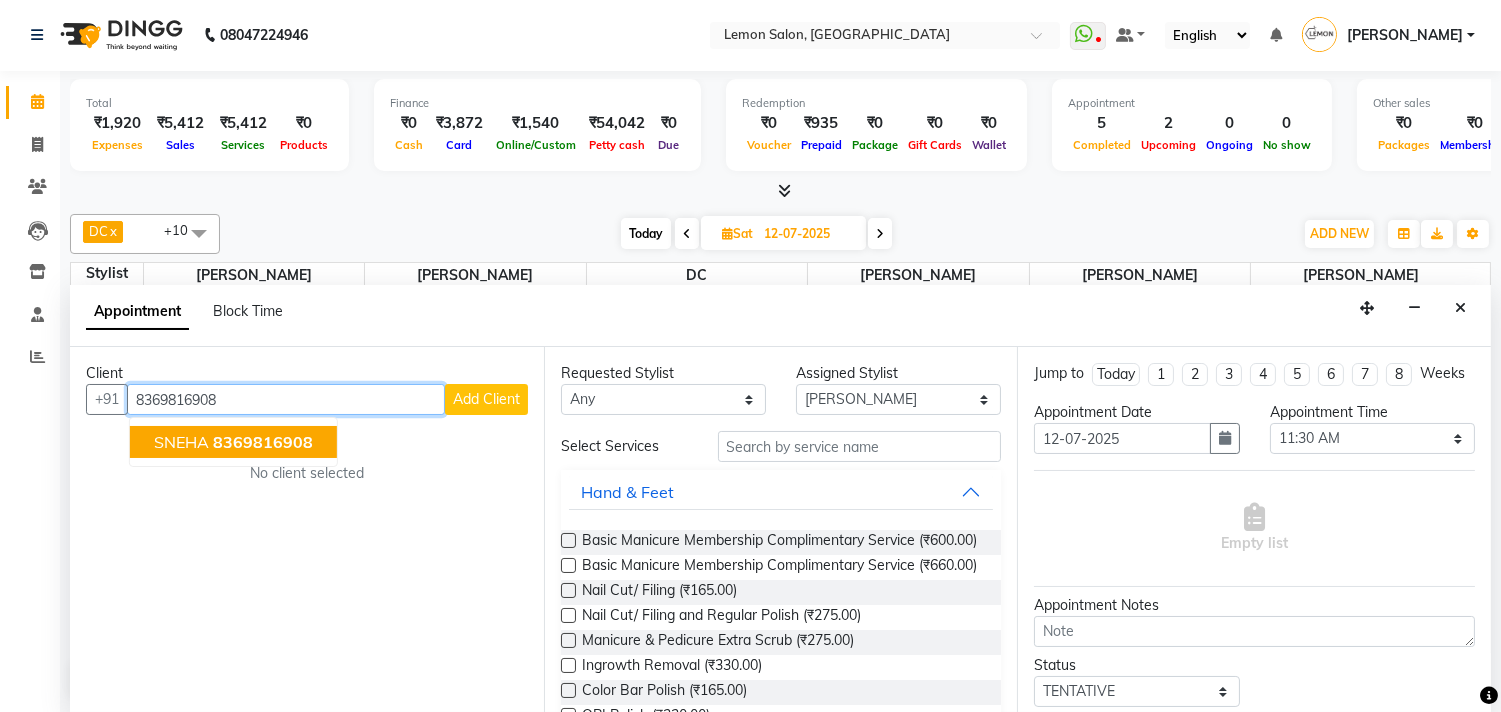 drag, startPoint x: 194, startPoint y: 442, endPoint x: 238, endPoint y: 446, distance: 44.181442 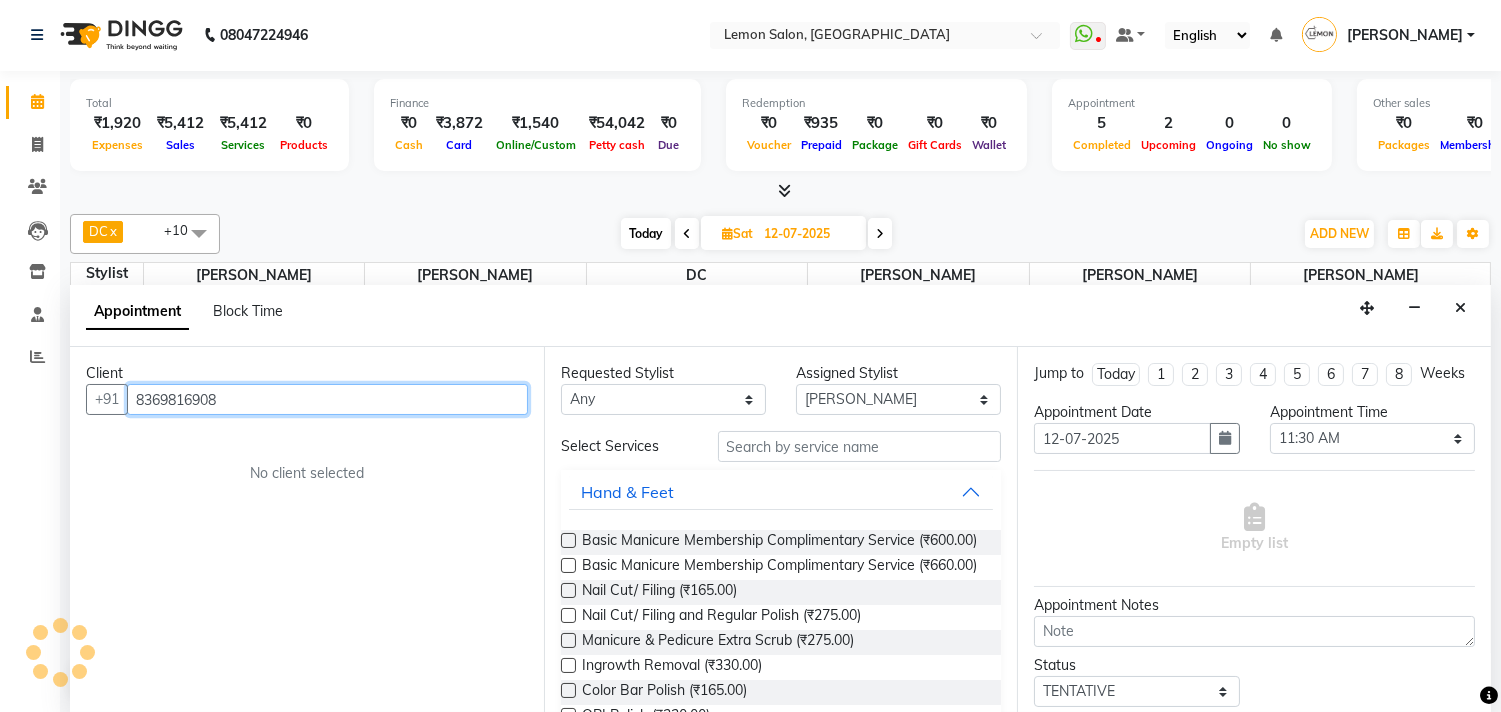 type on "8369816908" 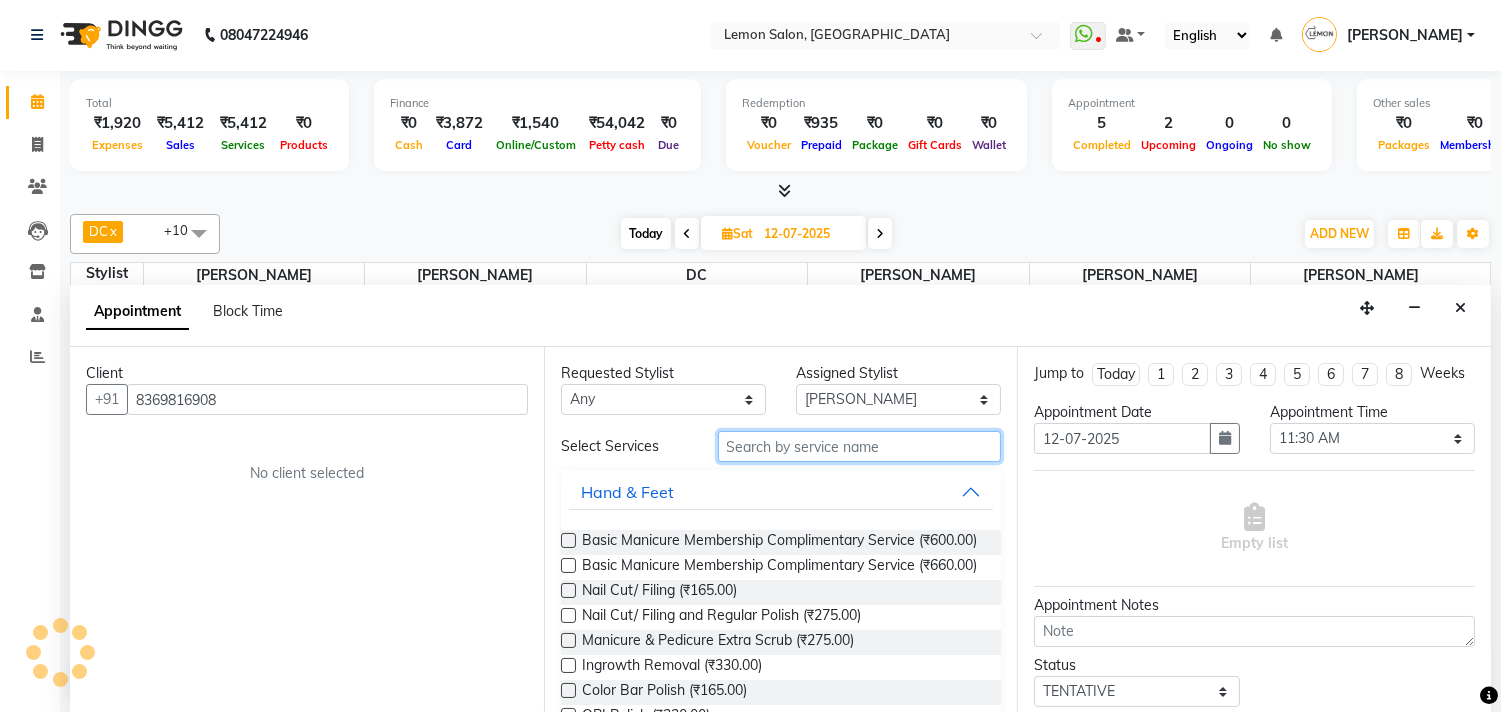 click at bounding box center [860, 446] 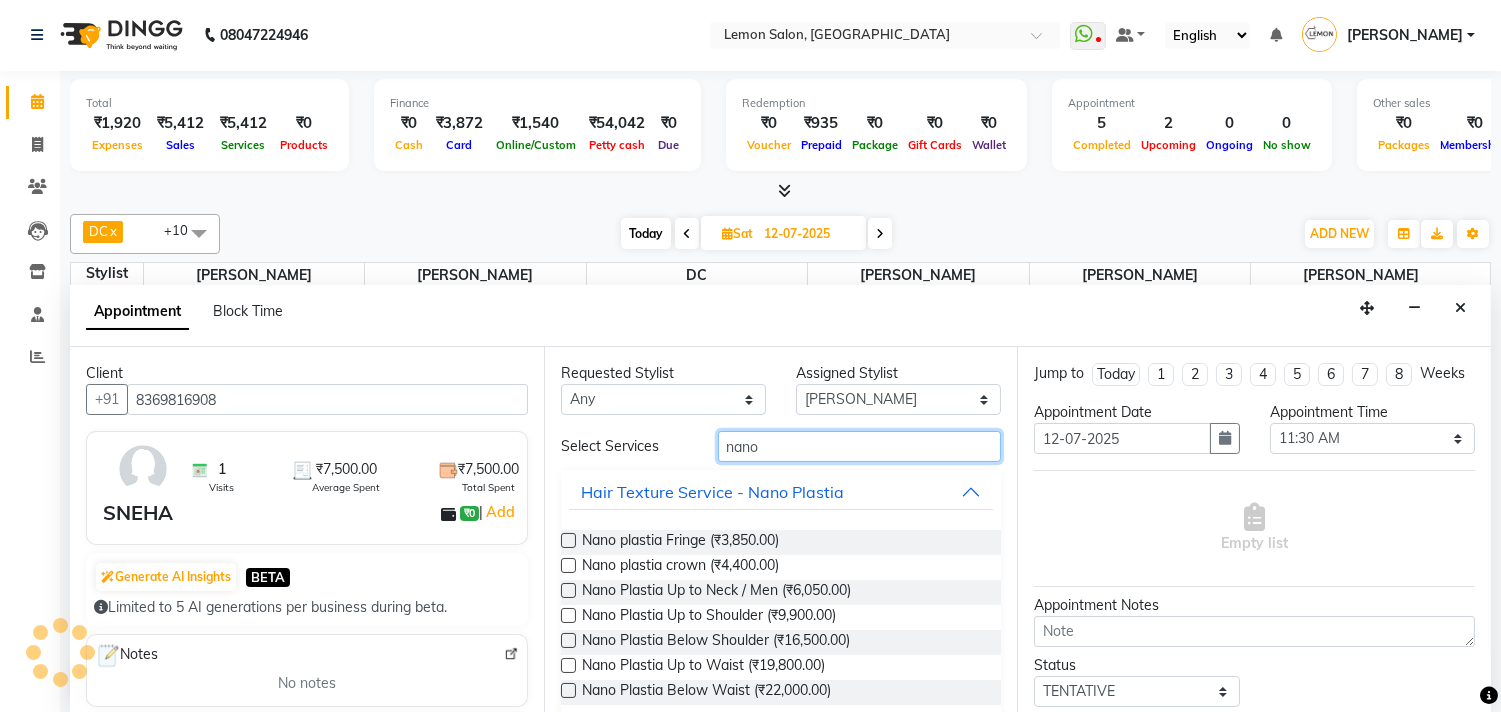 type on "nano" 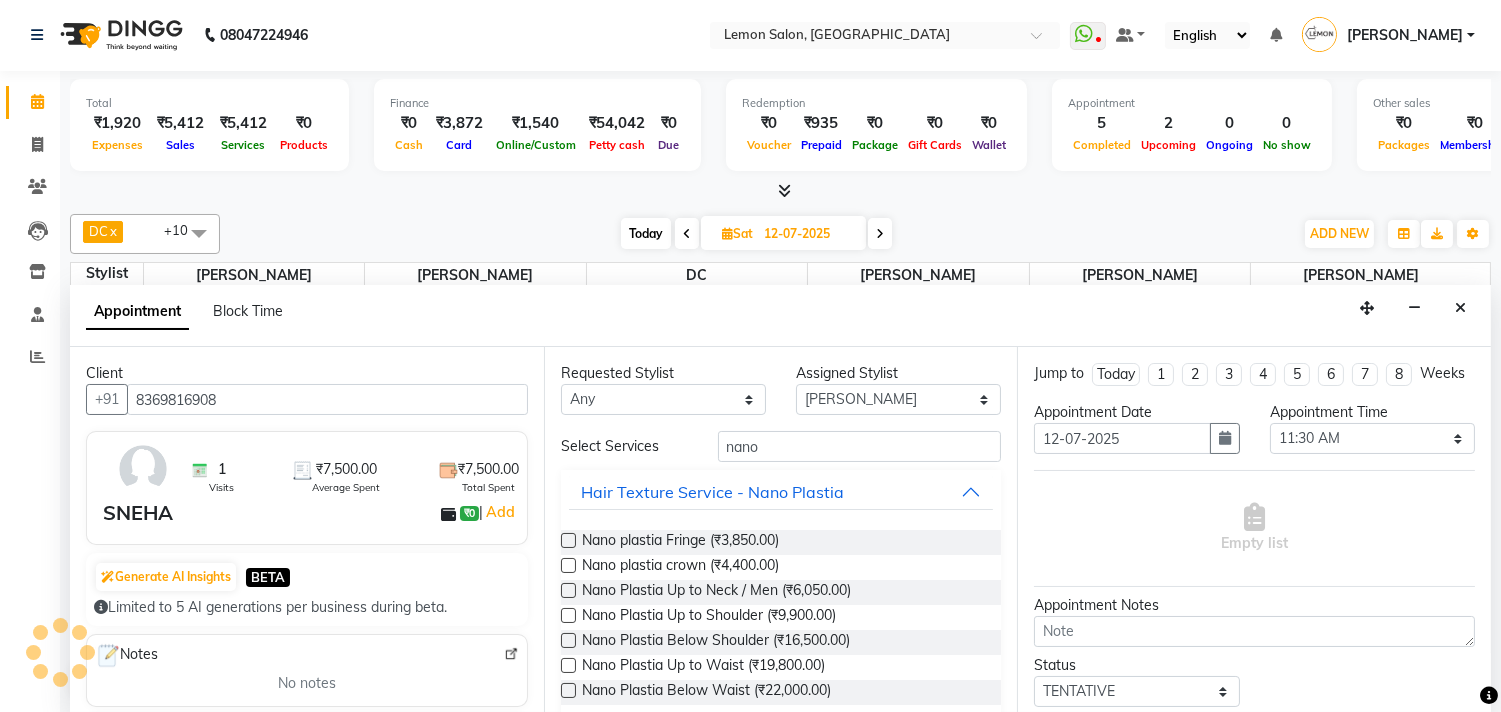 click at bounding box center [568, 615] 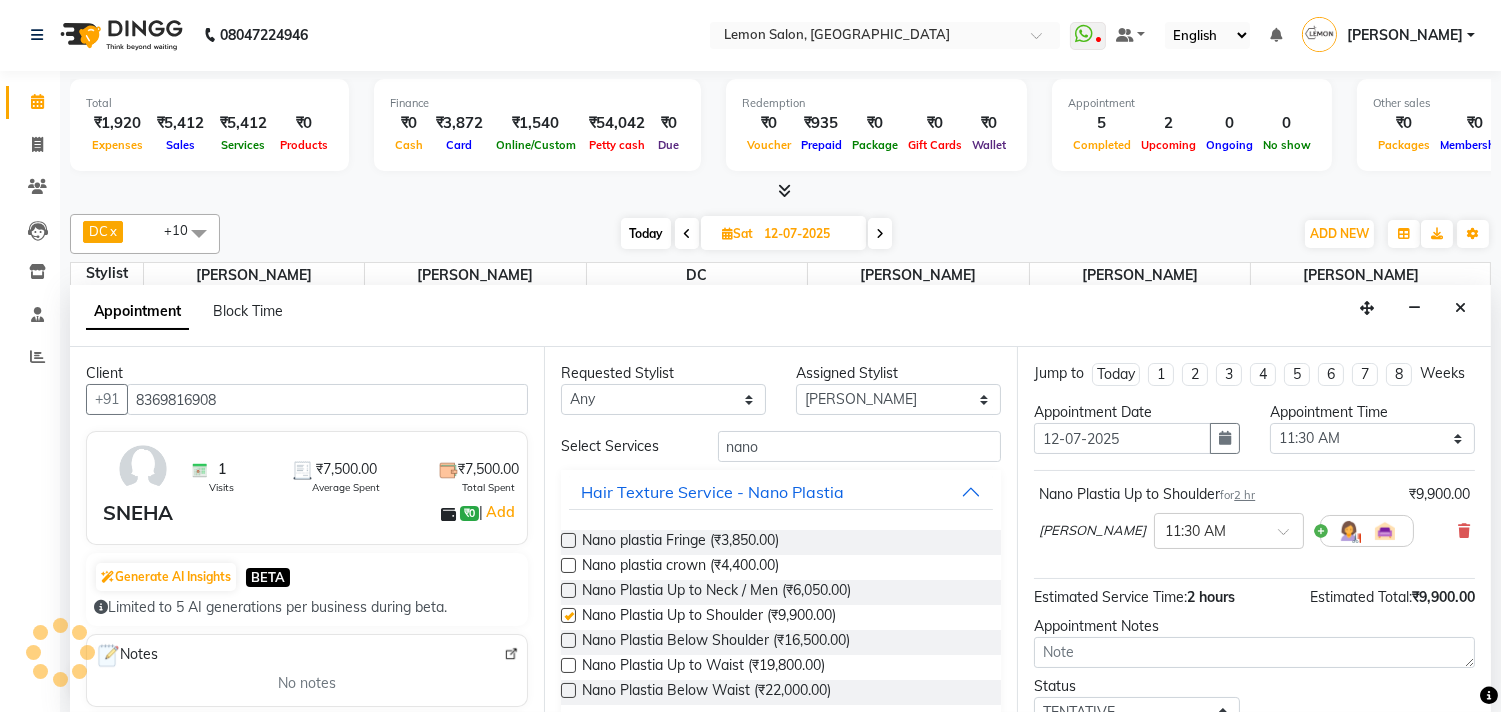 checkbox on "false" 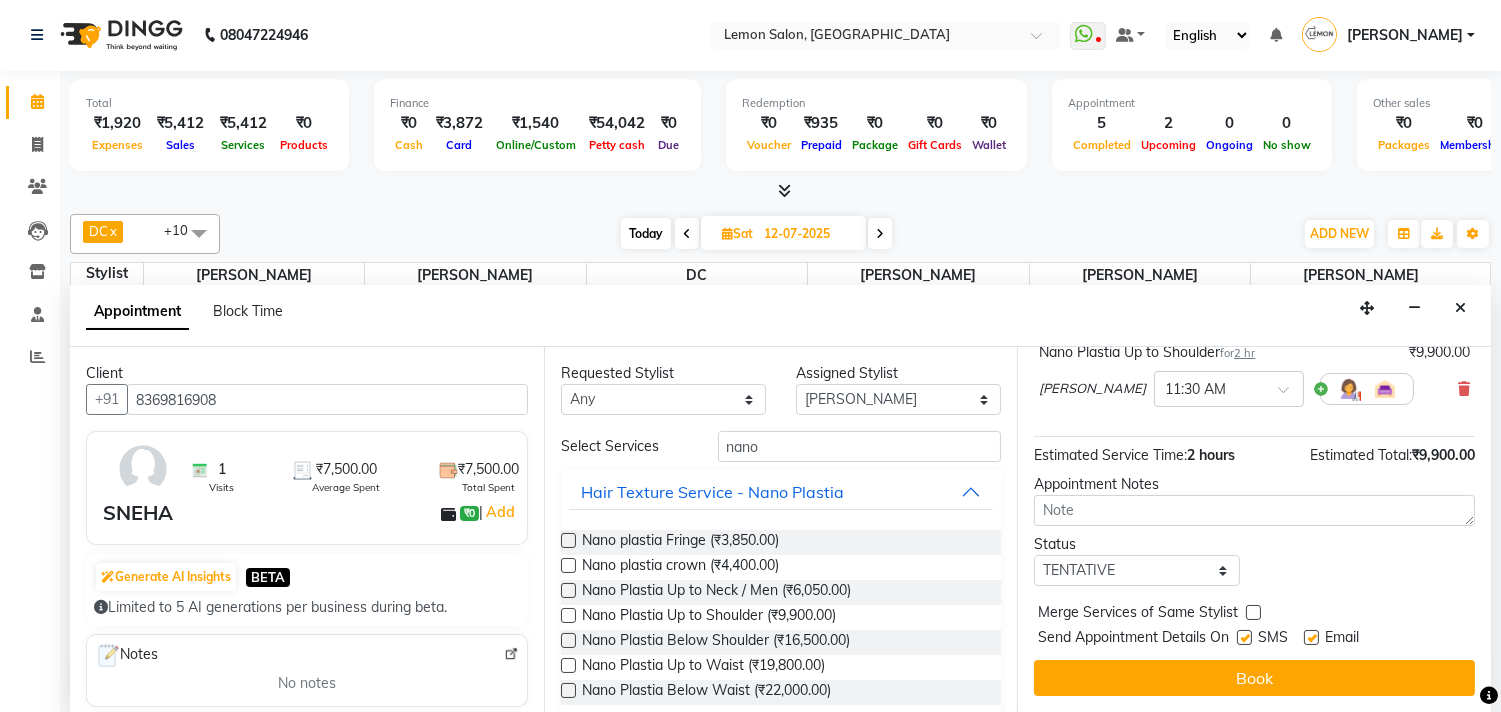 scroll, scrollTop: 161, scrollLeft: 0, axis: vertical 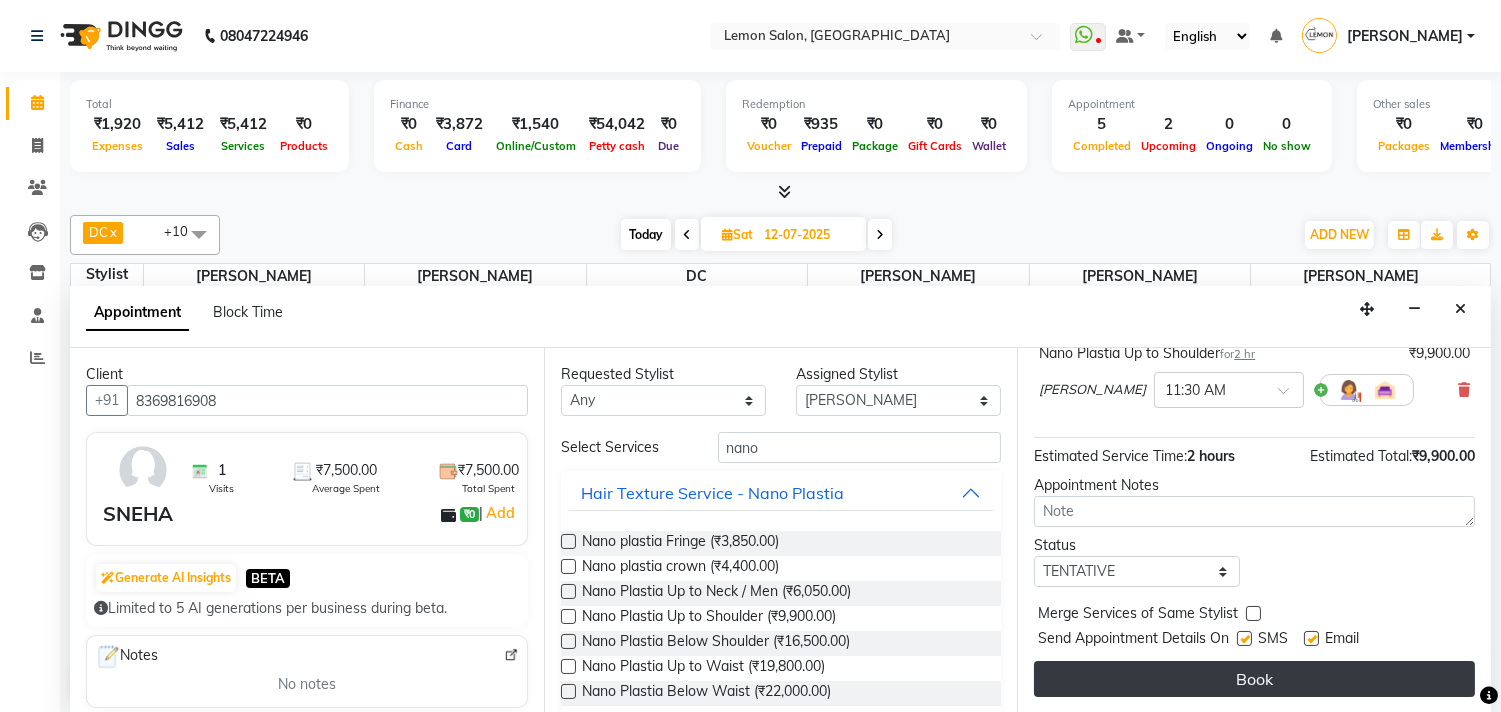 click on "Book" at bounding box center (1254, 679) 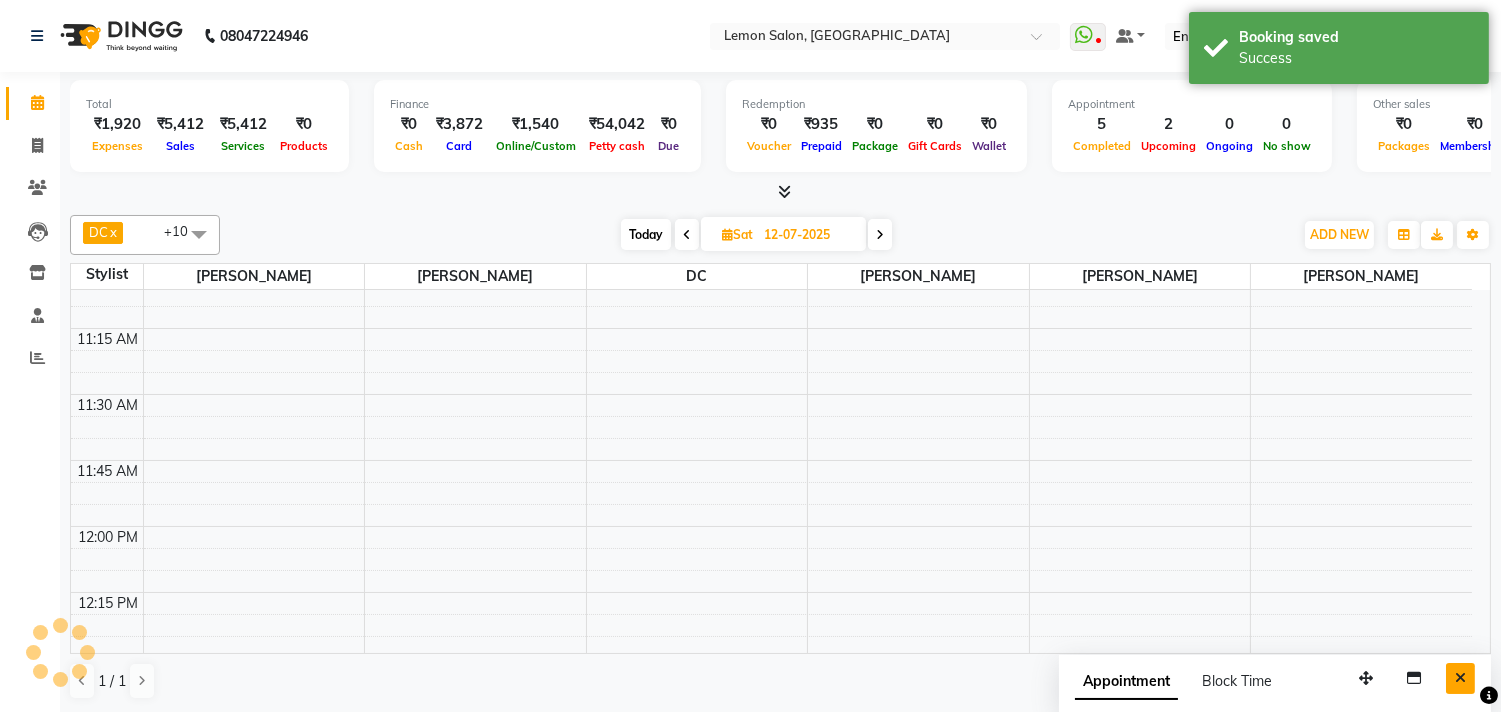 click at bounding box center [1460, 678] 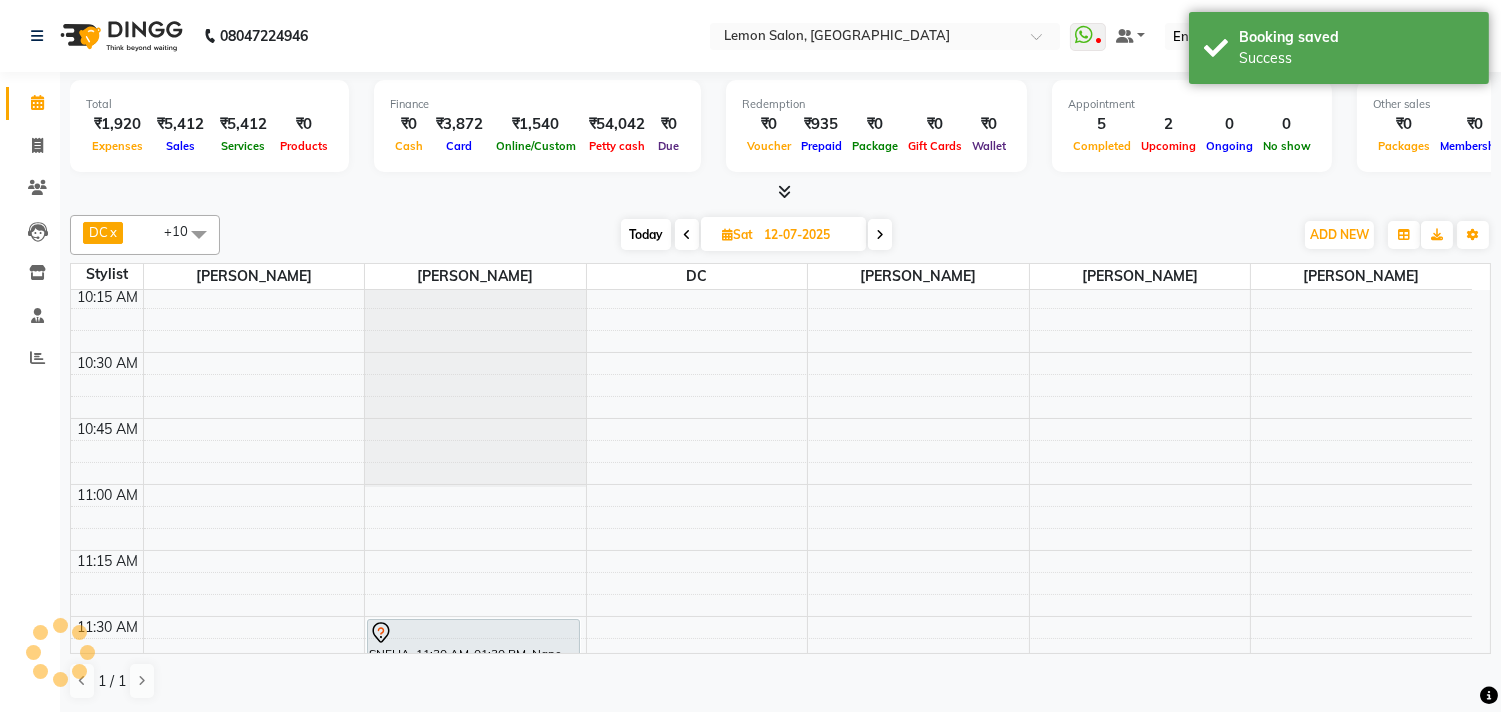 scroll, scrollTop: 555, scrollLeft: 0, axis: vertical 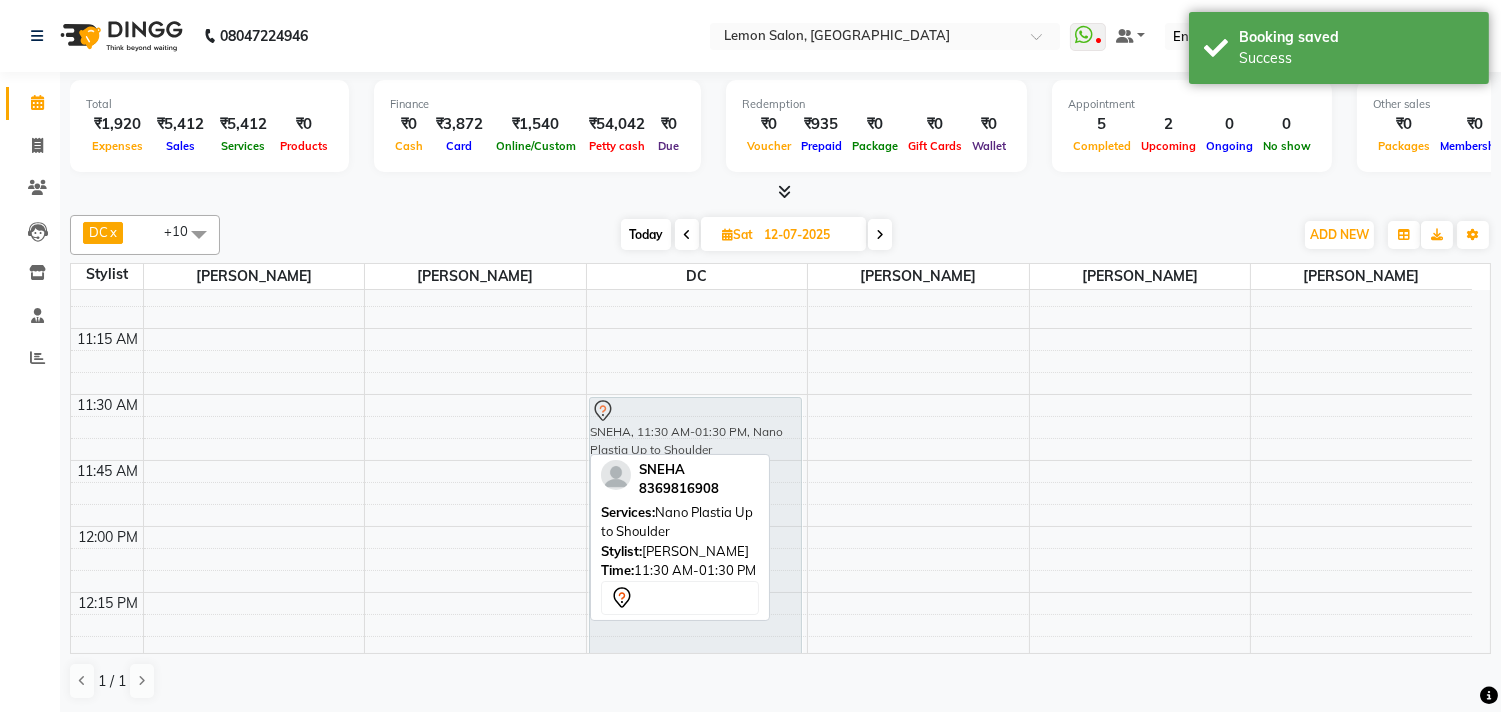 drag, startPoint x: 478, startPoint y: 455, endPoint x: 627, endPoint y: 453, distance: 149.01343 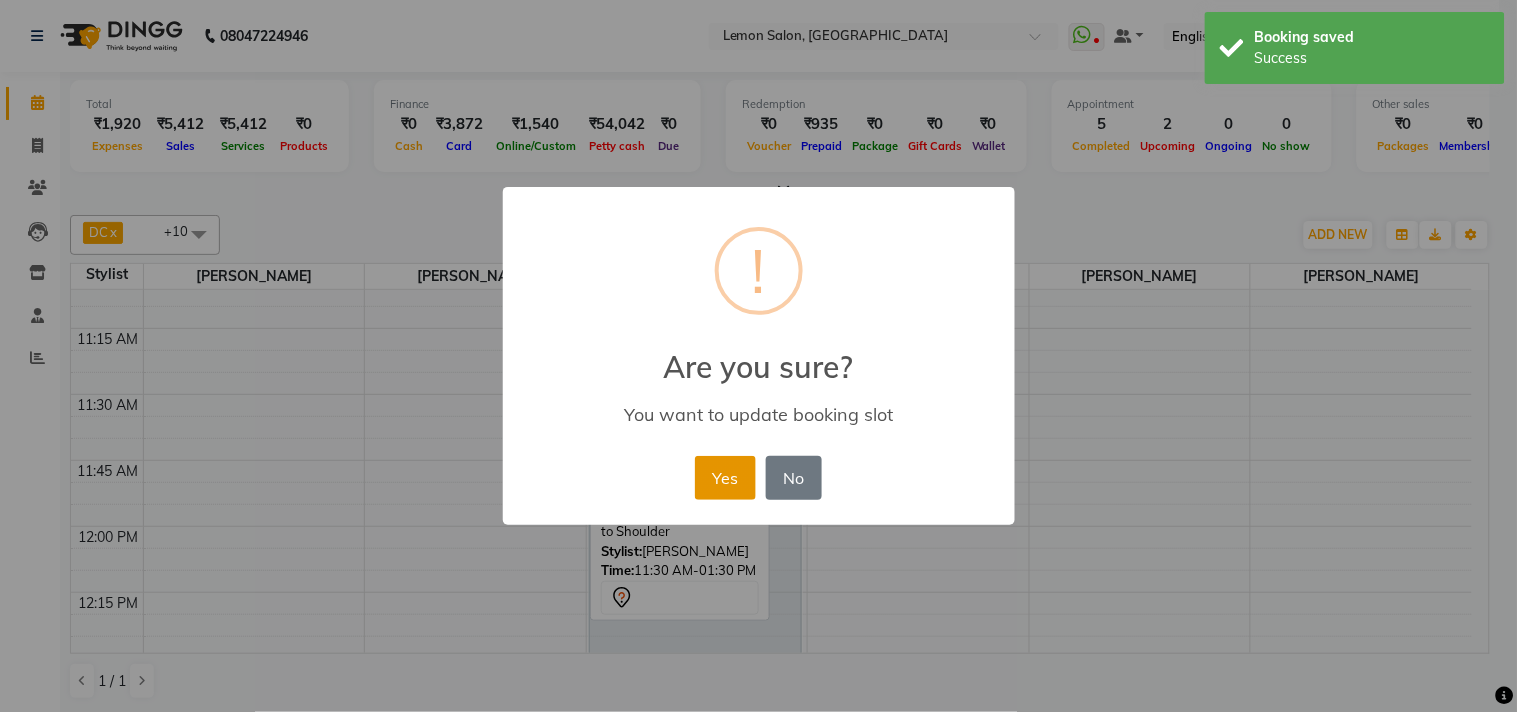 click on "Yes" at bounding box center (725, 478) 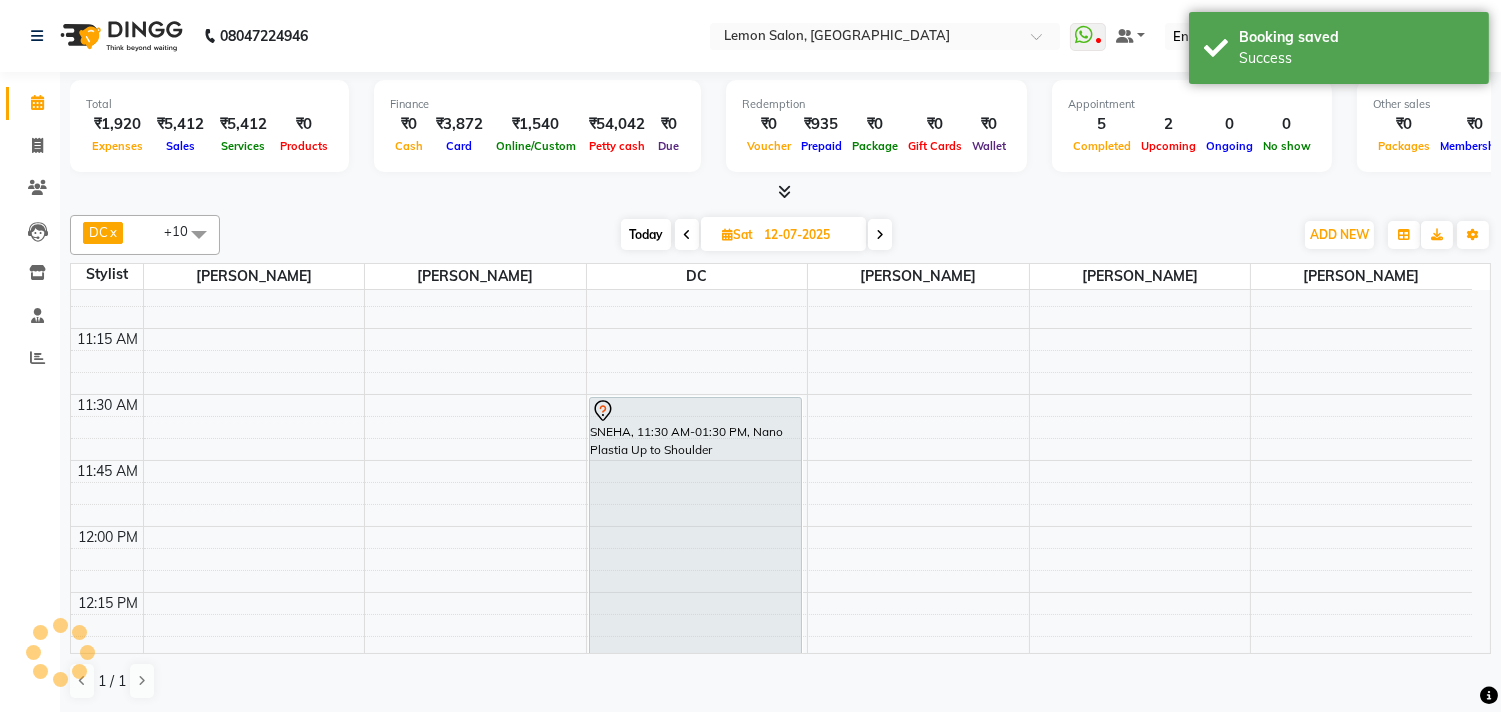 click on "Today" at bounding box center [646, 234] 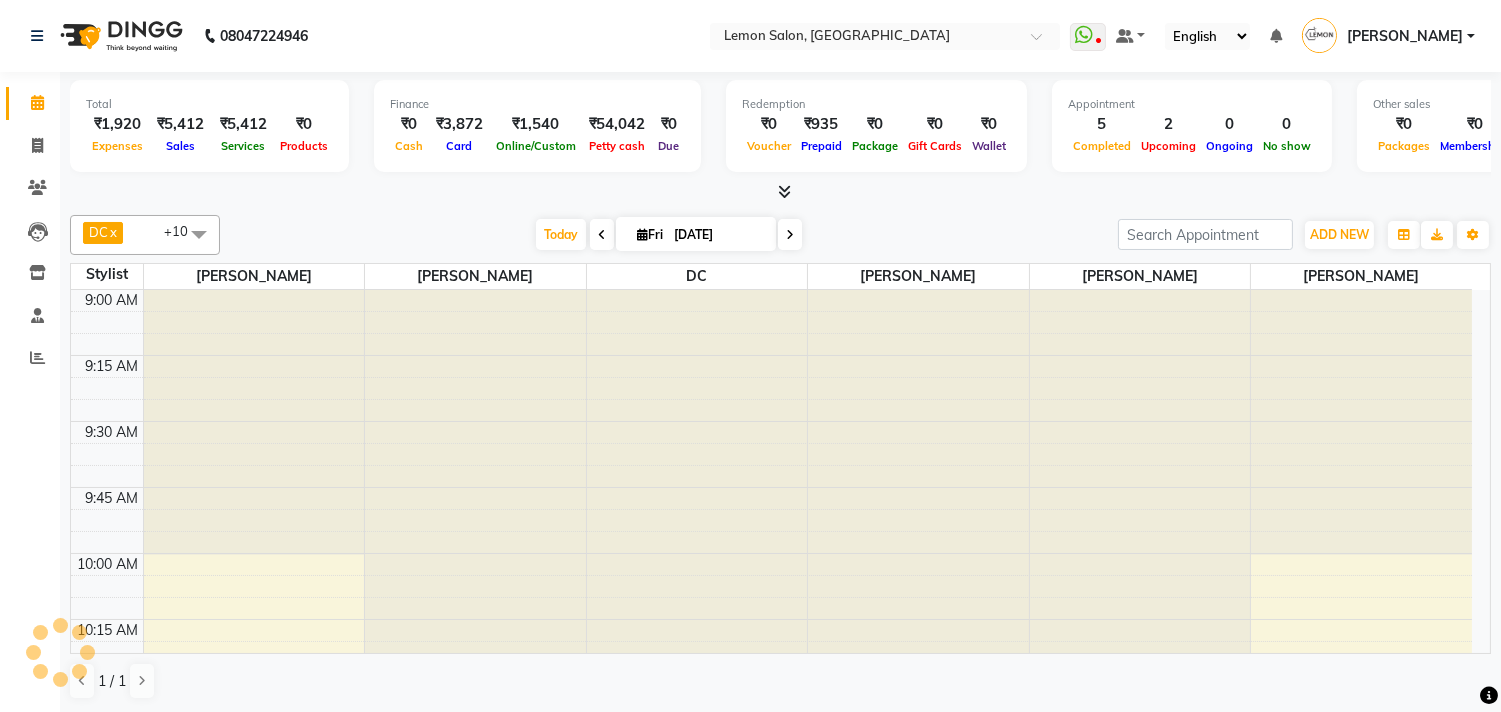 scroll, scrollTop: 2917, scrollLeft: 0, axis: vertical 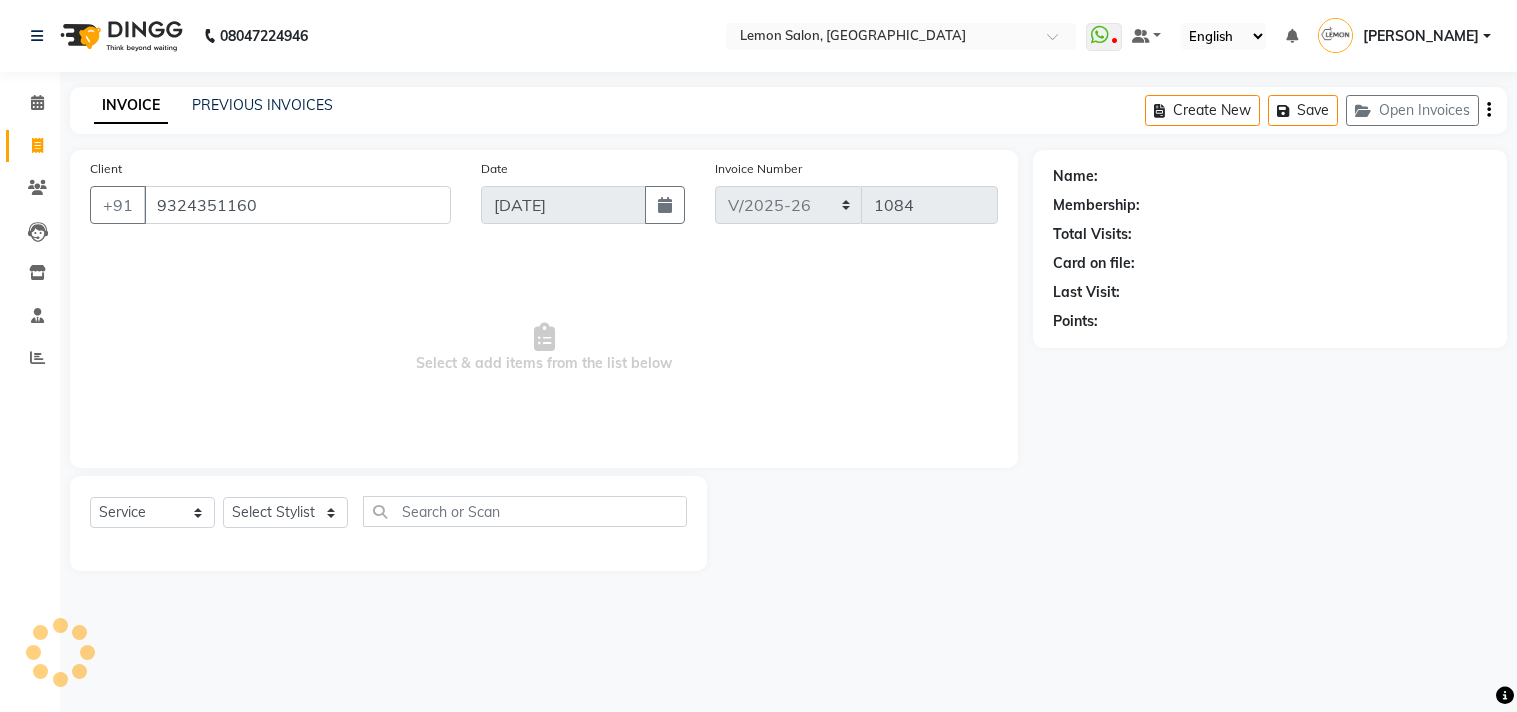 select on "569" 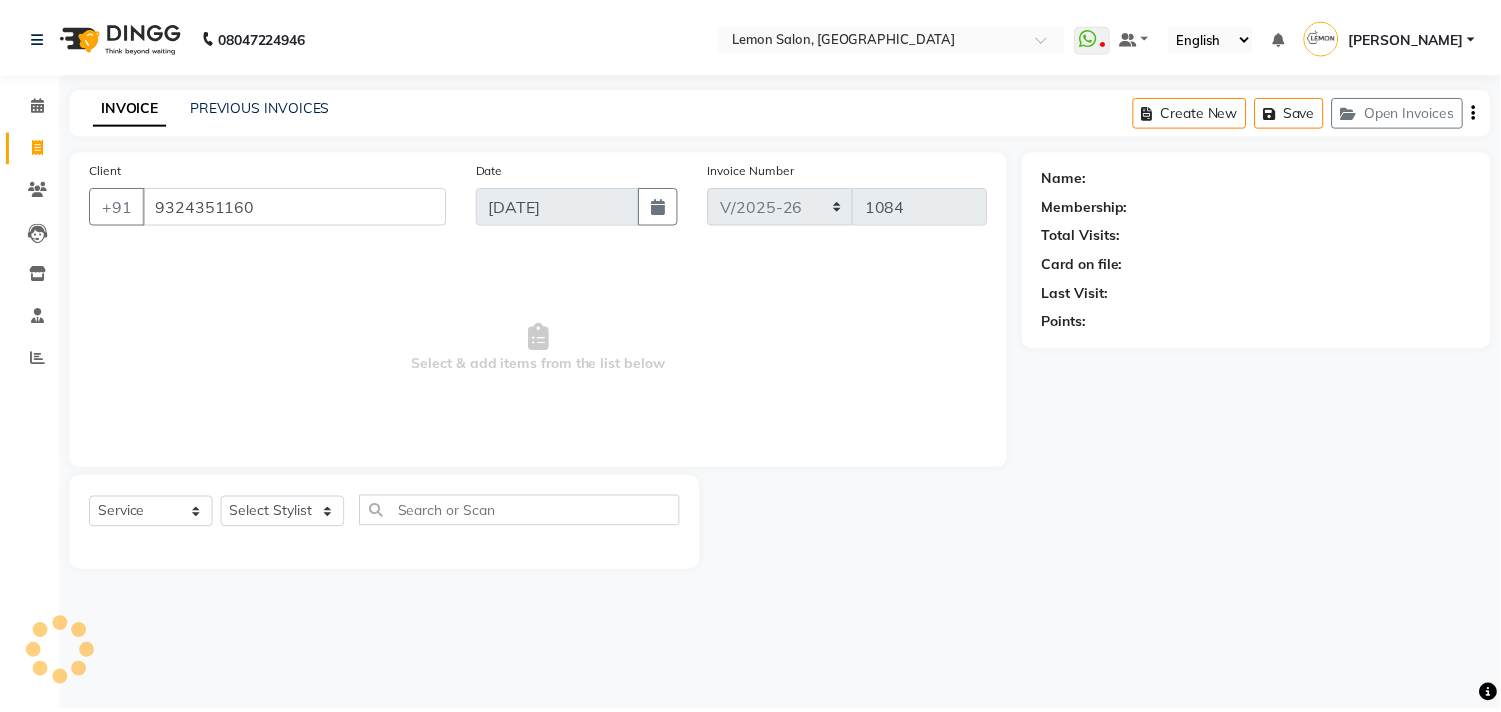 scroll, scrollTop: 0, scrollLeft: 0, axis: both 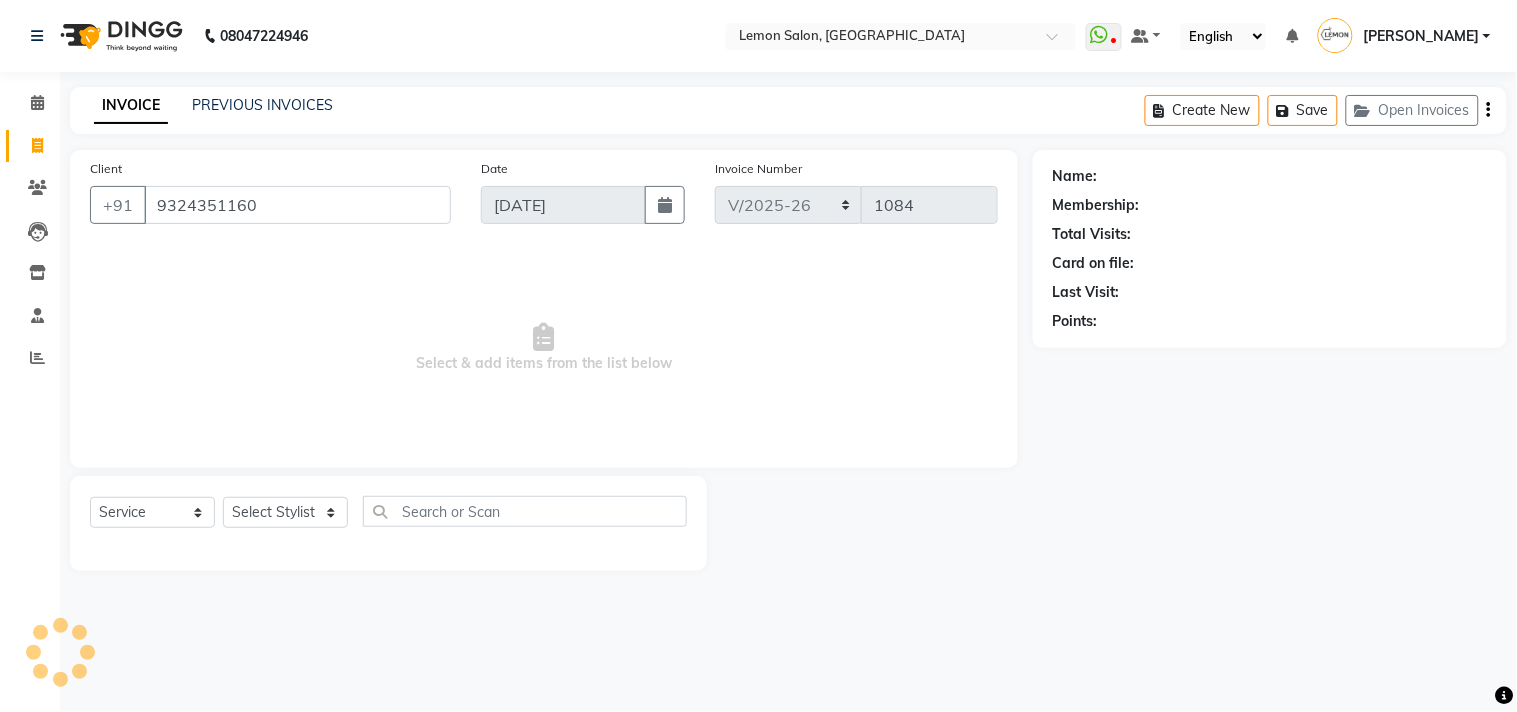 type on "9324351160" 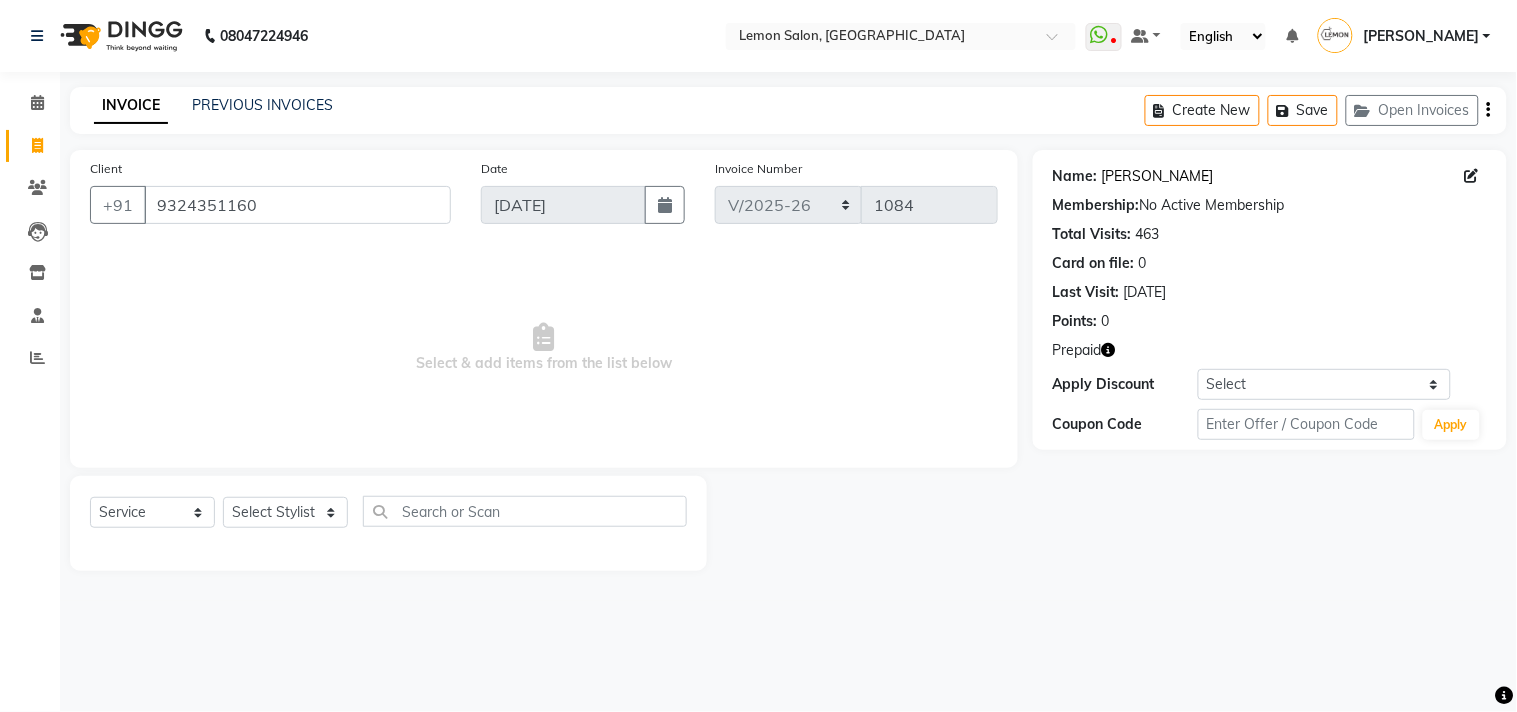 click on "Nimesh Rughani" 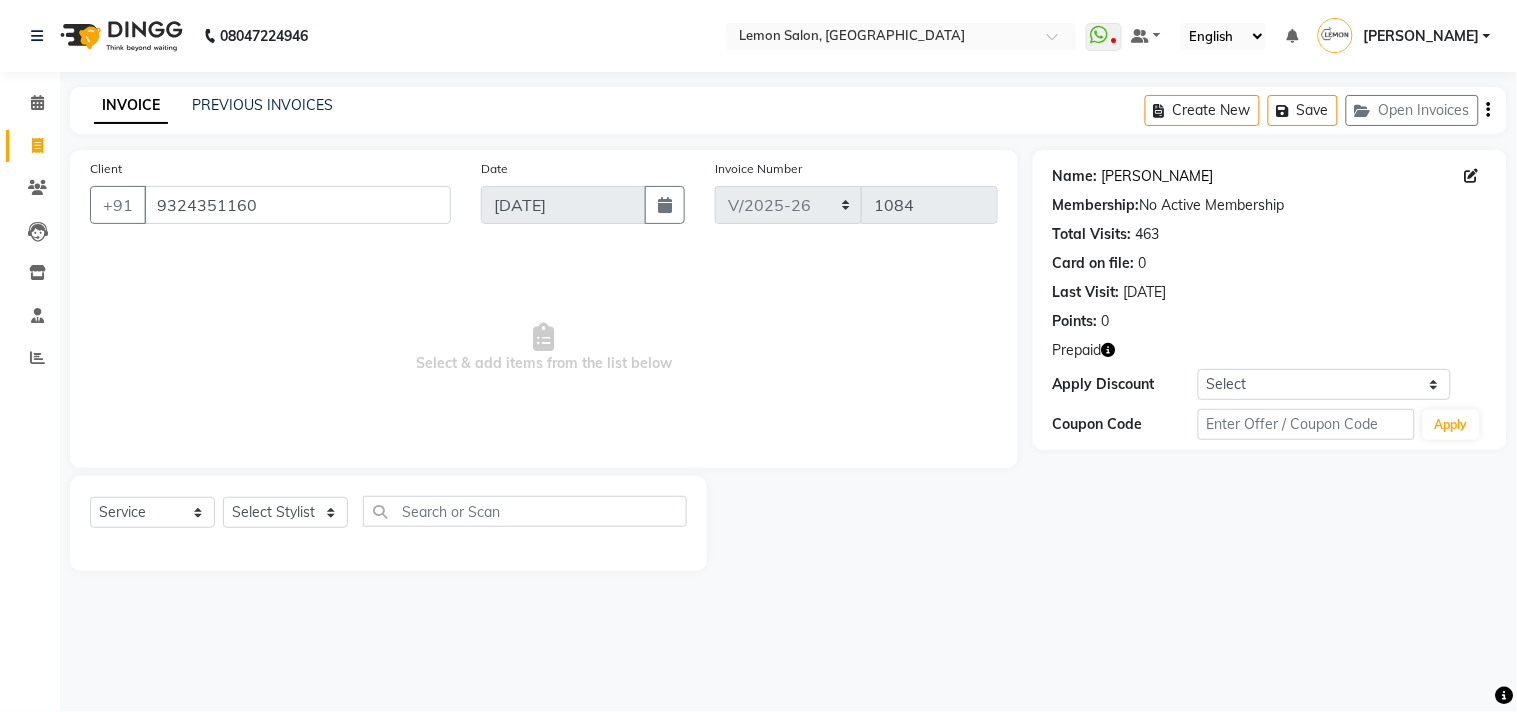 click on "Nimesh Rughani" 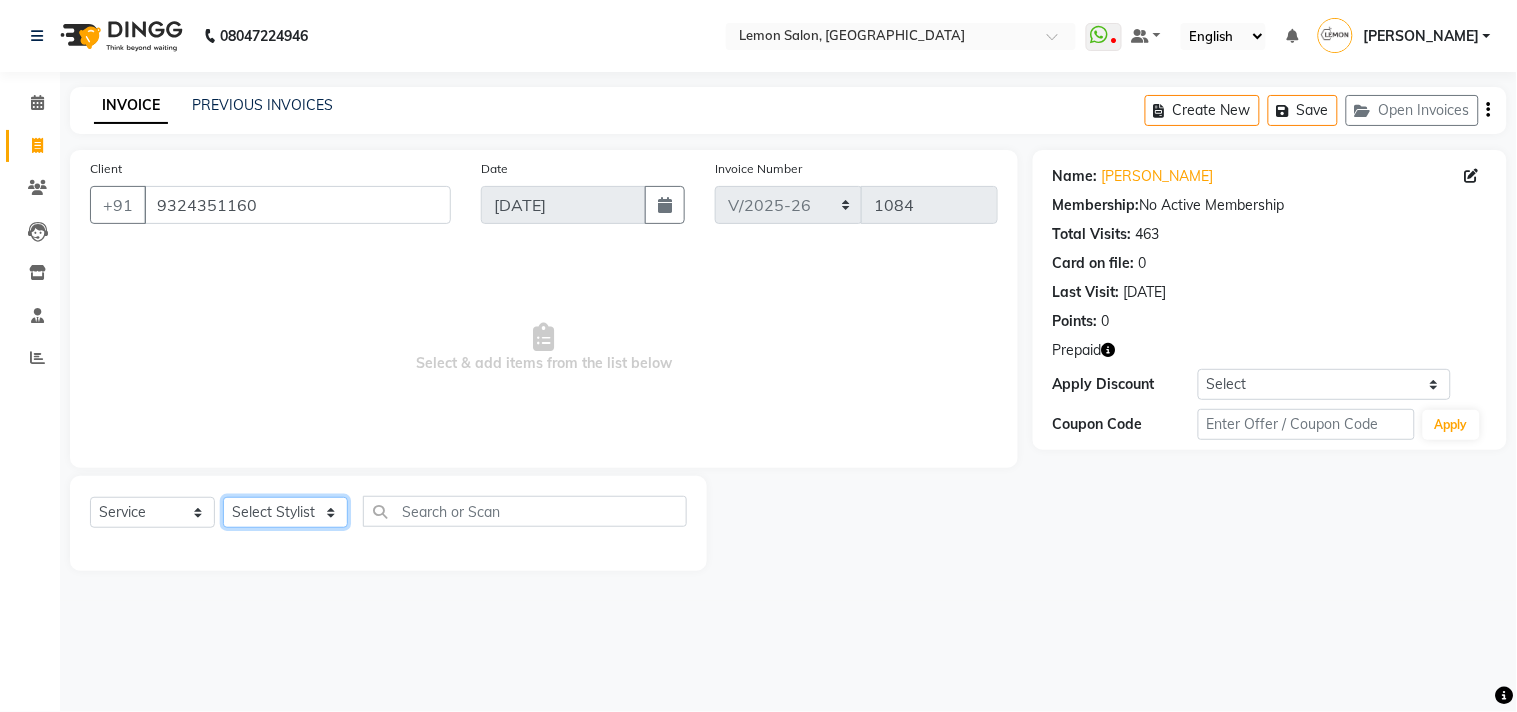 click on "Select Stylist Arun Arndive DC Faheem Malik Gufran Salmani Payal Maurya Riya Adawade Shoeb Salmani Kandivali Swati Sharma Yunus Yusuf Shaikh" 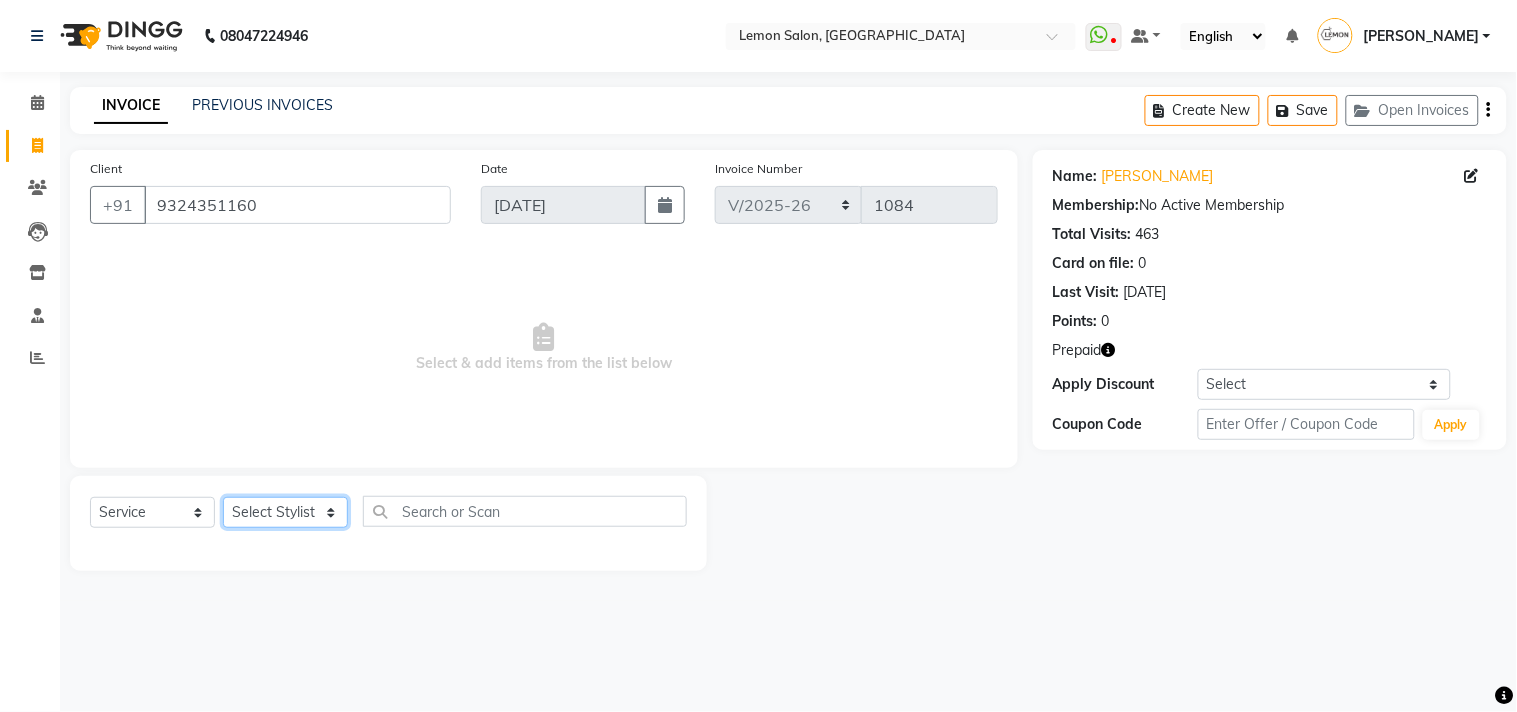 select on "7385" 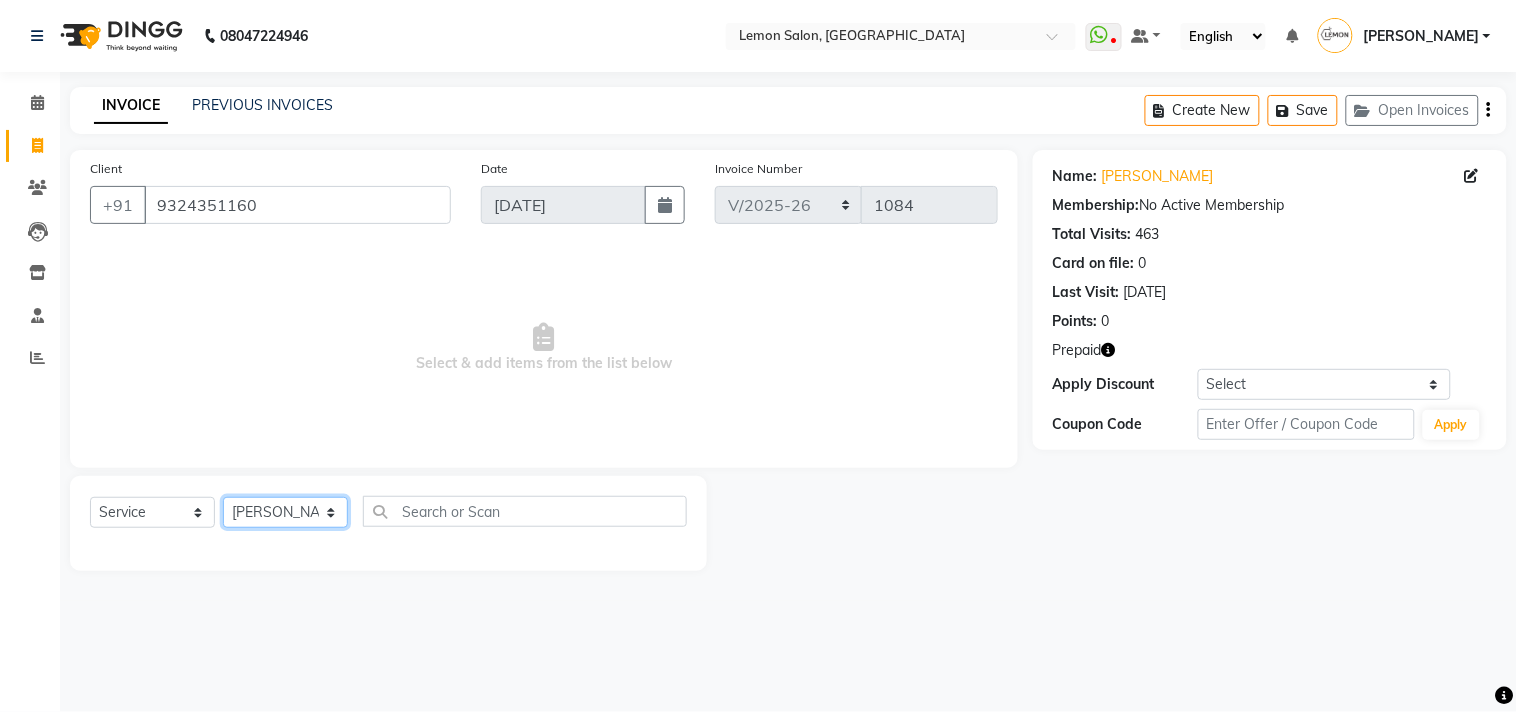 click on "Select Stylist Arun Arndive DC Faheem Malik Gufran Salmani Payal Maurya Riya Adawade Shoeb Salmani Kandivali Swati Sharma Yunus Yusuf Shaikh" 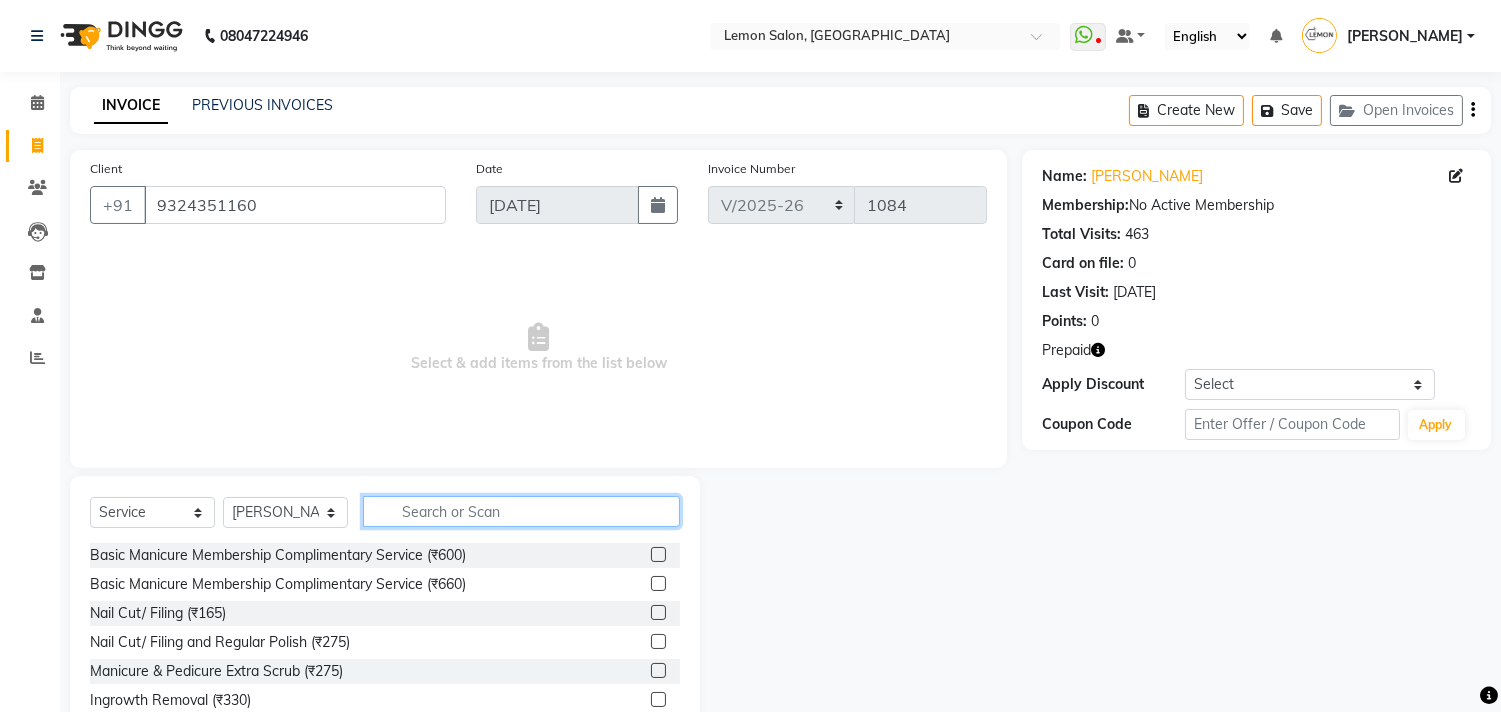 click 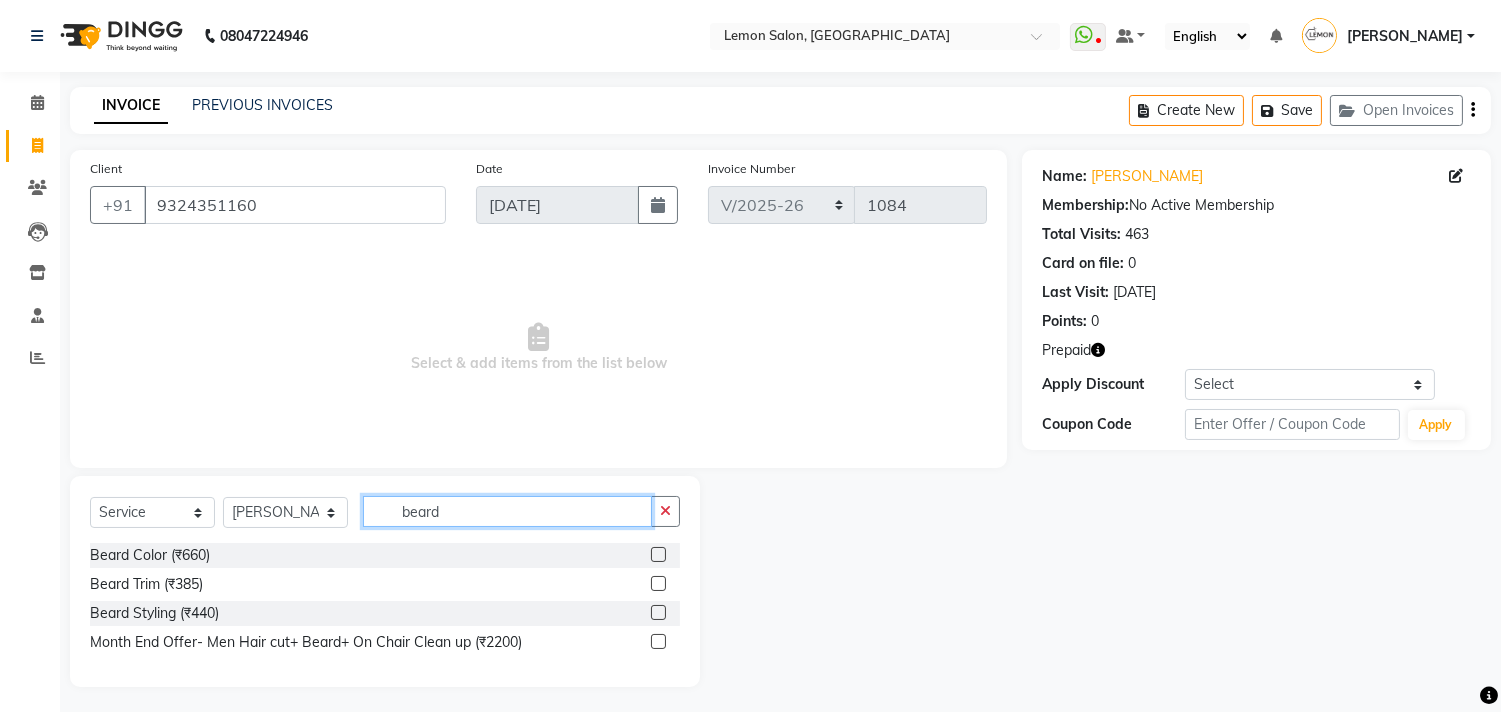 type on "beard" 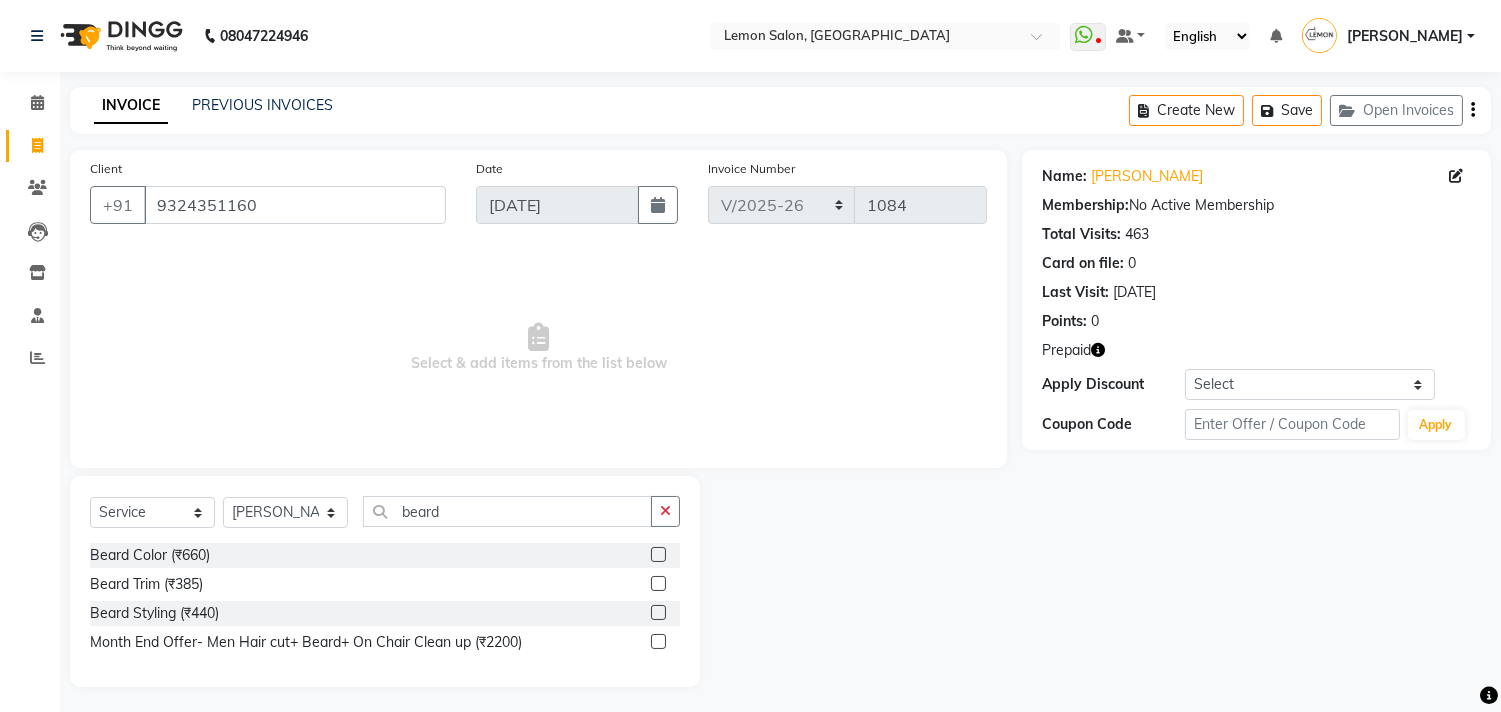 click 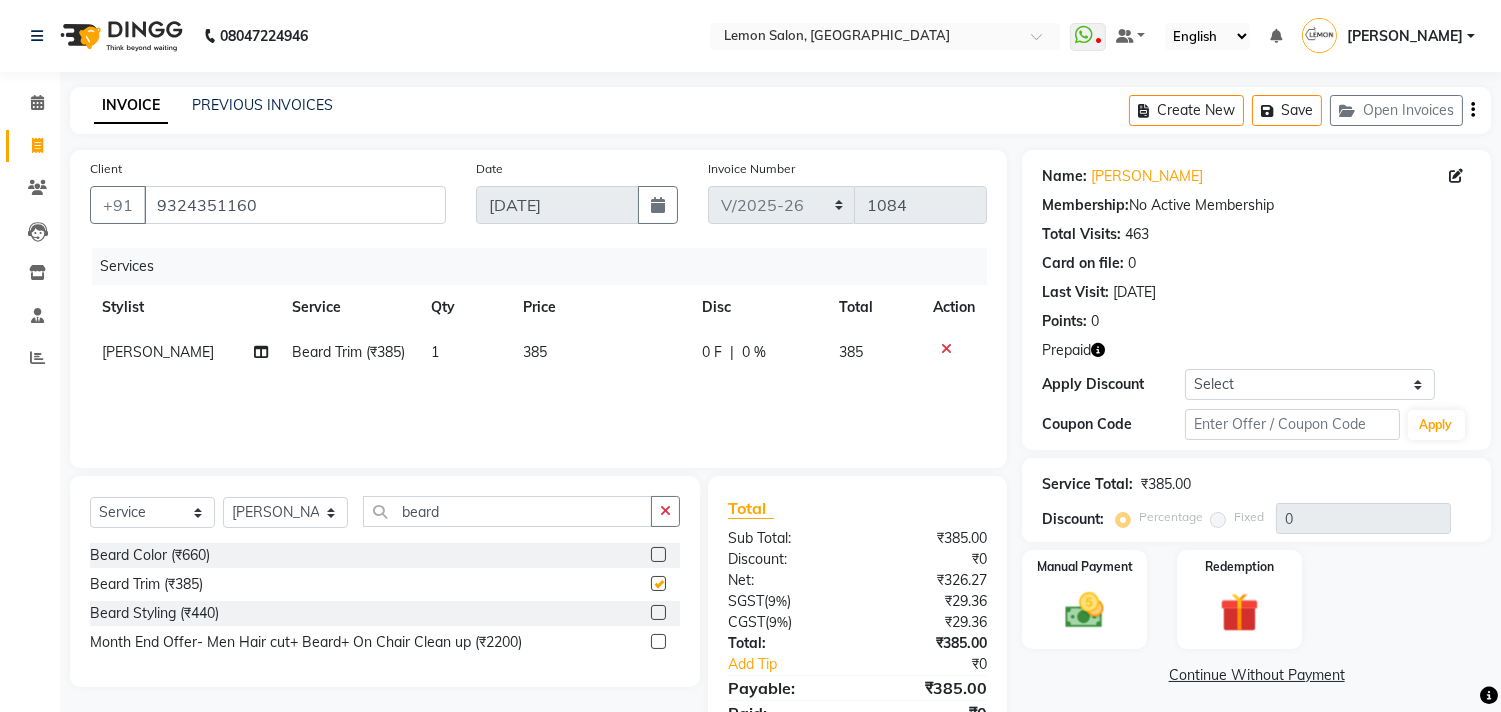 checkbox on "false" 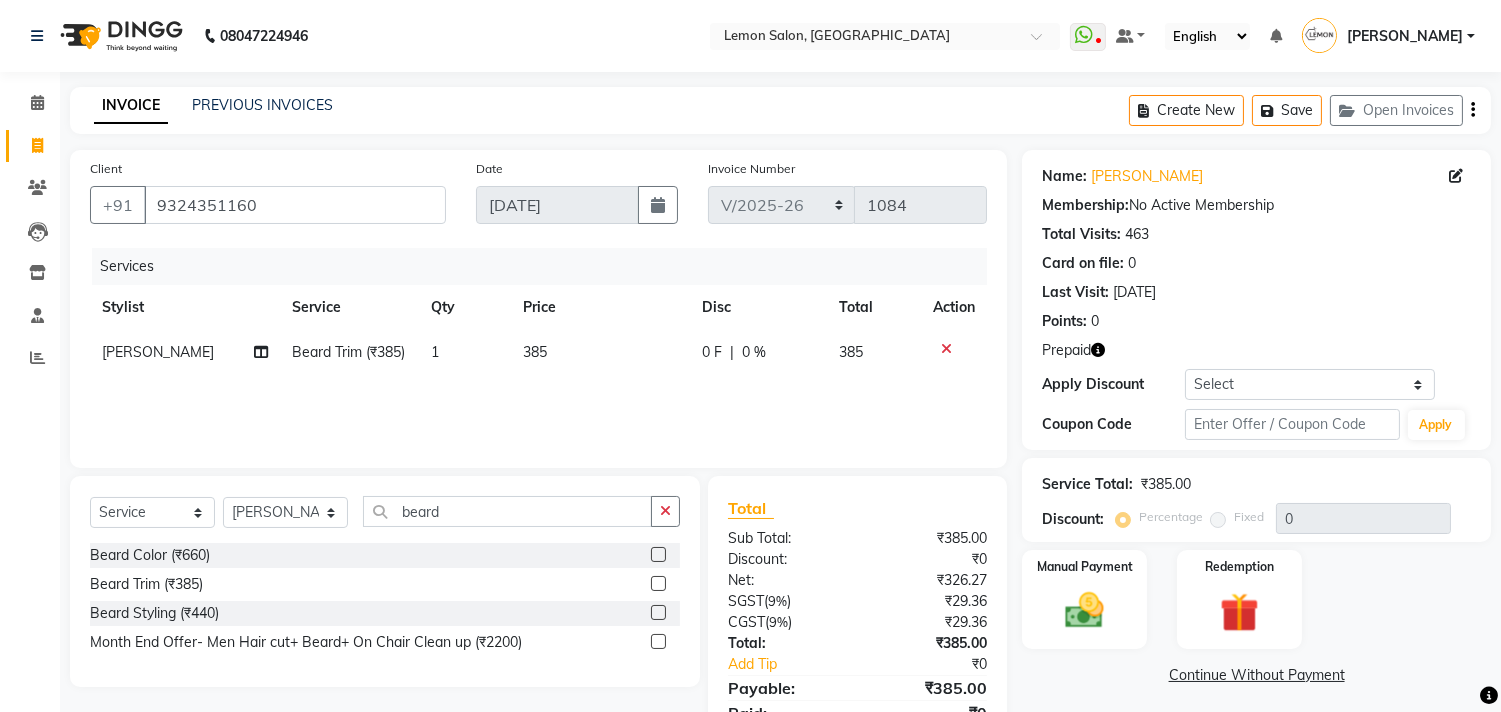 scroll, scrollTop: 87, scrollLeft: 0, axis: vertical 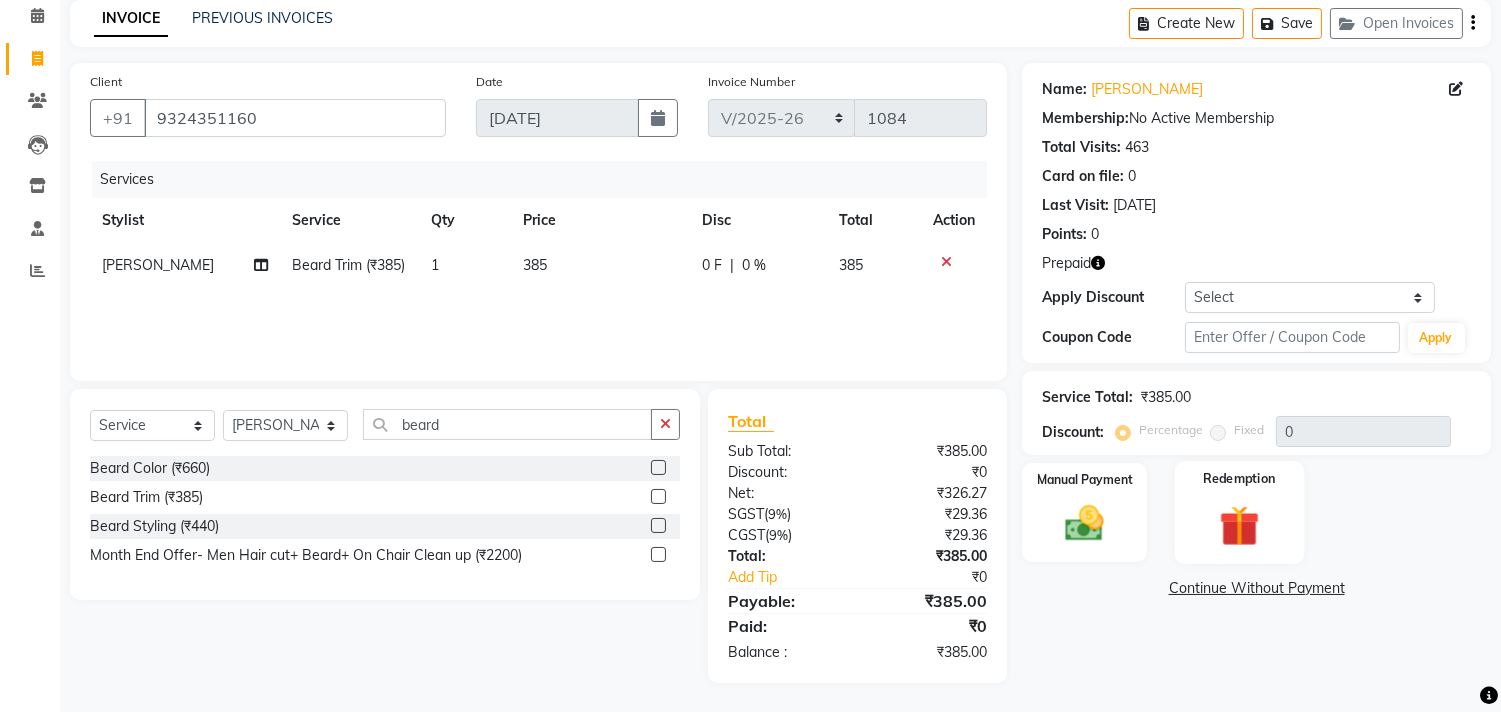 click 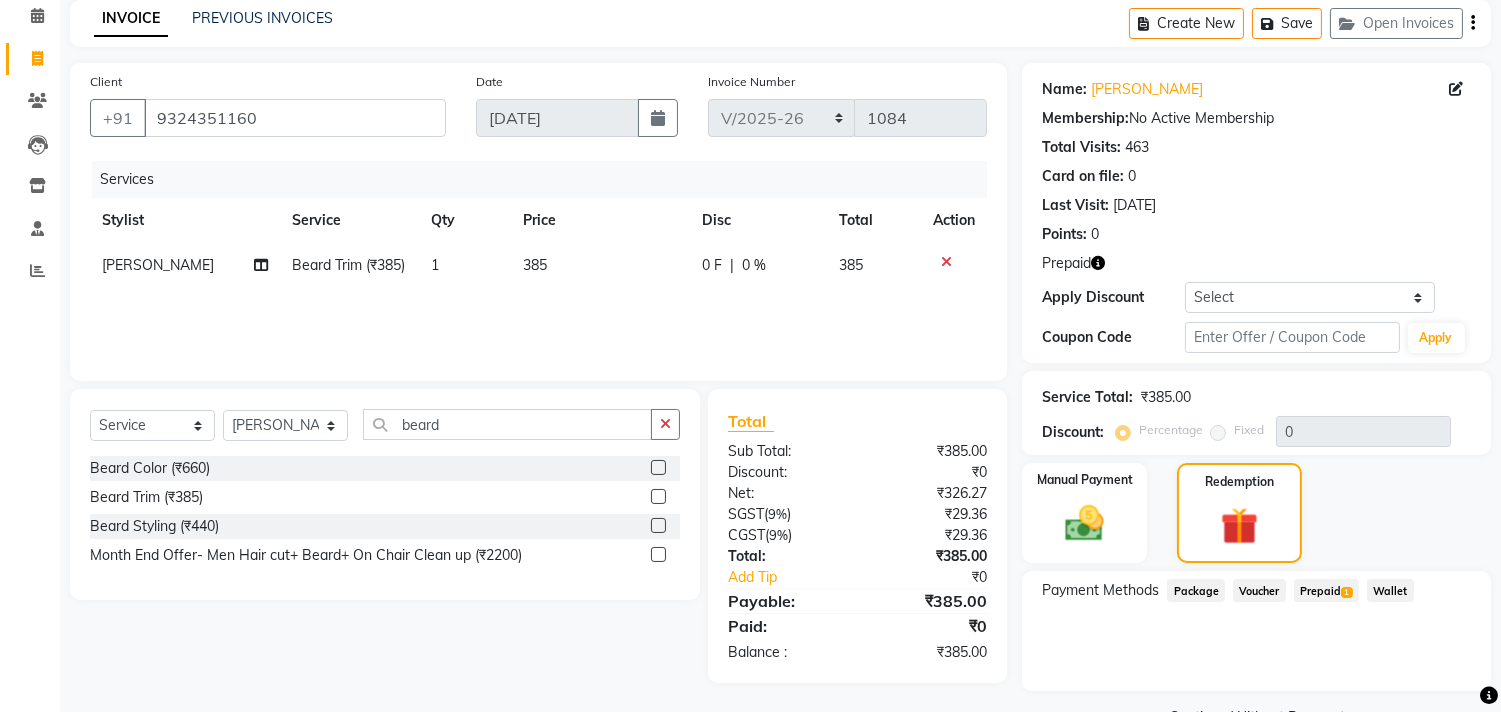 click on "Prepaid  1" 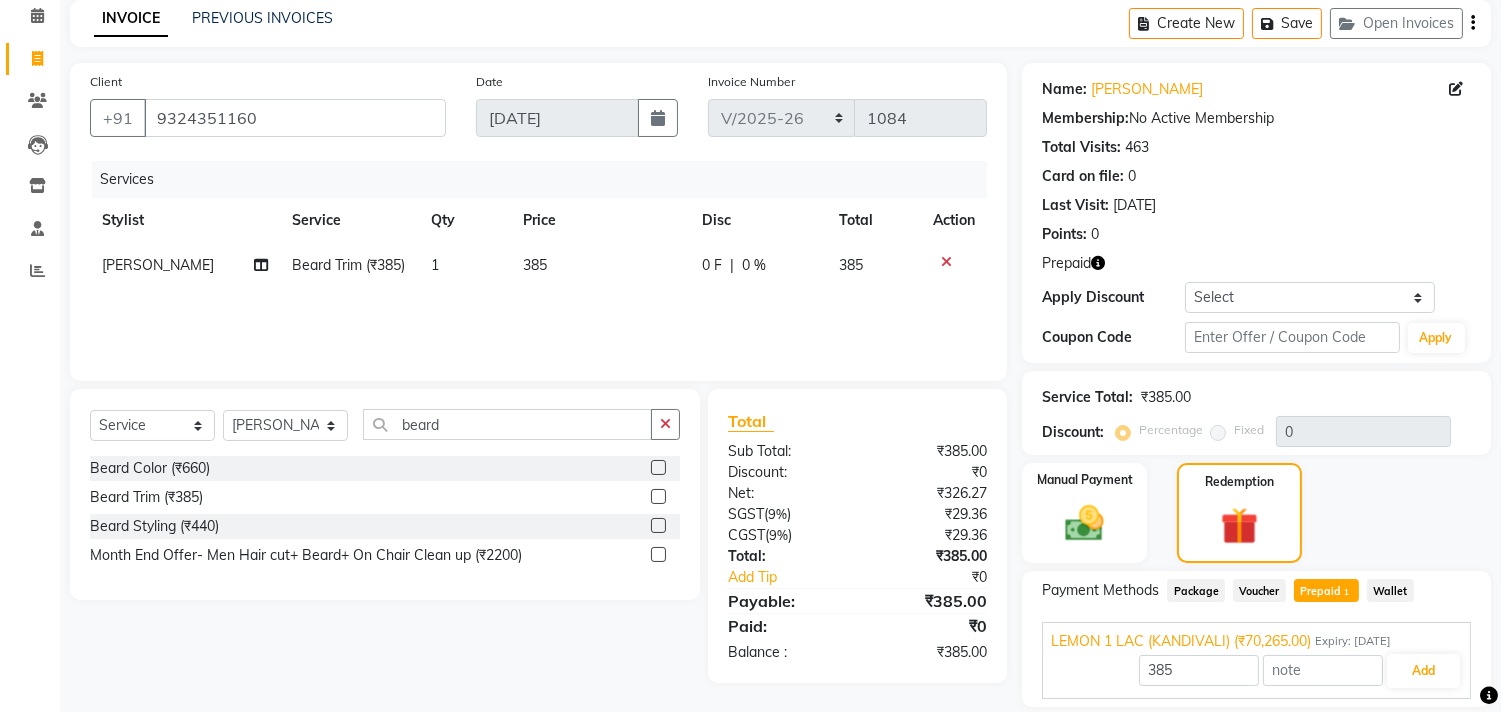 scroll, scrollTop: 152, scrollLeft: 0, axis: vertical 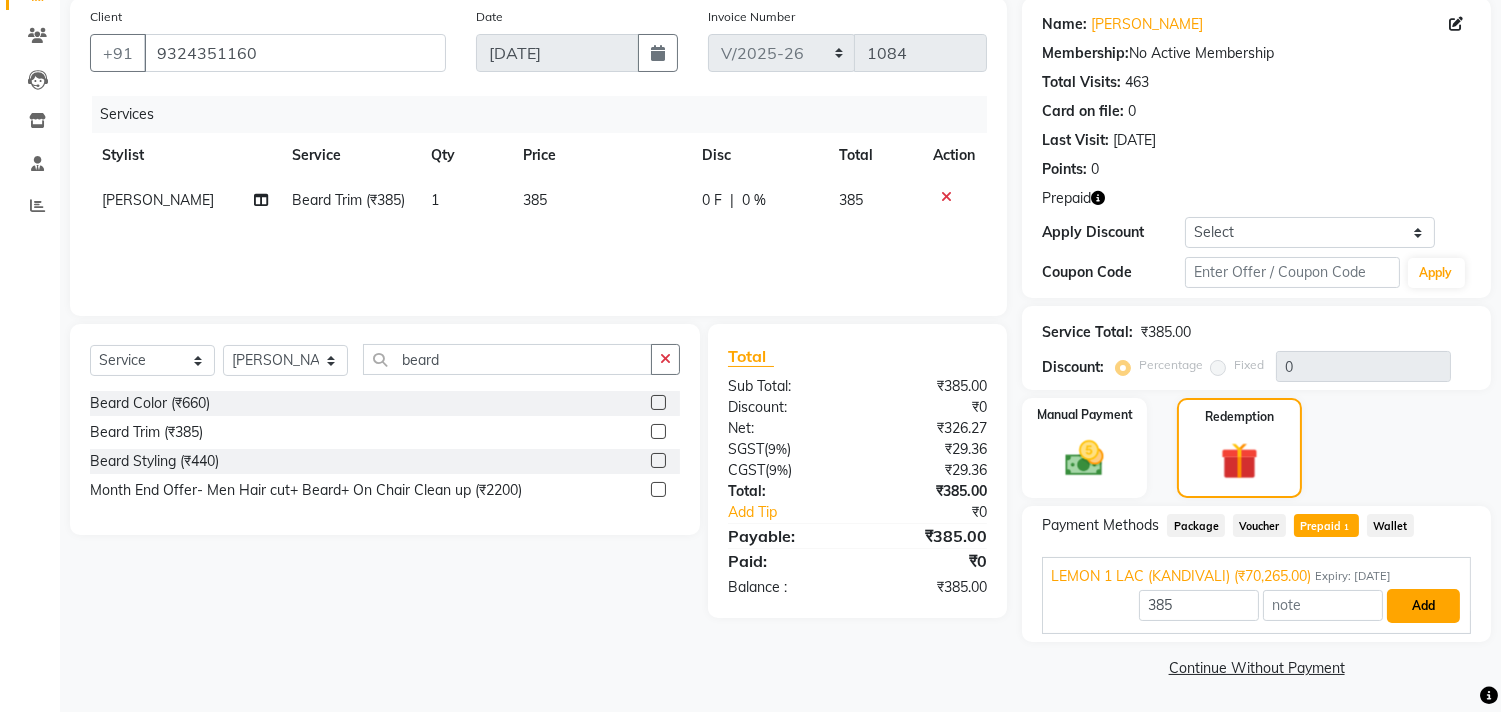 click on "Add" at bounding box center [1423, 606] 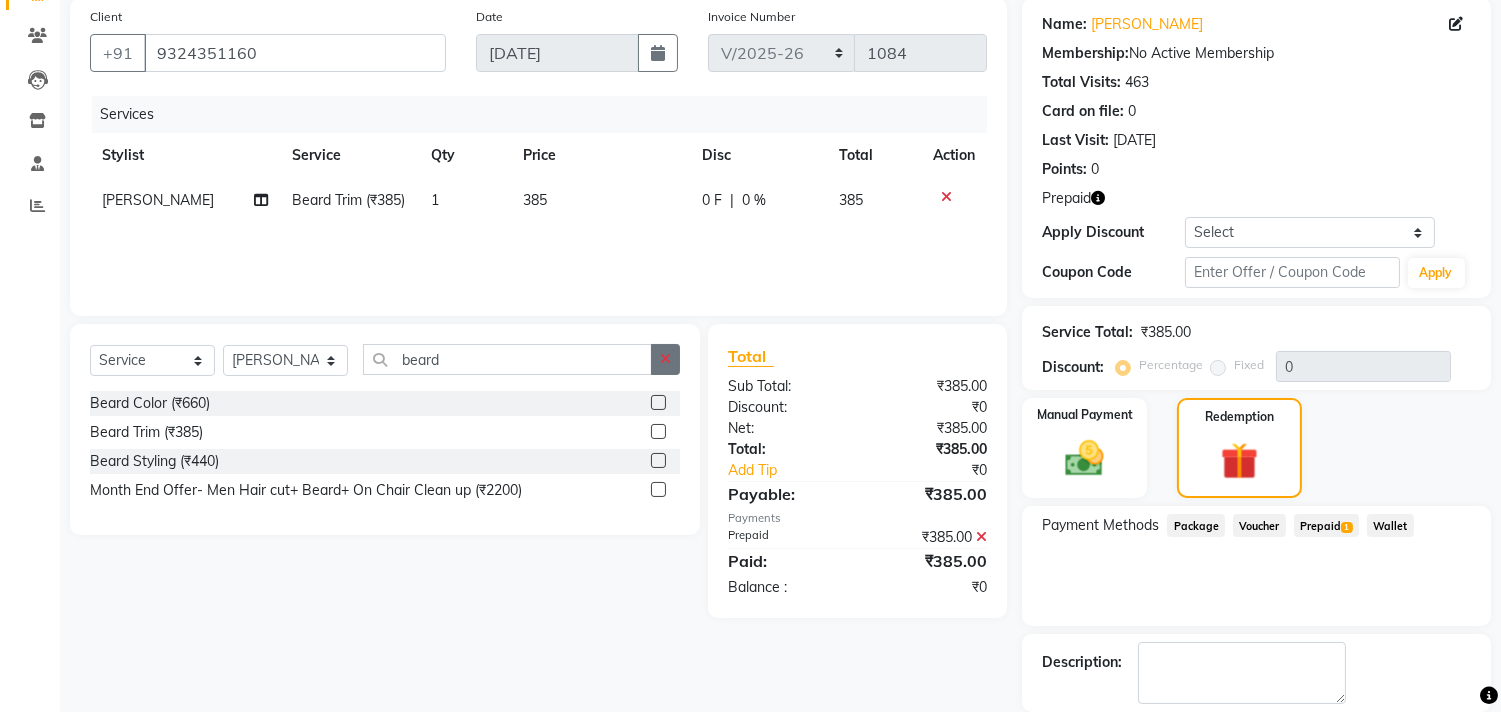 click 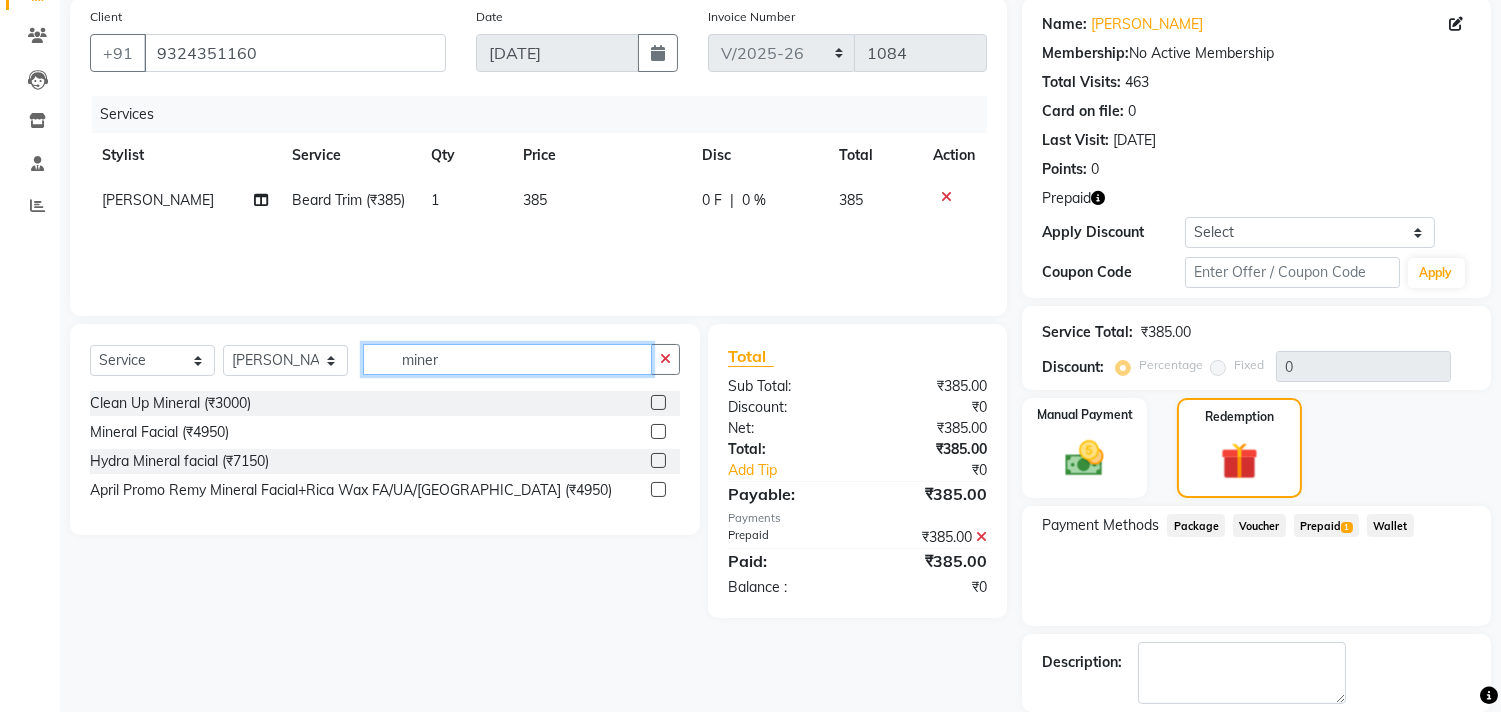 type on "miner" 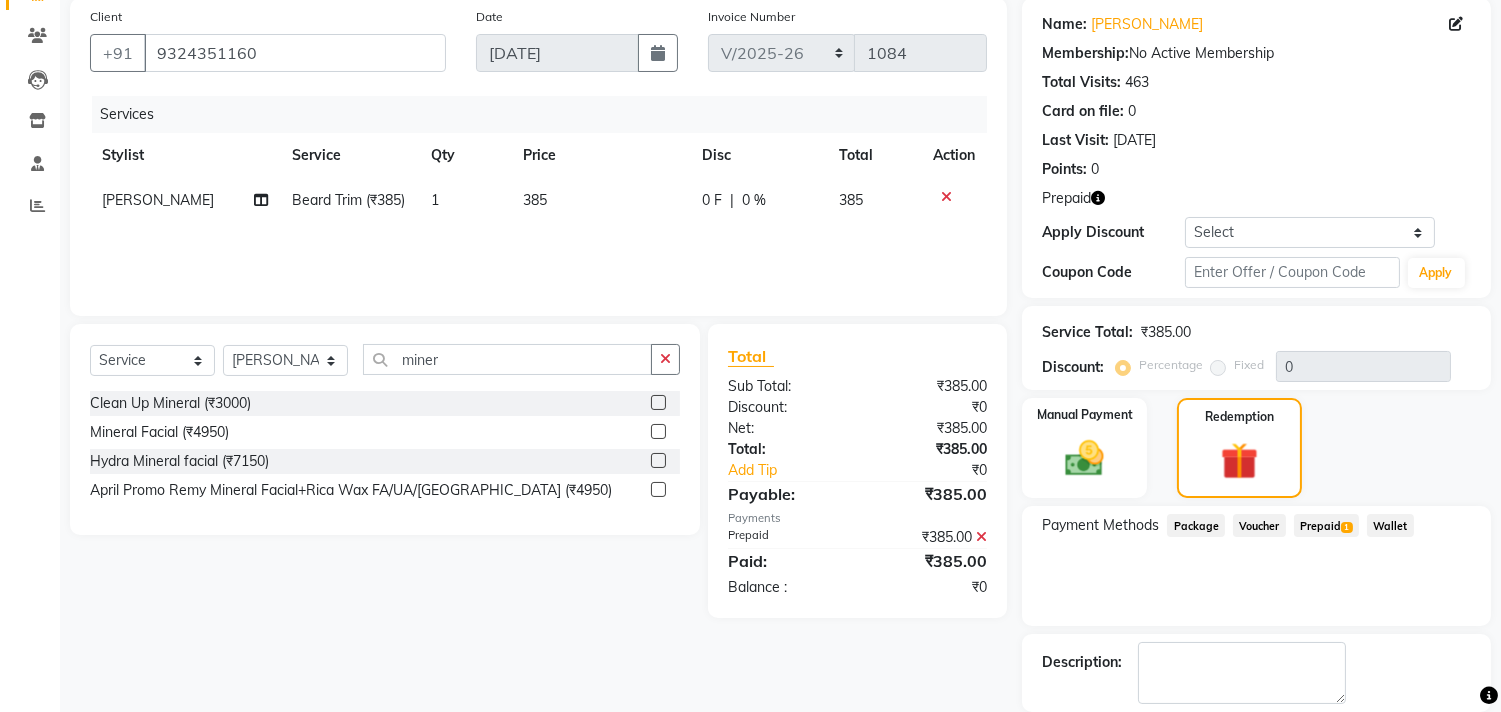 click 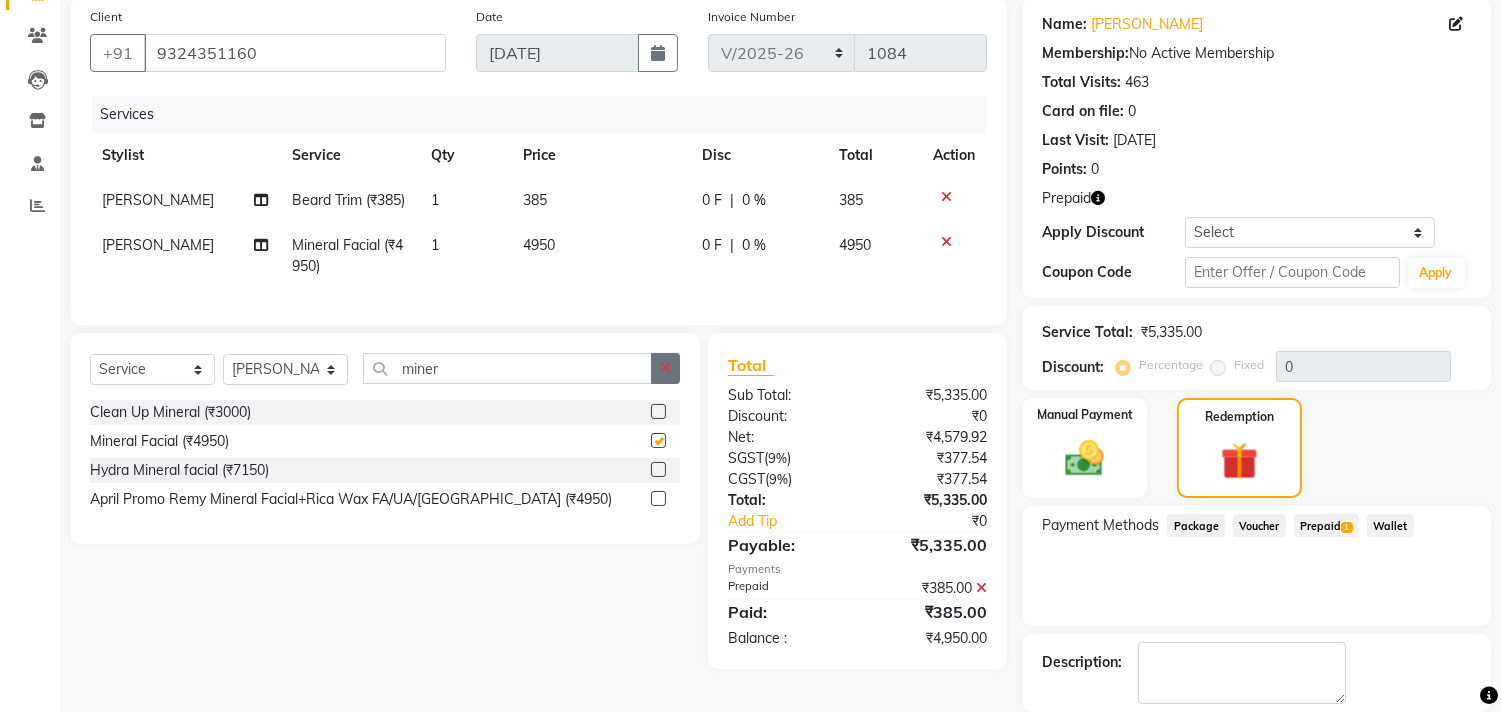 checkbox on "false" 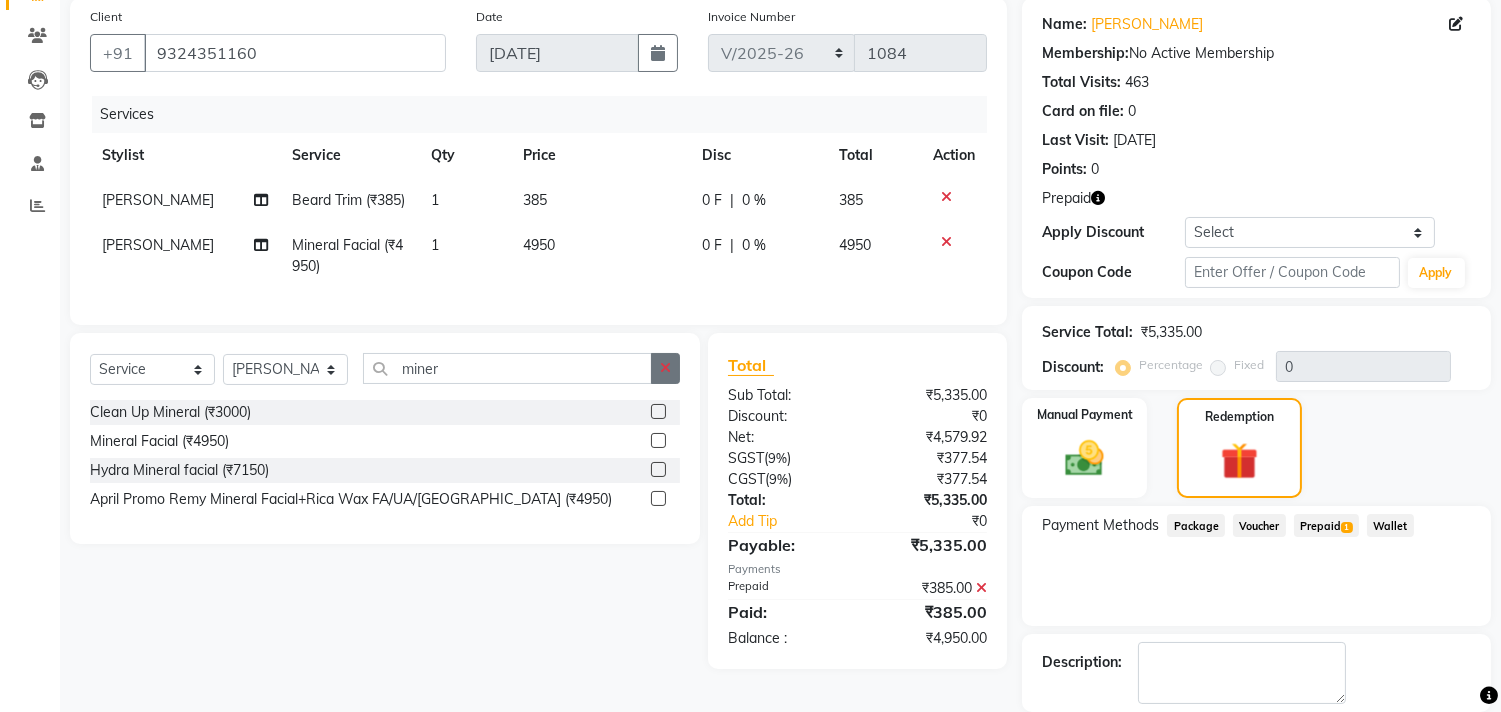 click 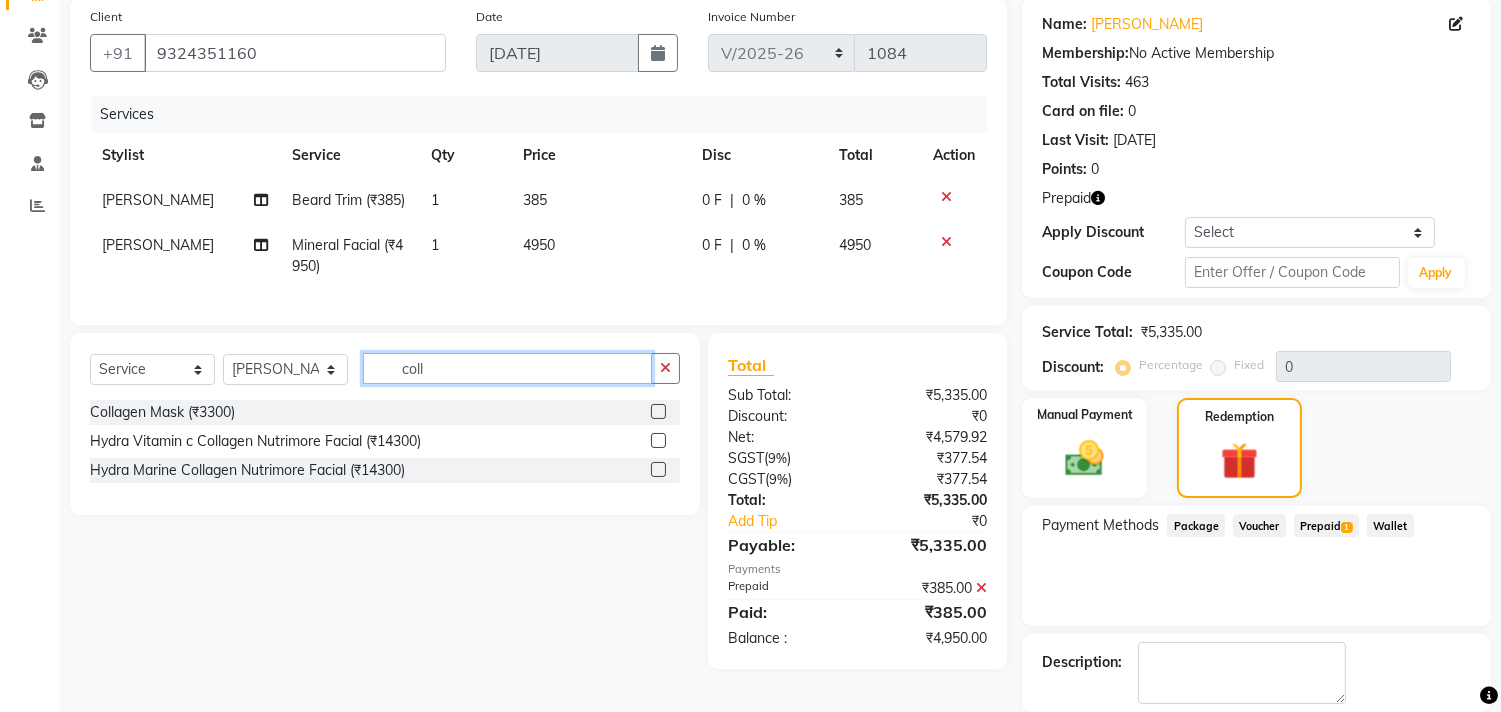 type on "coll" 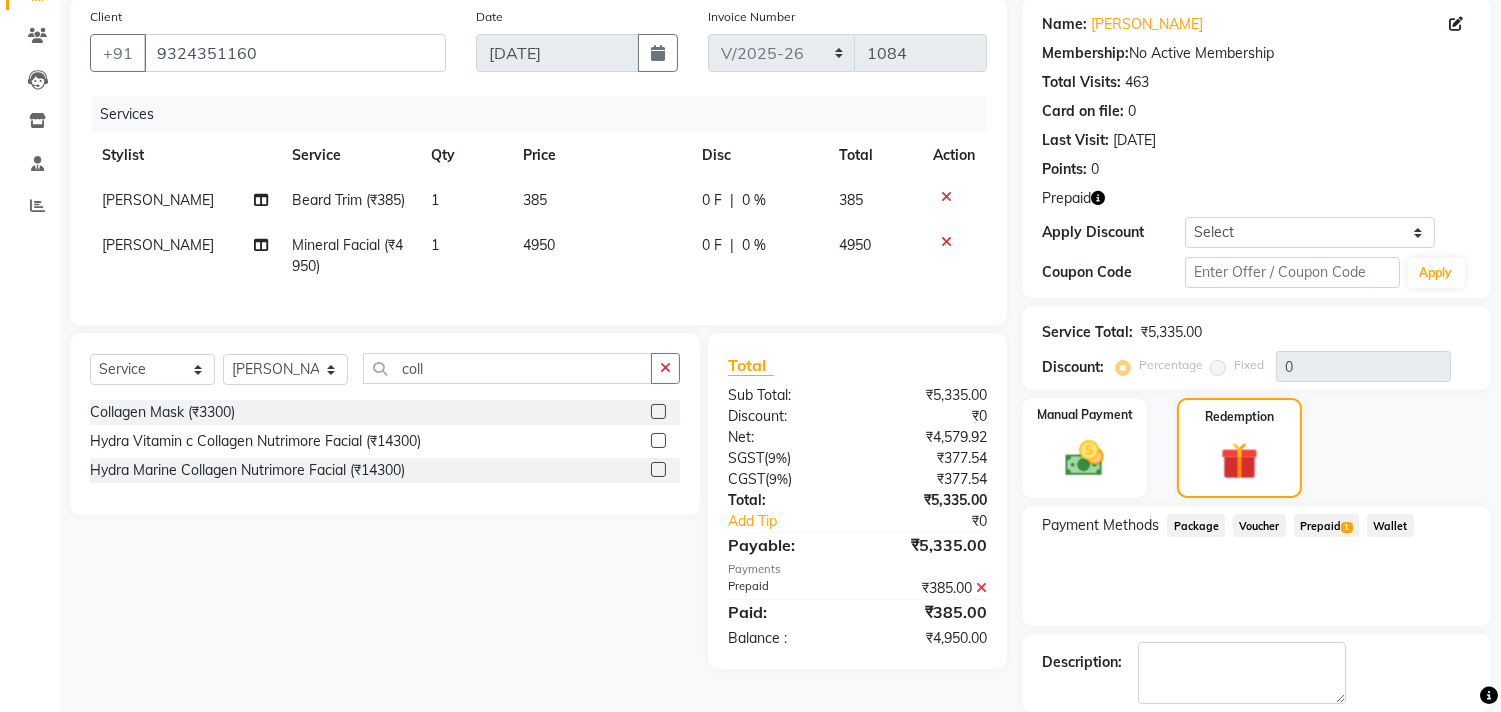 click 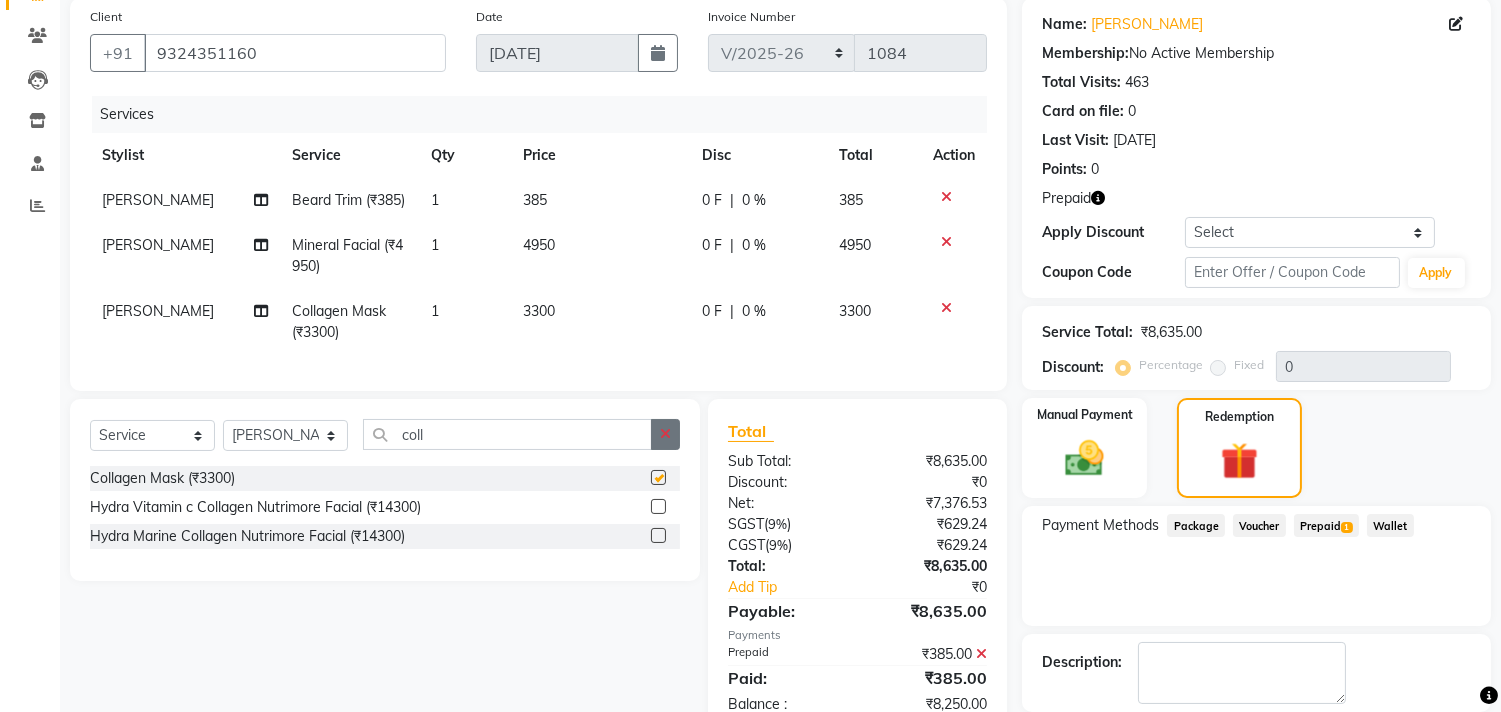 checkbox on "false" 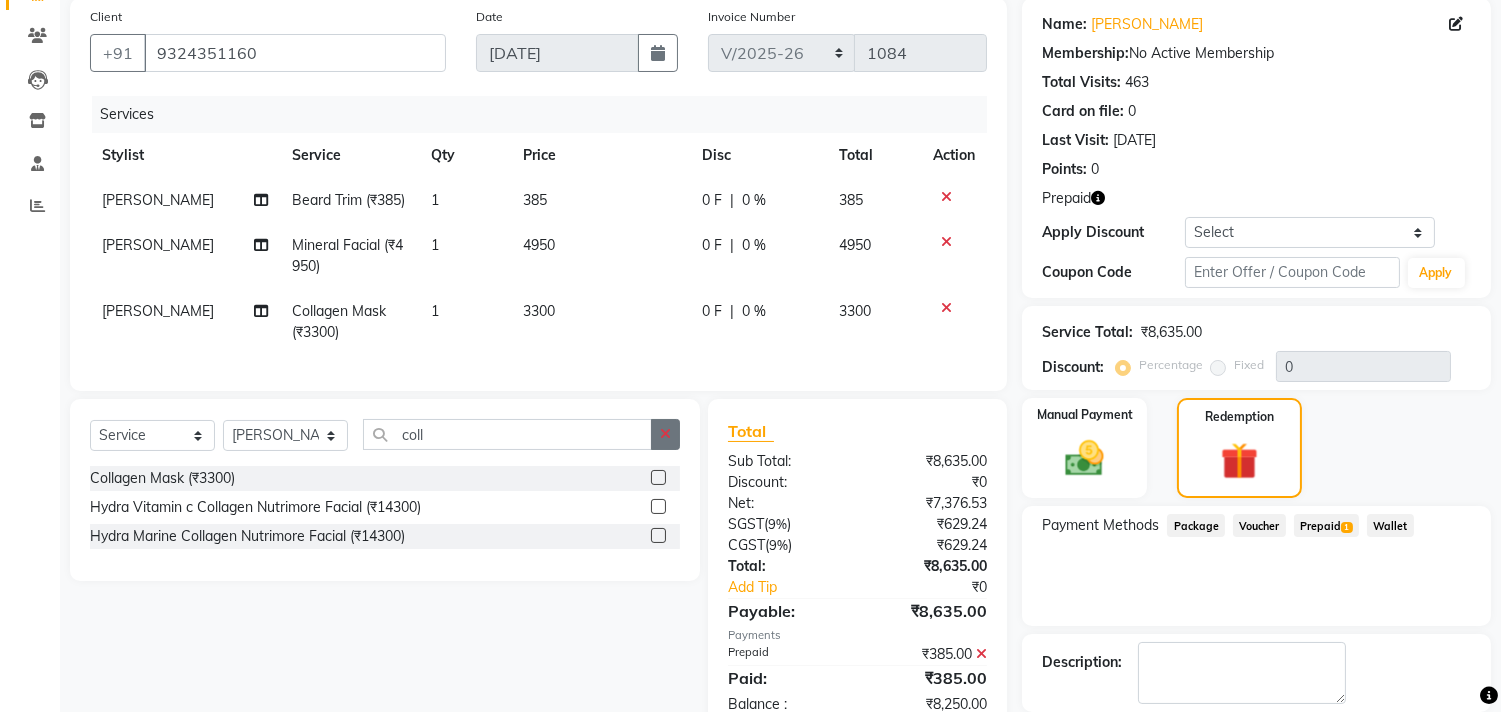 click 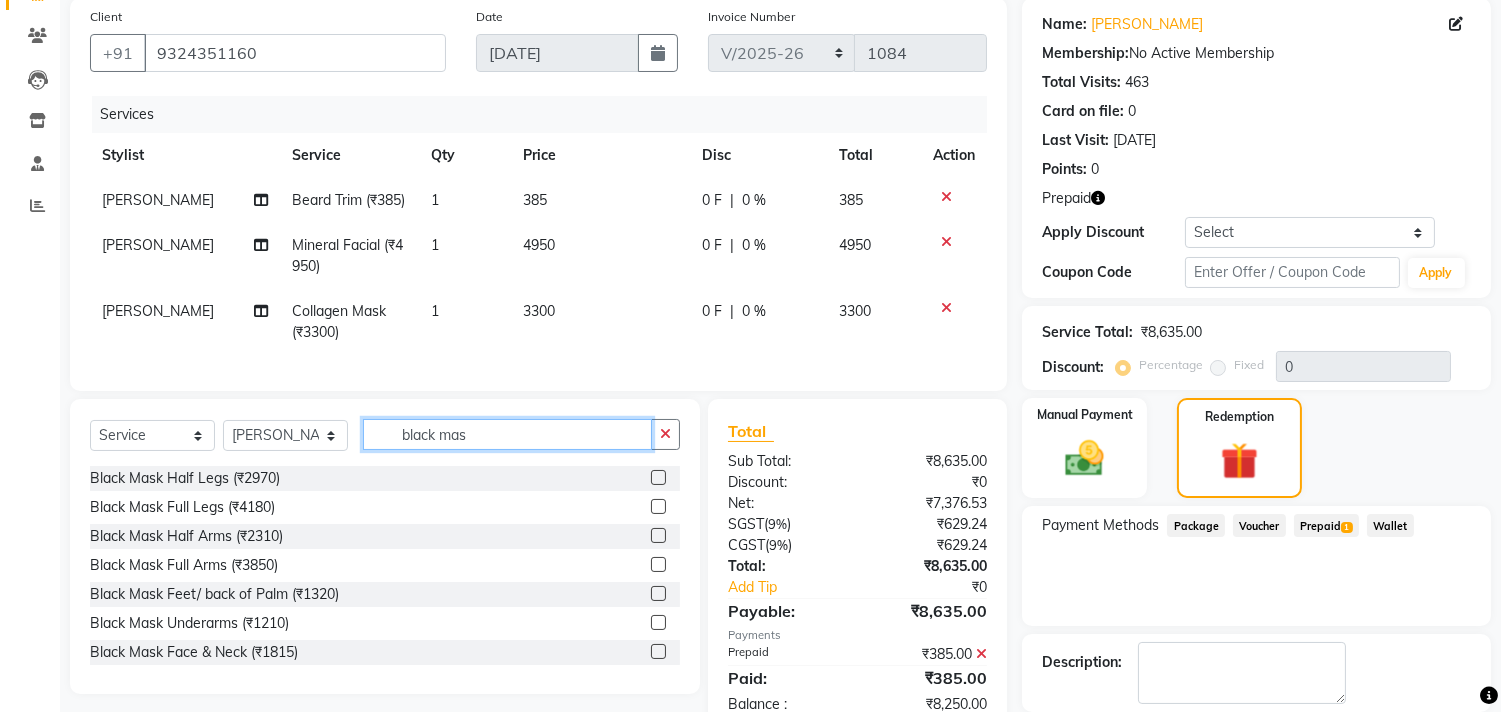 scroll, scrollTop: 90, scrollLeft: 0, axis: vertical 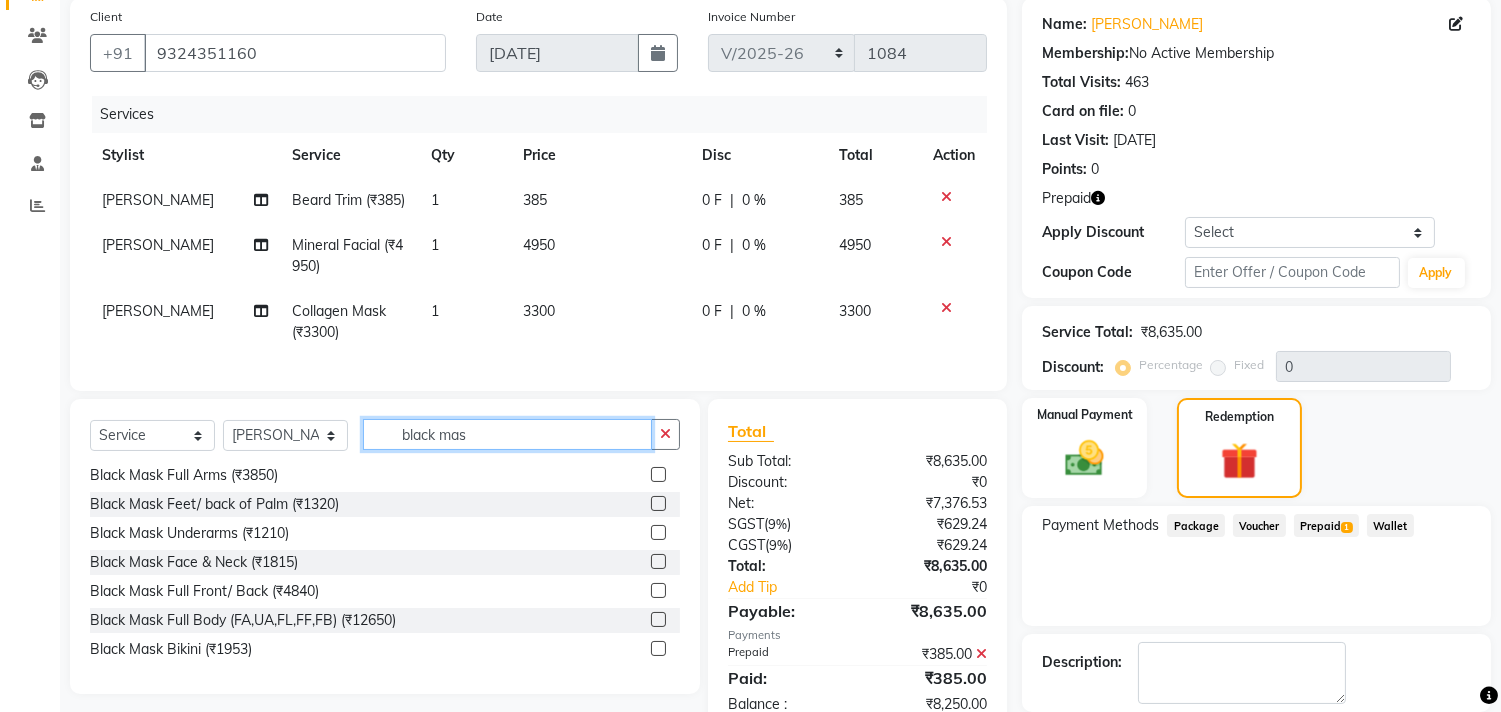 type on "black mas" 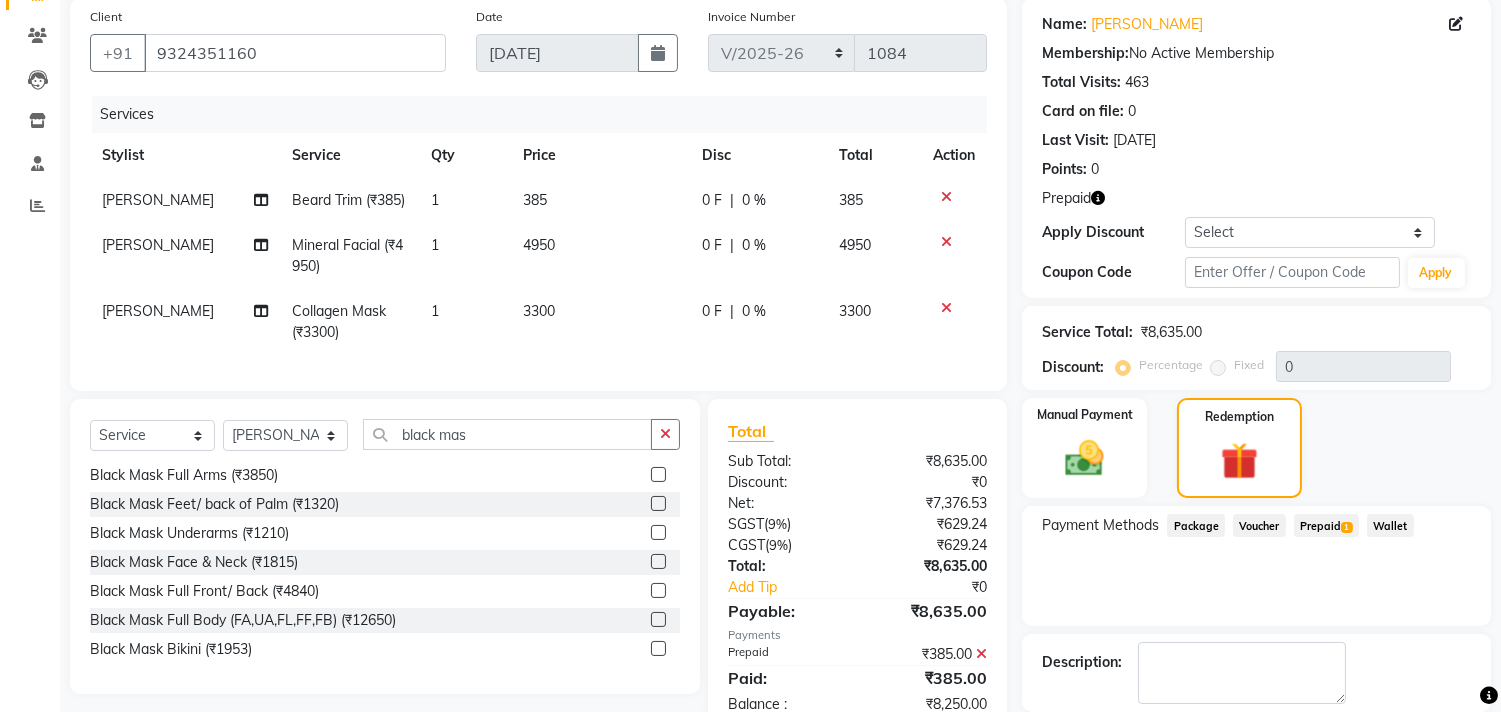 click 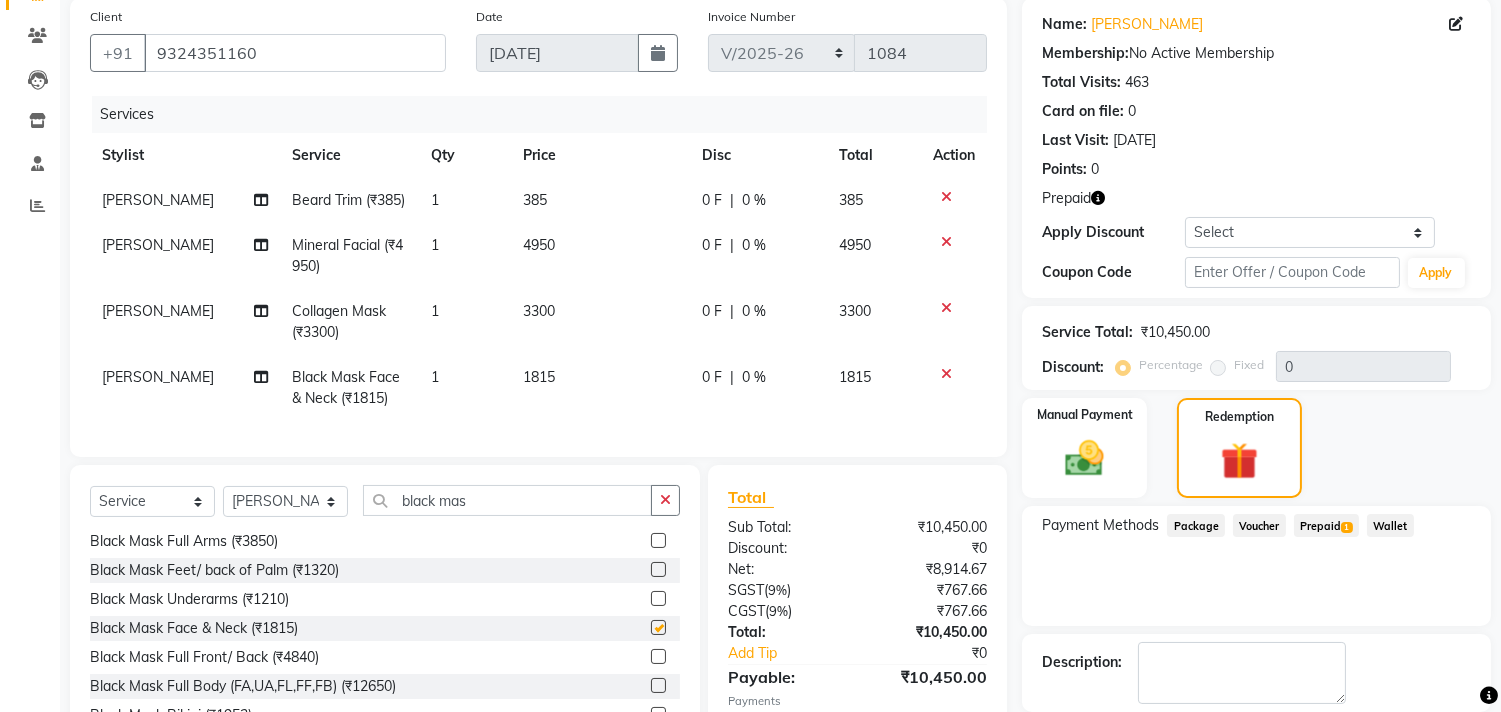 checkbox on "false" 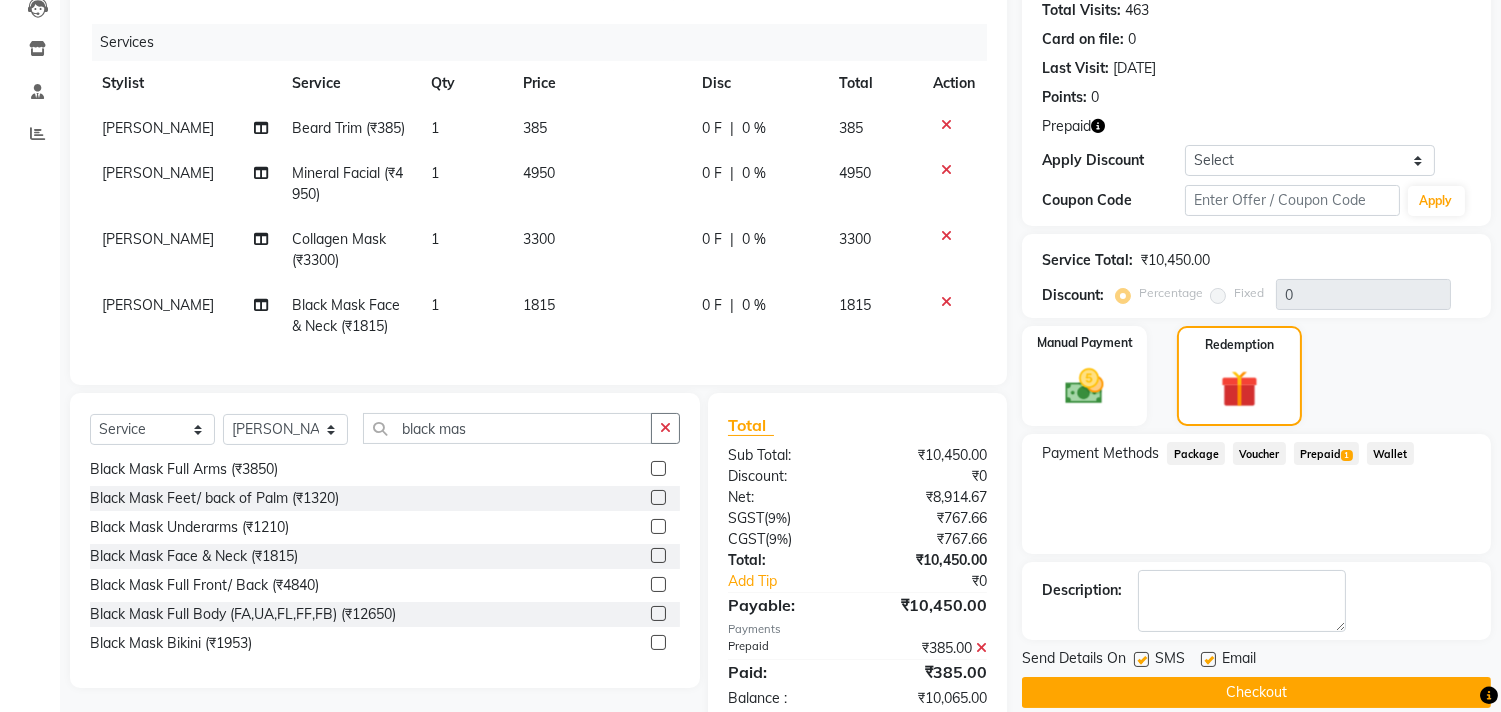 scroll, scrollTop: 263, scrollLeft: 0, axis: vertical 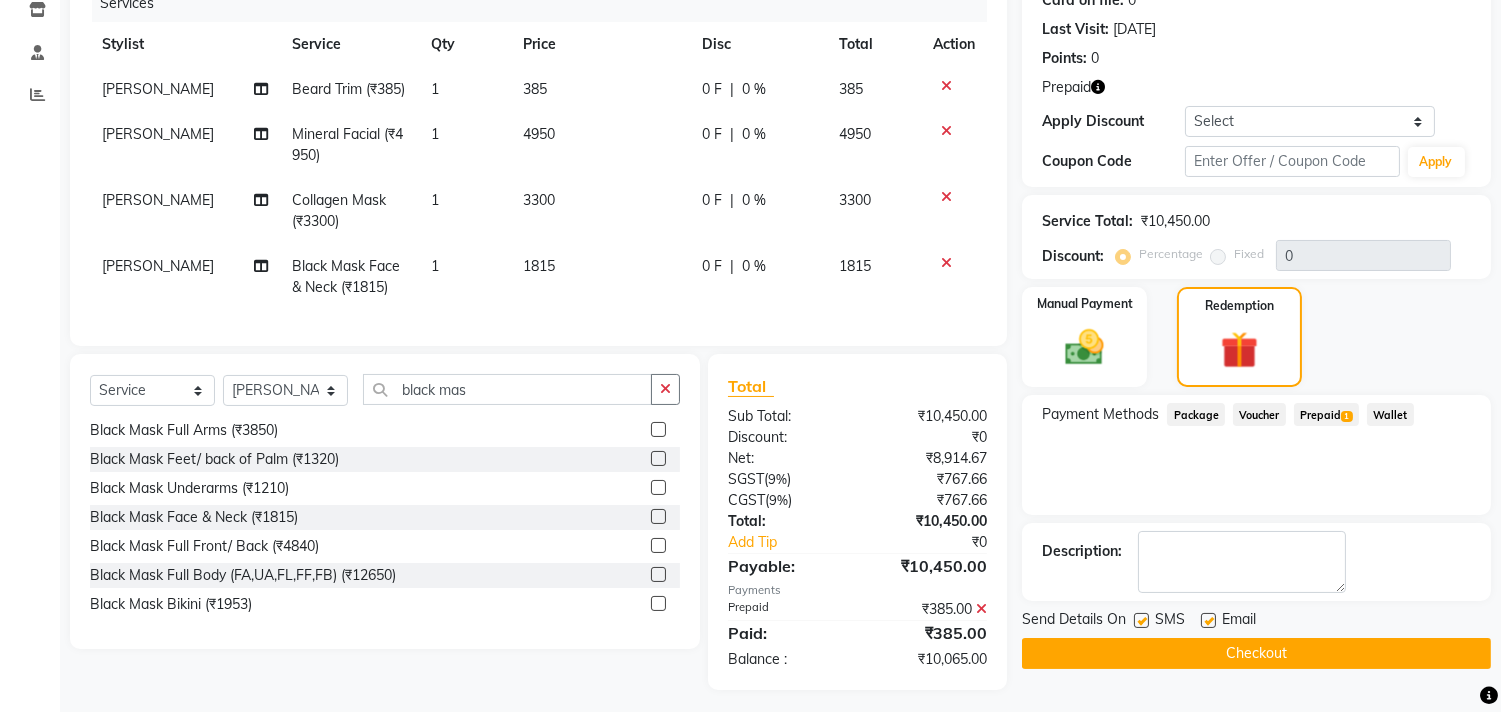 click 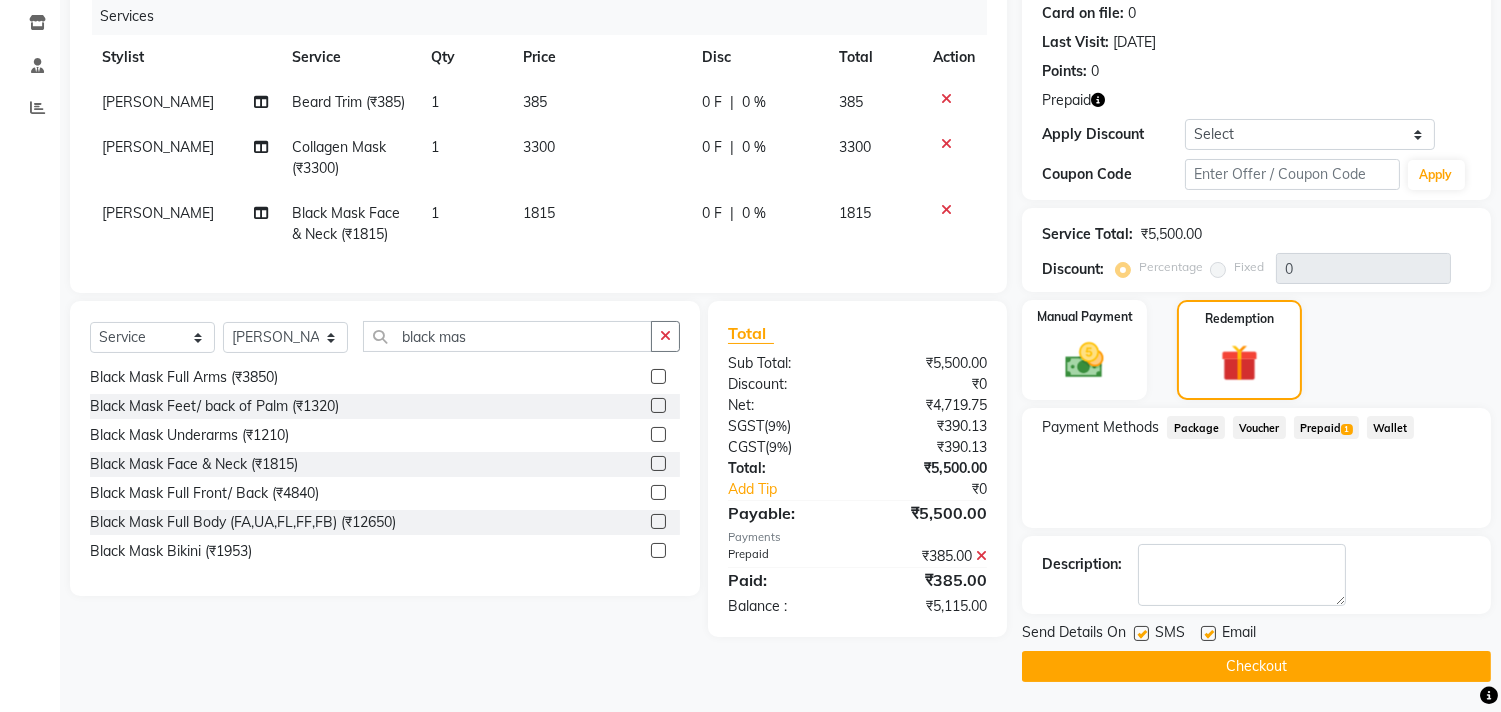 scroll, scrollTop: 248, scrollLeft: 0, axis: vertical 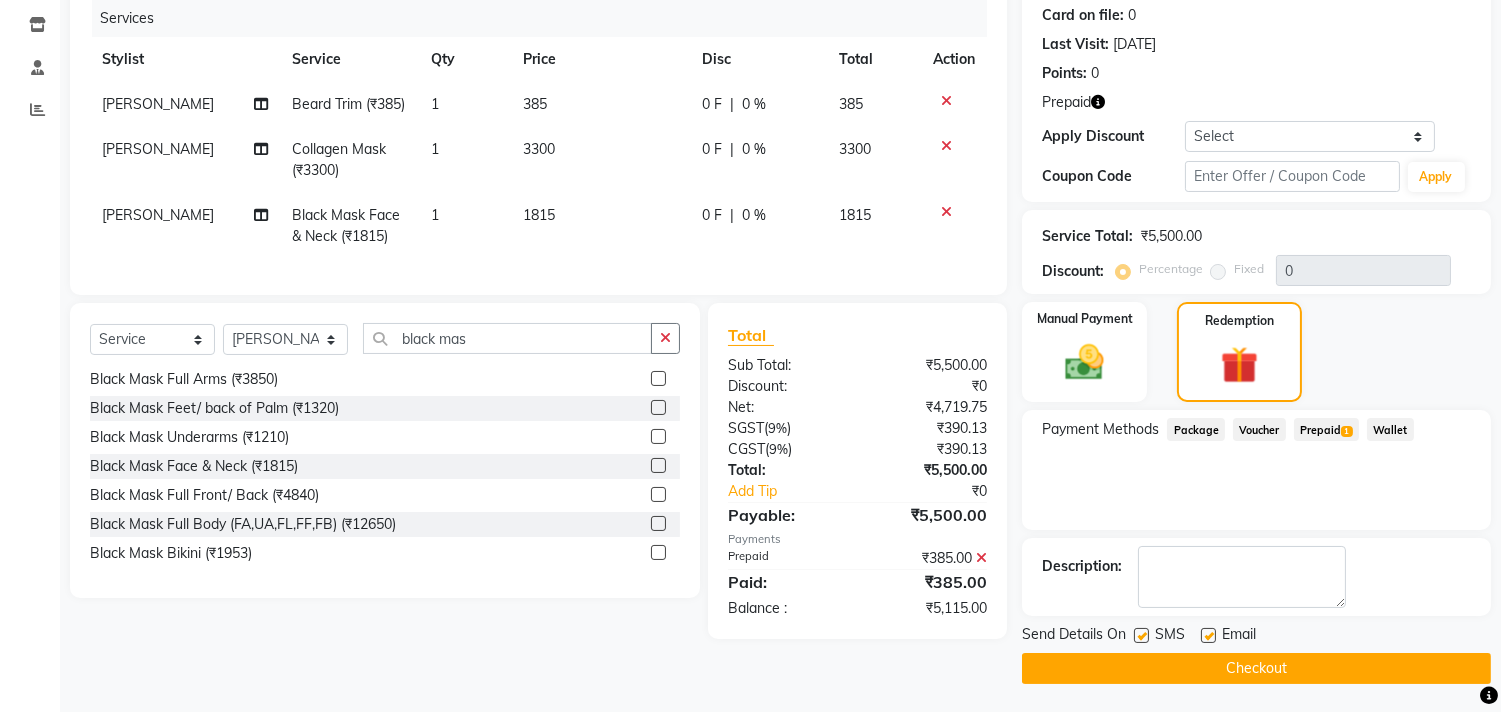 click 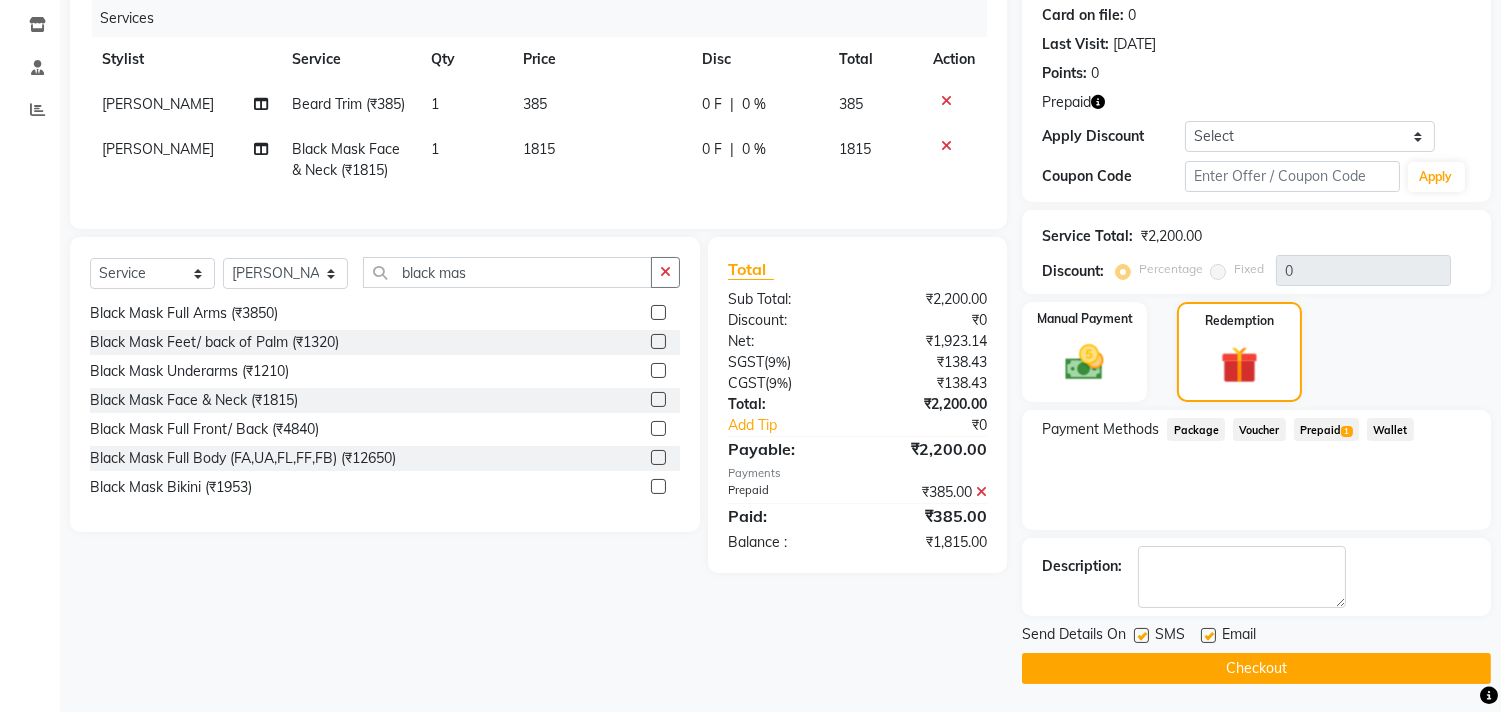 click 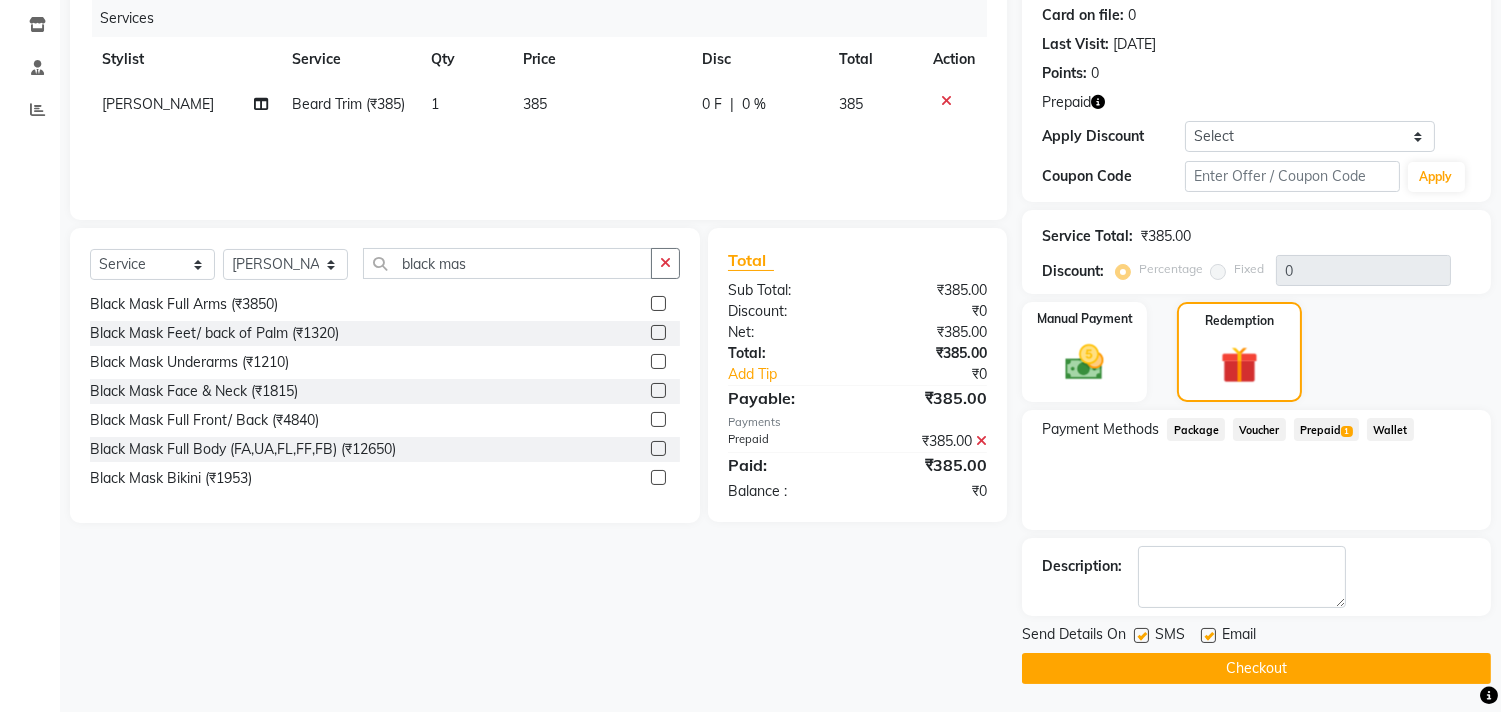 click 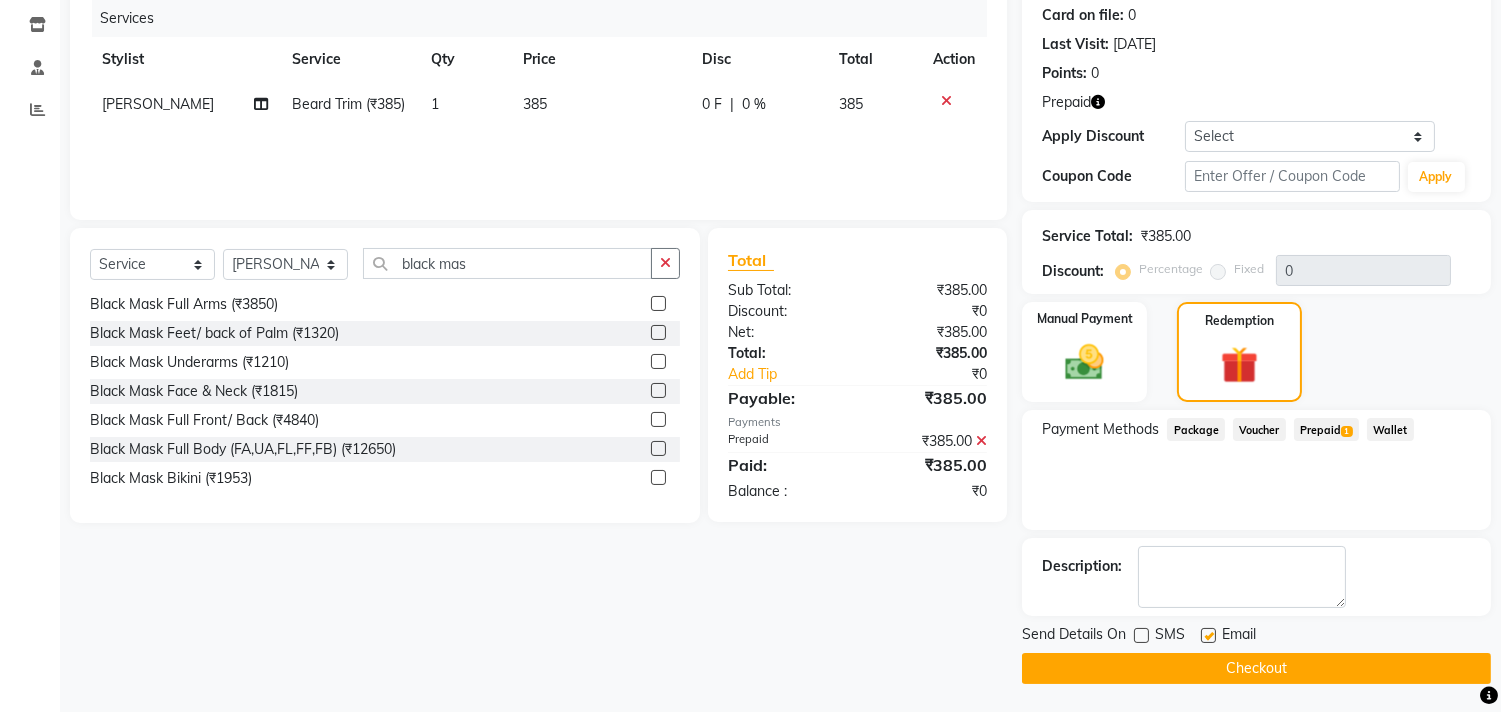 click 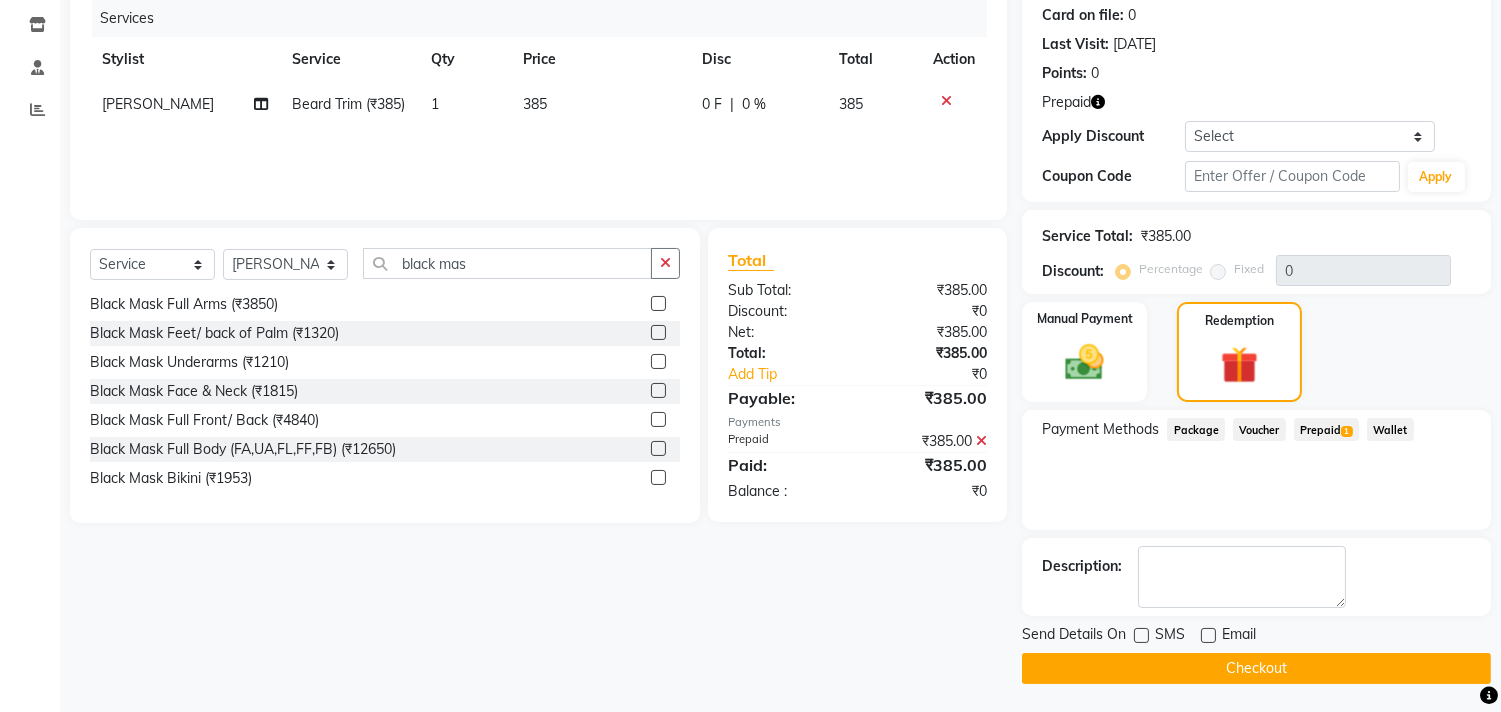click 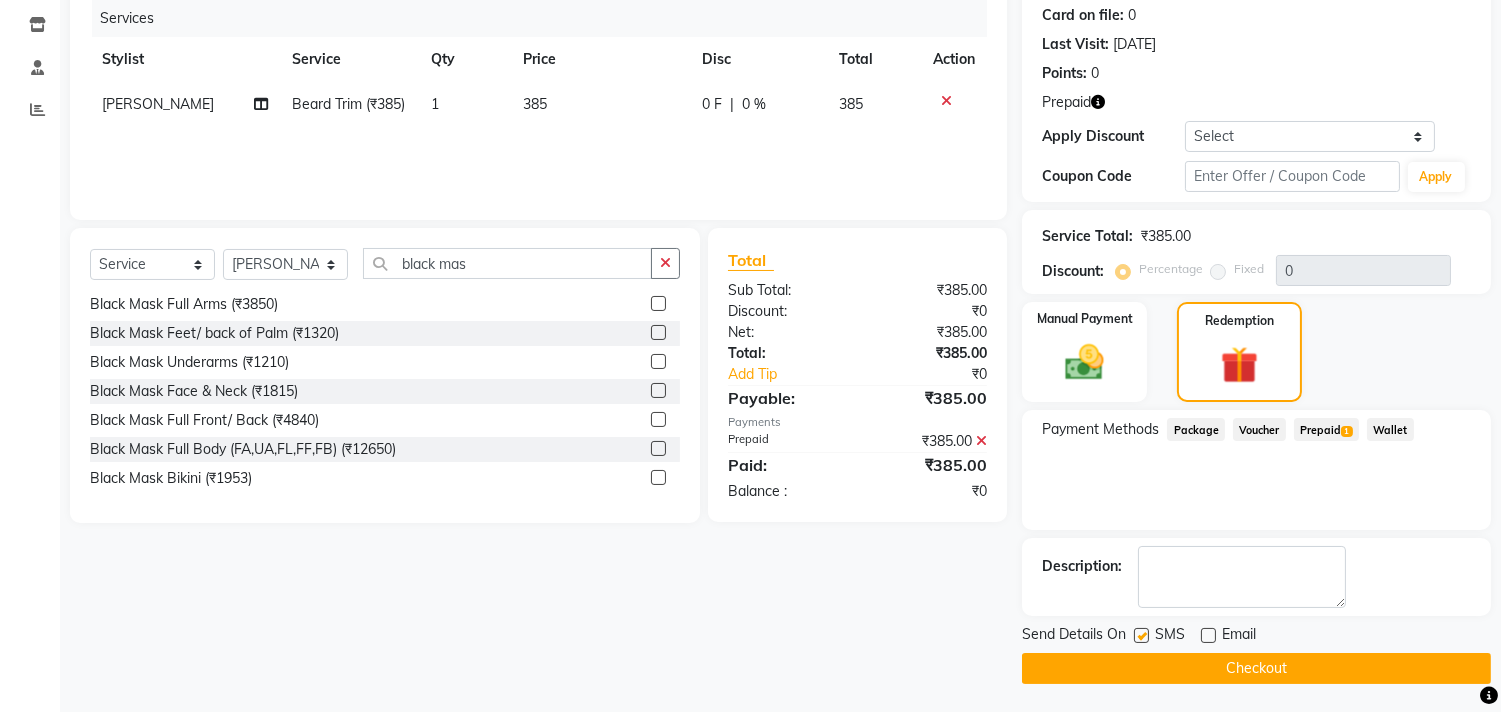 click 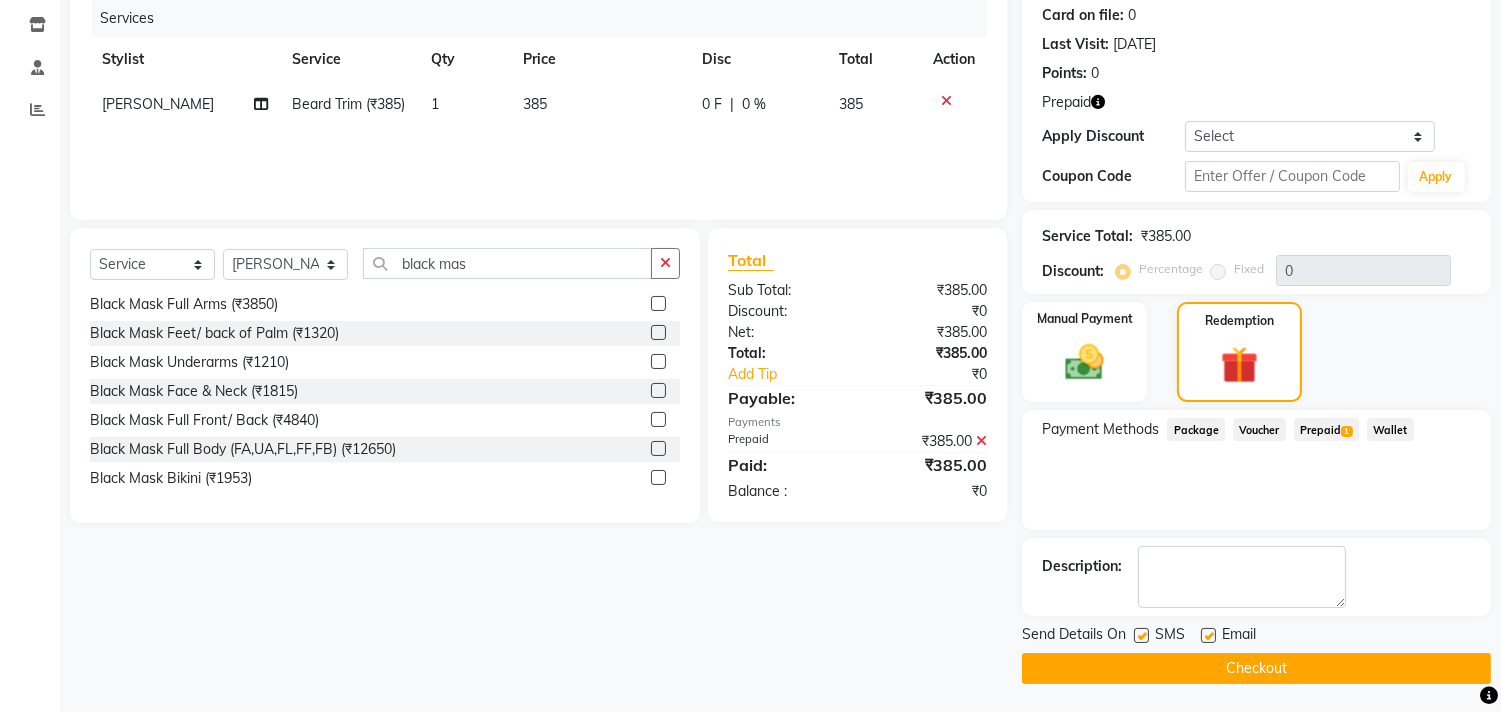 click on "Checkout" 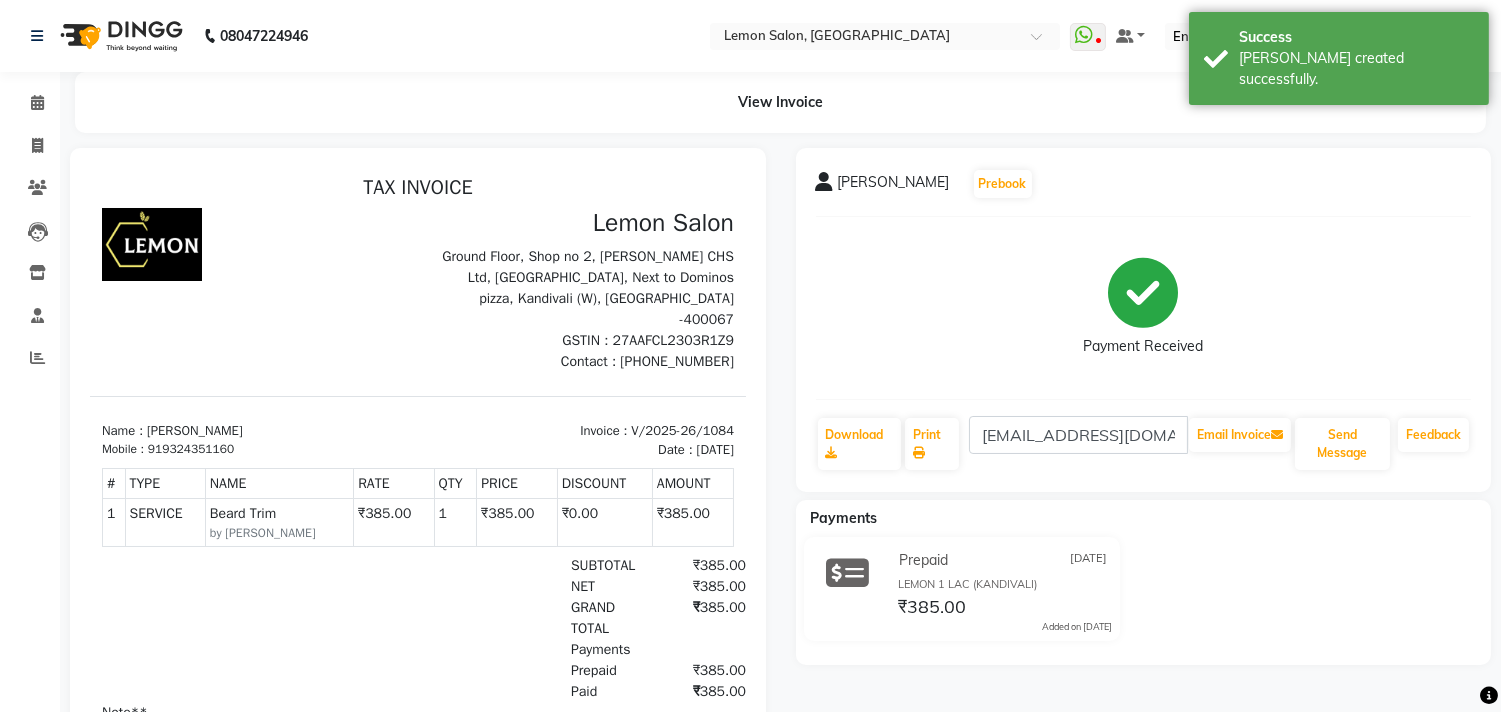 scroll, scrollTop: 0, scrollLeft: 0, axis: both 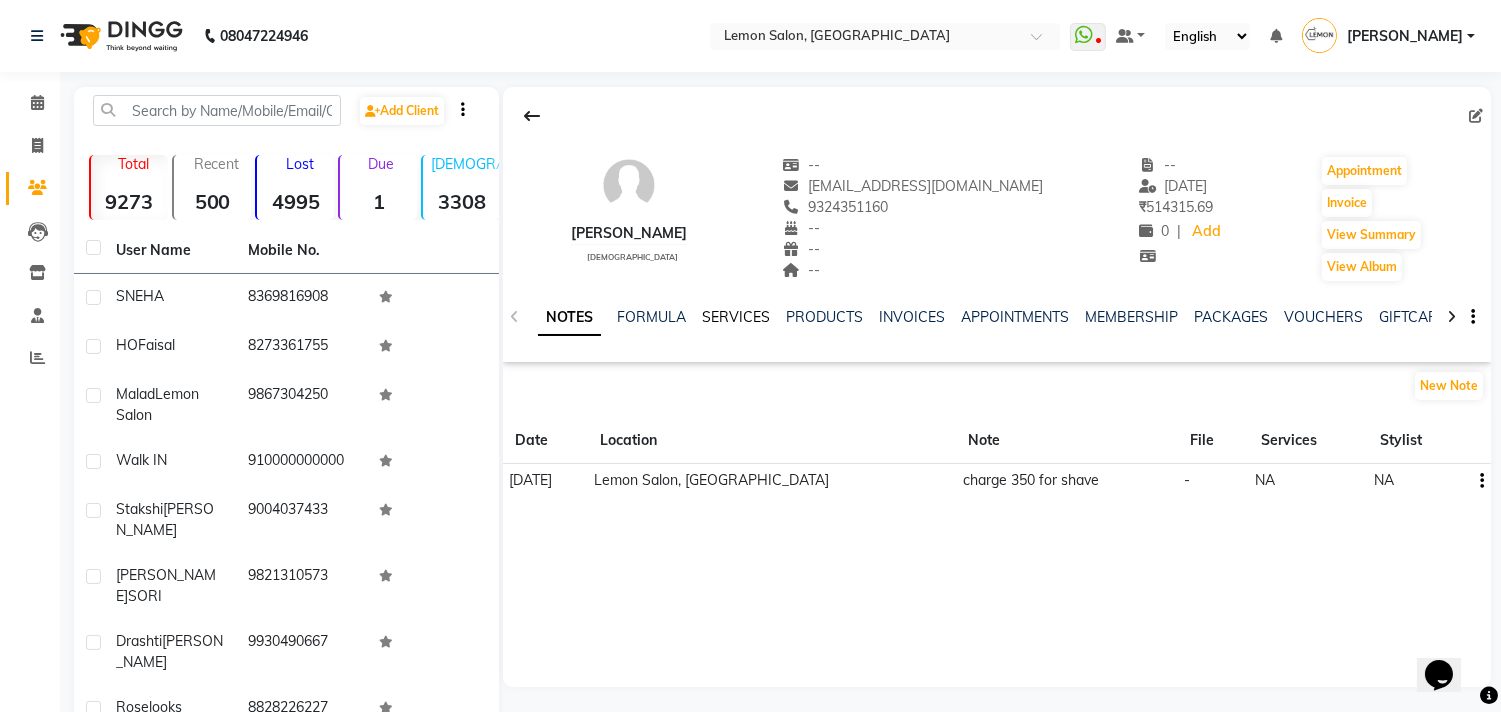 click on "SERVICES" 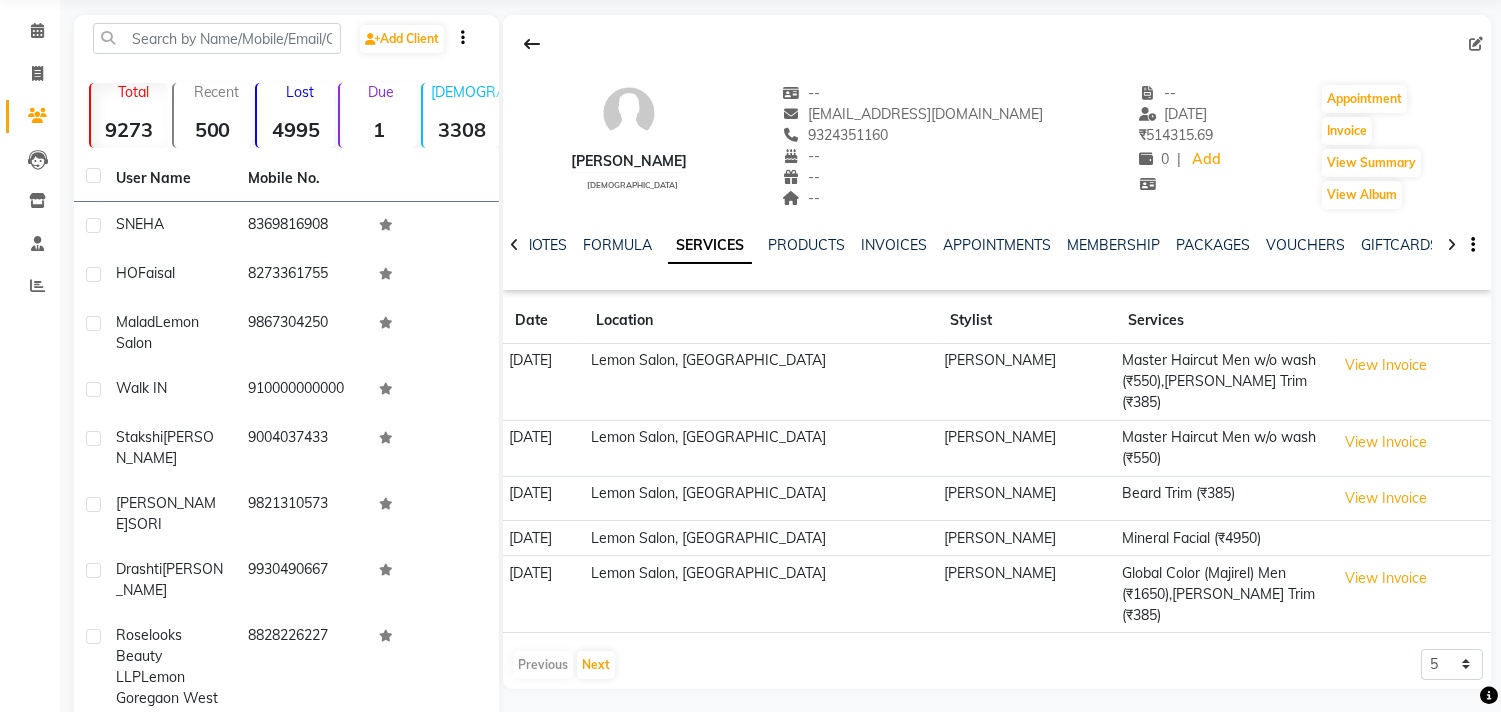 scroll, scrollTop: 111, scrollLeft: 0, axis: vertical 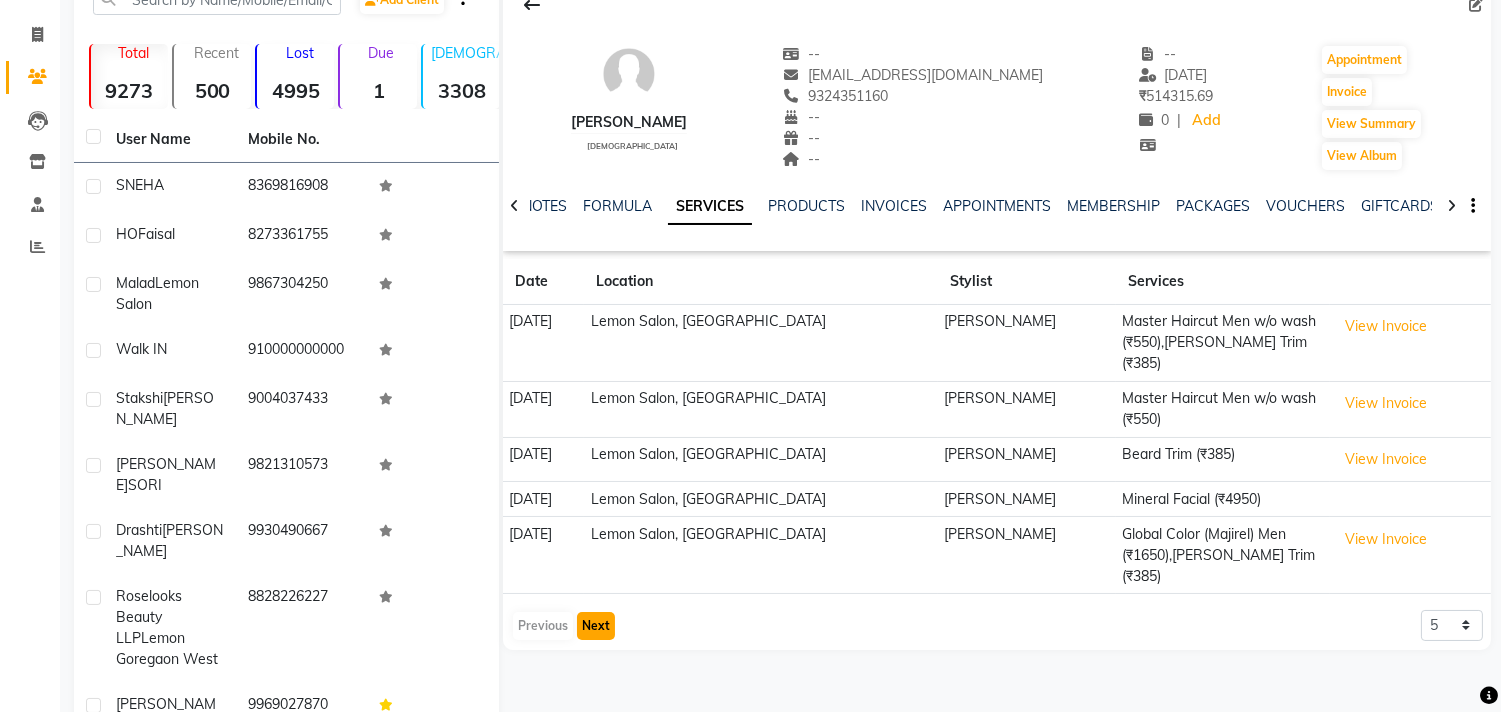 click on "Next" 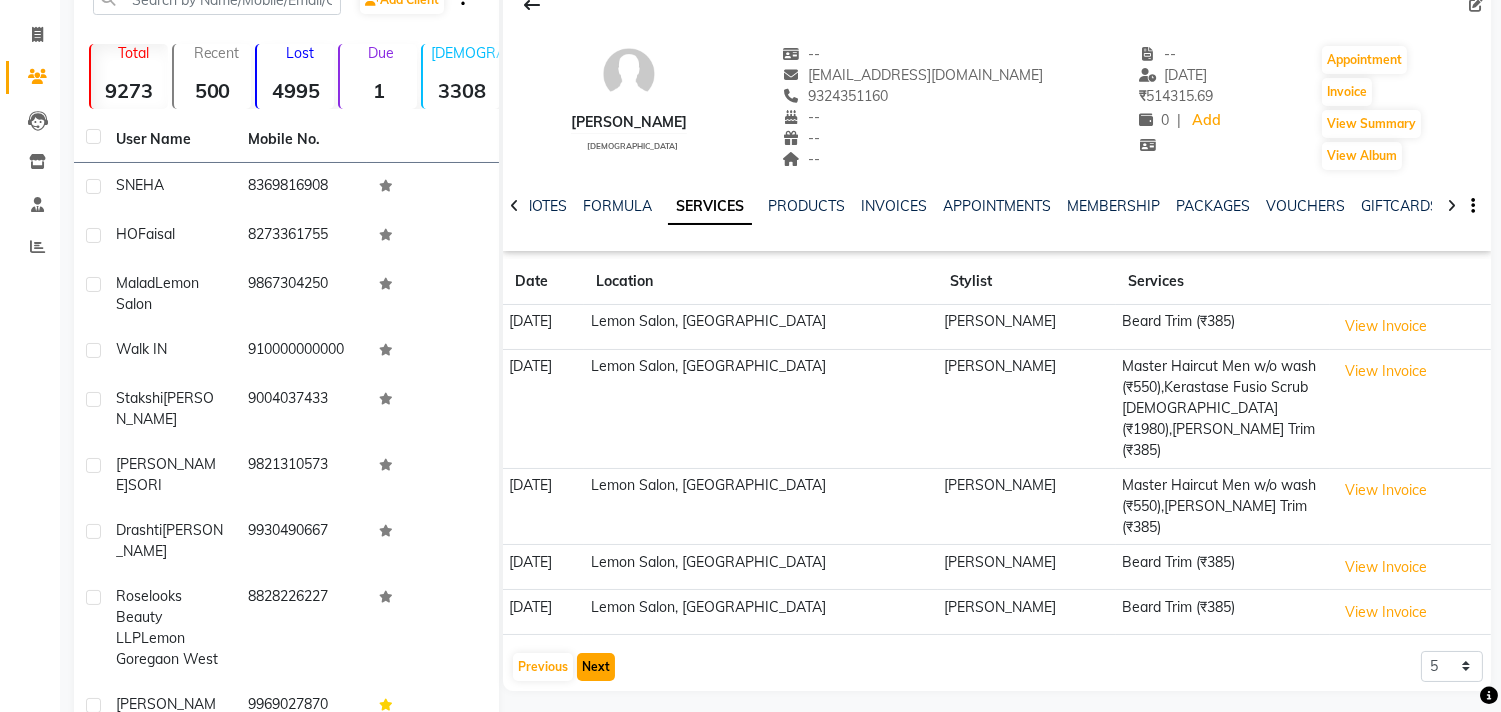 click on "Next" 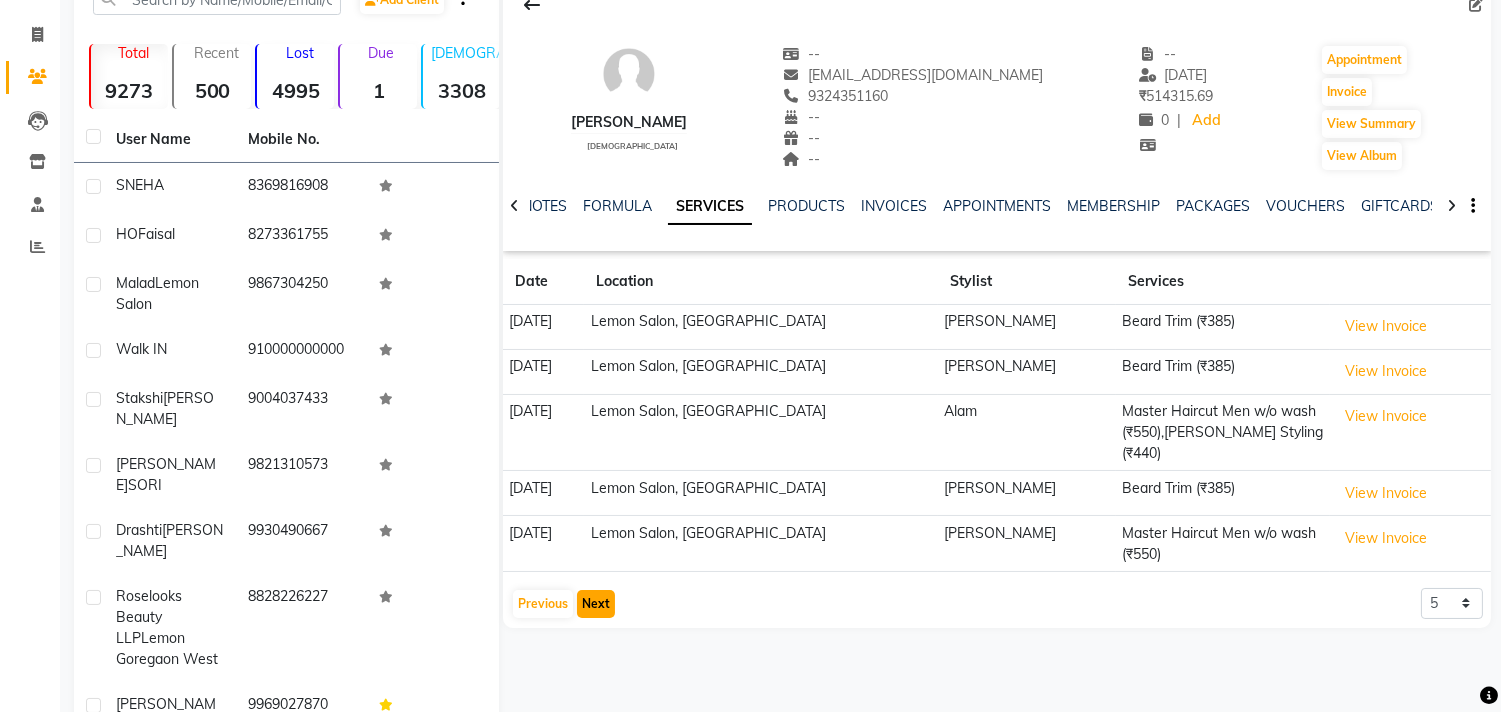 click on "Next" 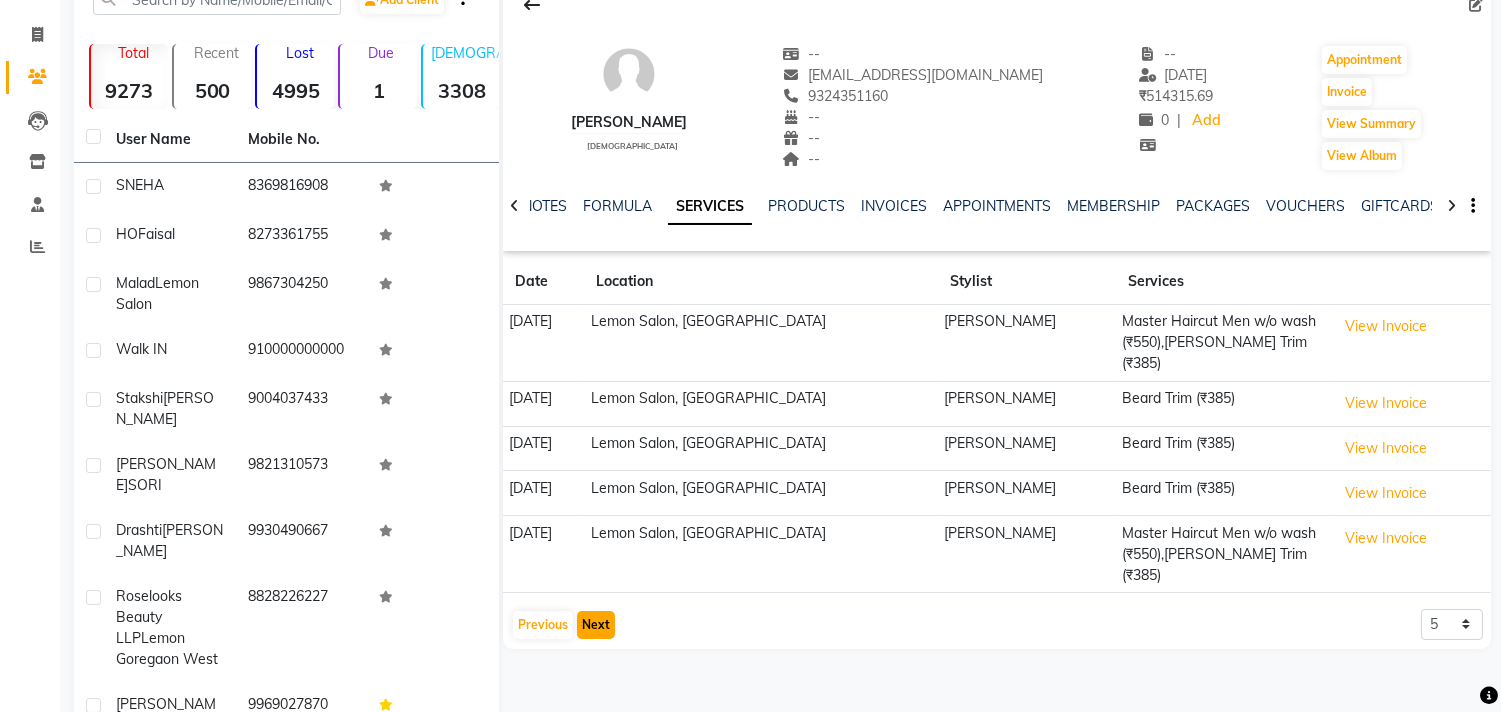 click on "Next" 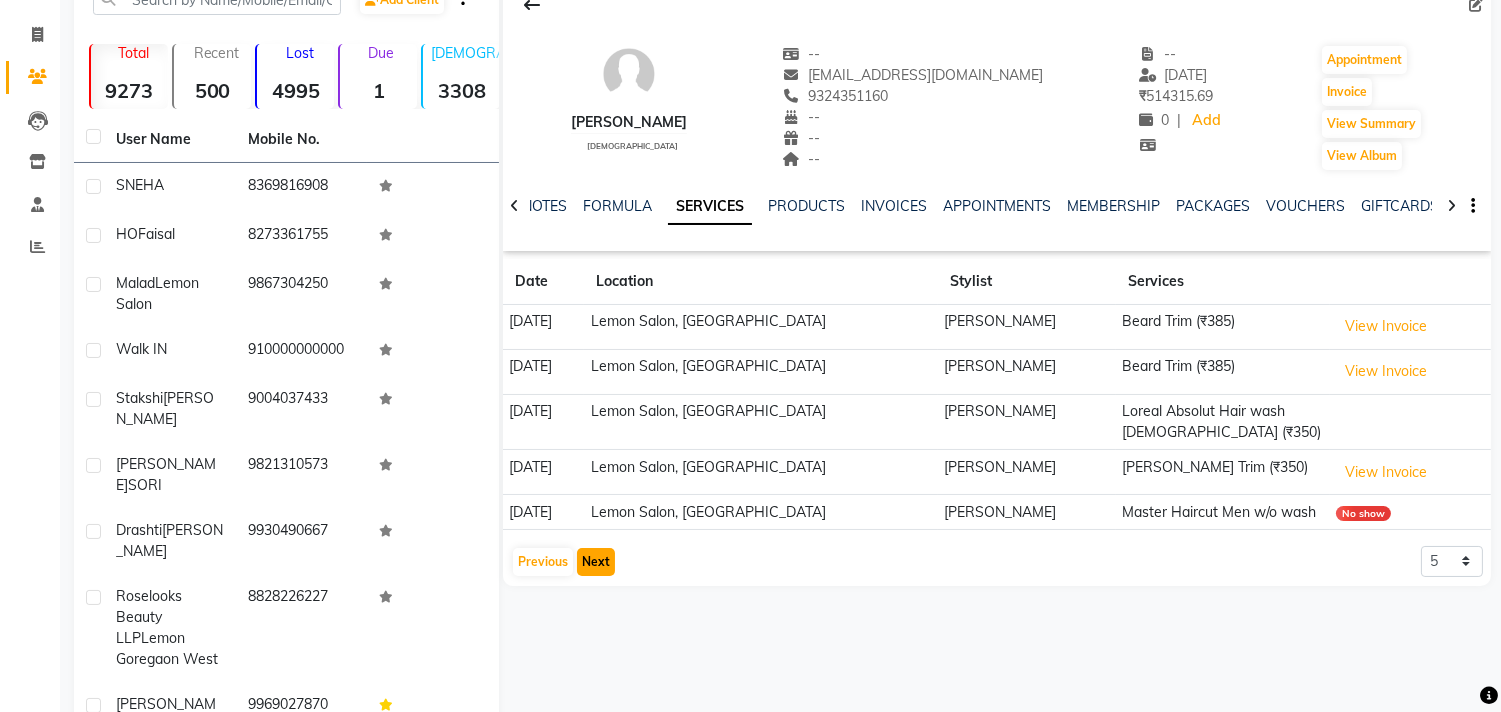 click on "Next" 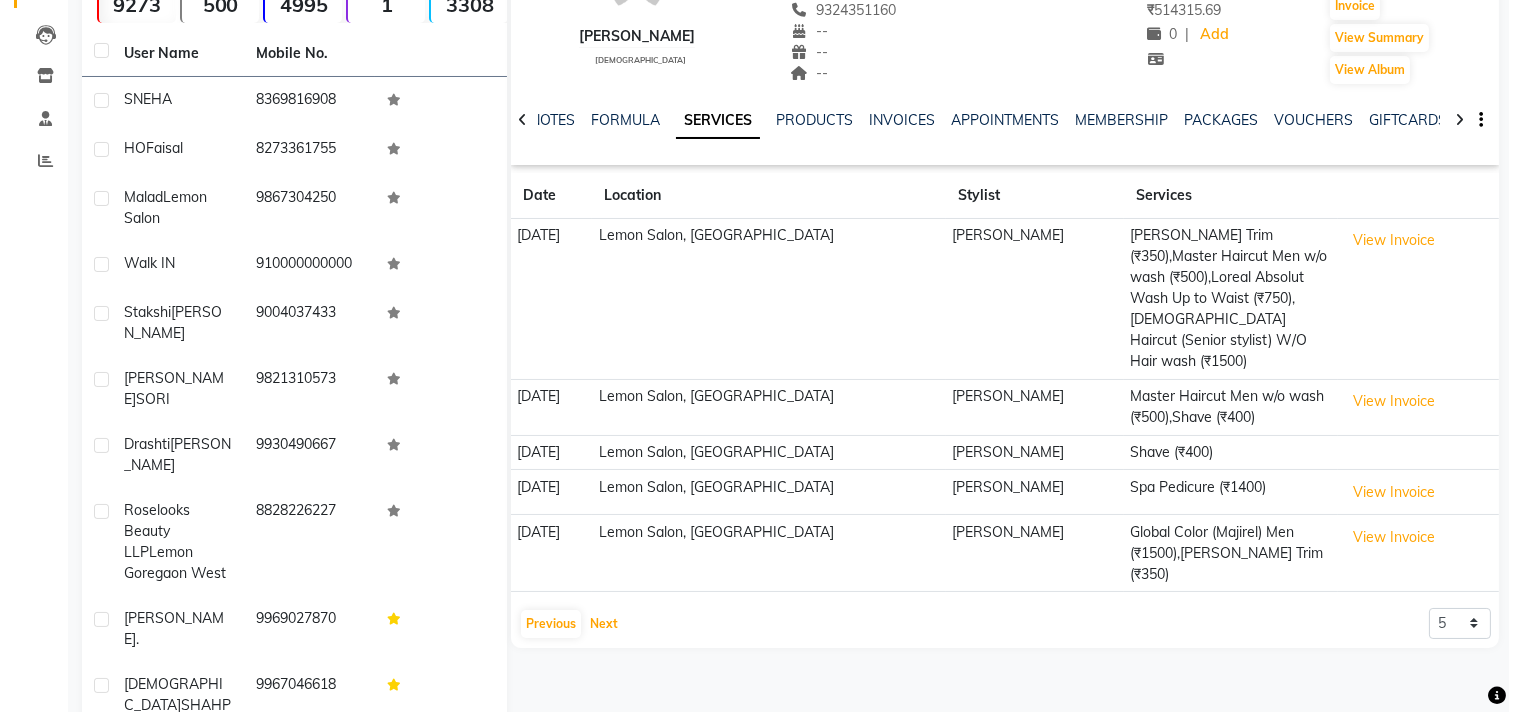 scroll, scrollTop: 222, scrollLeft: 0, axis: vertical 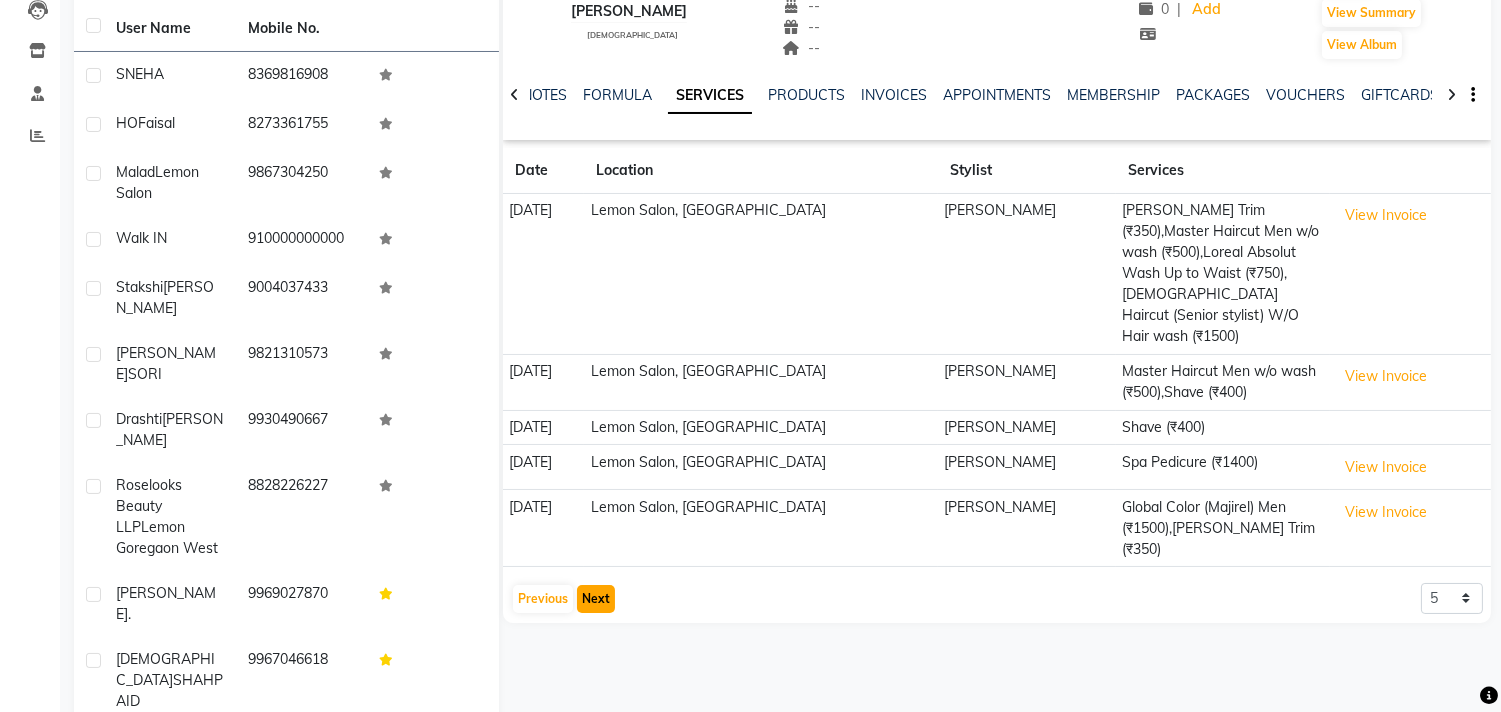 click on "Next" 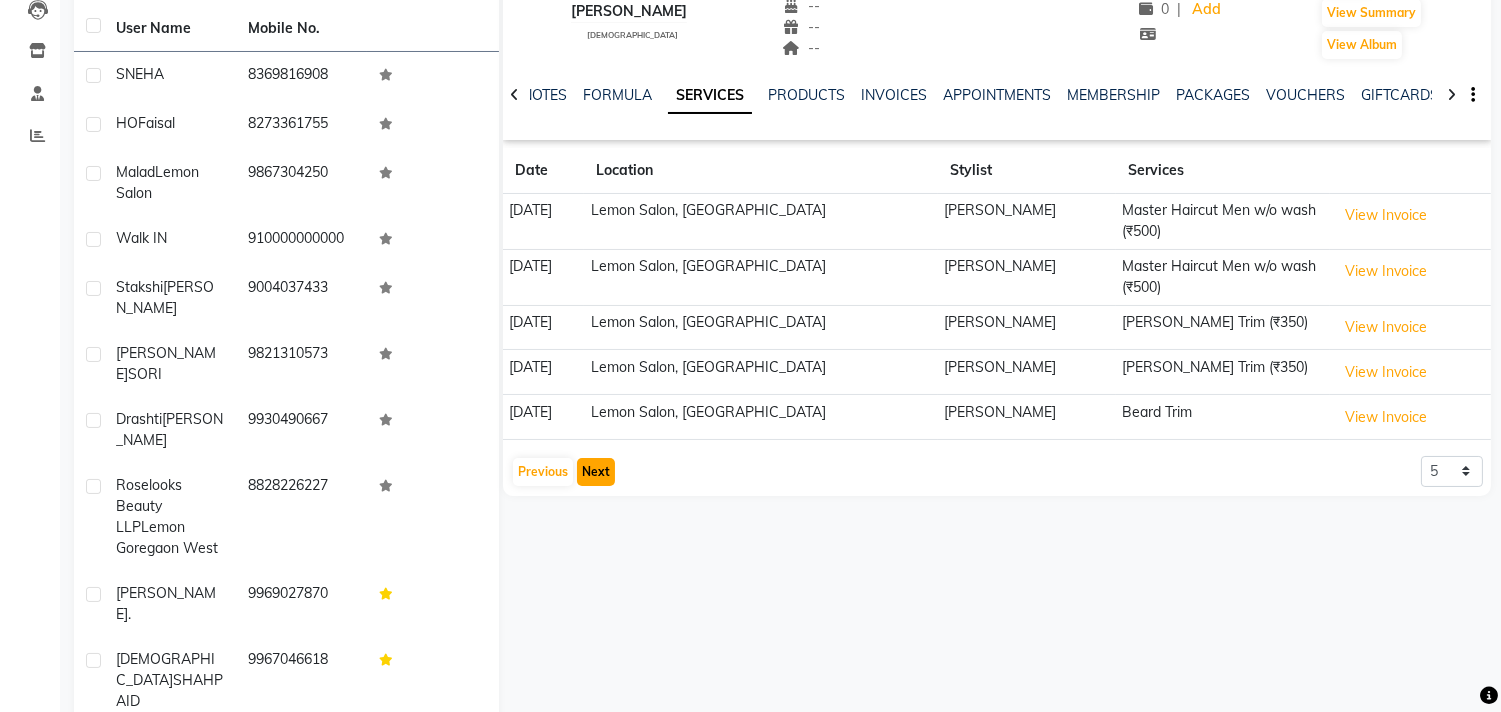 click on "Next" 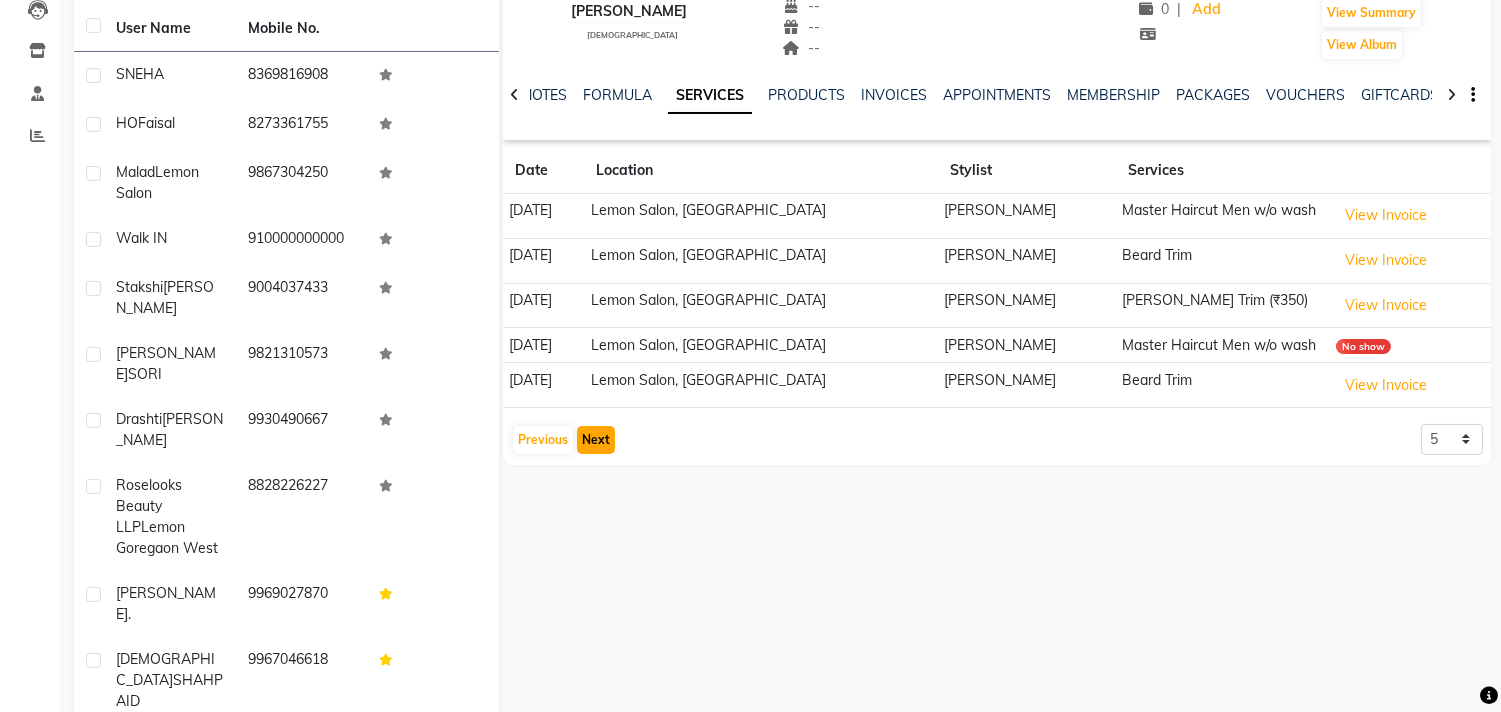 click on "Next" 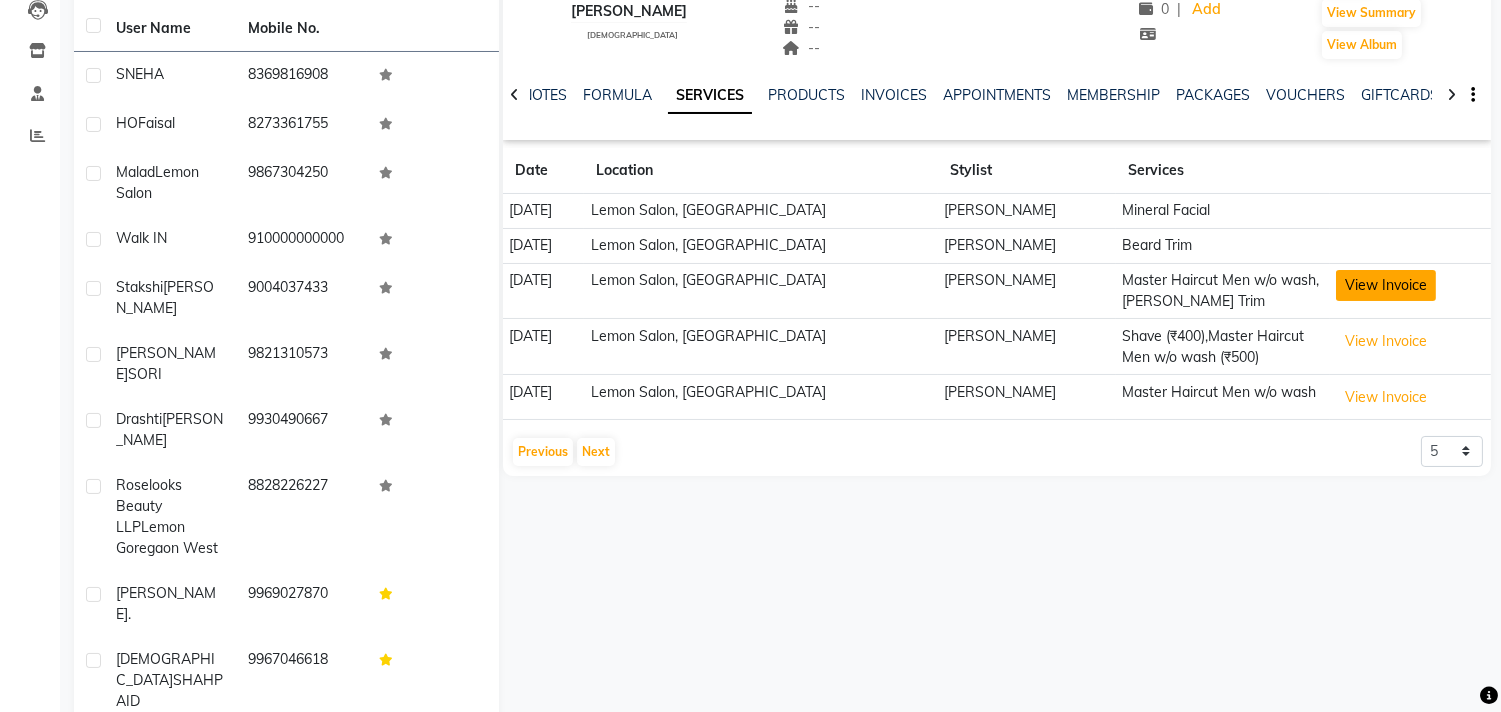 click on "View Invoice" 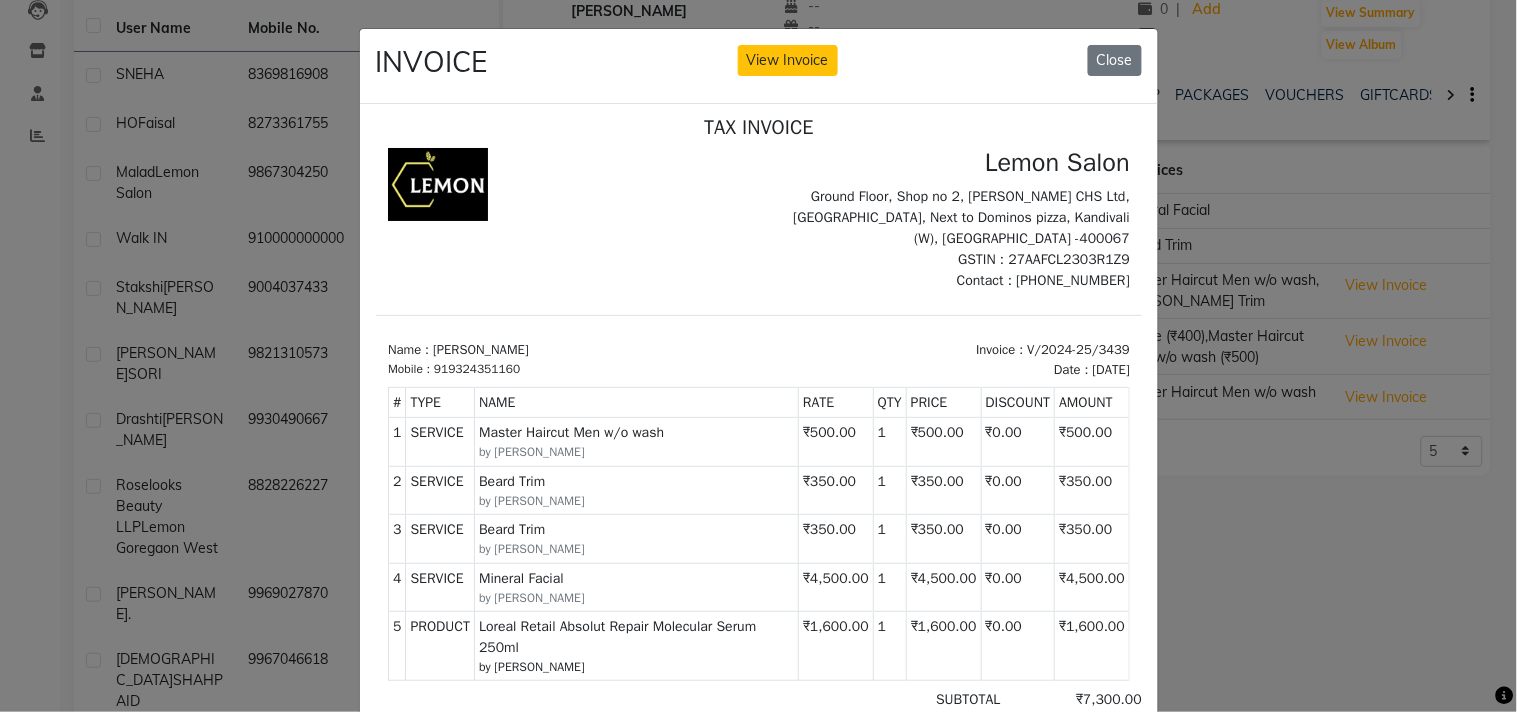 scroll, scrollTop: 15, scrollLeft: 0, axis: vertical 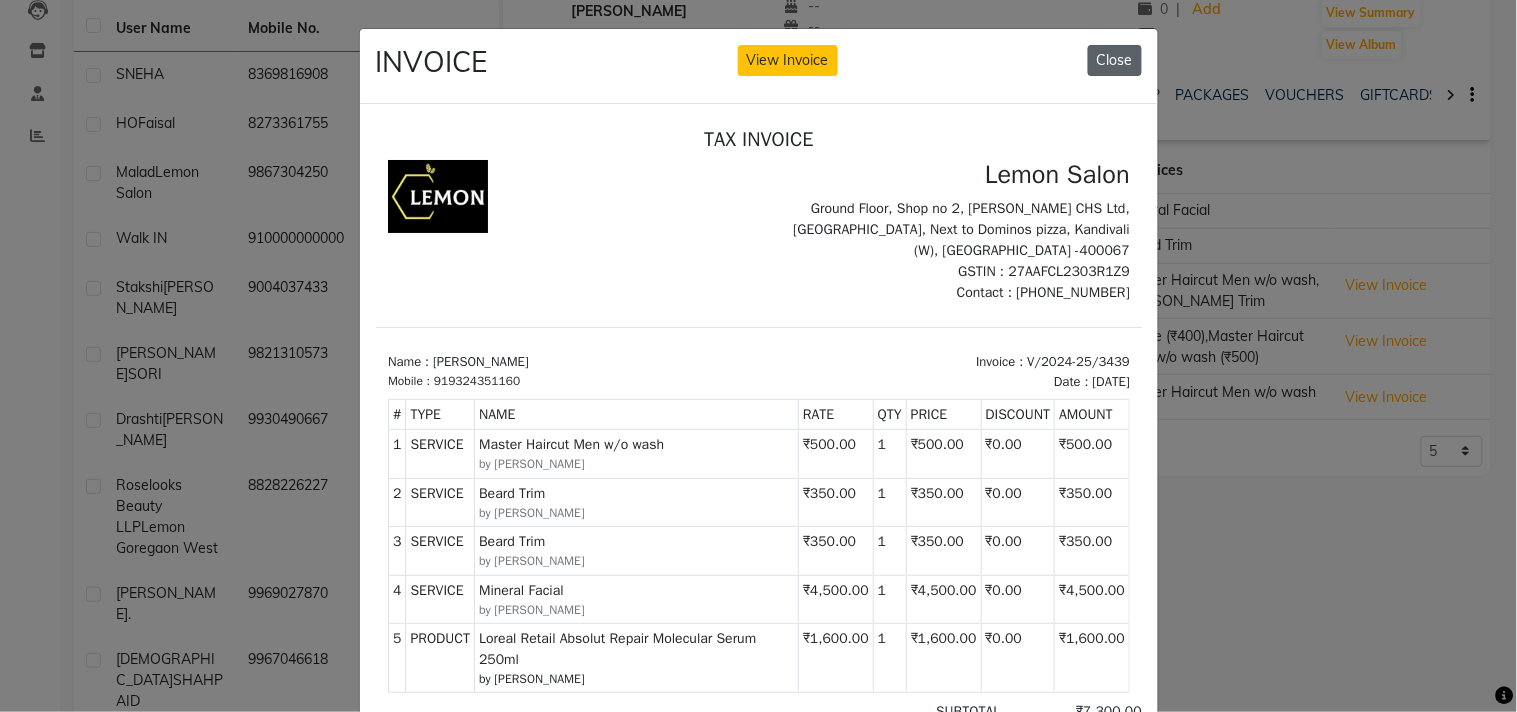 click on "Close" 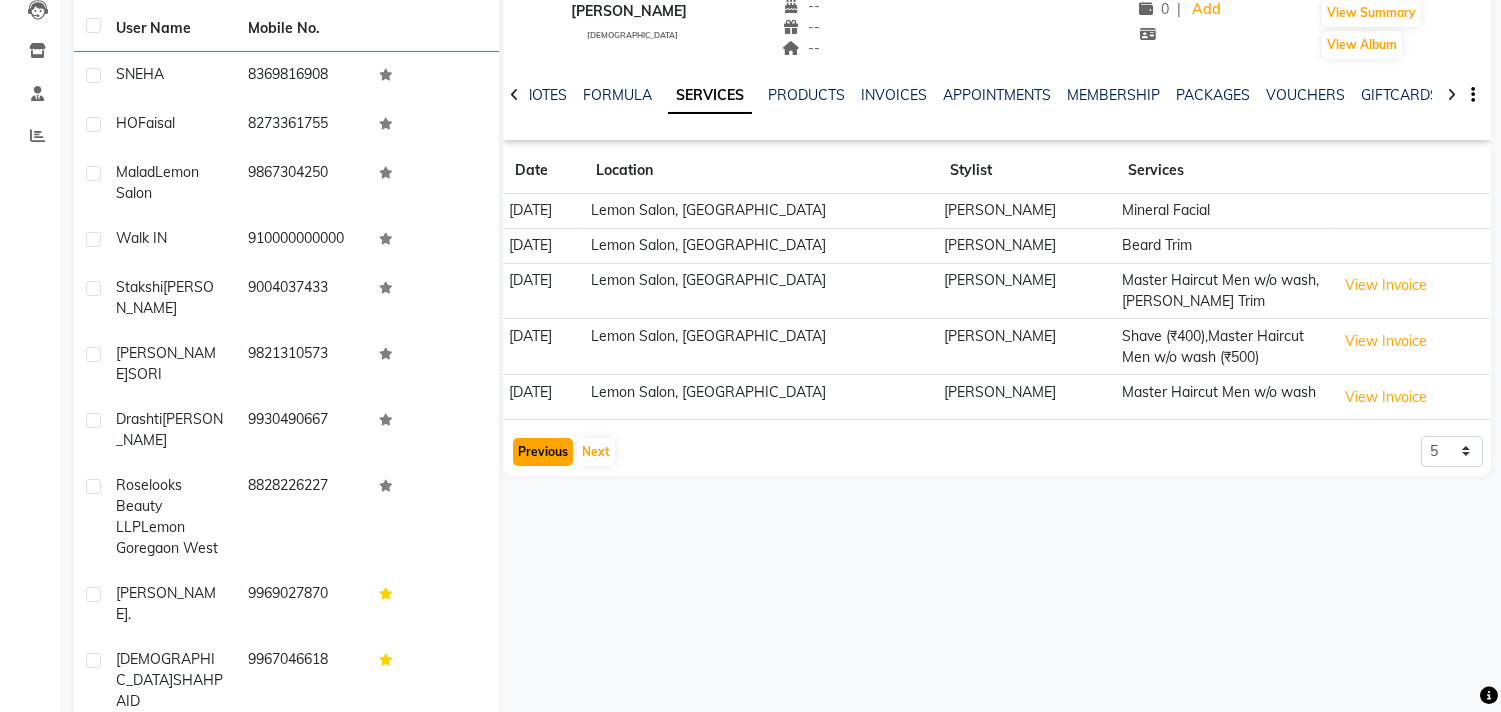 click on "Previous" 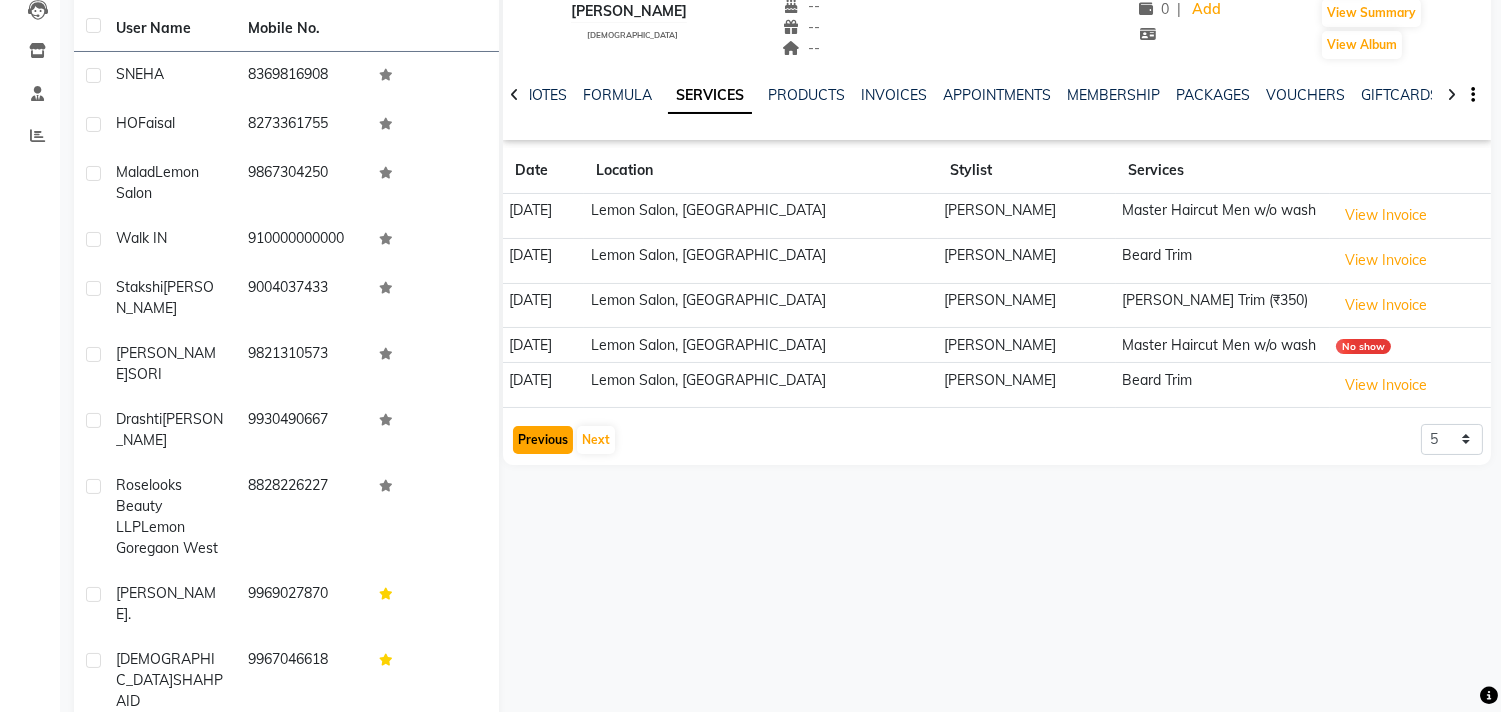 click on "Previous" 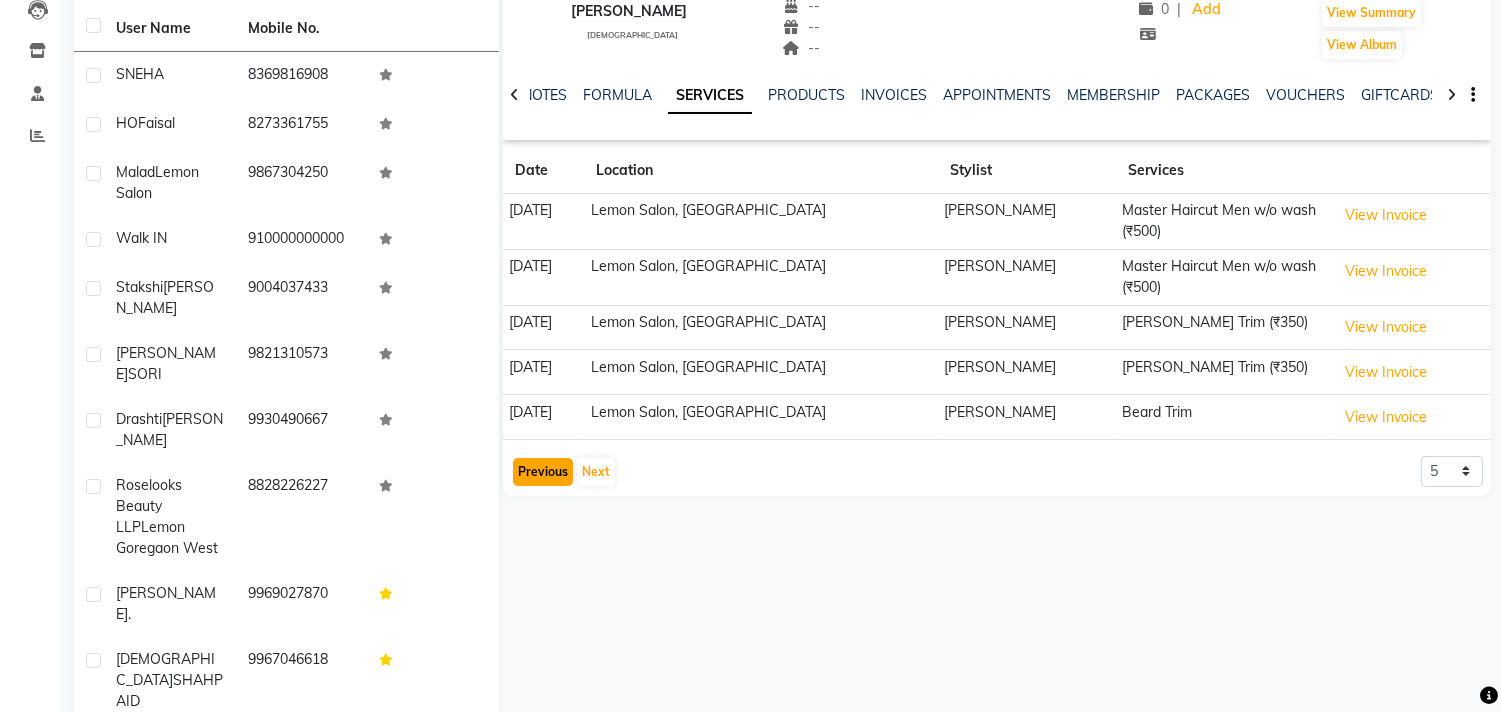 click on "Previous" 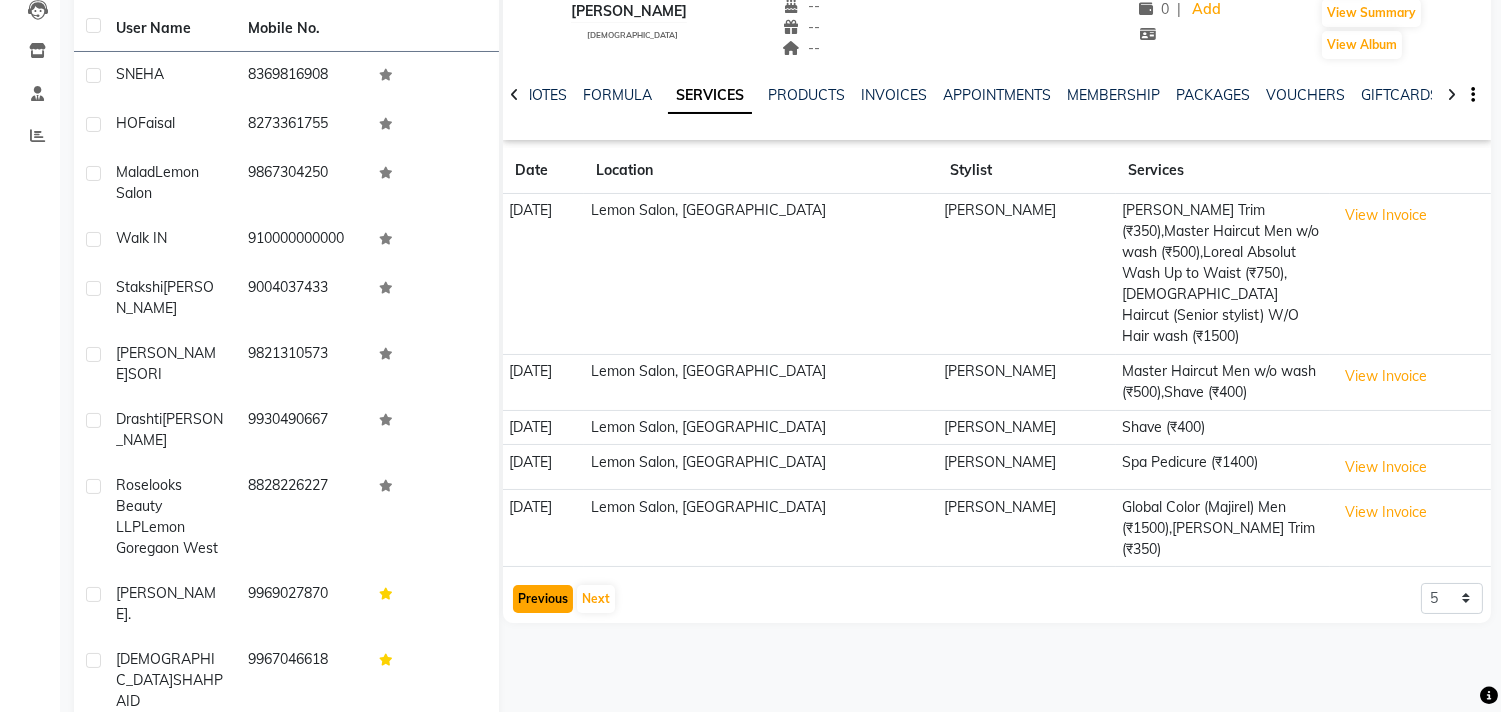 click on "Previous" 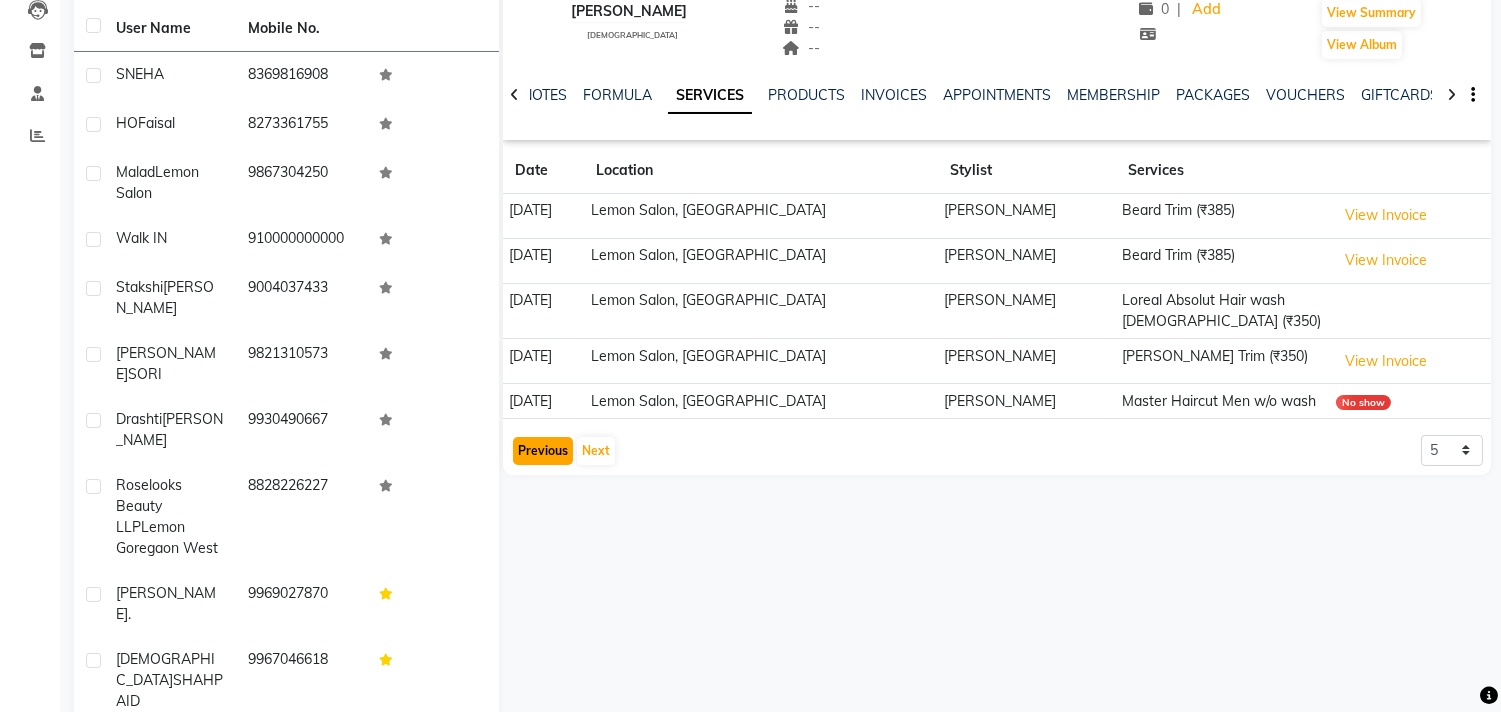 click on "Previous" 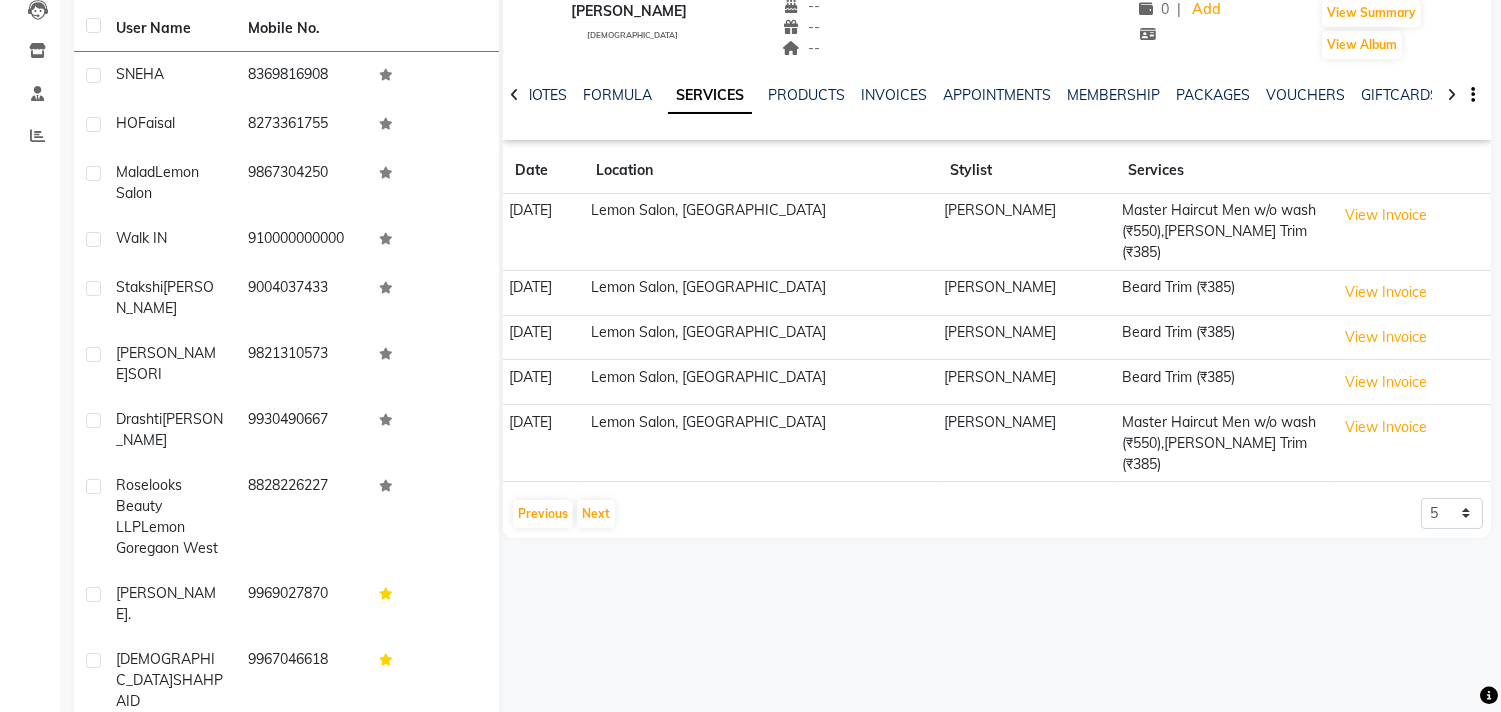 click on "Date Location Stylist Services 30-05-2025  Lemon Salon, Kandivali  Shoeb Salmani Kandivali Master Haircut Men w/o wash (₹550),Beard Trim (₹385)  View Invoice  29-05-2025  Lemon Salon, Kandivali  Gufran Salmani Beard Trim (₹385)  View Invoice  24-05-2025  Lemon Salon, Kandivali  Faheem Malik Beard Trim (₹385)  View Invoice  23-05-2025  Lemon Salon, Kandivali  Faheem Malik Beard Trim (₹385)  View Invoice  14-05-2025  Lemon Salon, Kandivali  Faheem Malik Master Haircut Men w/o wash (₹550),Beard Trim (₹385)  View Invoice   Previous   Next  5 10 50 100 500" 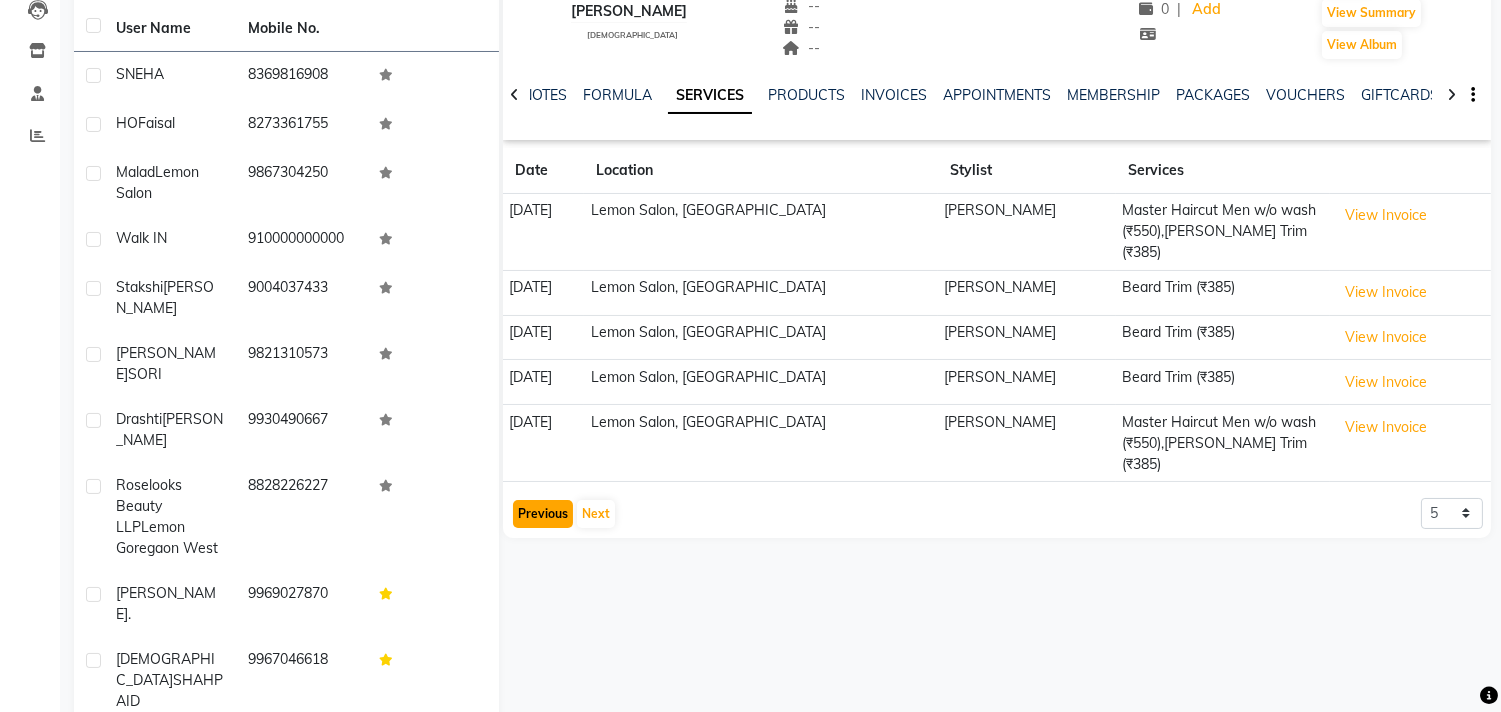 click on "Previous" 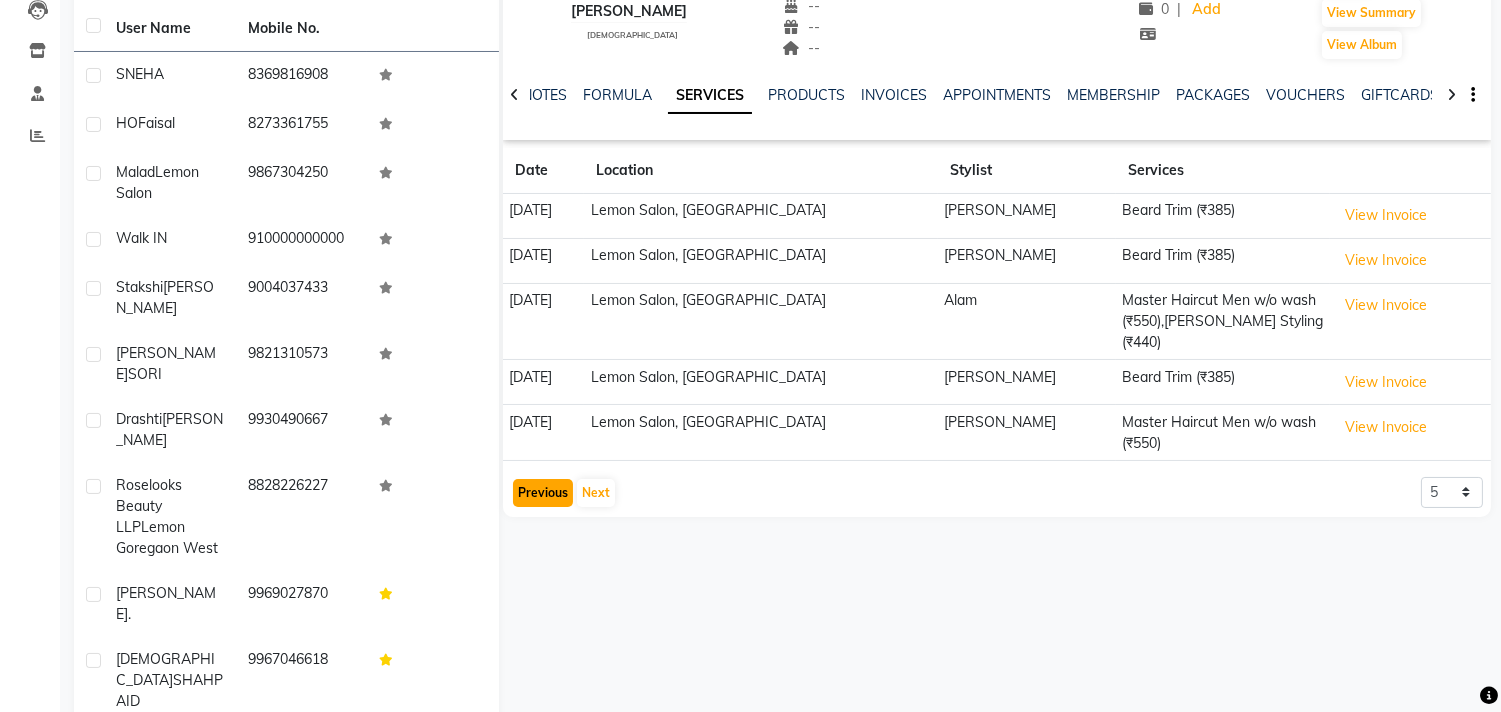 click on "Previous" 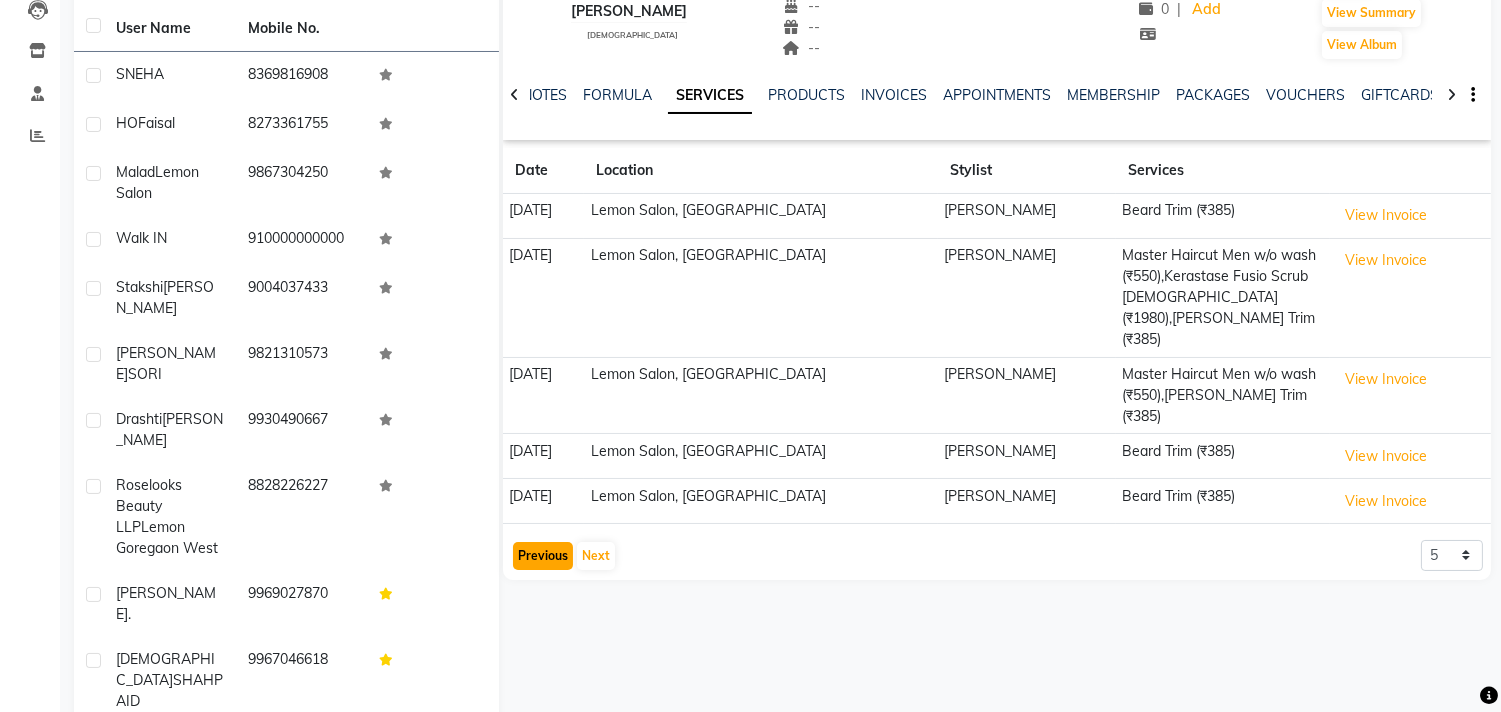 click on "Previous" 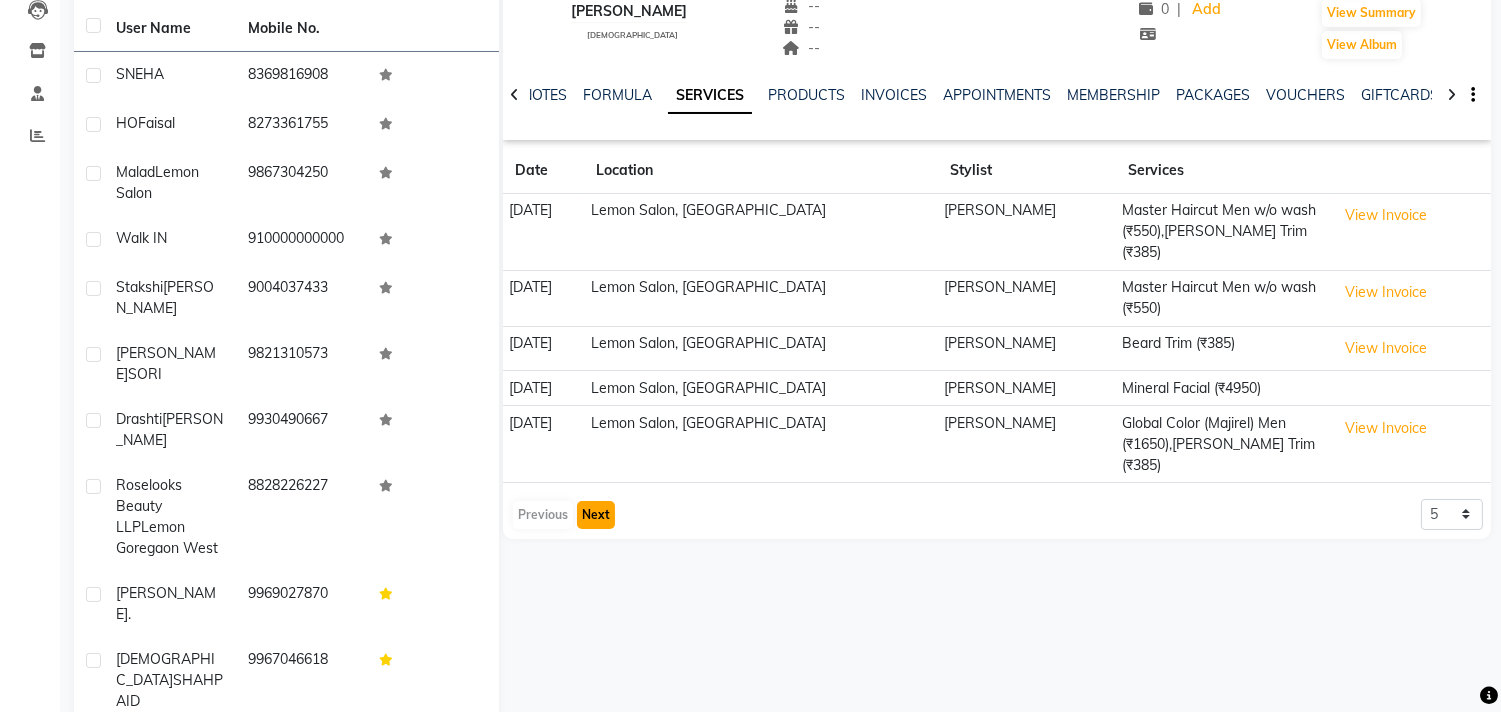 click on "Next" 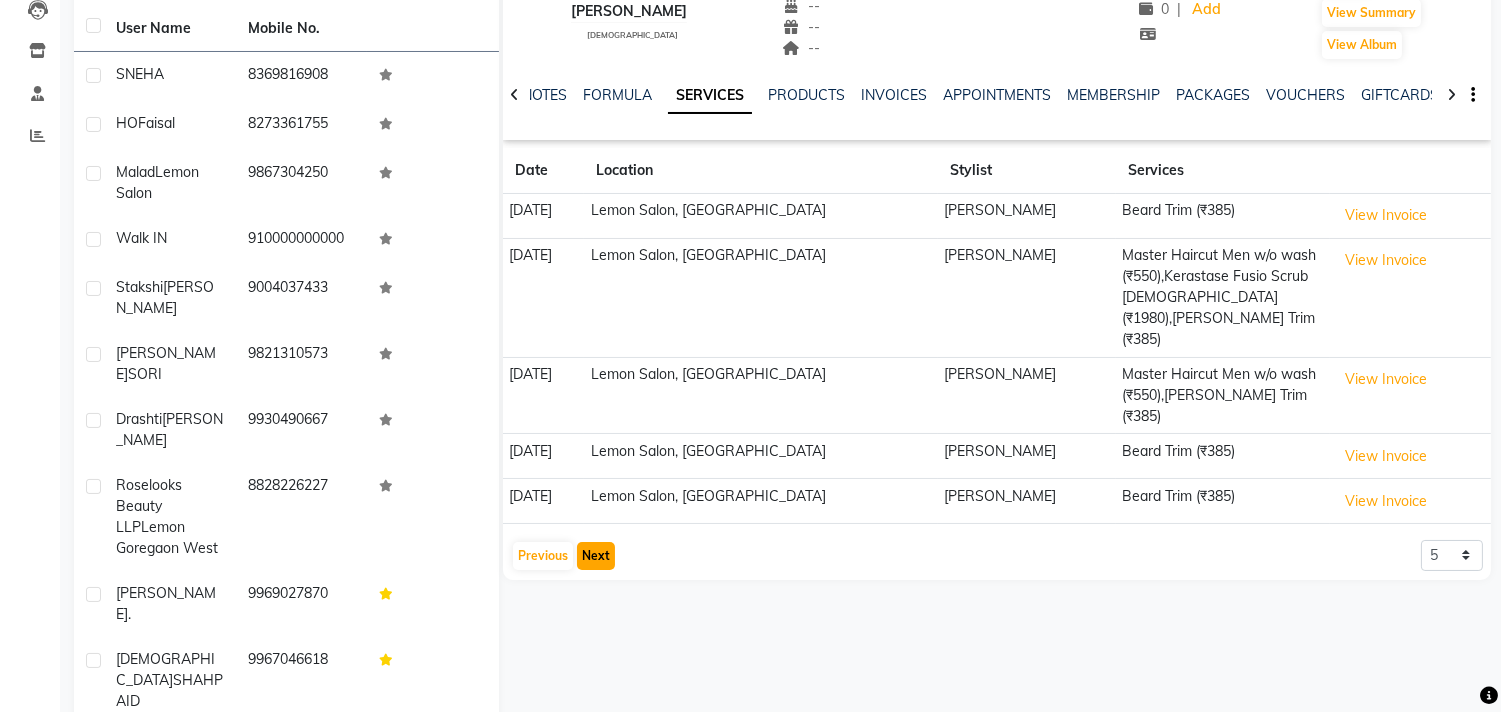 click on "Next" 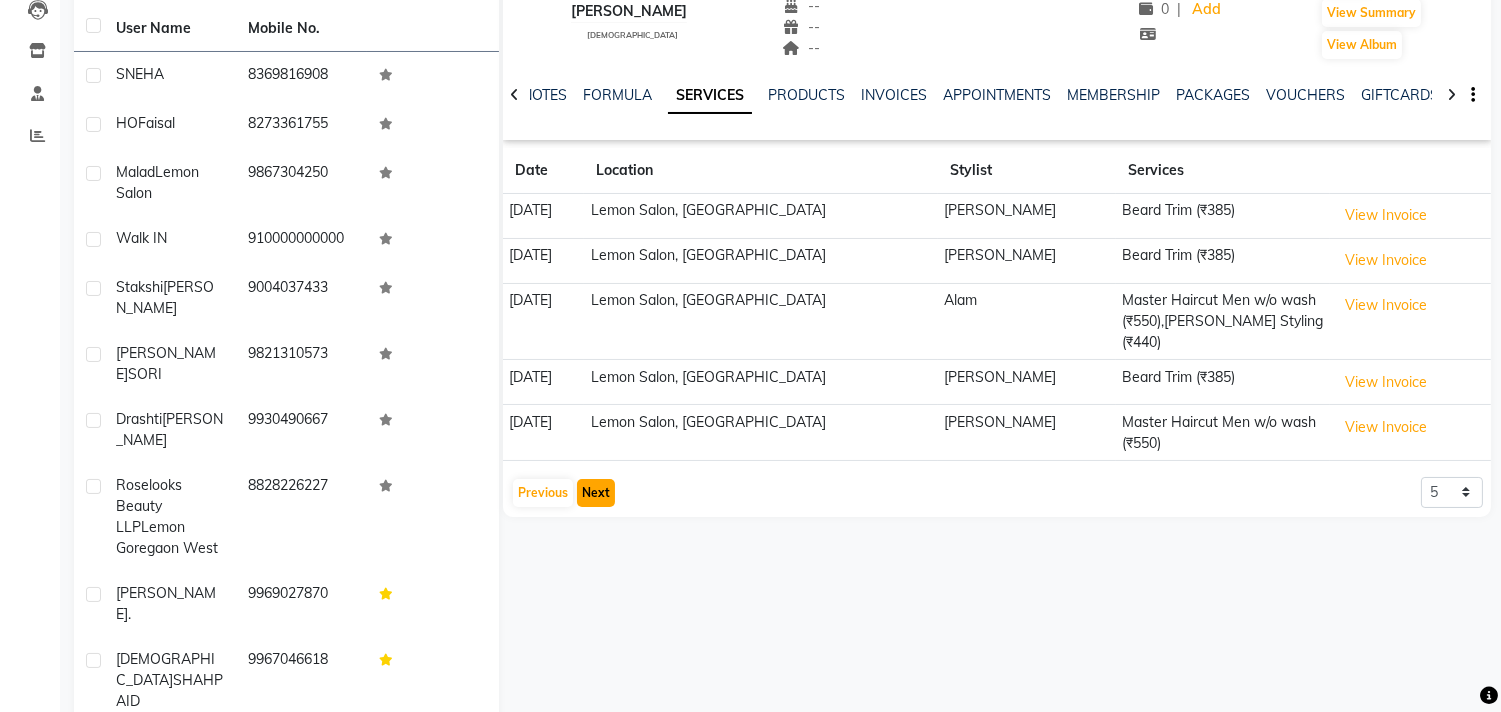 click on "Next" 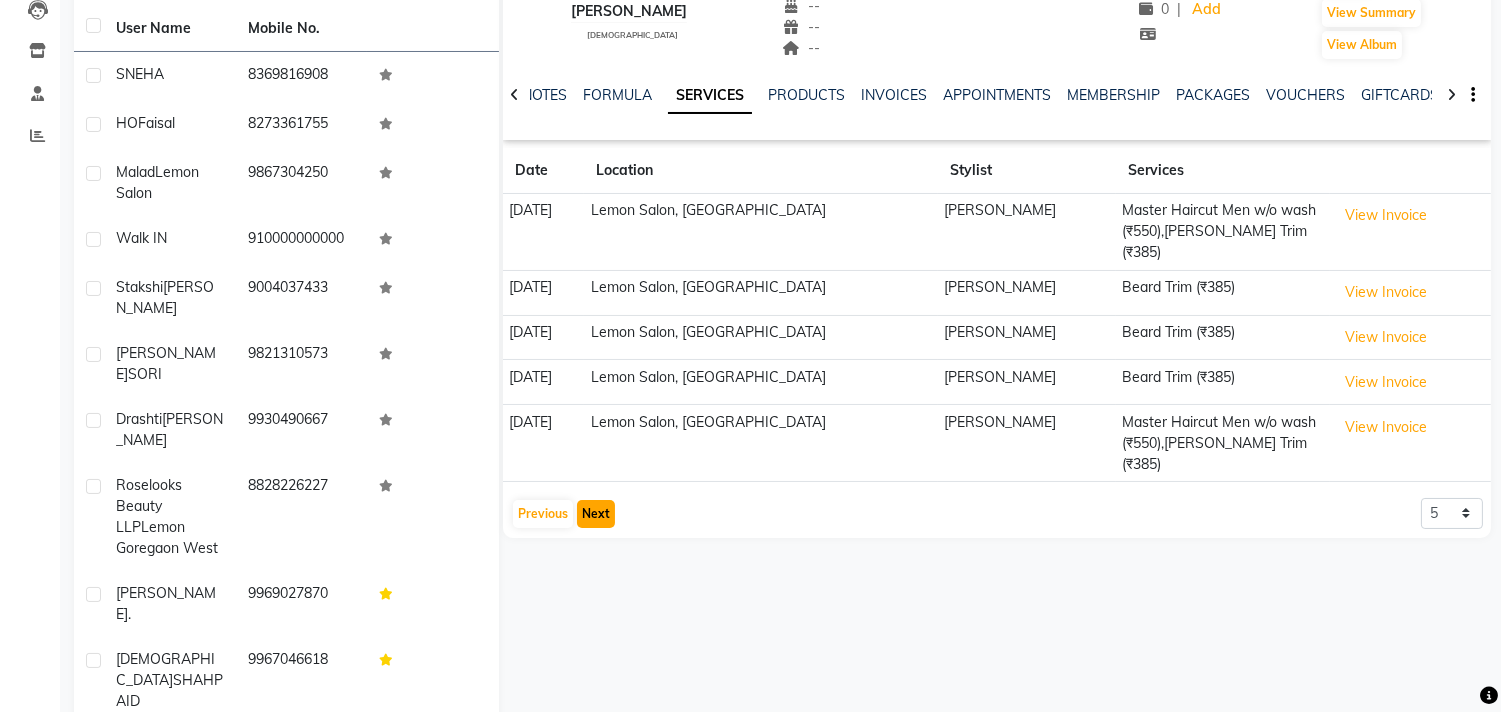 click on "Next" 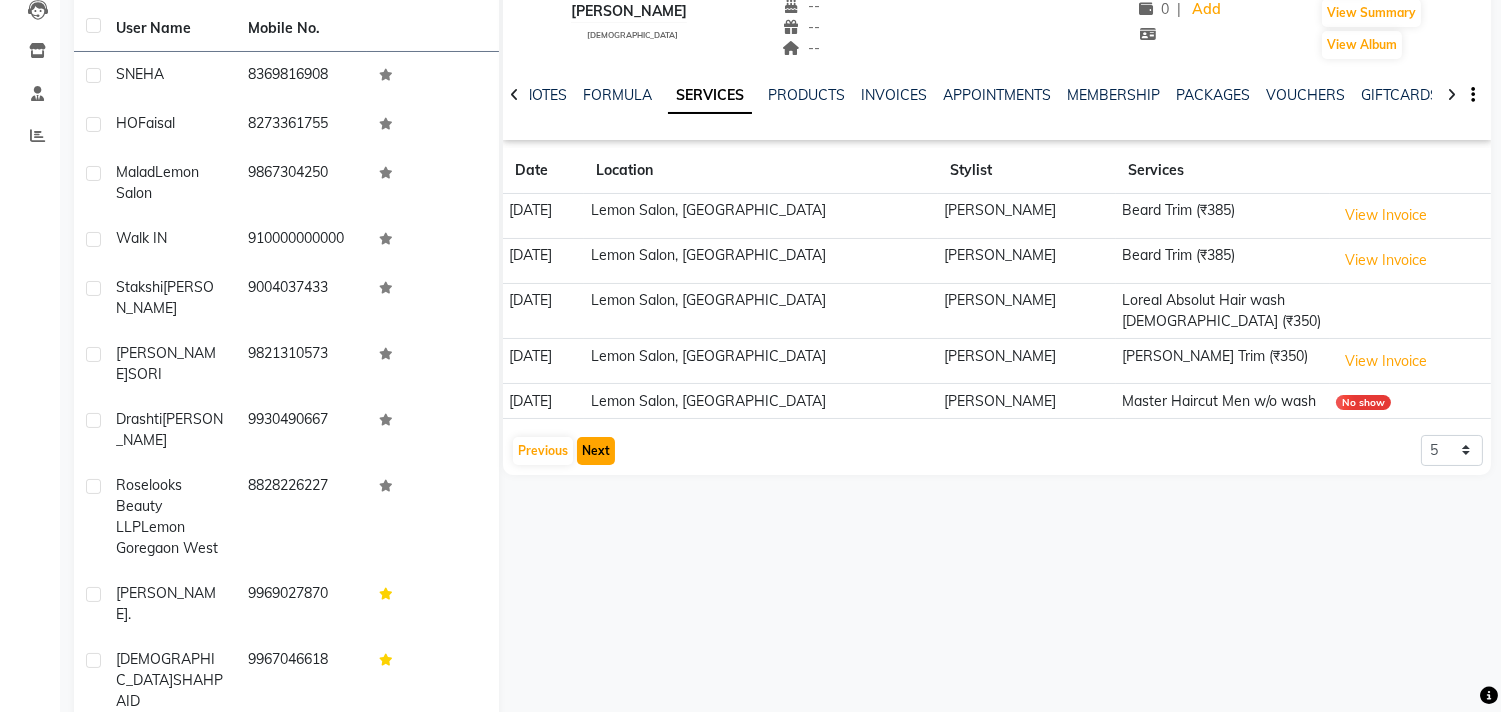 click on "Next" 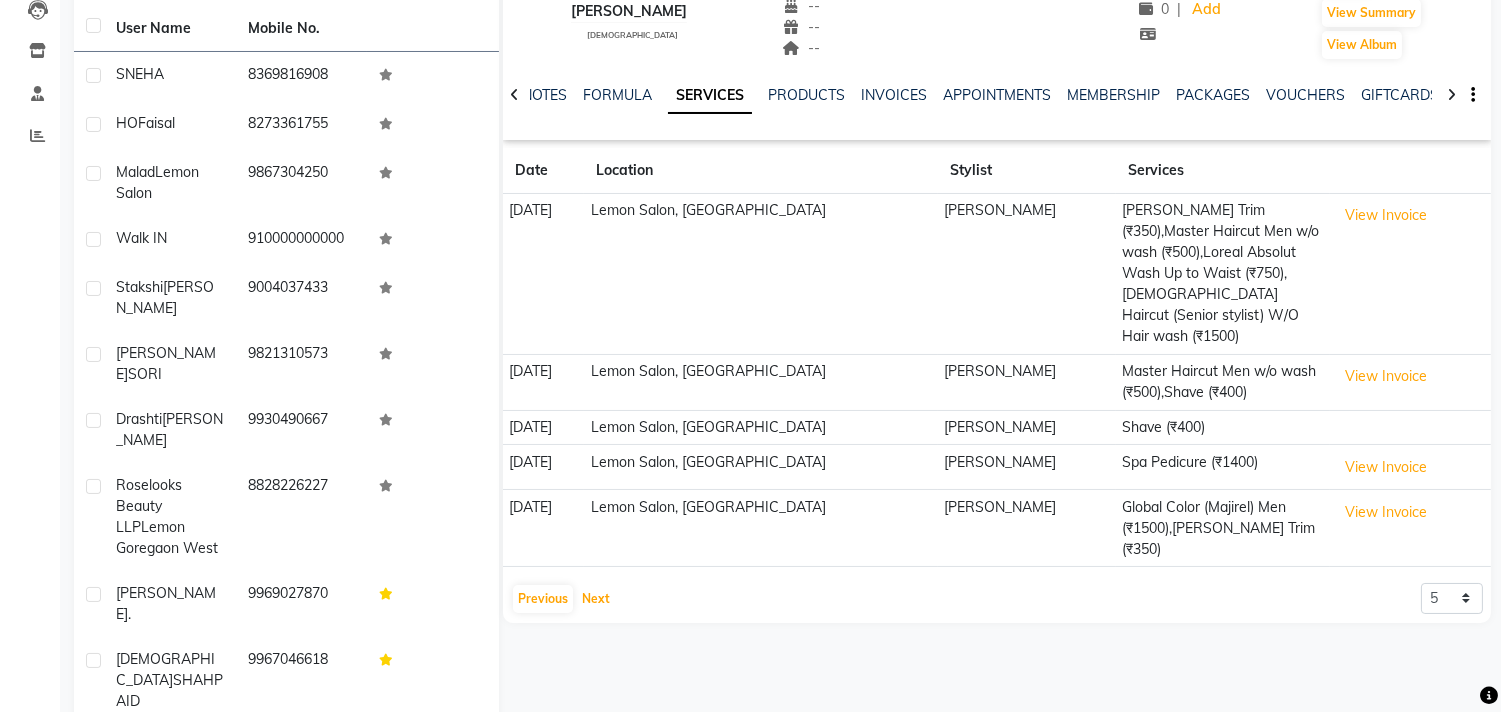 scroll, scrollTop: 230, scrollLeft: 0, axis: vertical 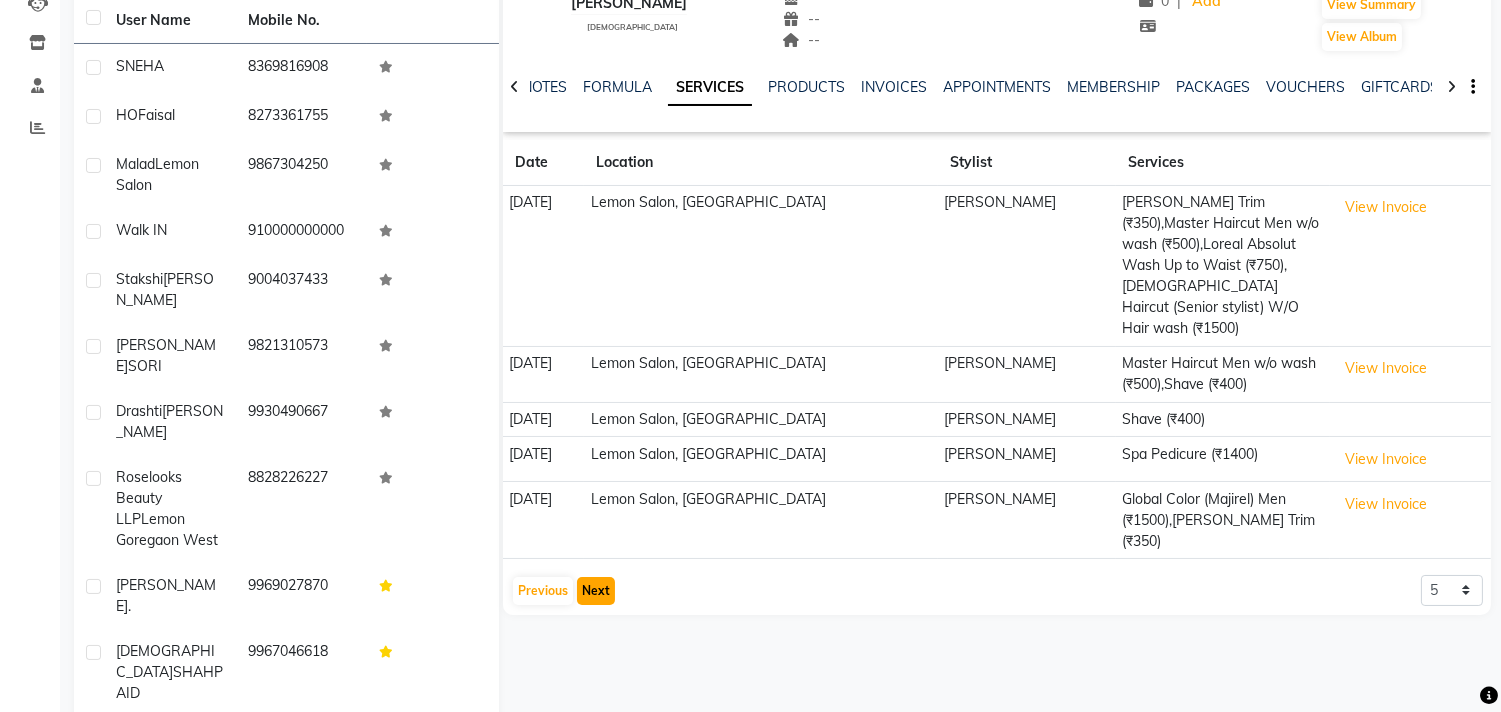 click on "Next" 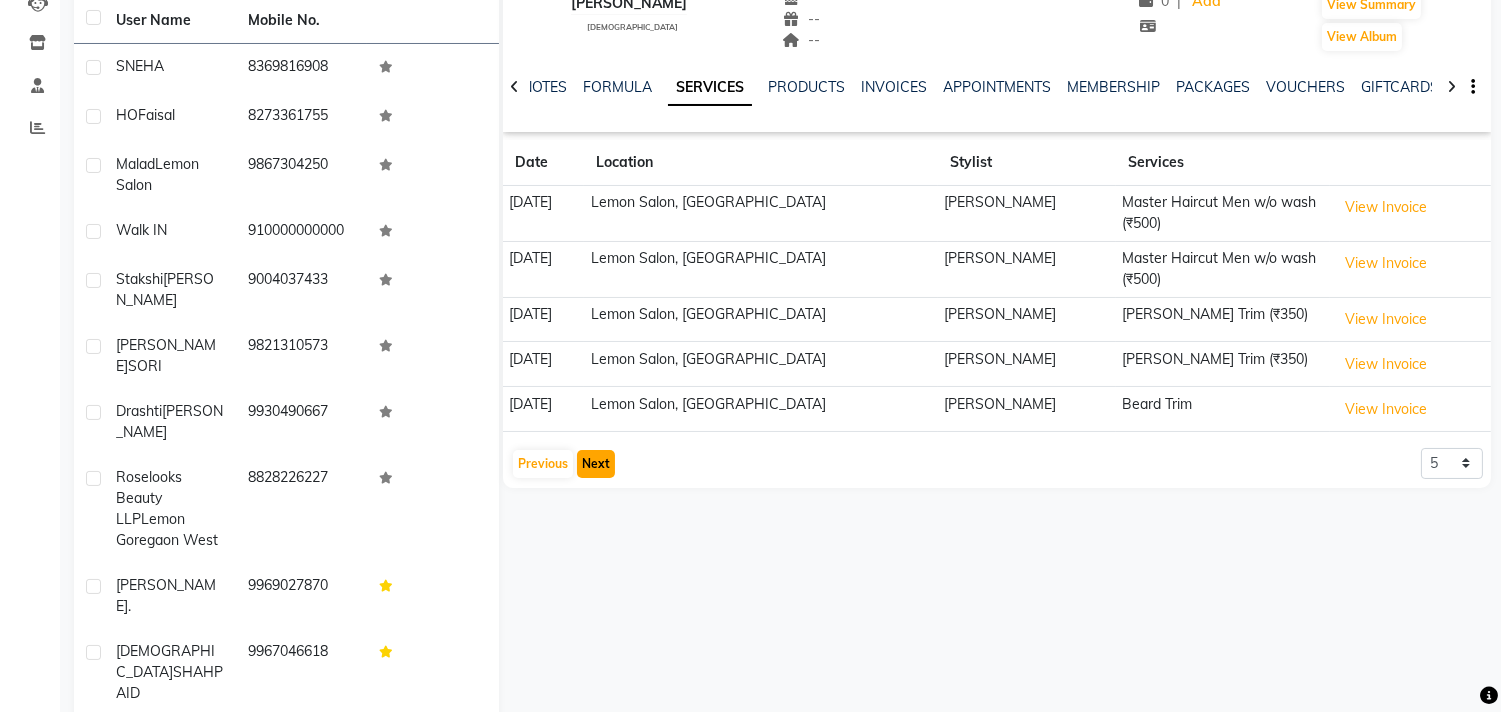 click on "Next" 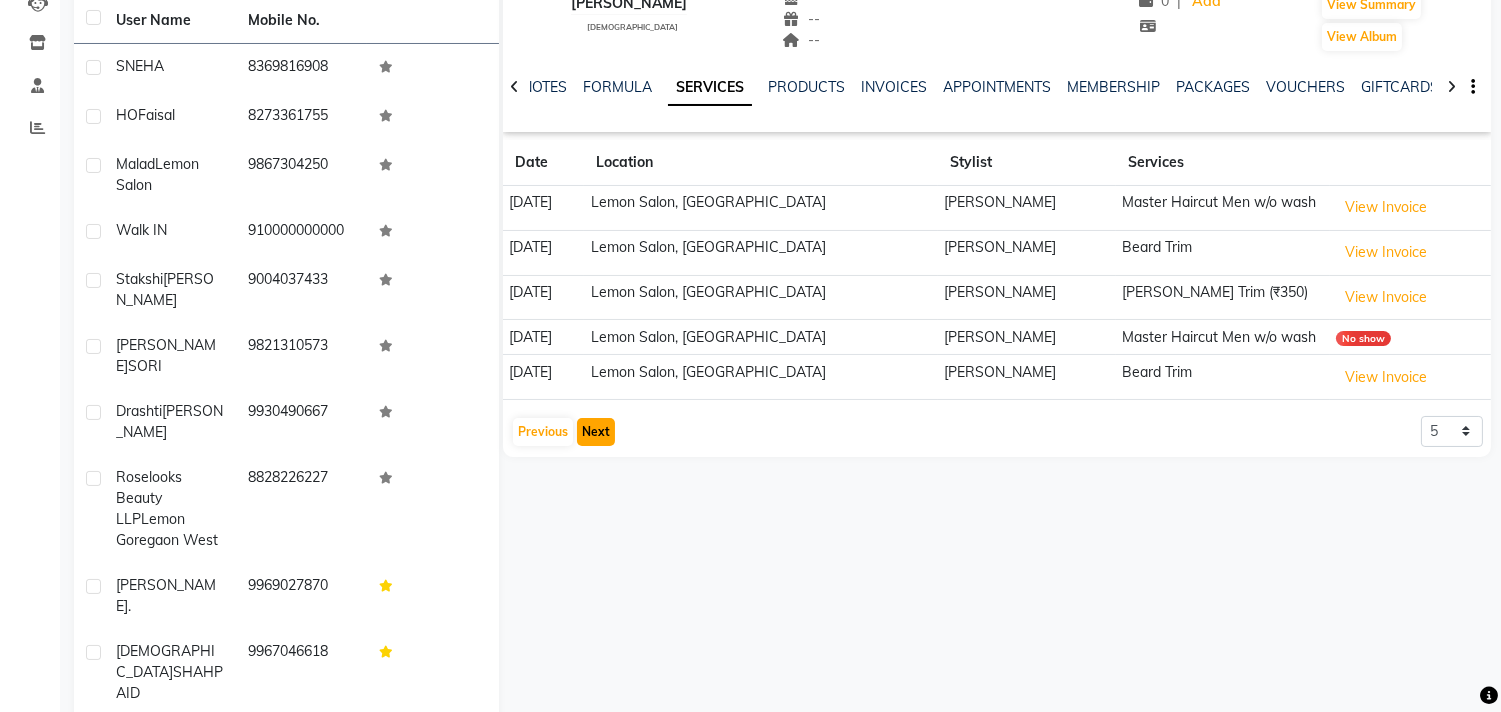 click on "Next" 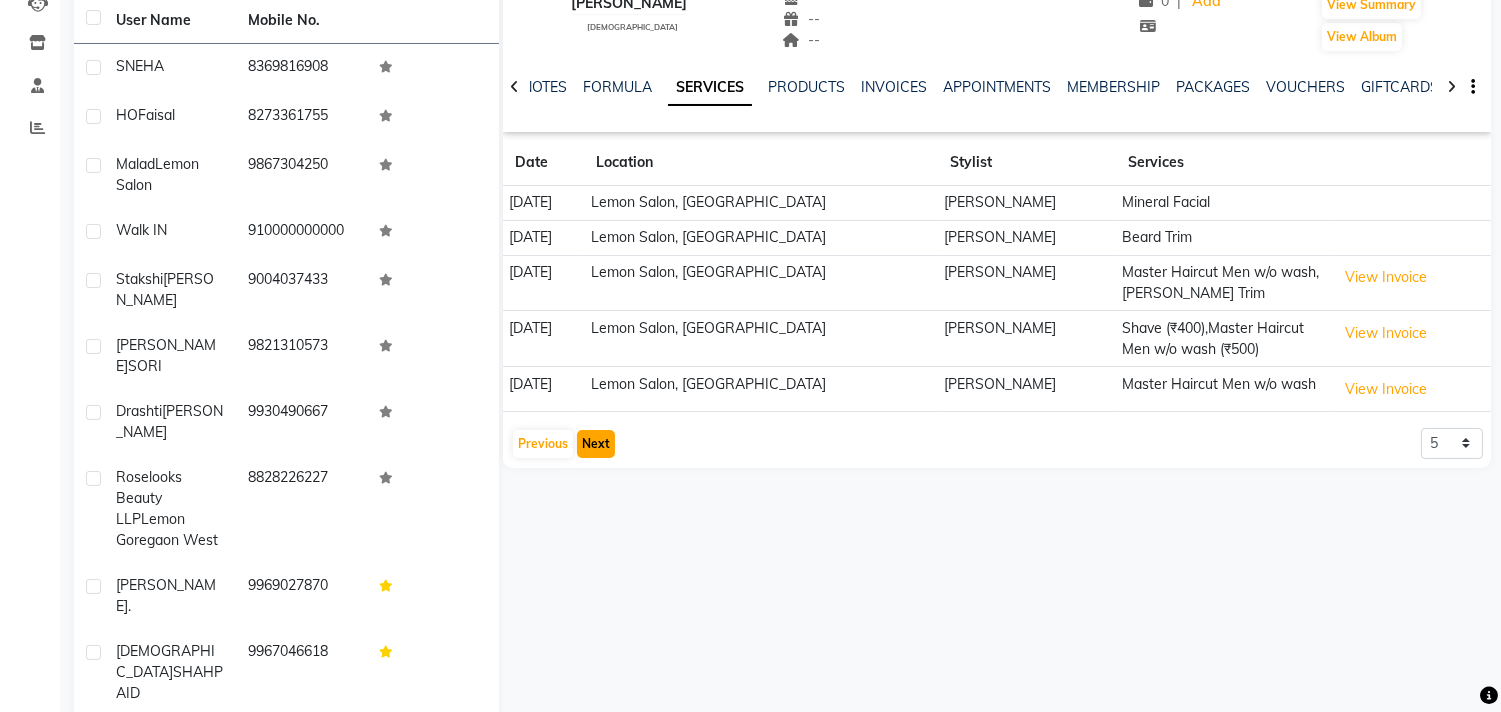 click on "Next" 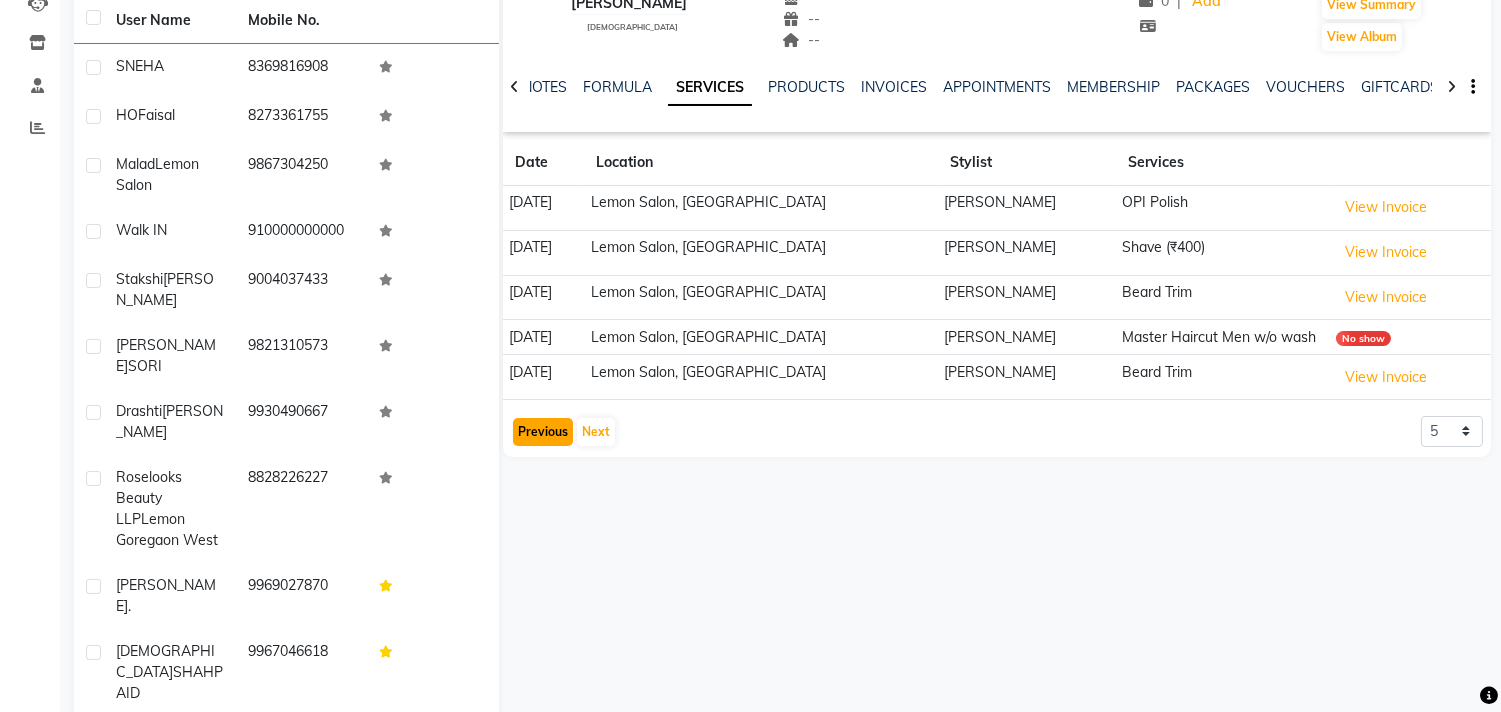 click on "Previous" 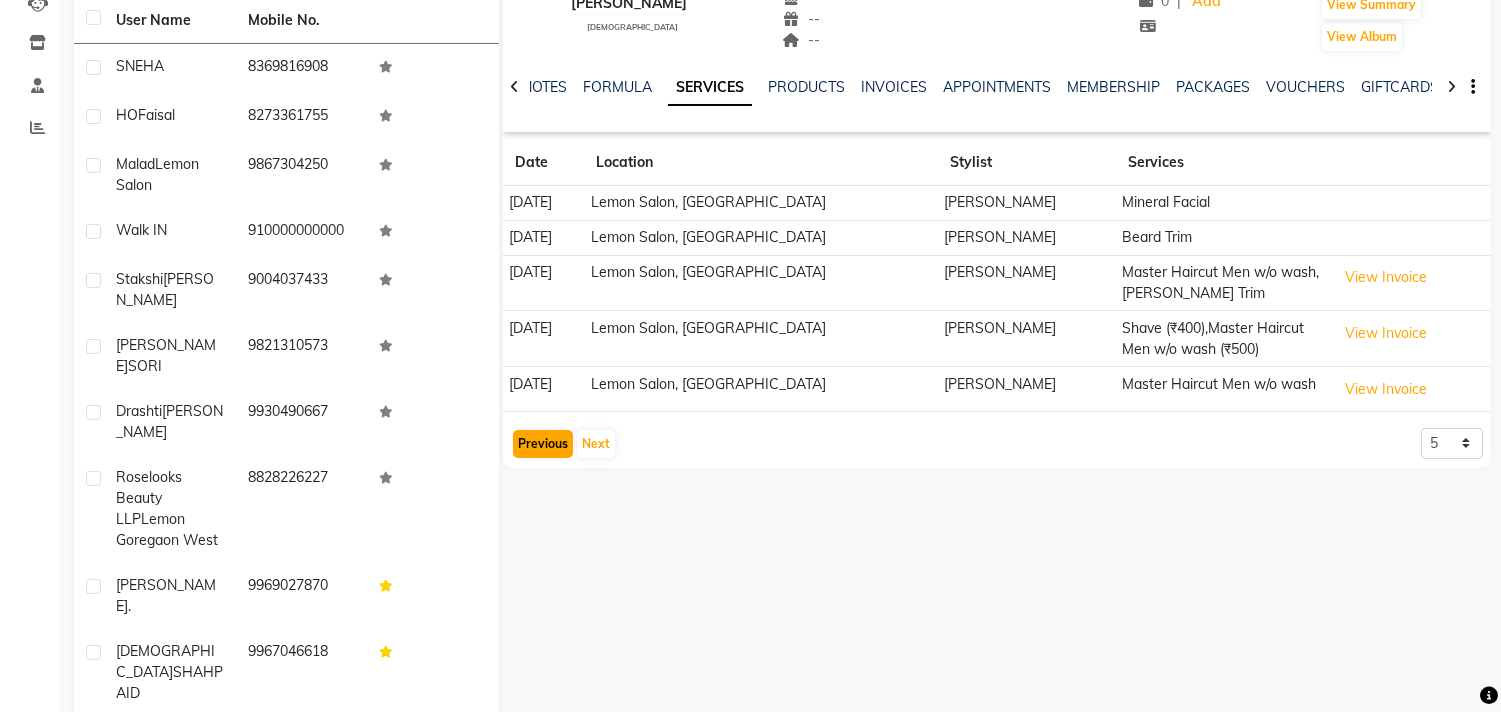click on "Previous" 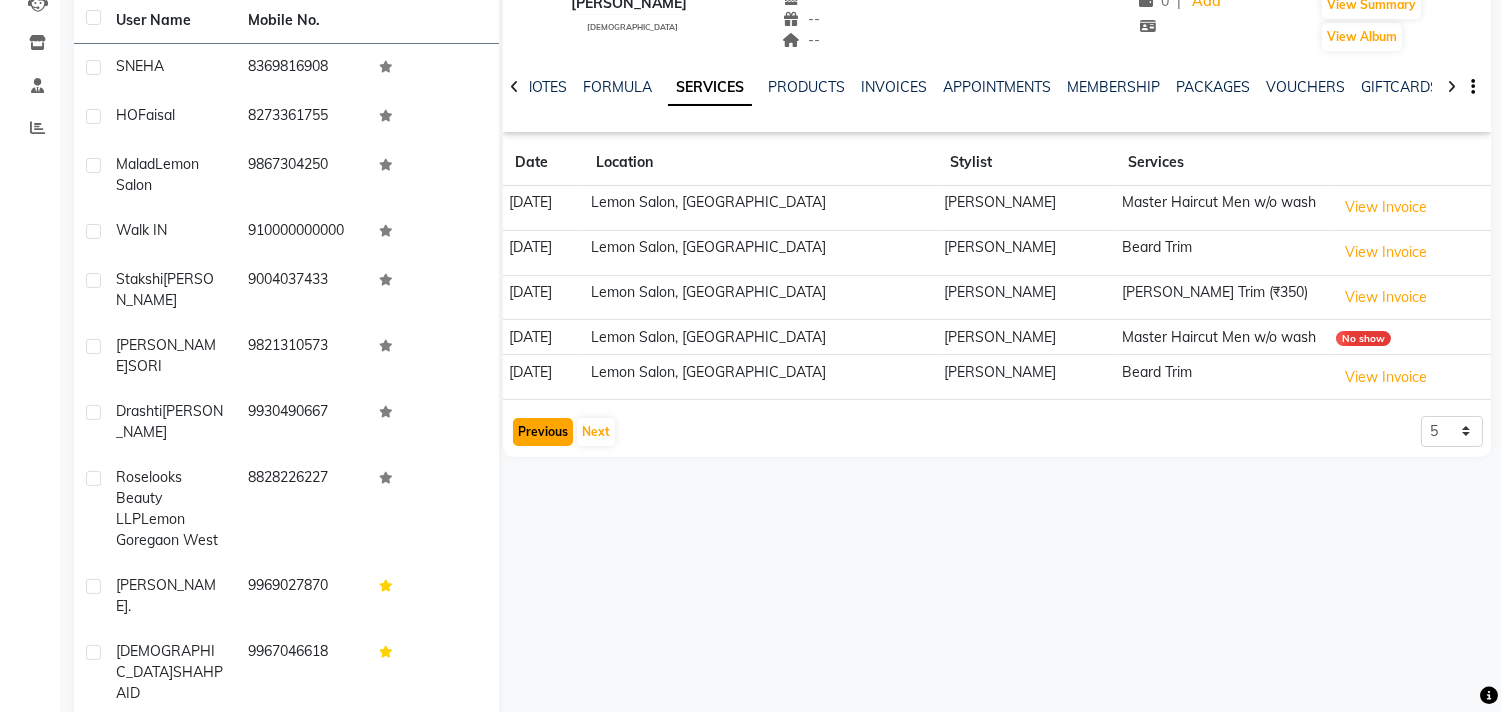 click on "Previous" 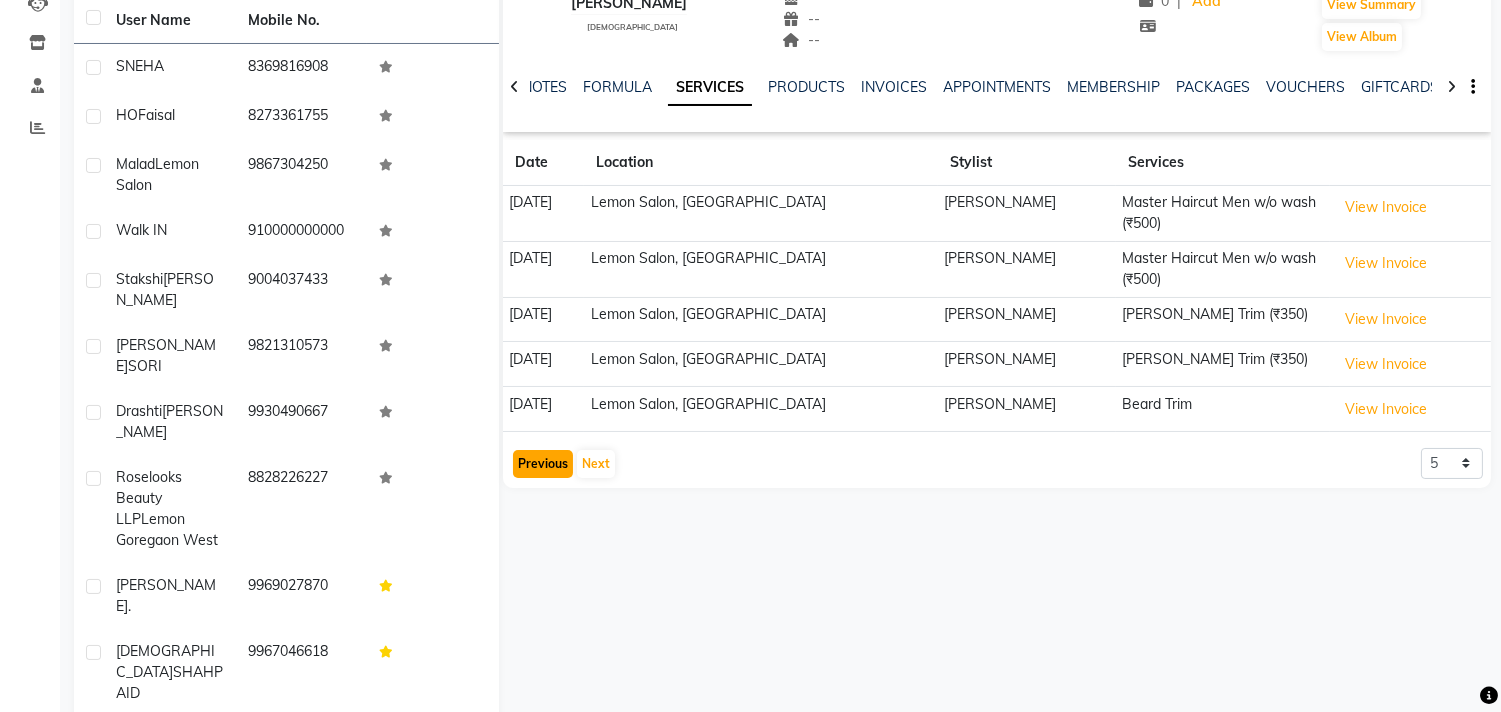 click on "Previous" 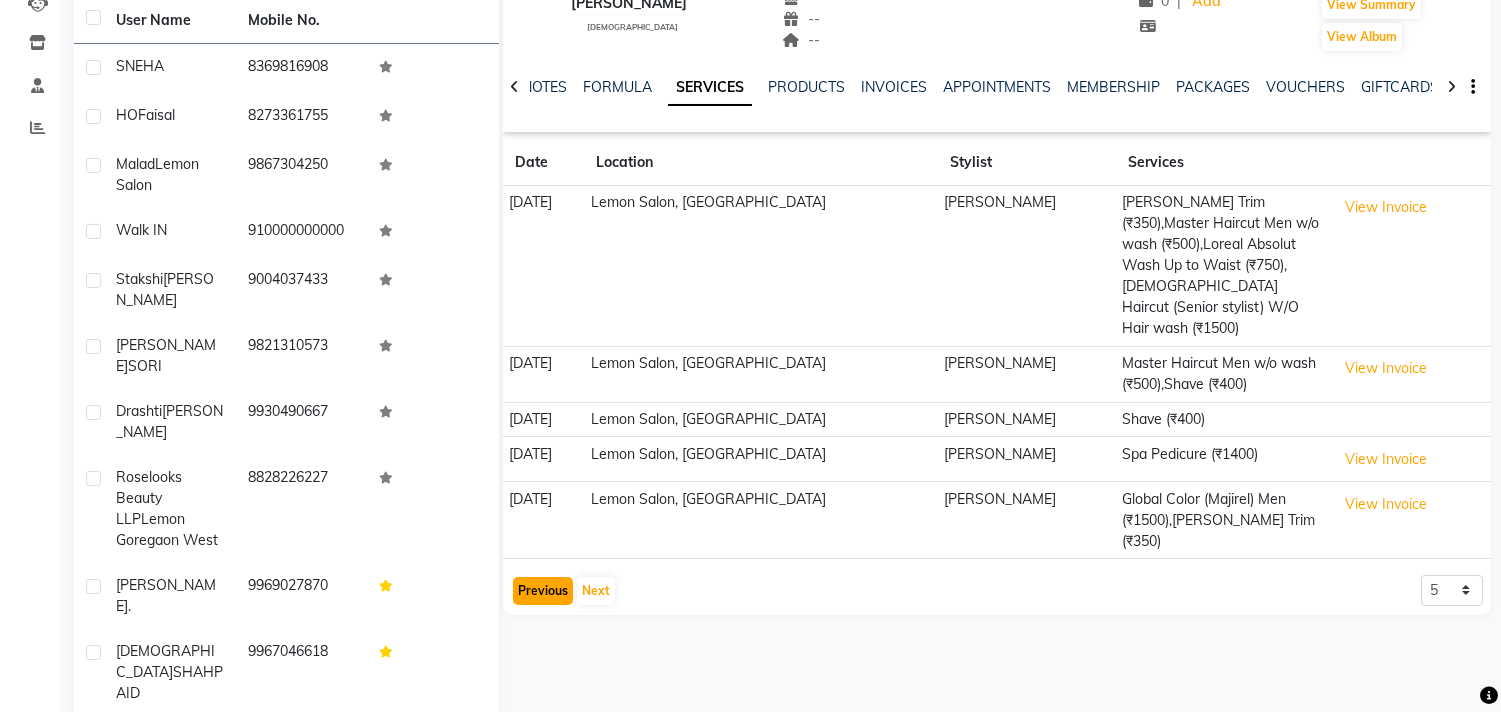 click on "Previous" 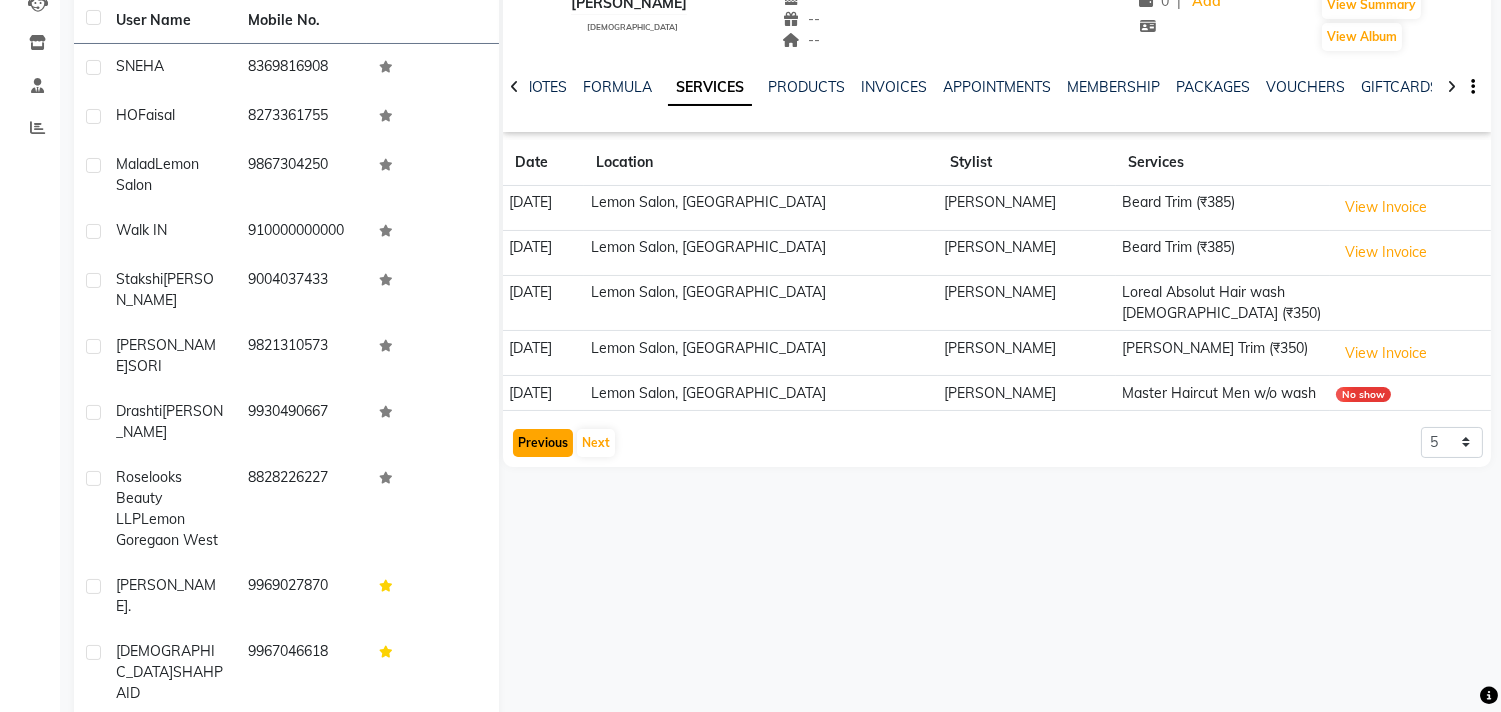 click on "Previous" 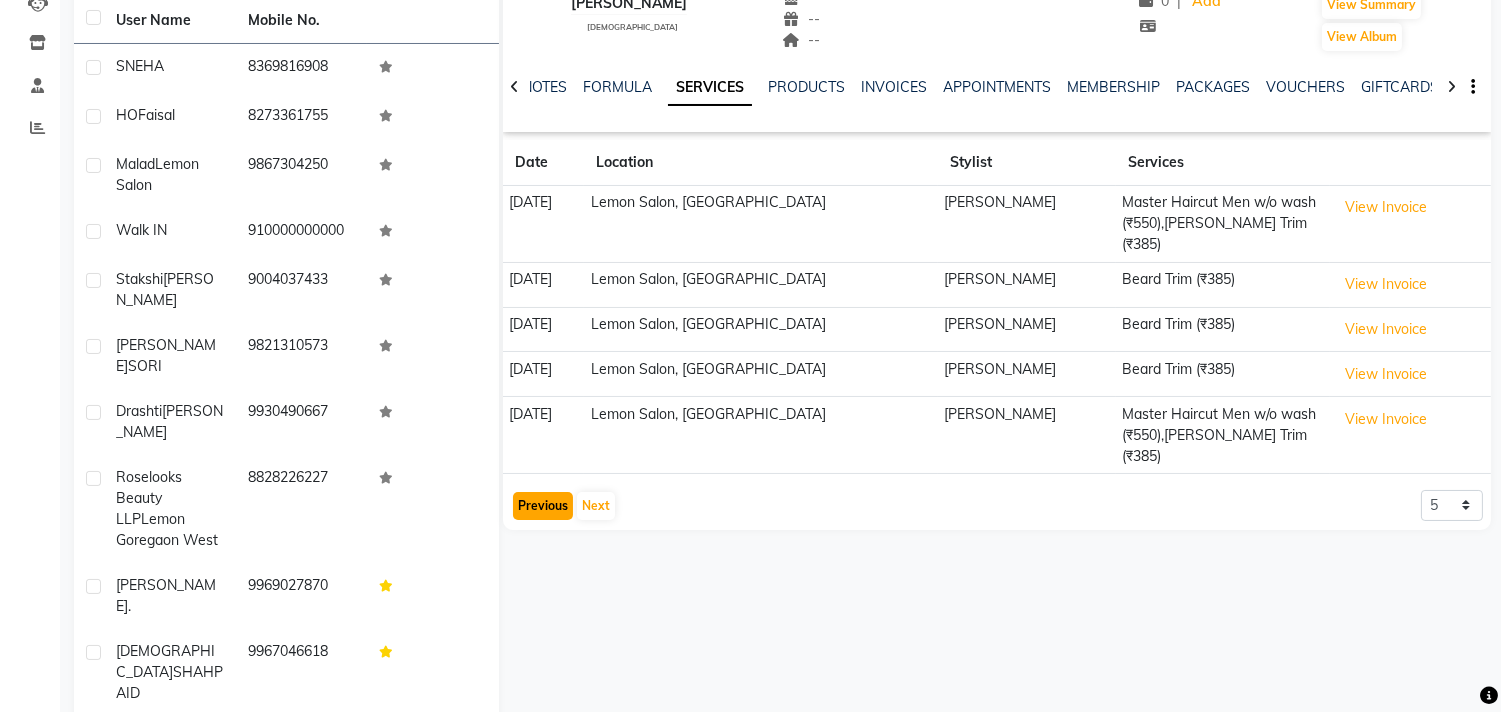 click on "Previous" 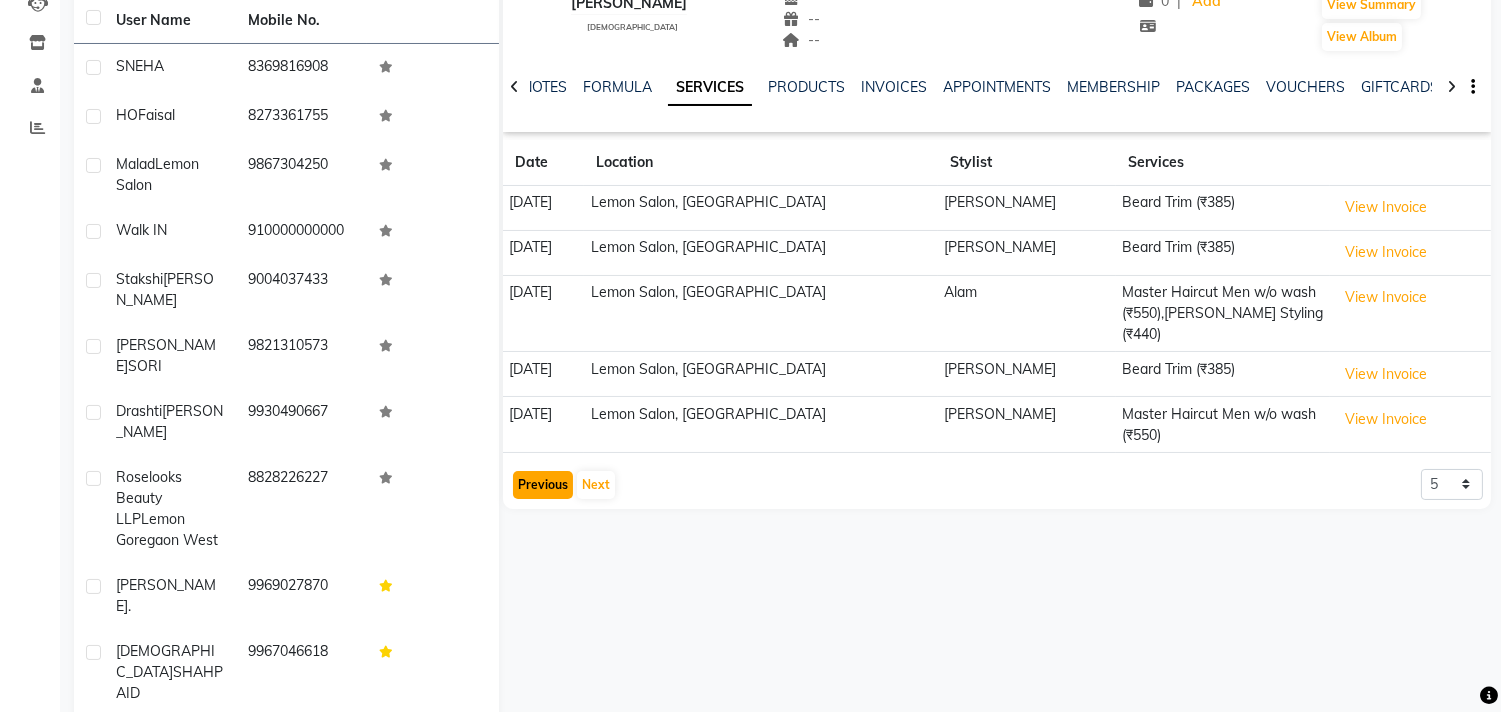 click on "Previous" 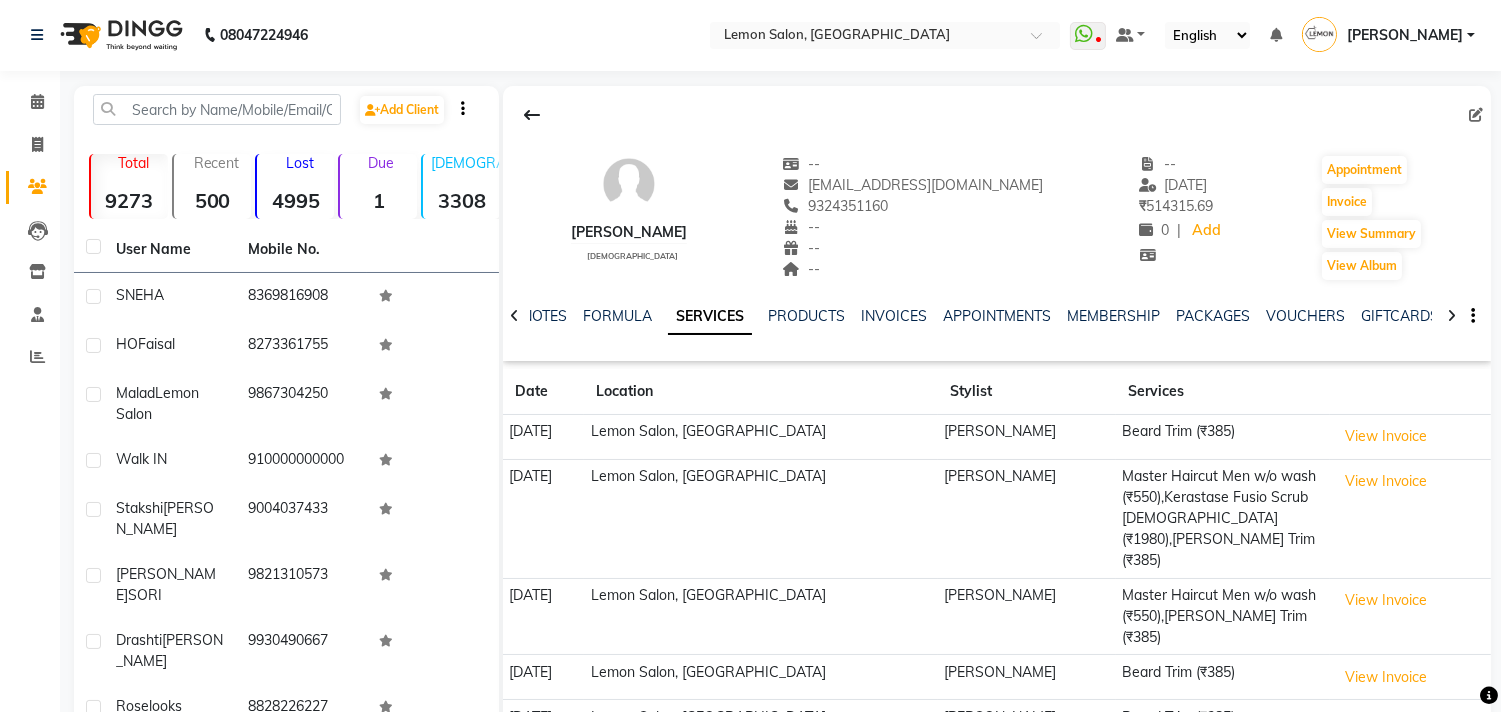 scroll, scrollTop: 0, scrollLeft: 0, axis: both 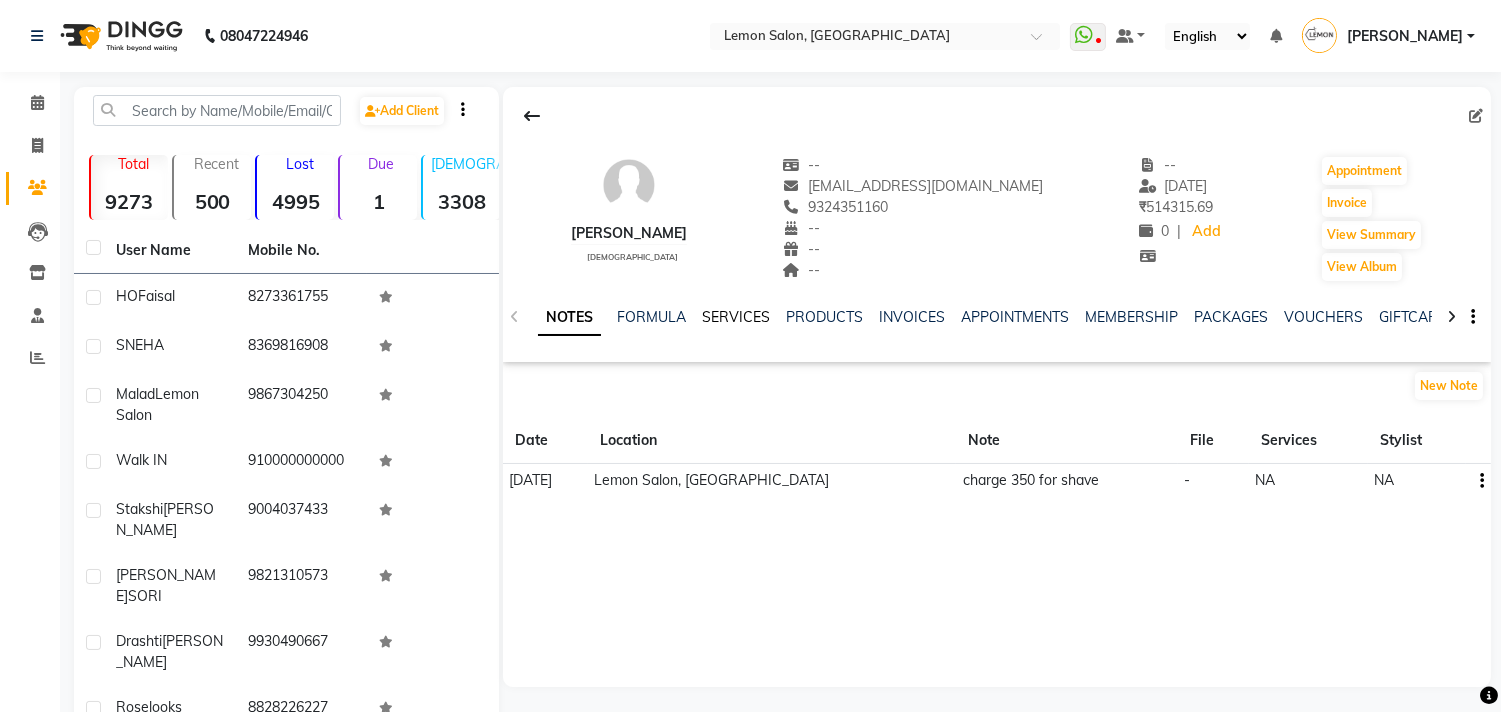 click on "SERVICES" 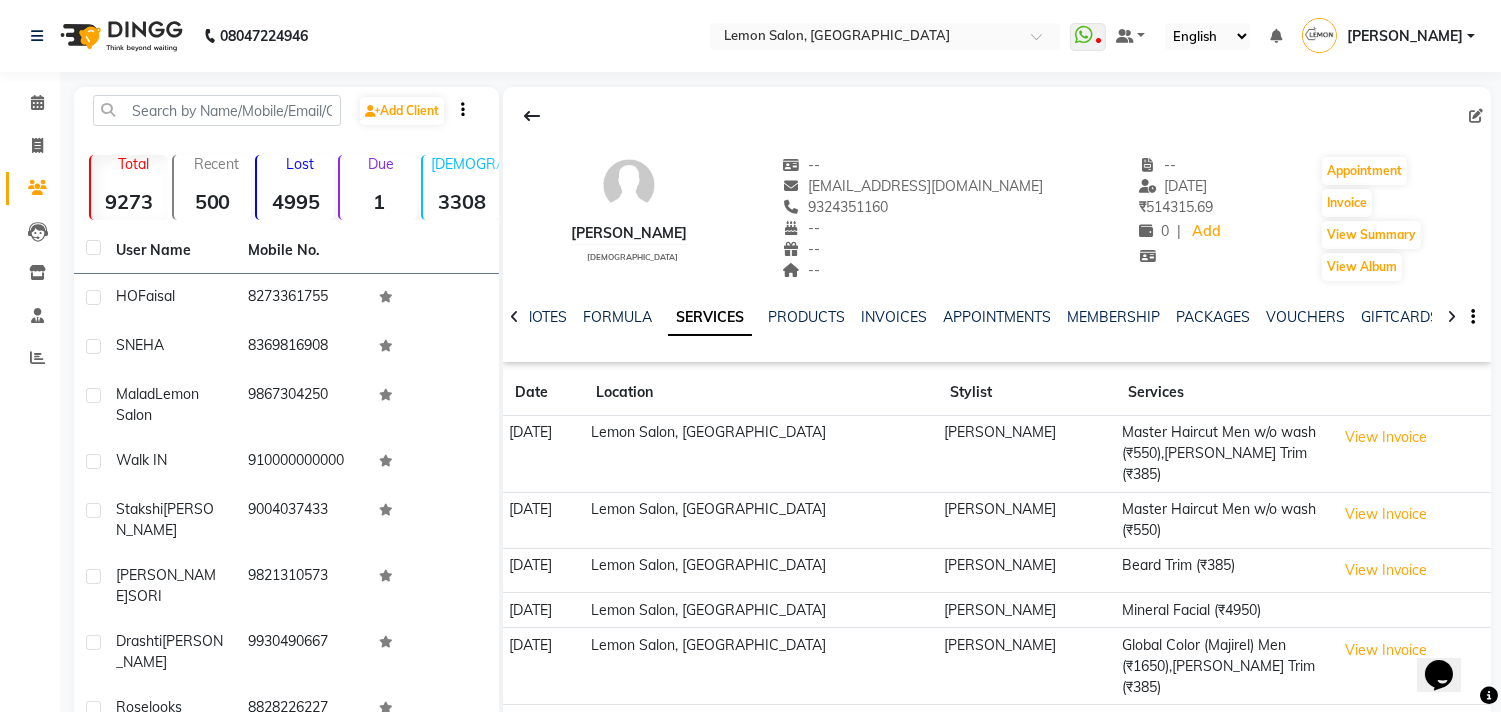 scroll, scrollTop: 0, scrollLeft: 0, axis: both 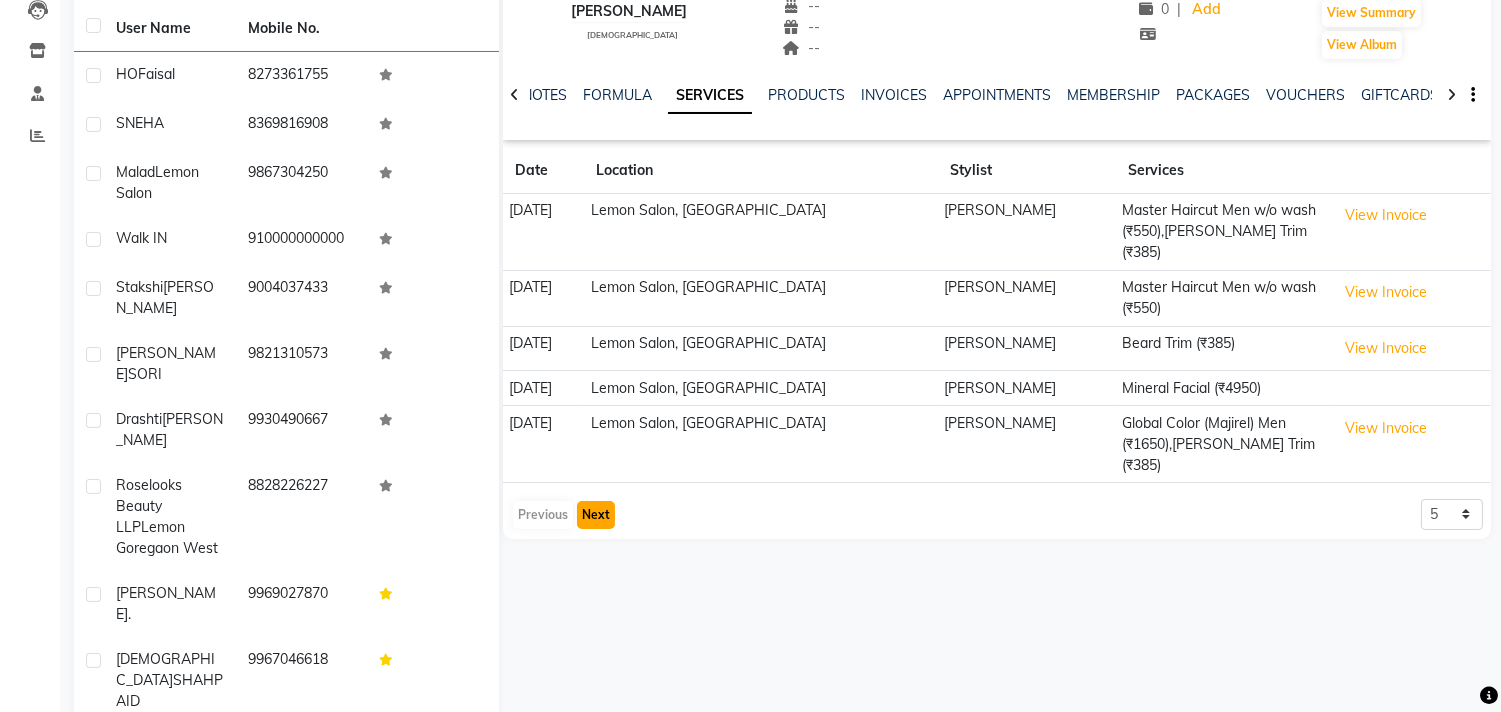click on "Next" 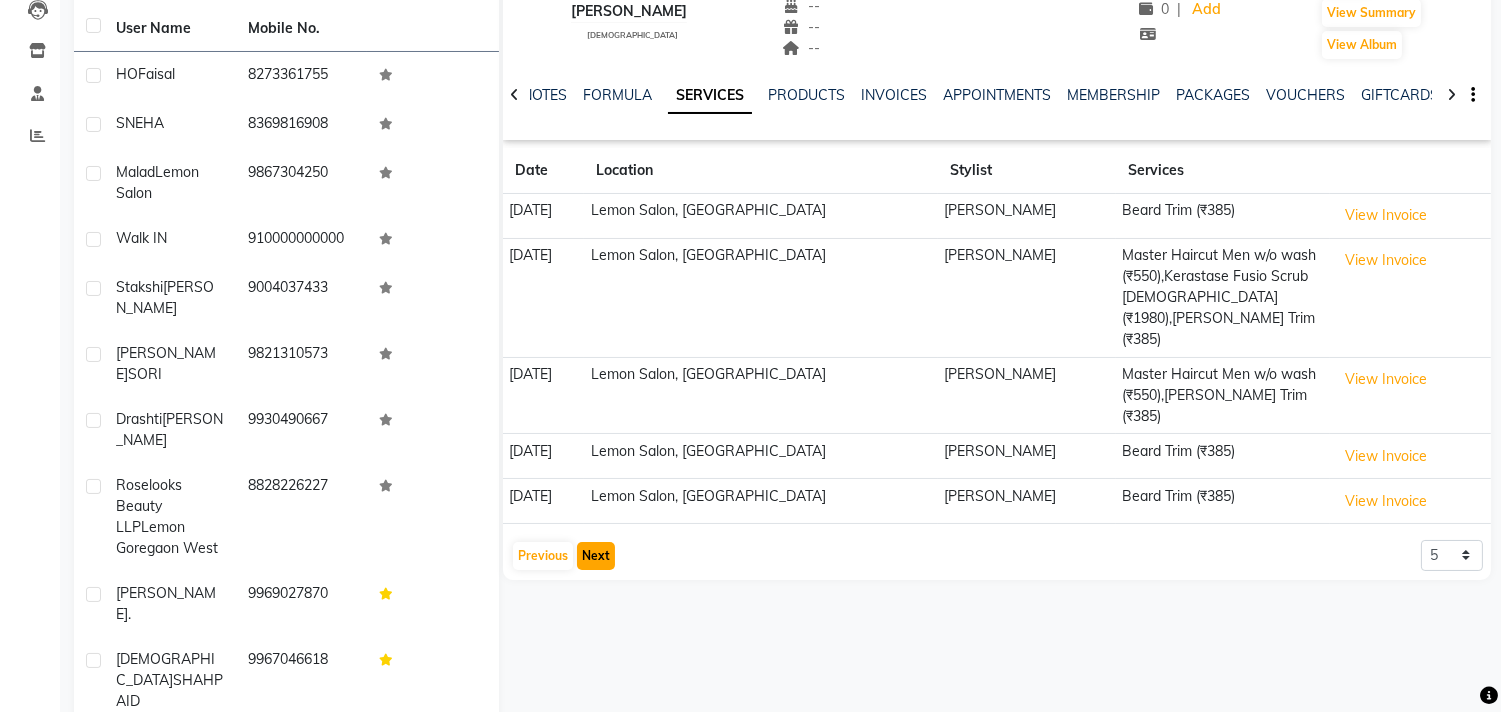 click on "Next" 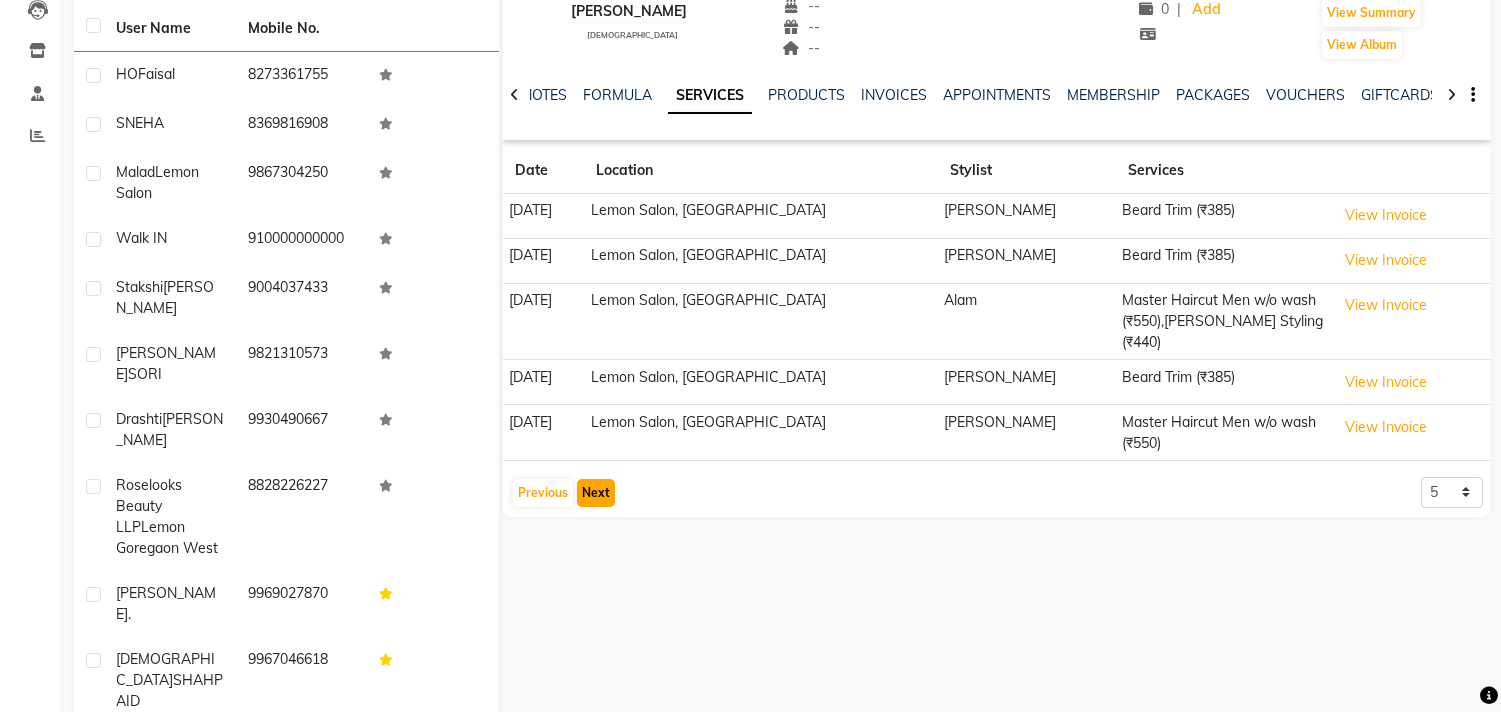 click on "Next" 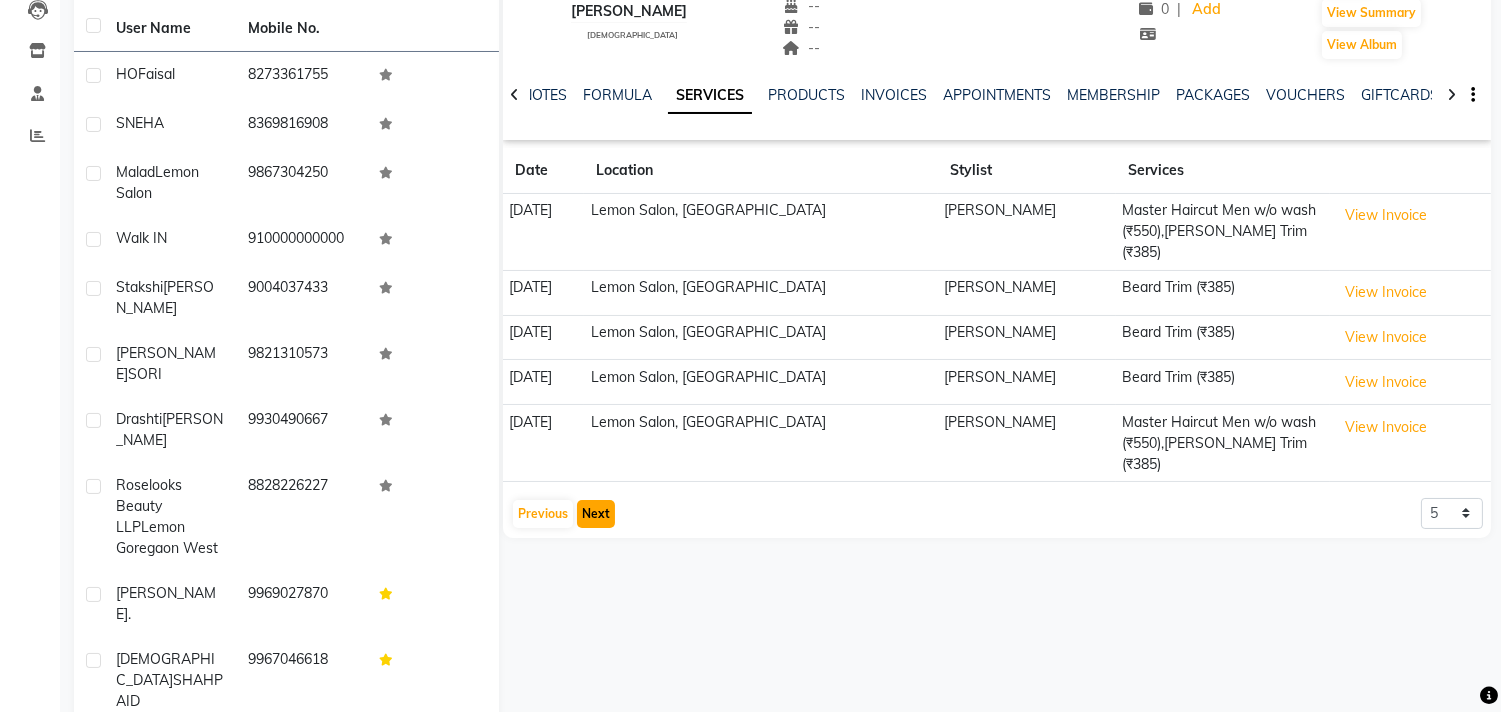 click on "Next" 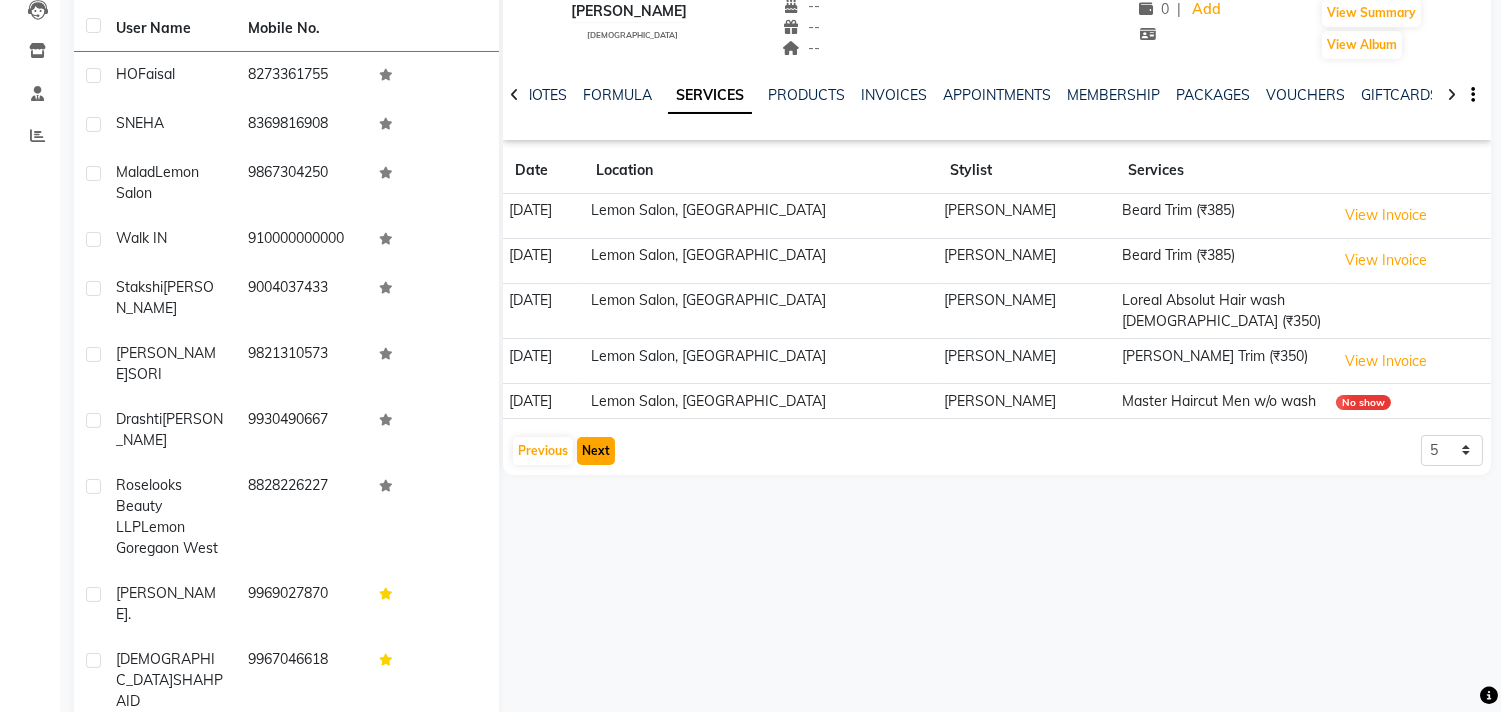 click on "Next" 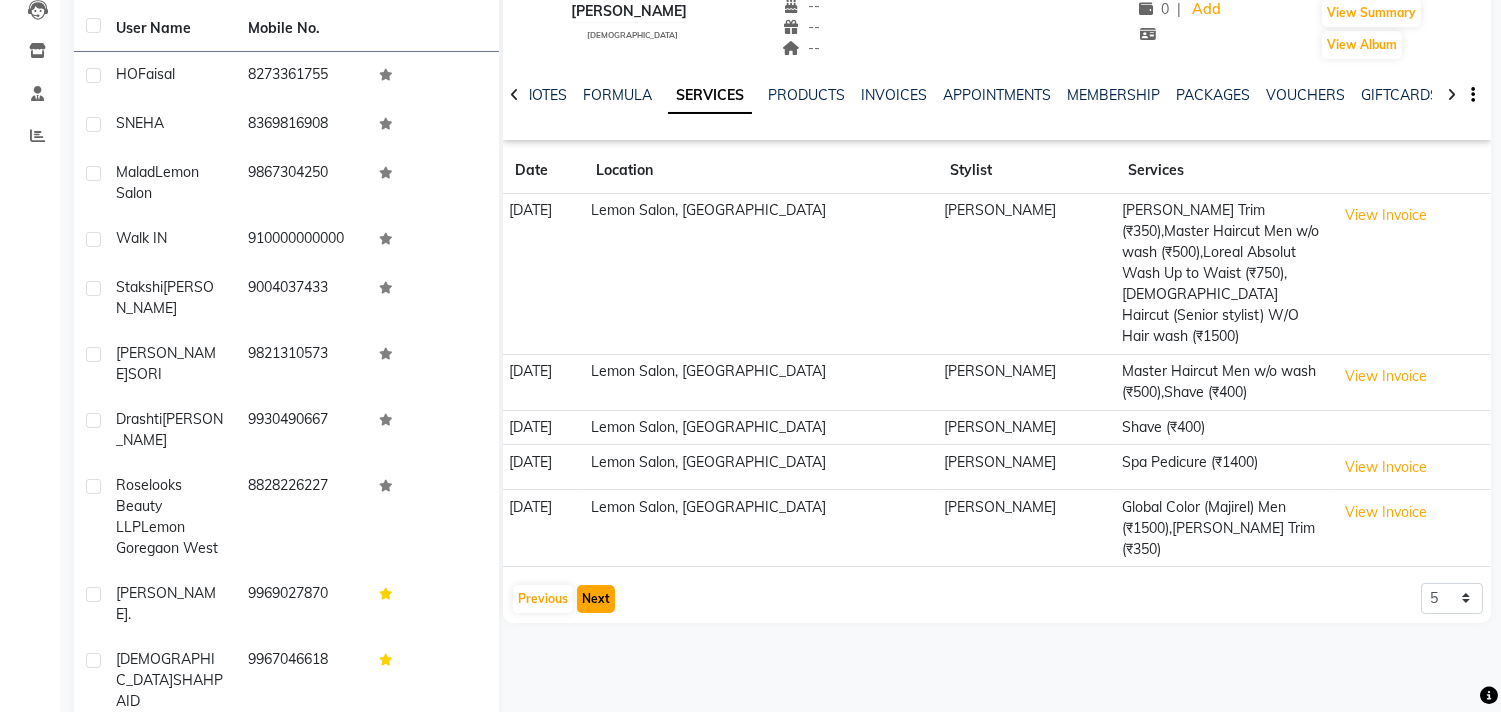 click on "Next" 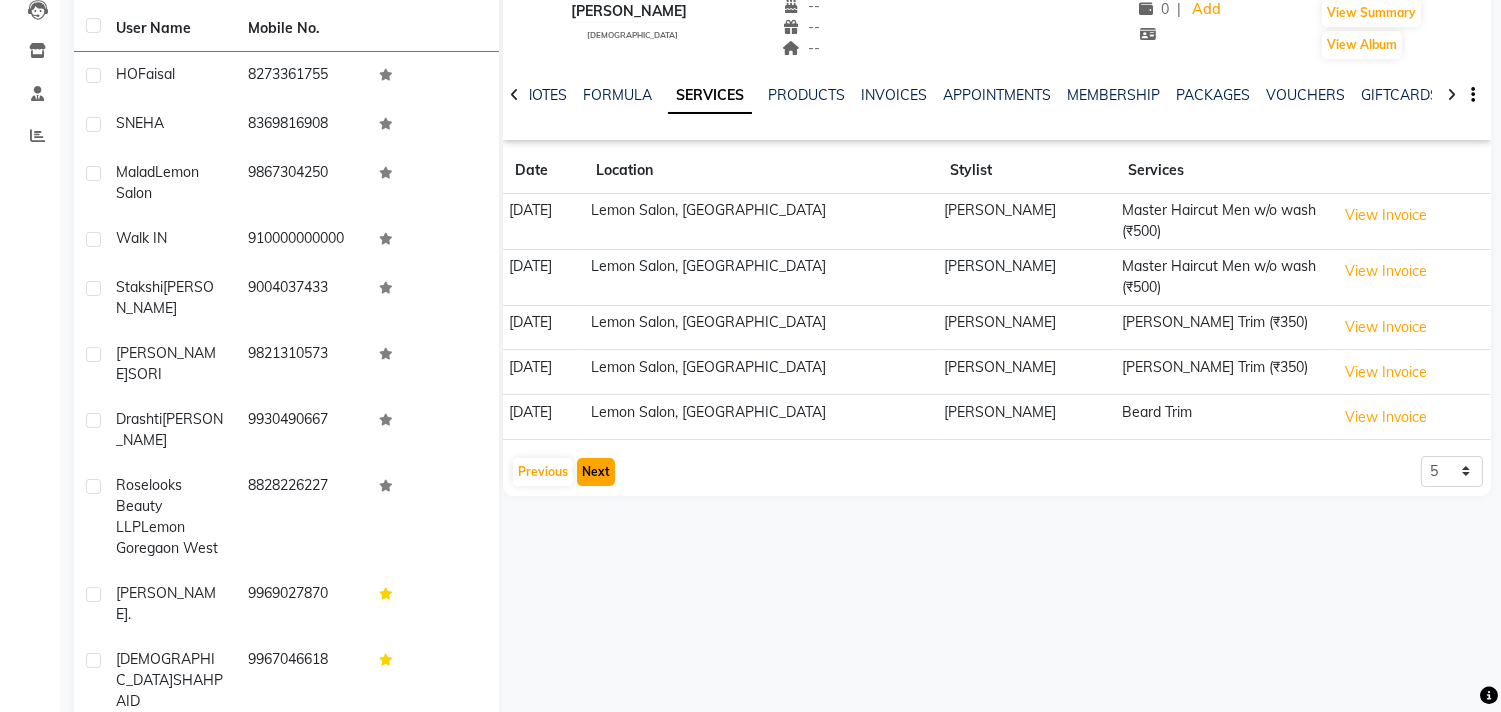 click on "Next" 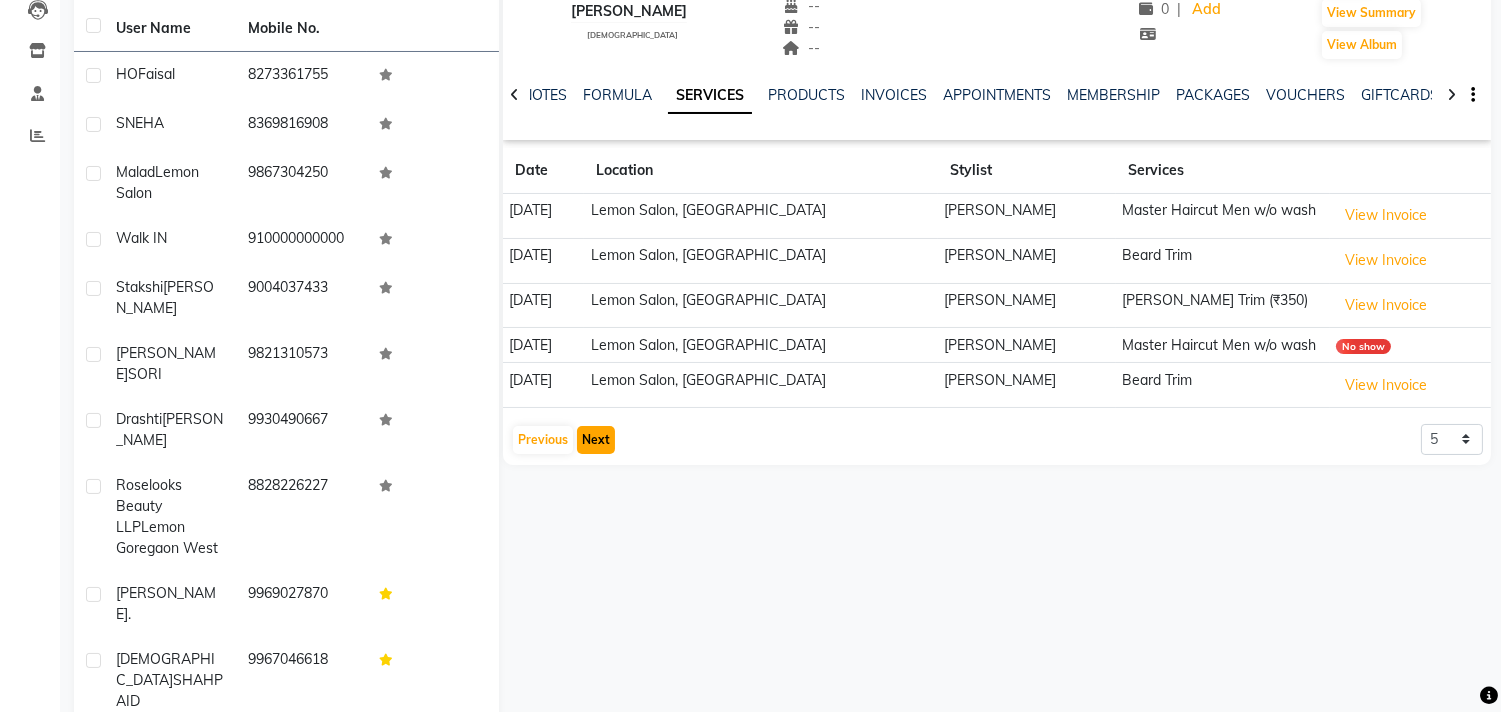 click on "Next" 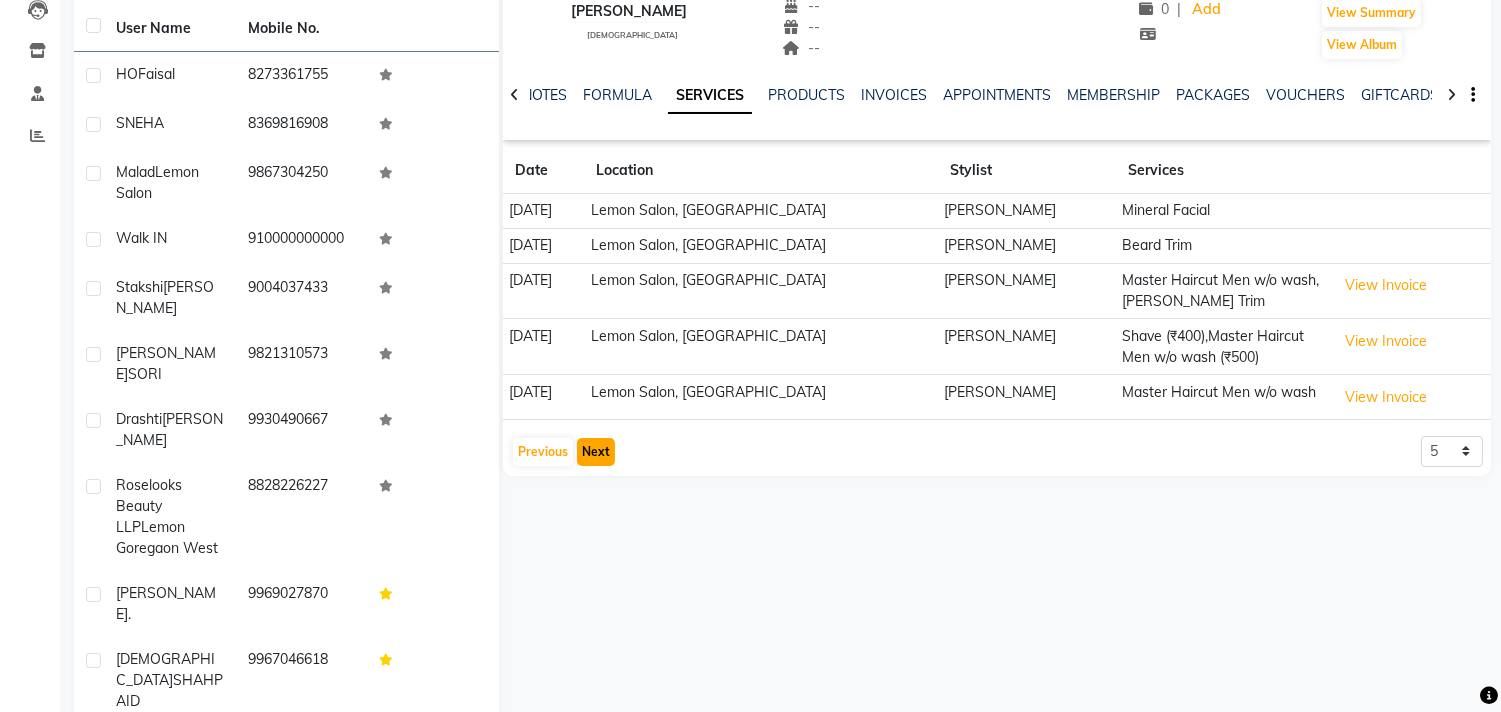 click on "Next" 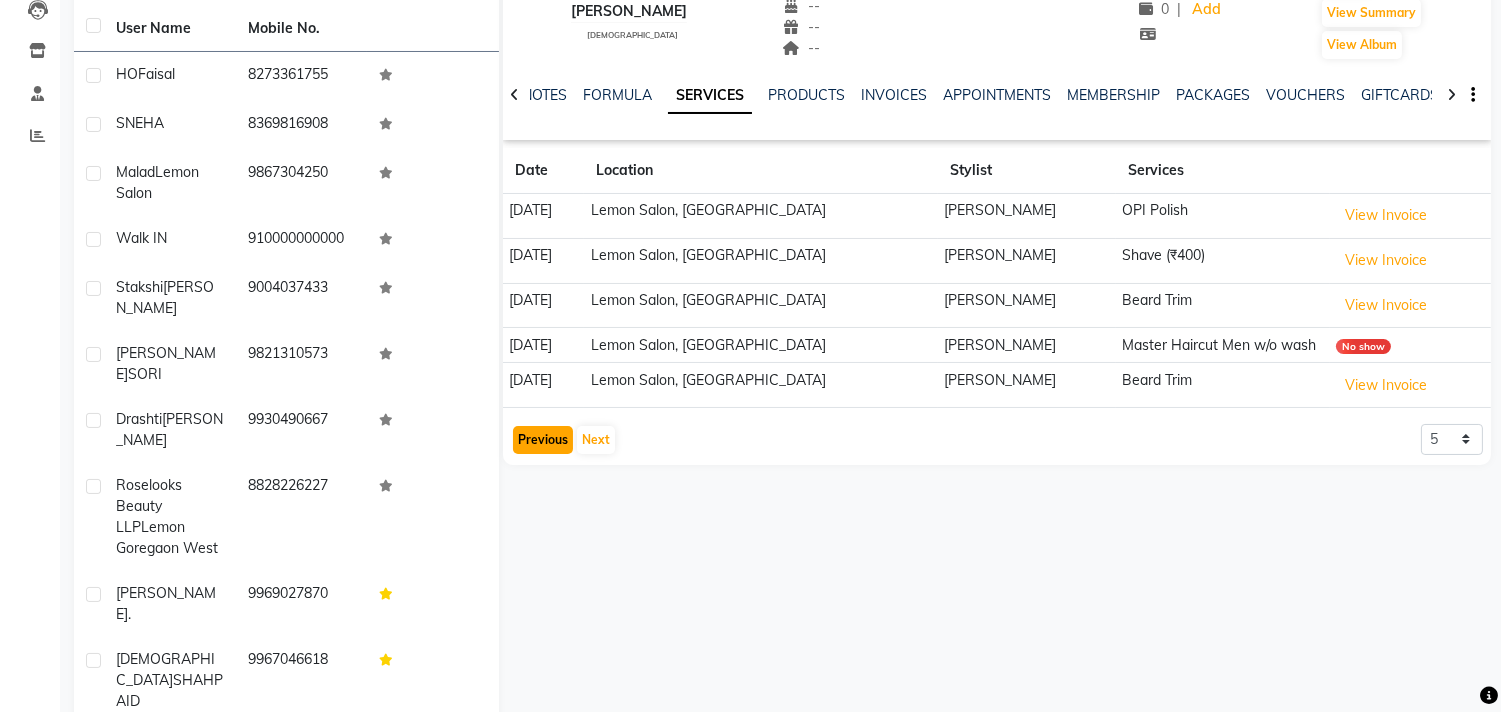 click on "Previous" 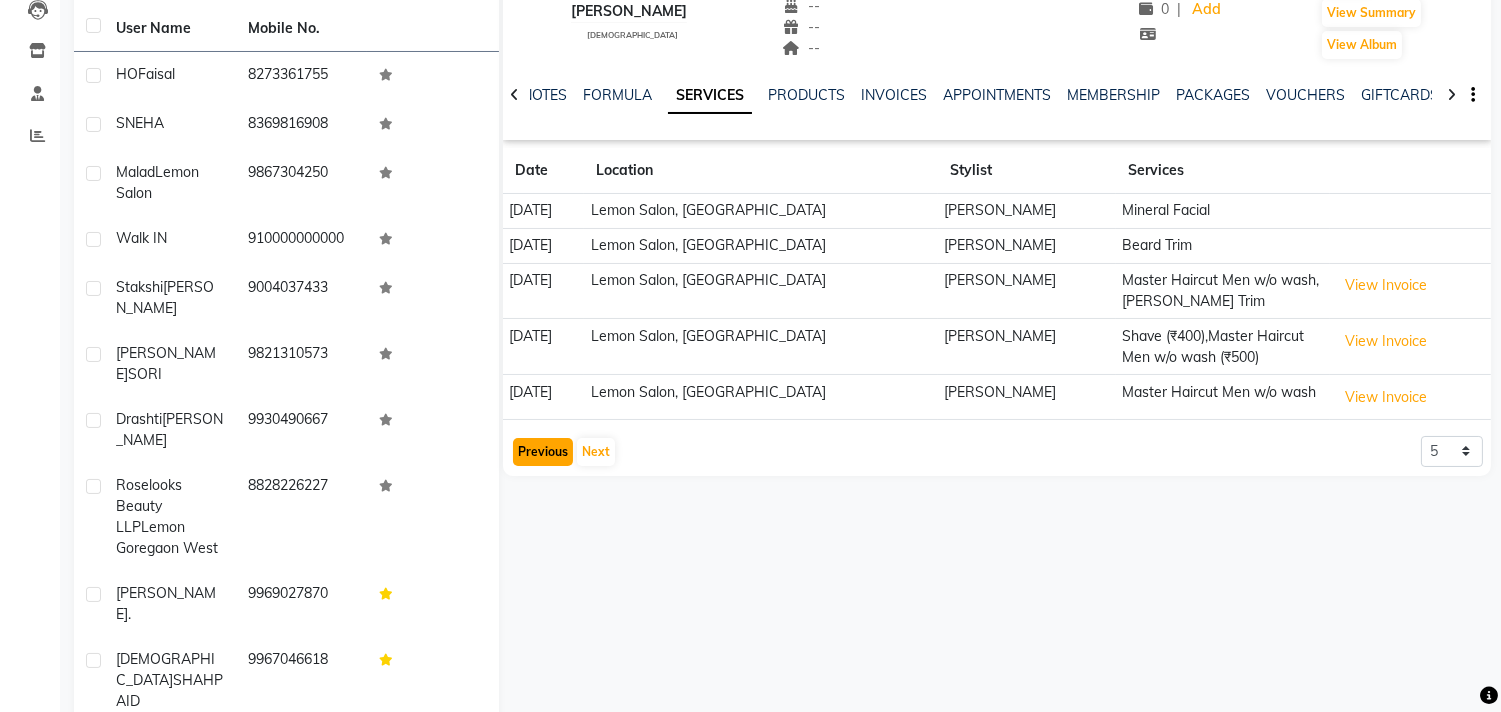 click on "Previous" 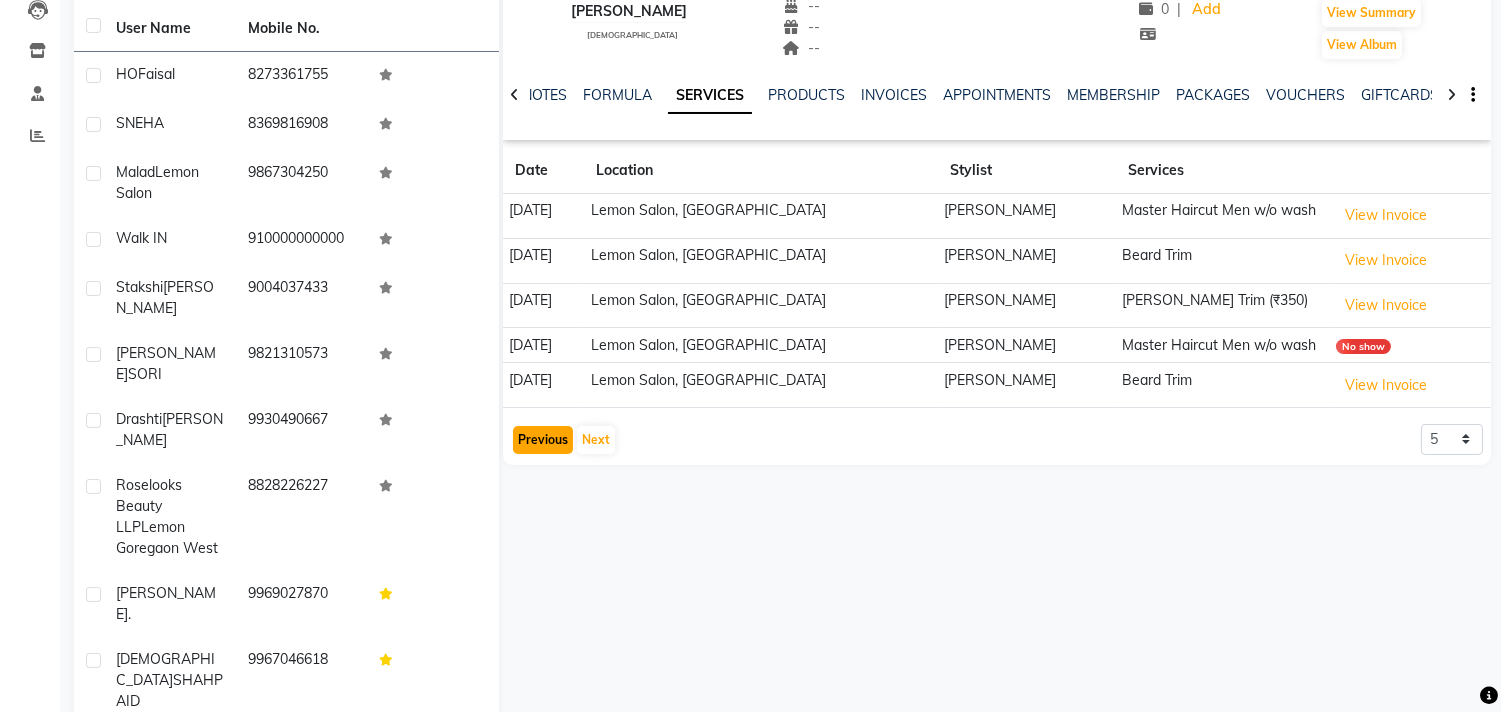 click on "Previous" 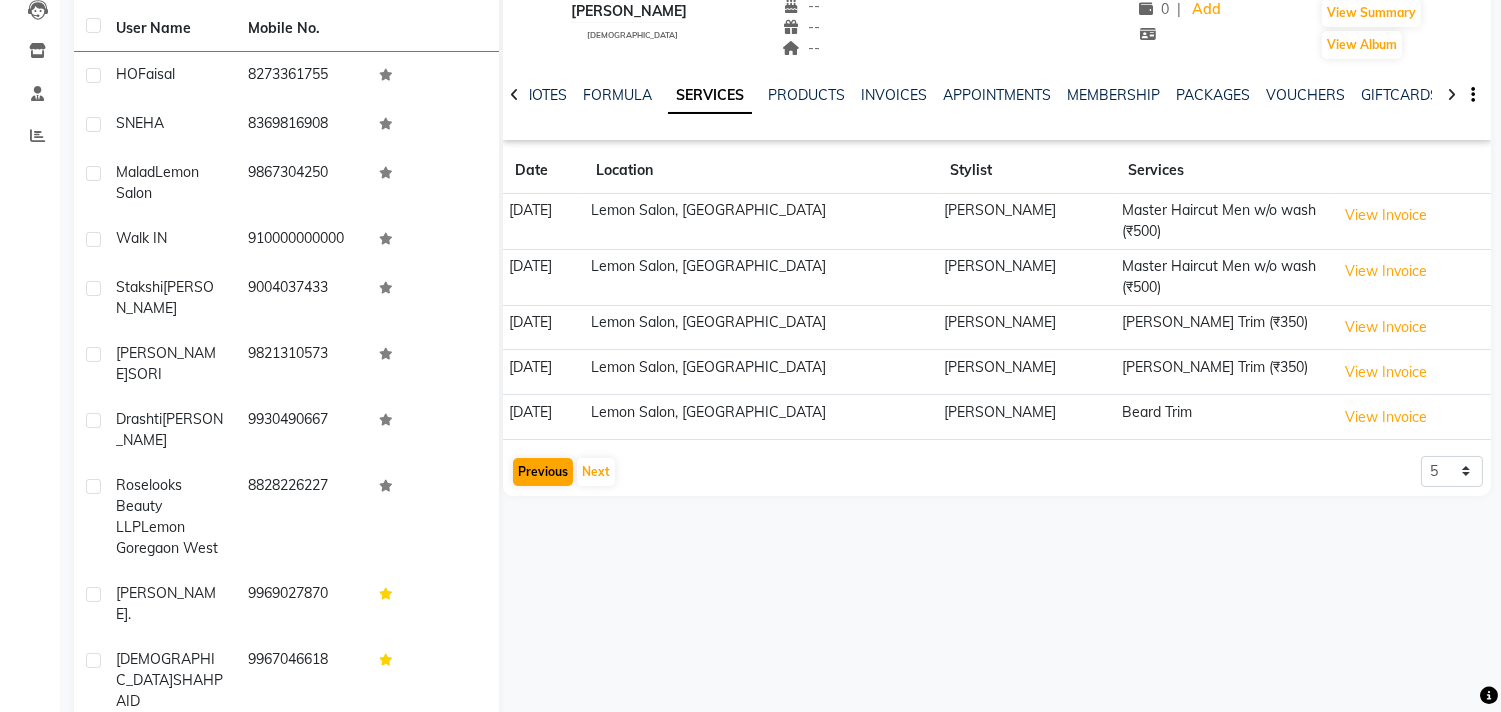 click on "[DATE]" 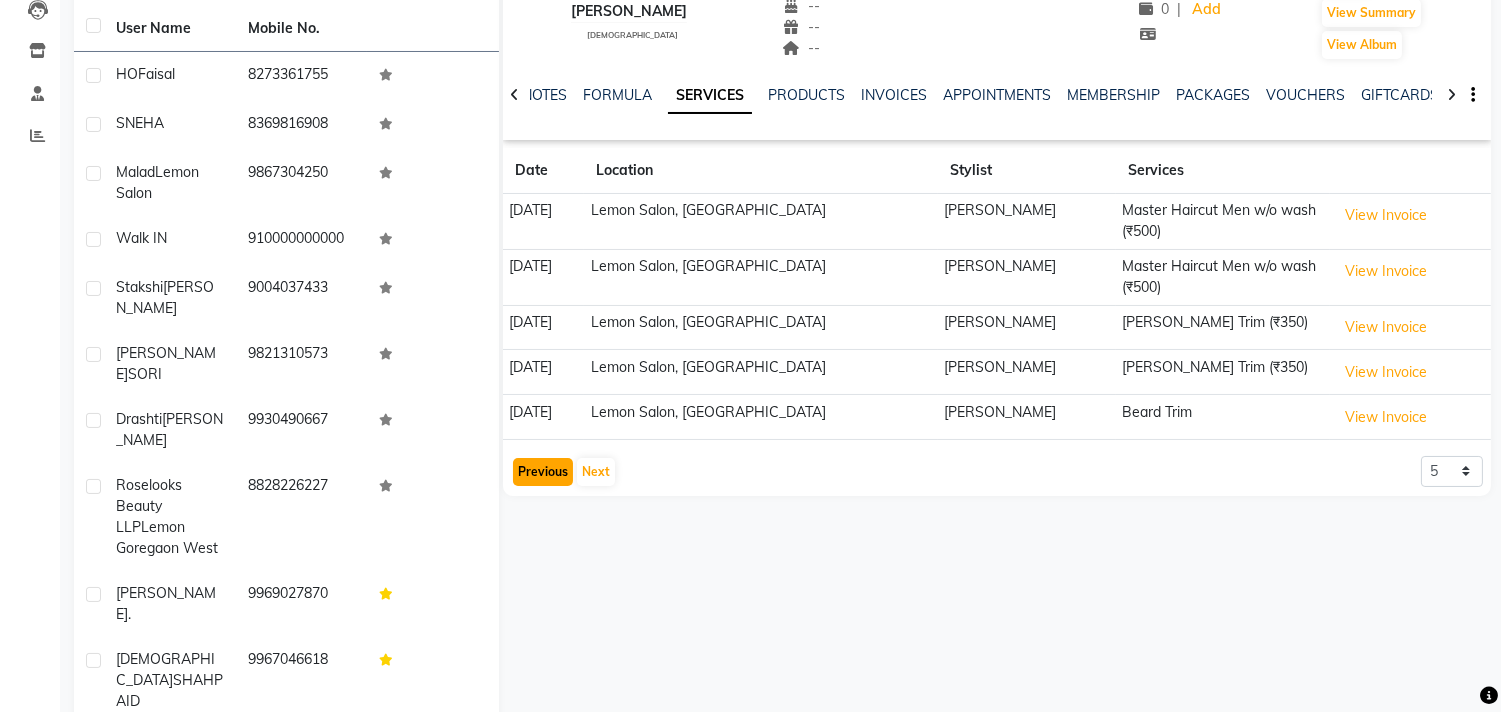 click on "Previous" 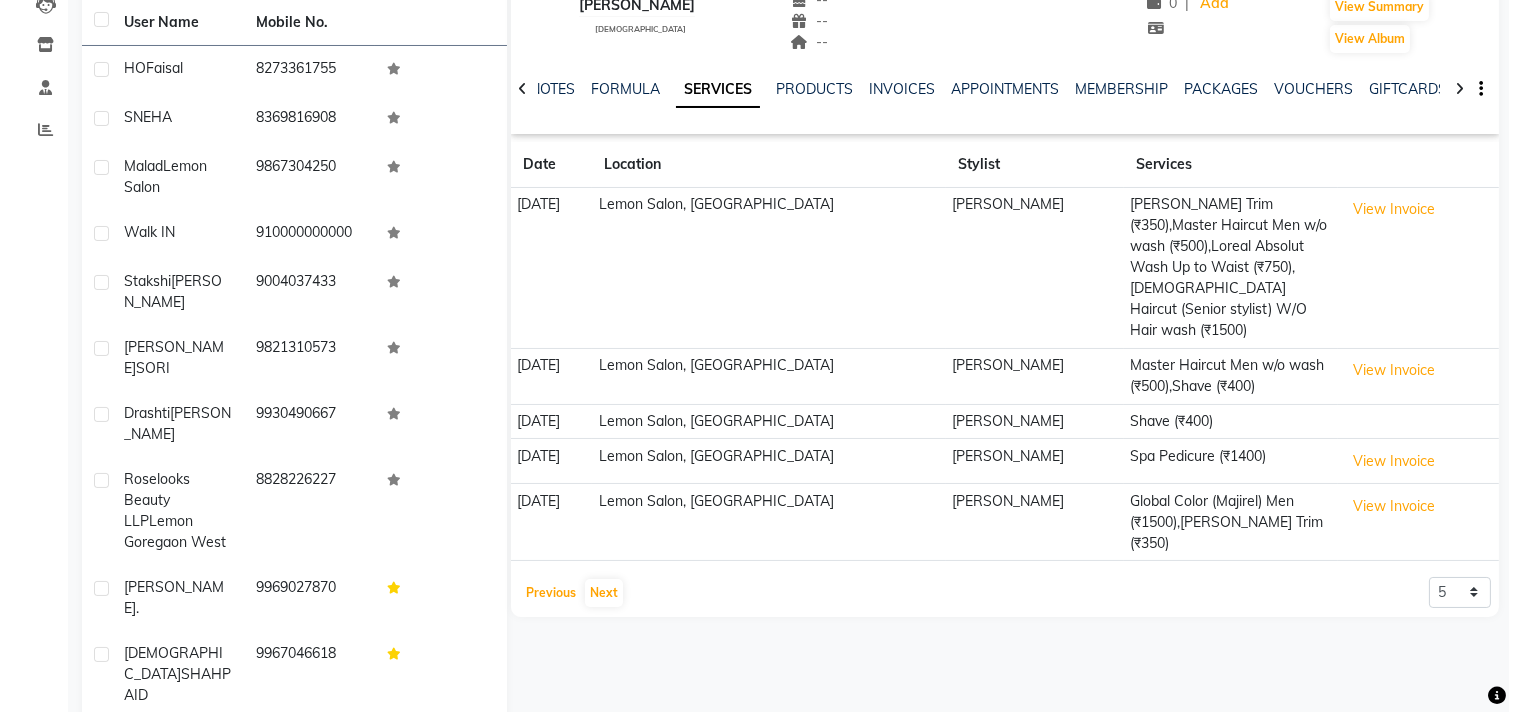 scroll, scrollTop: 230, scrollLeft: 0, axis: vertical 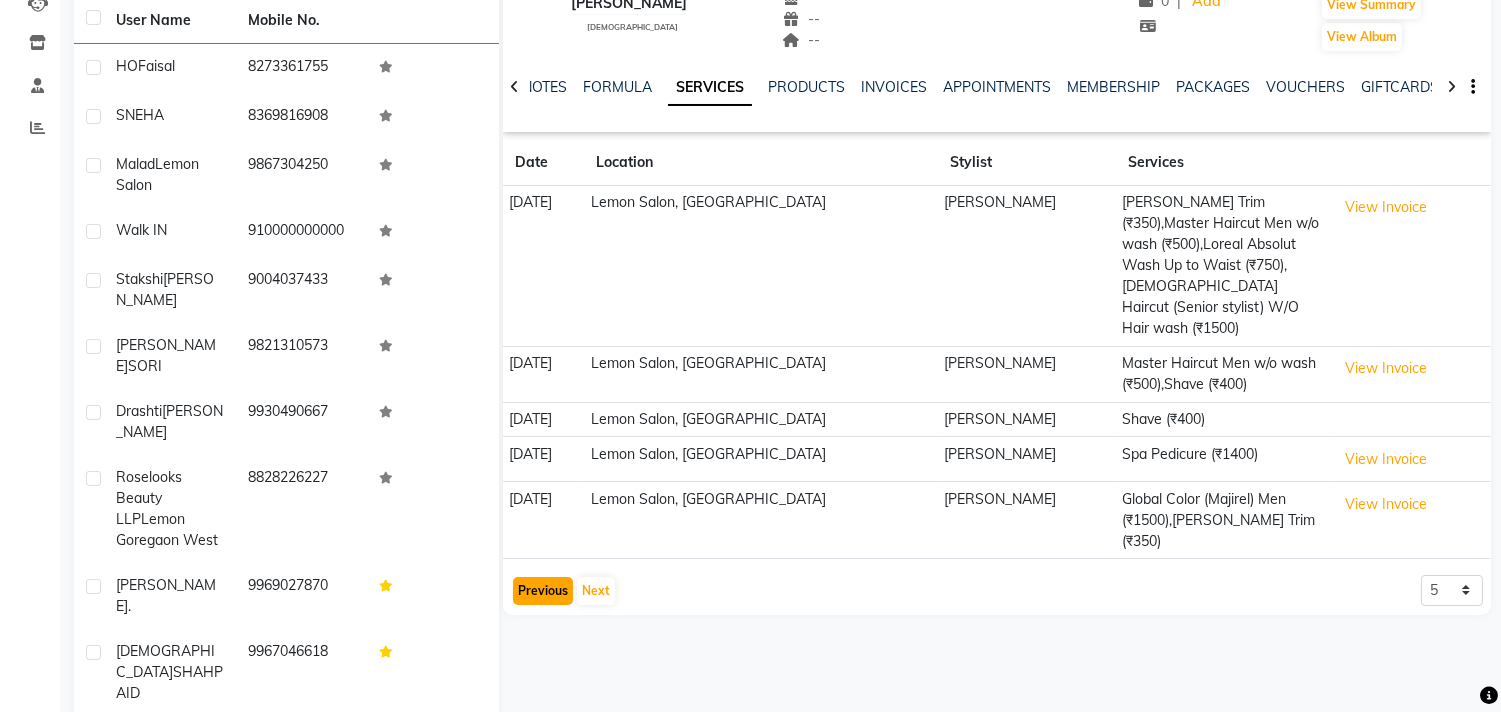 click on "Previous" 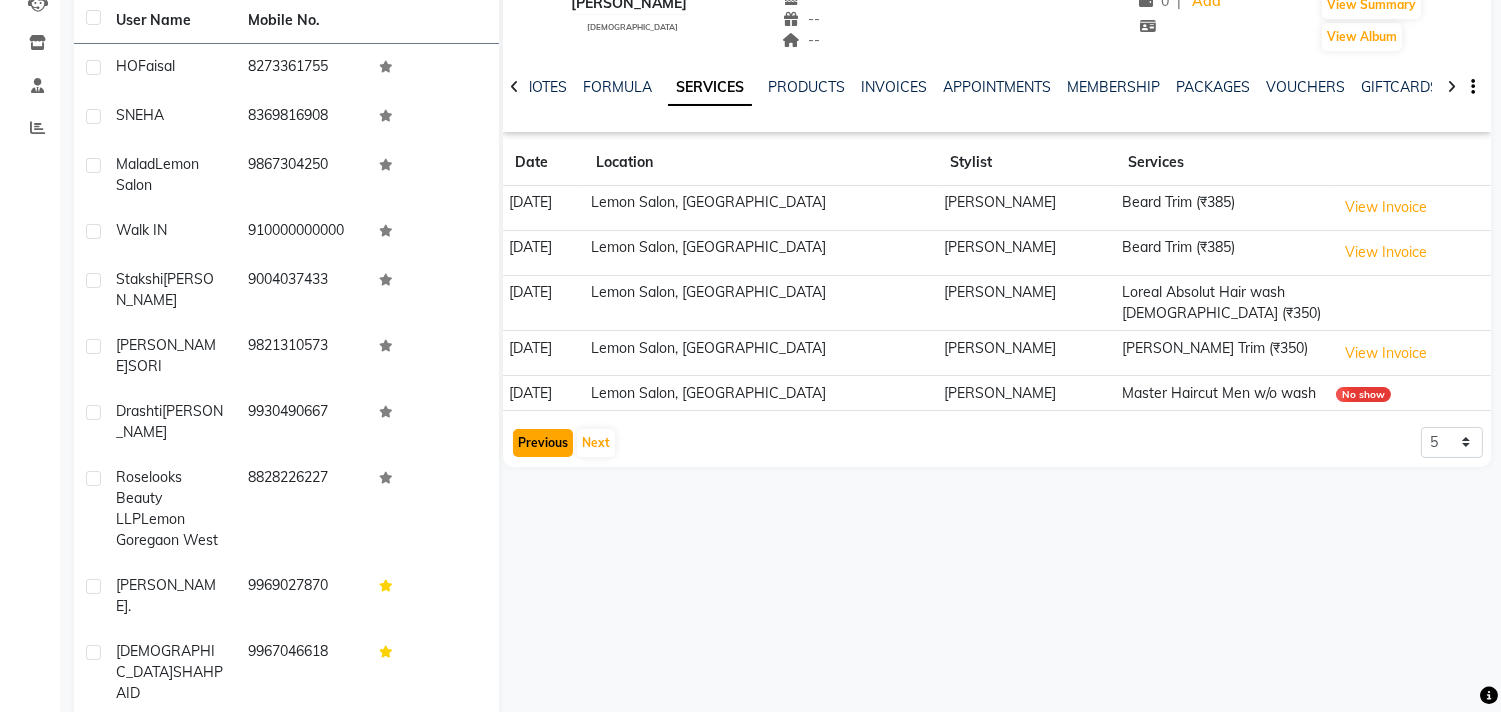 click on "Previous" 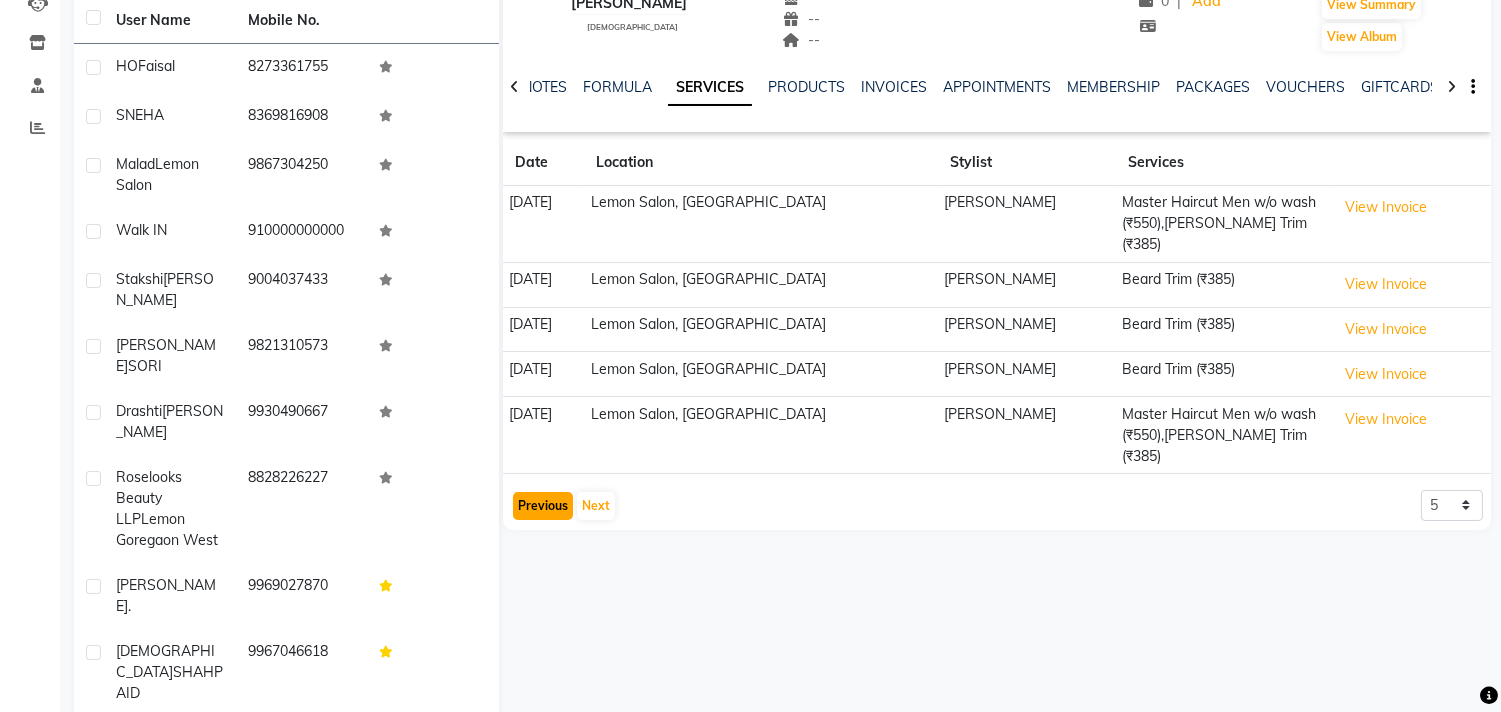 click on "Previous" 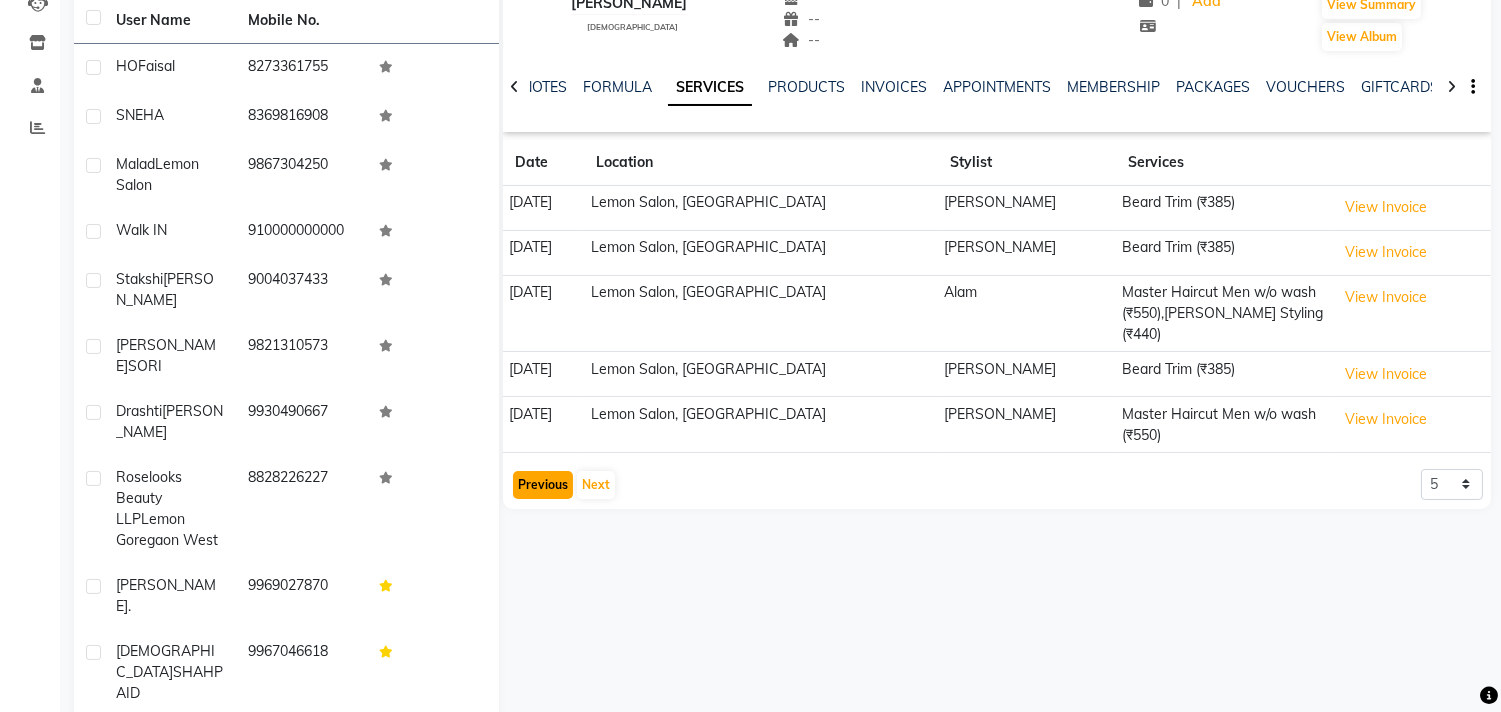 click on "Previous" 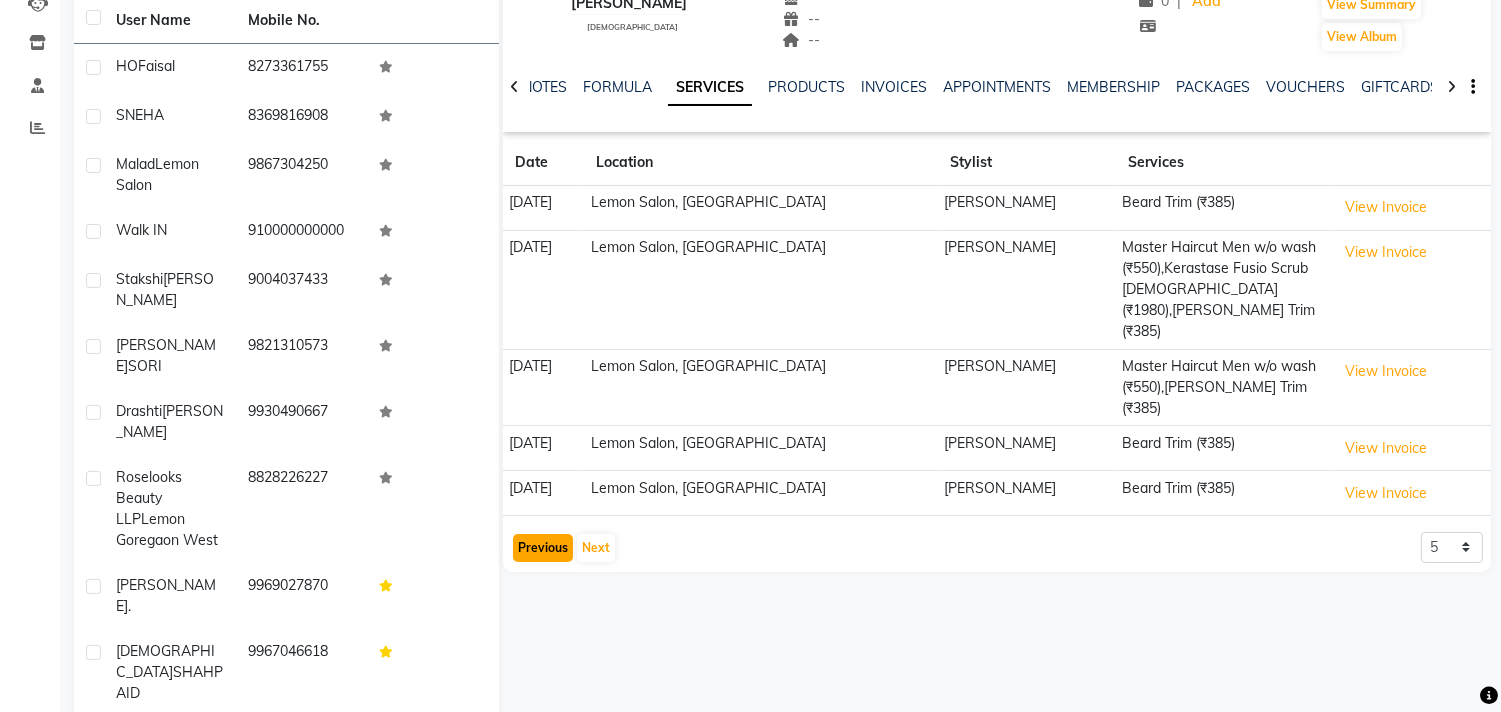 click on "Previous" 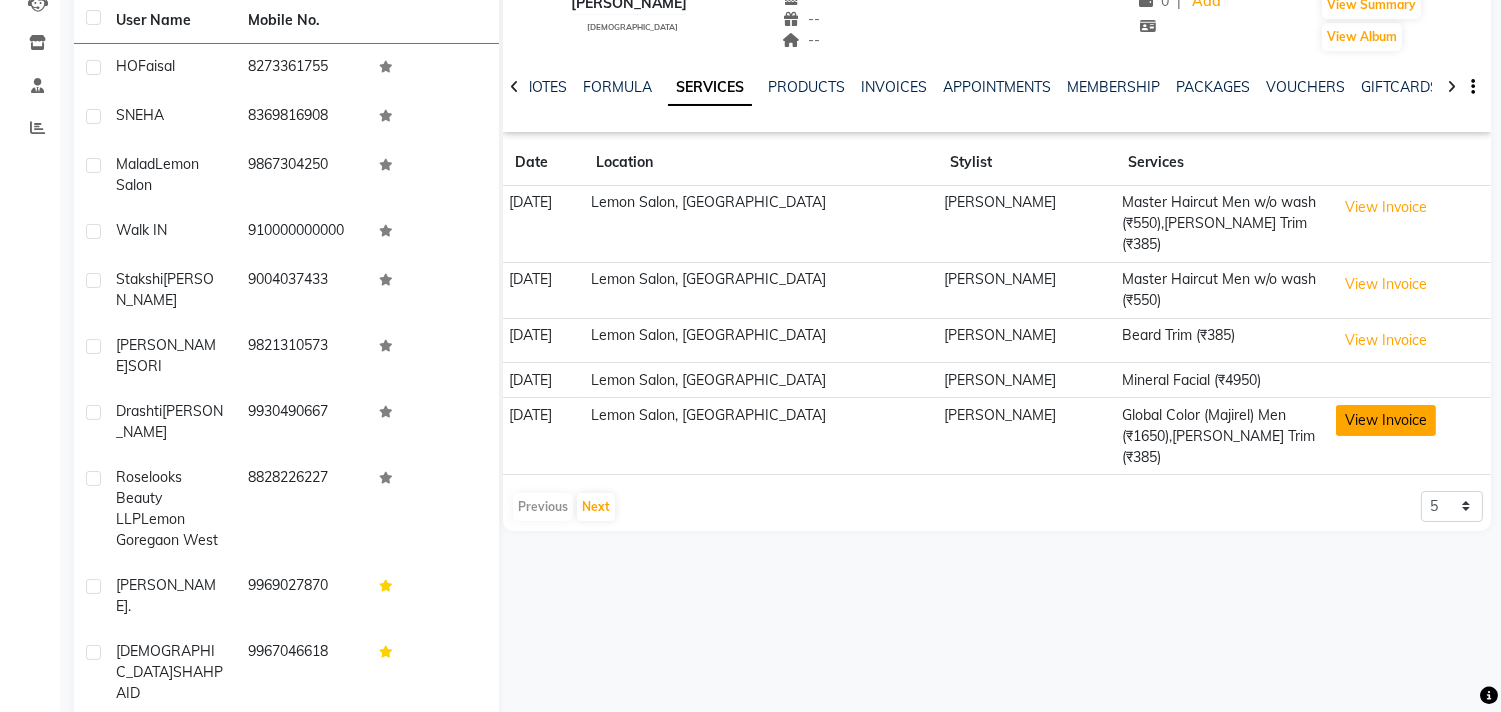 click on "View Invoice" 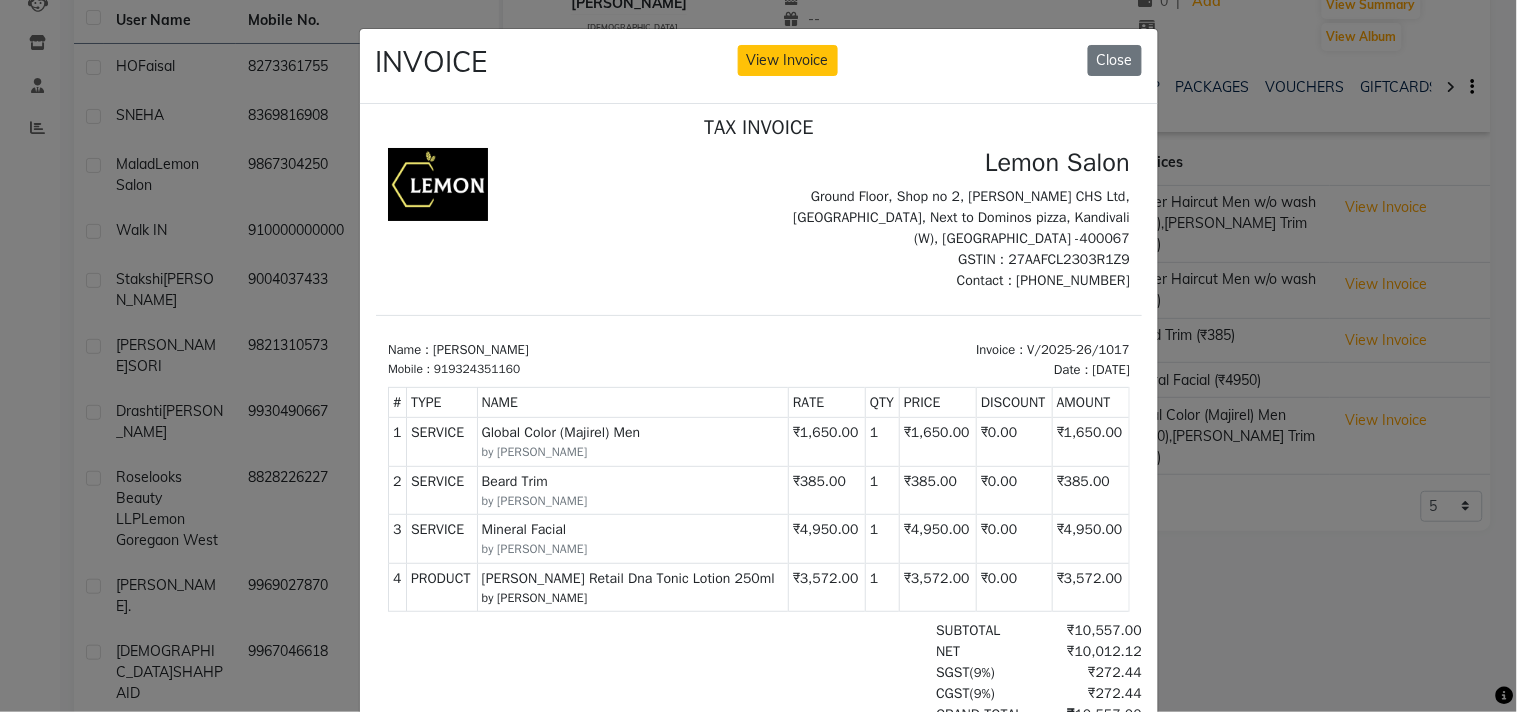 scroll, scrollTop: 15, scrollLeft: 0, axis: vertical 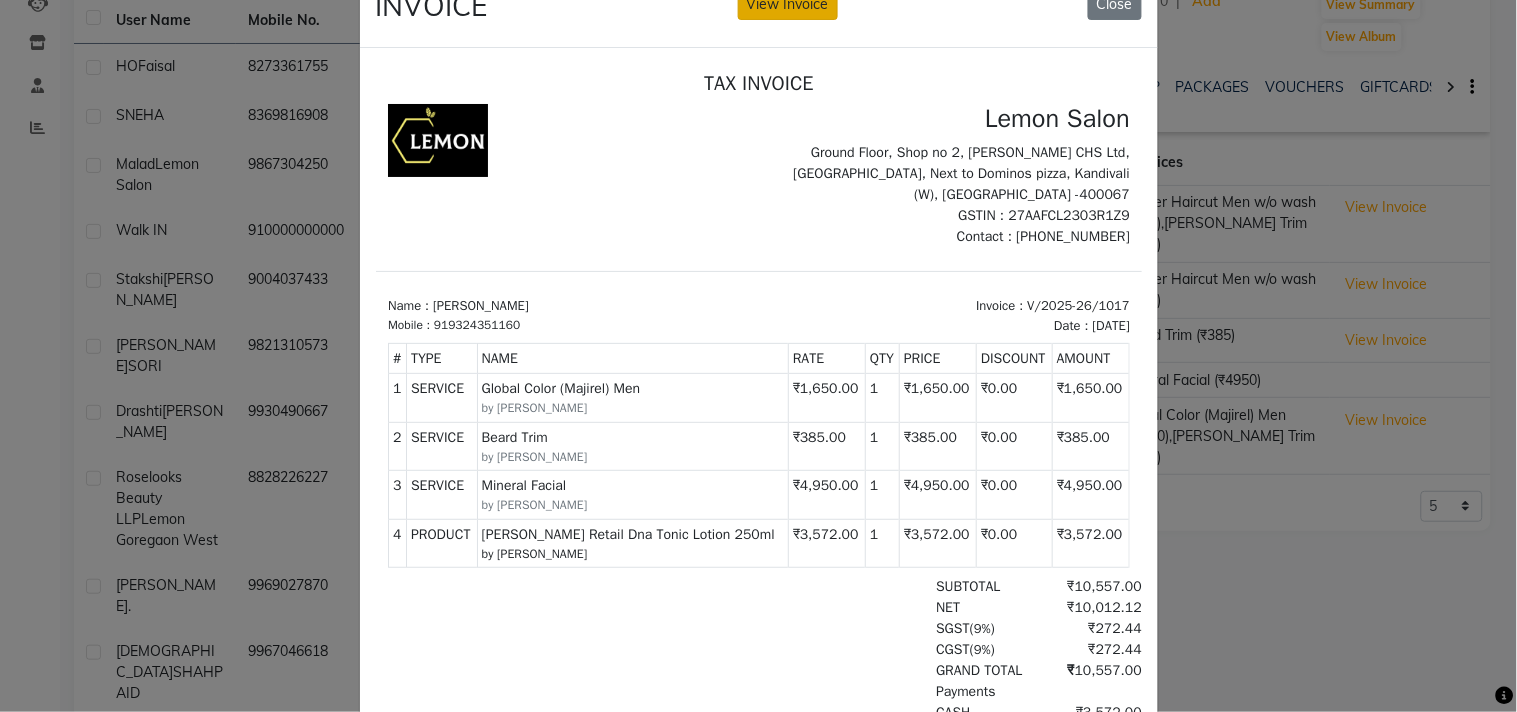 click on "View Invoice" 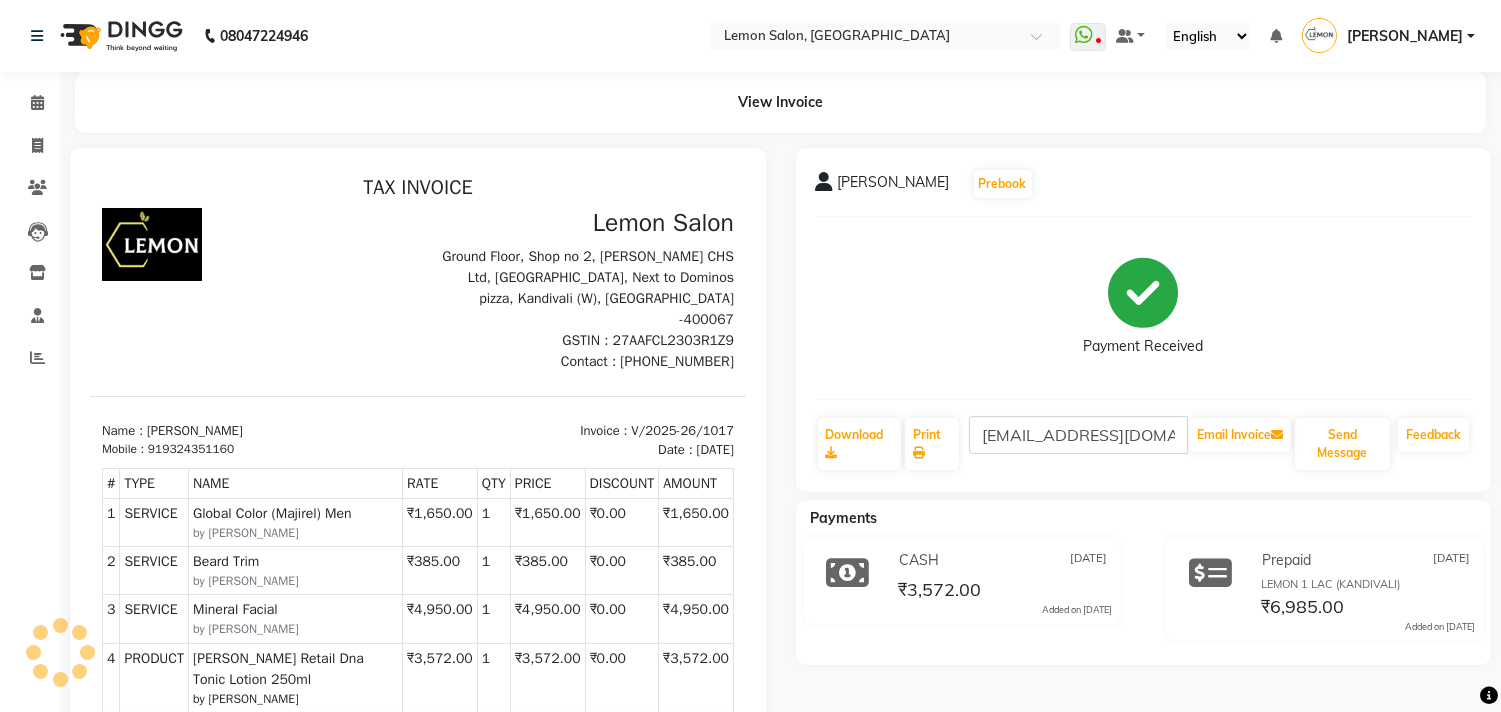 scroll, scrollTop: 0, scrollLeft: 0, axis: both 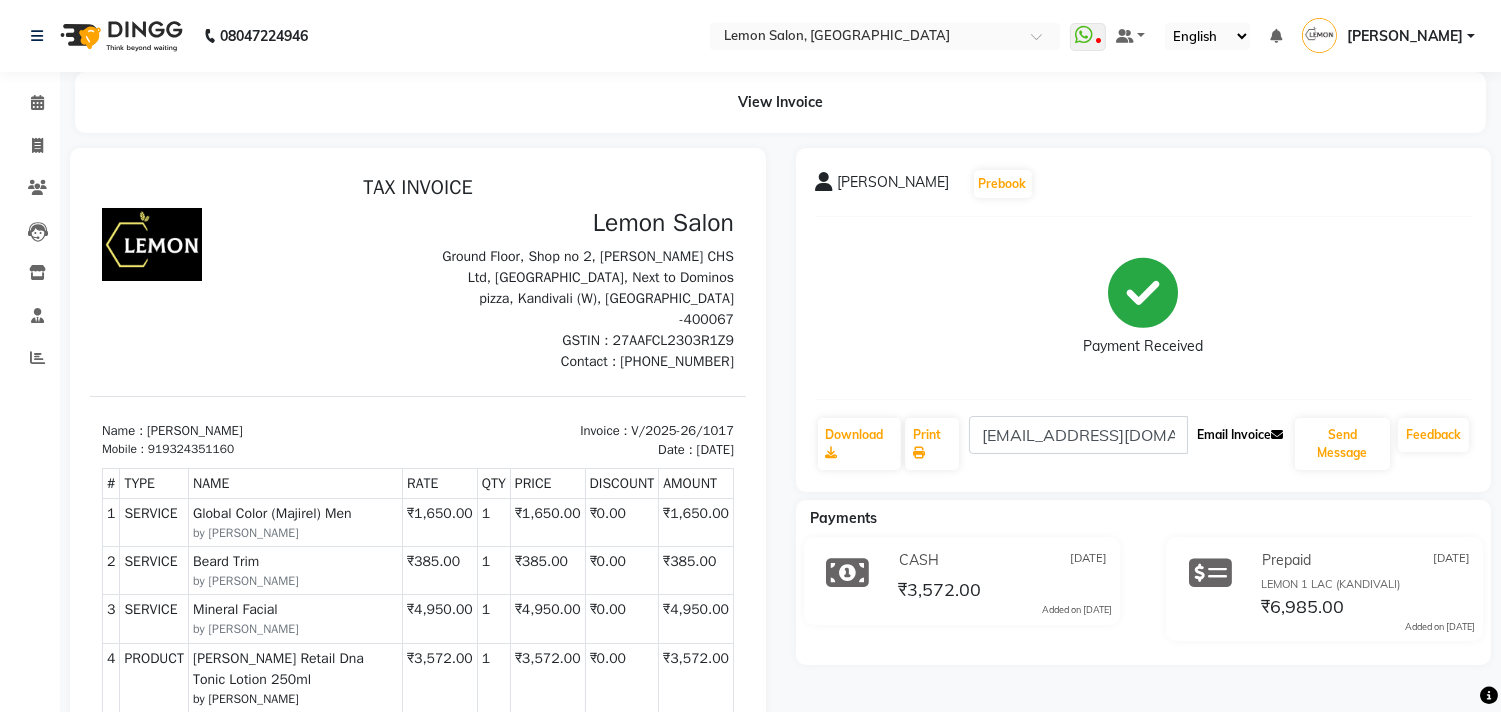 click on "Email Invoice" 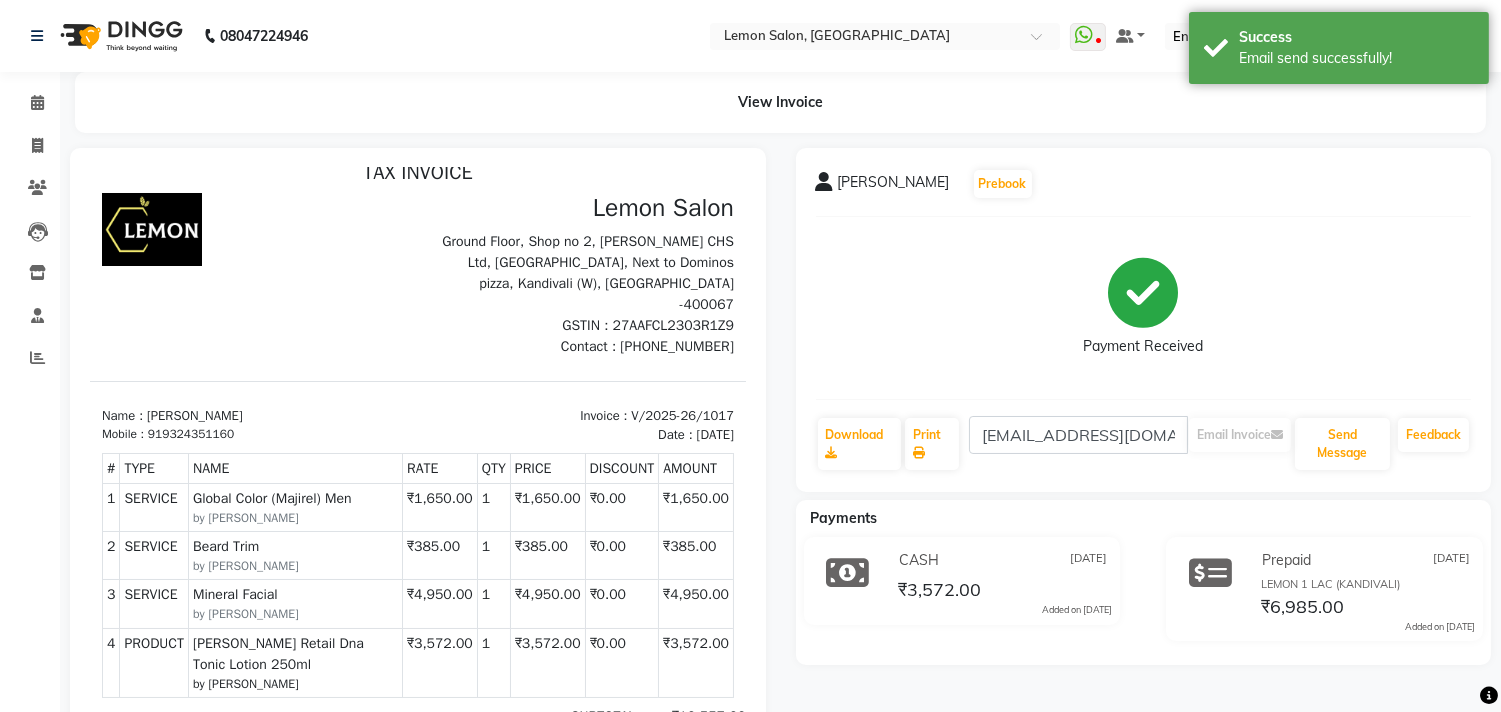scroll, scrollTop: 111, scrollLeft: 0, axis: vertical 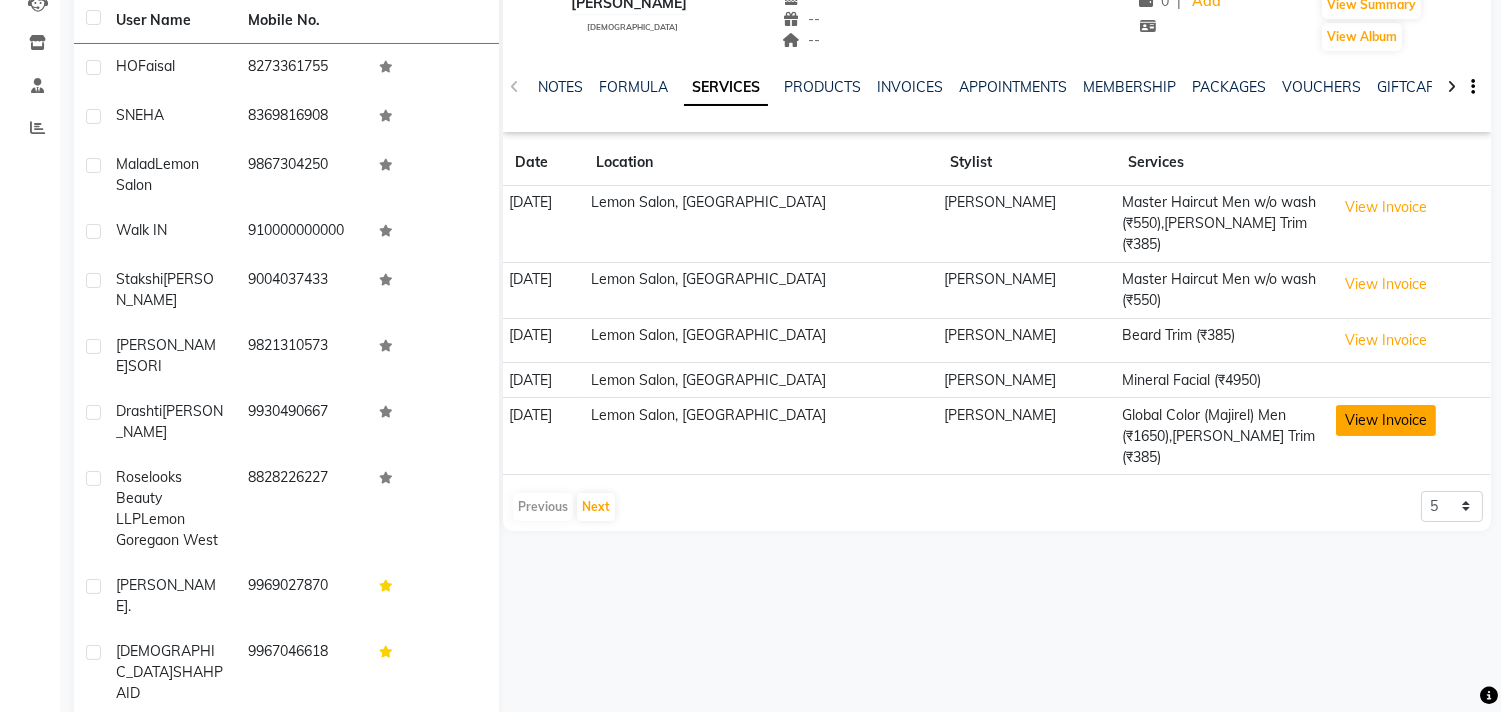 click on "View Invoice" 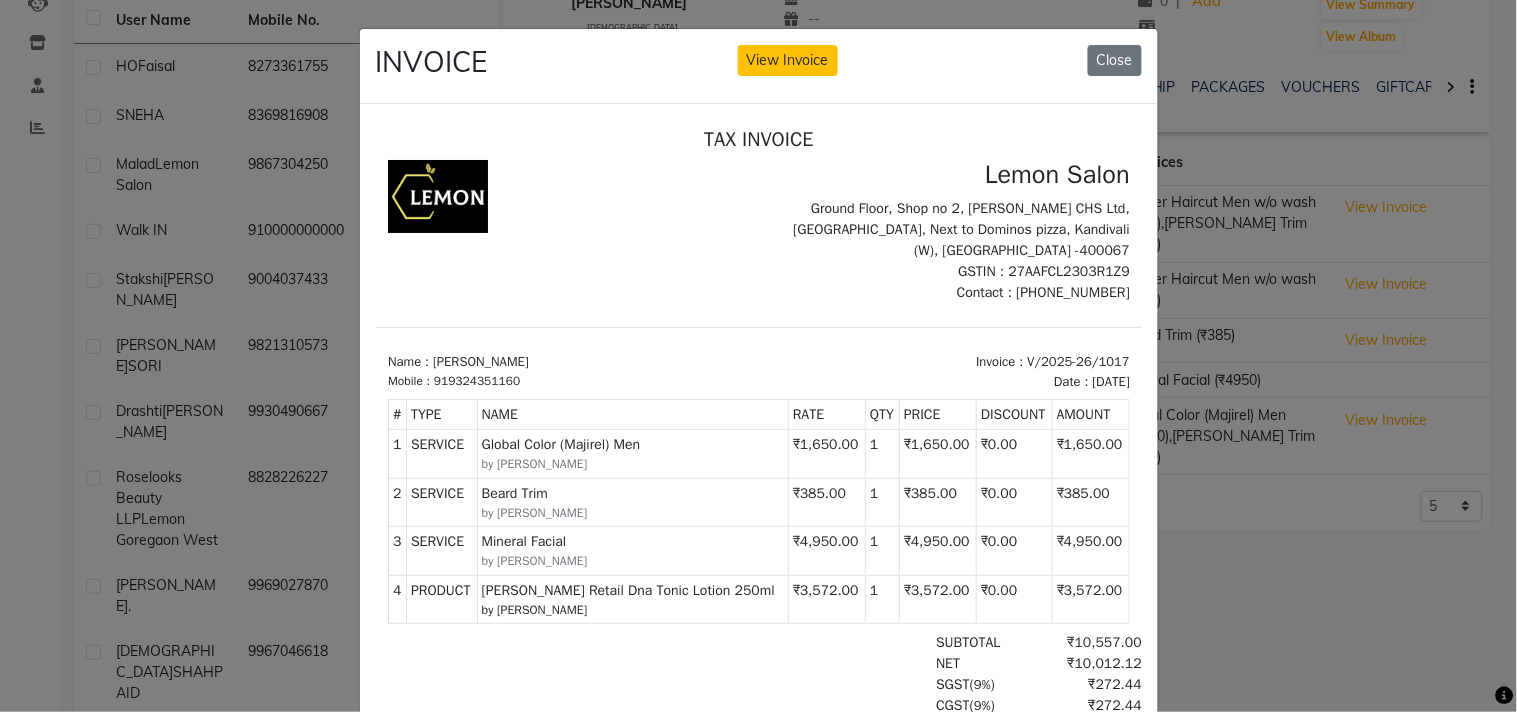 scroll, scrollTop: 0, scrollLeft: 0, axis: both 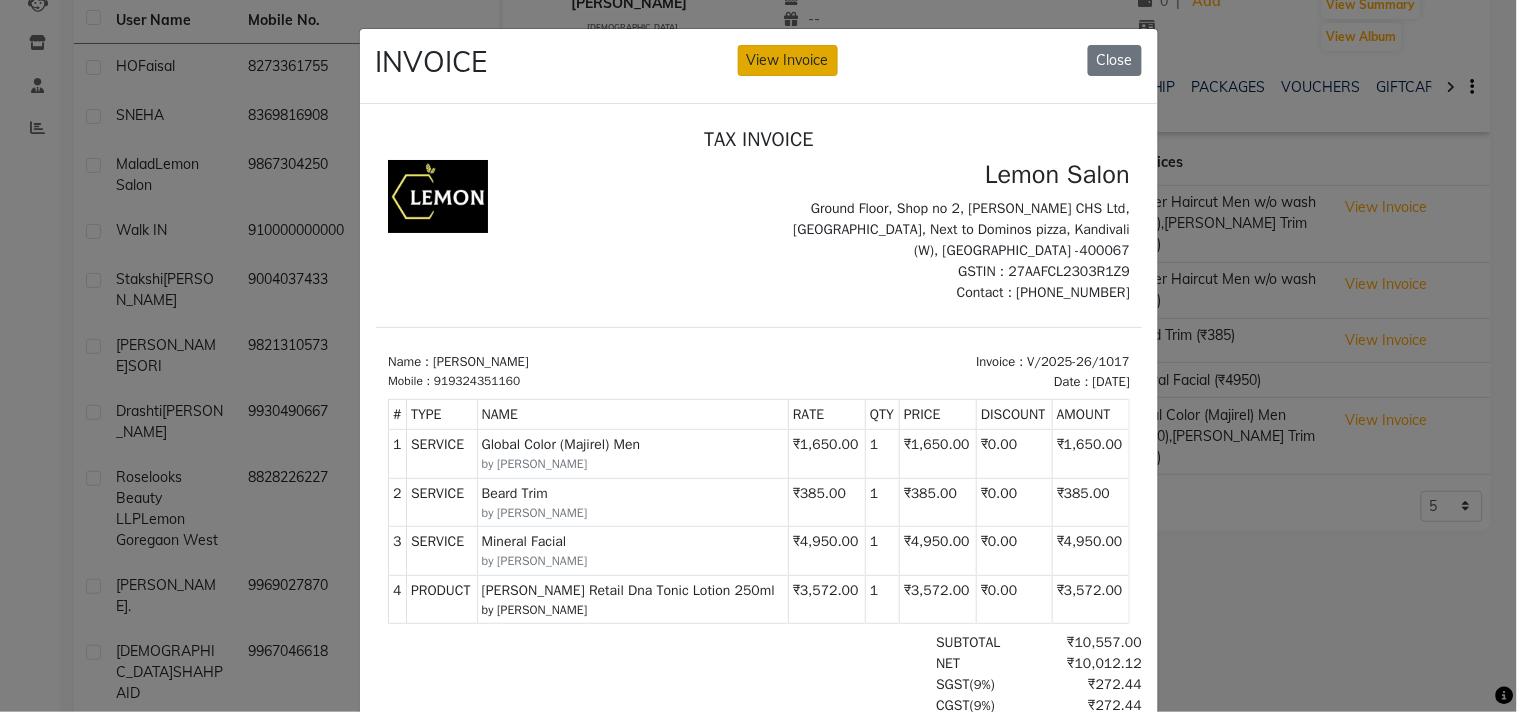 click on "View Invoice" 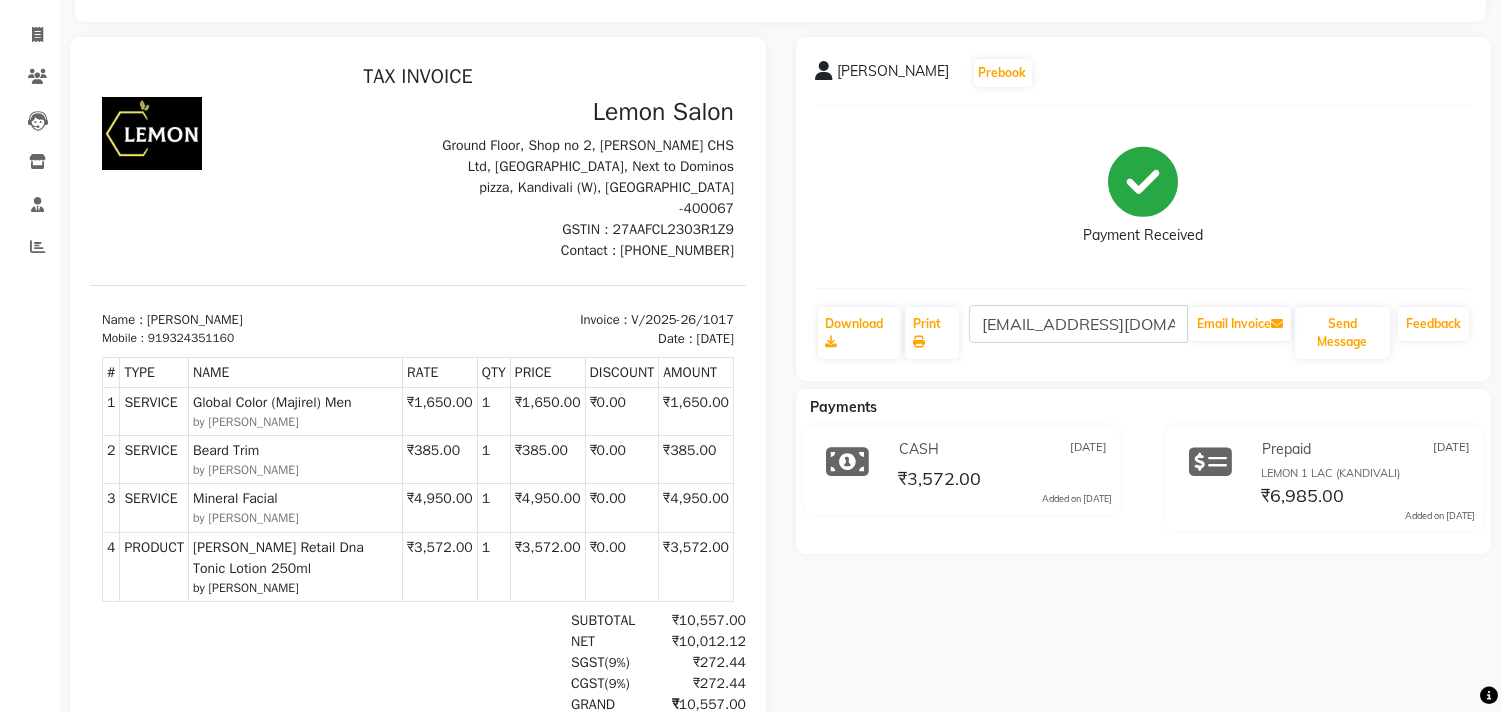 scroll, scrollTop: 15, scrollLeft: 0, axis: vertical 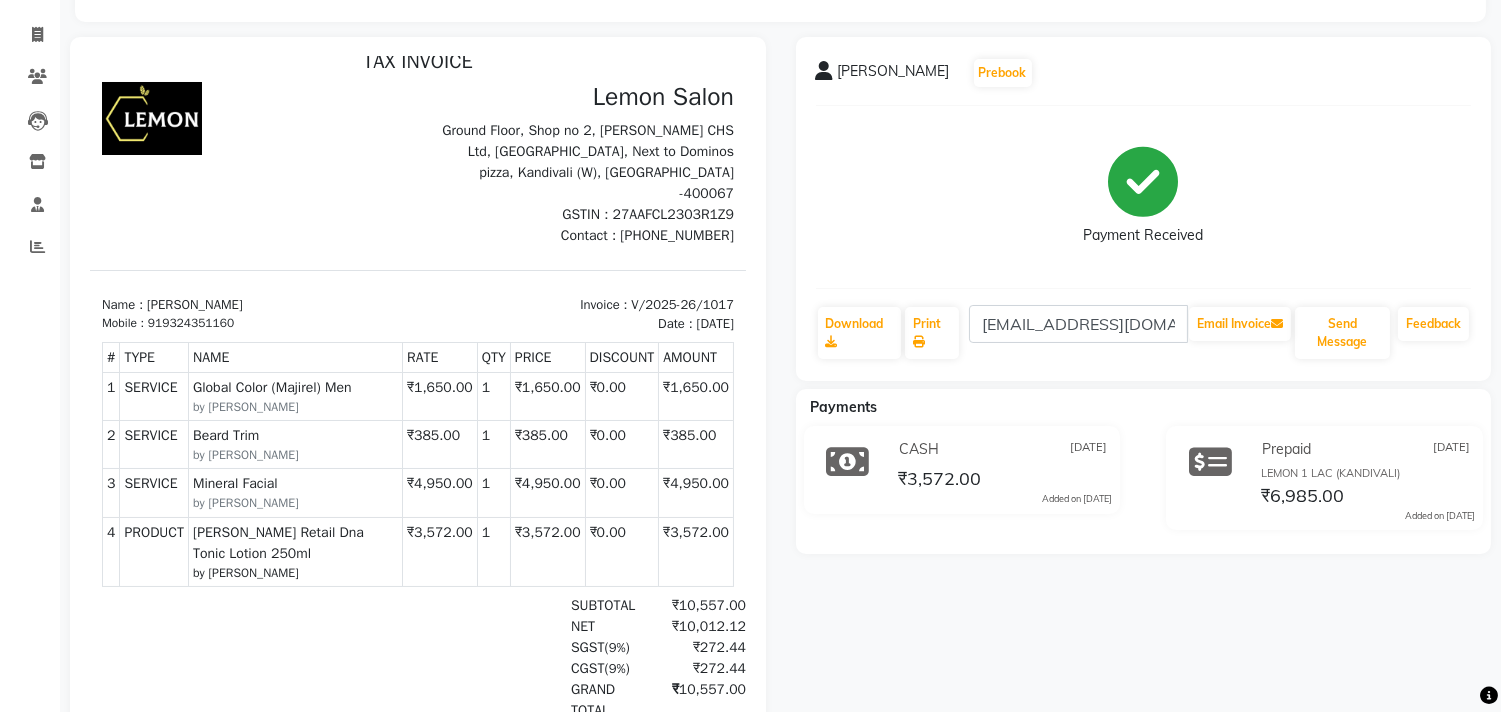drag, startPoint x: 1353, startPoint y: 88, endPoint x: 1394, endPoint y: 87, distance: 41.01219 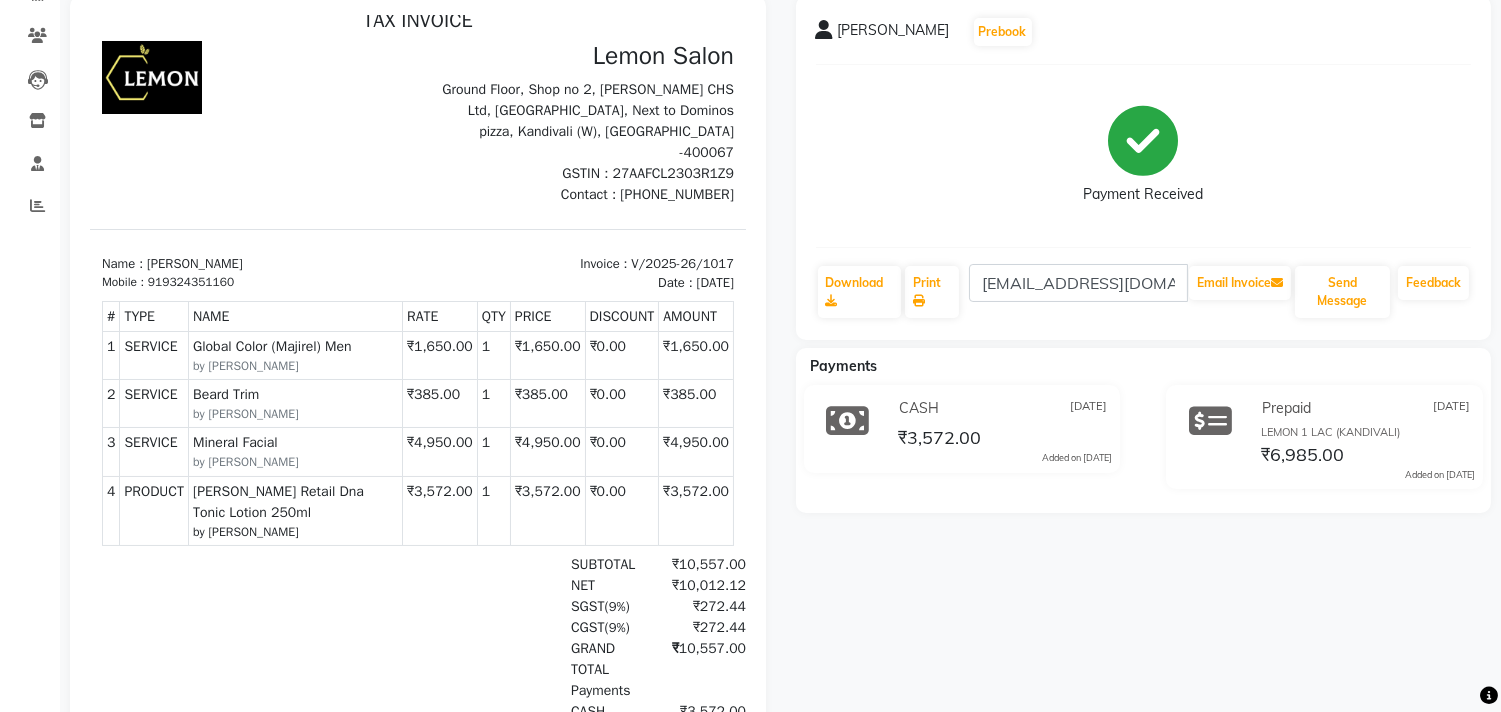 scroll, scrollTop: 222, scrollLeft: 0, axis: vertical 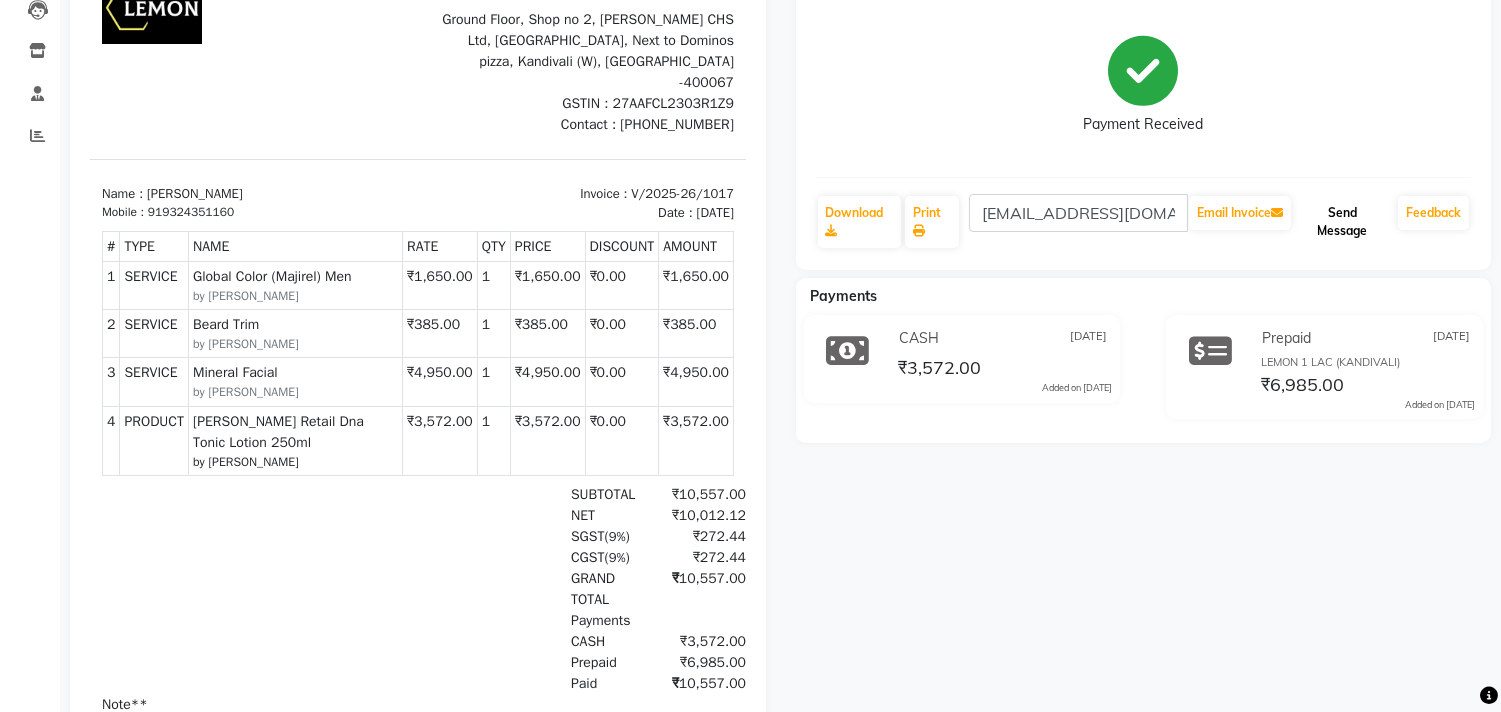 click on "Send Message" 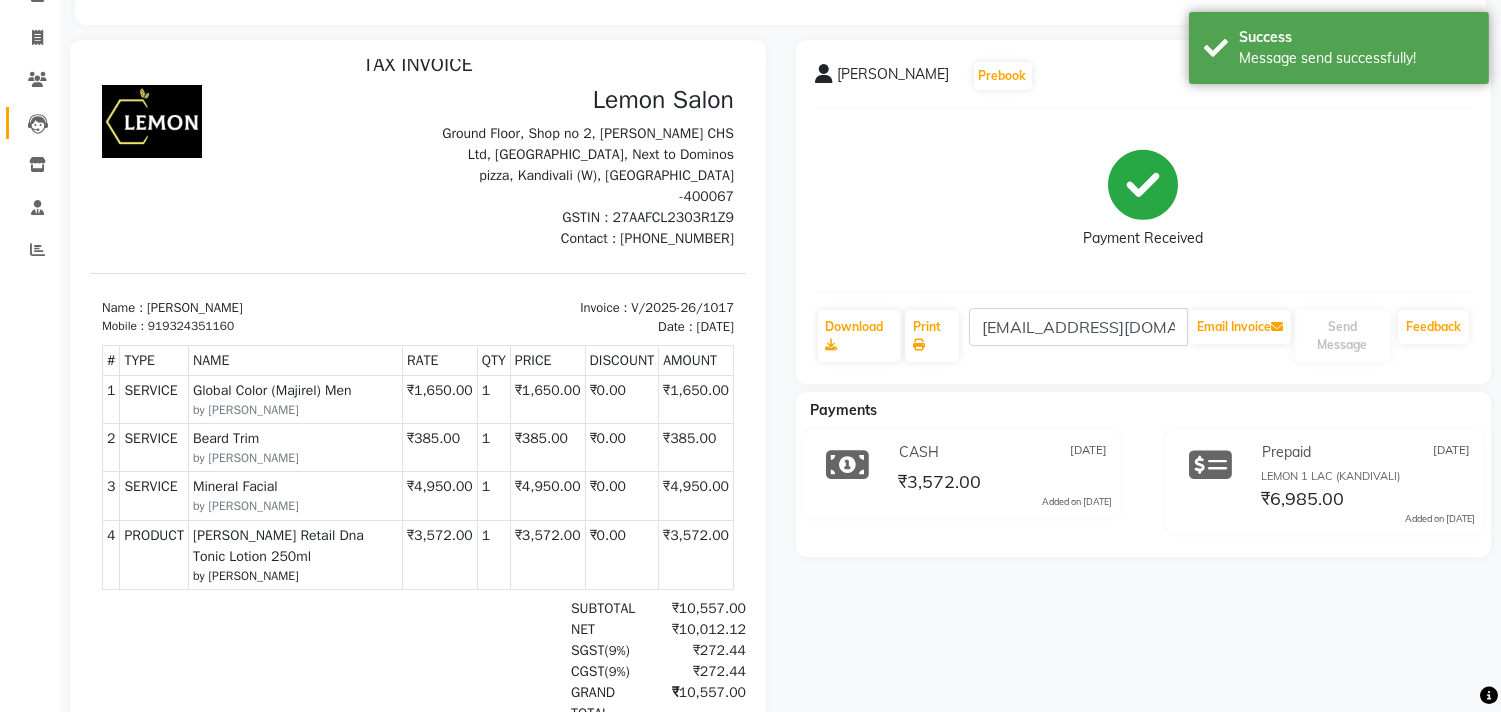 scroll, scrollTop: 0, scrollLeft: 0, axis: both 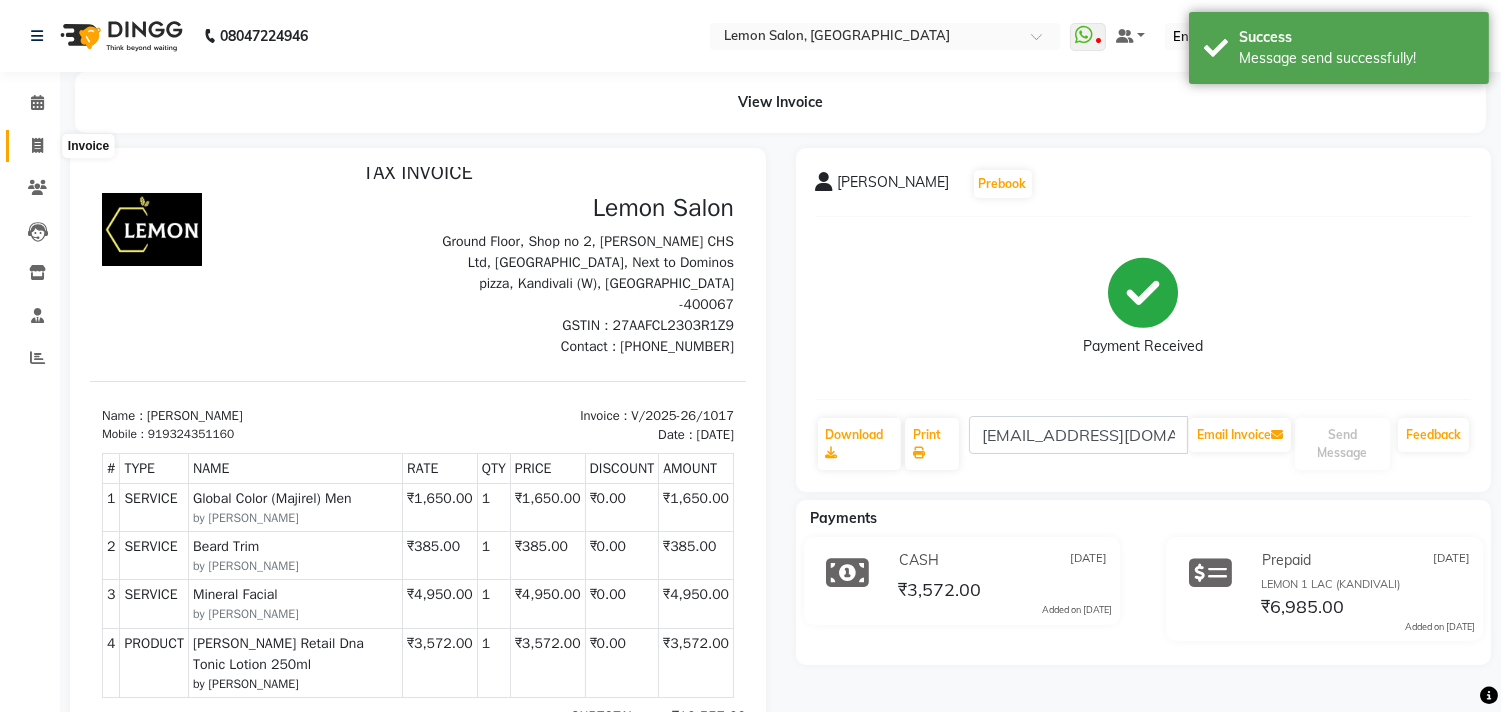 click 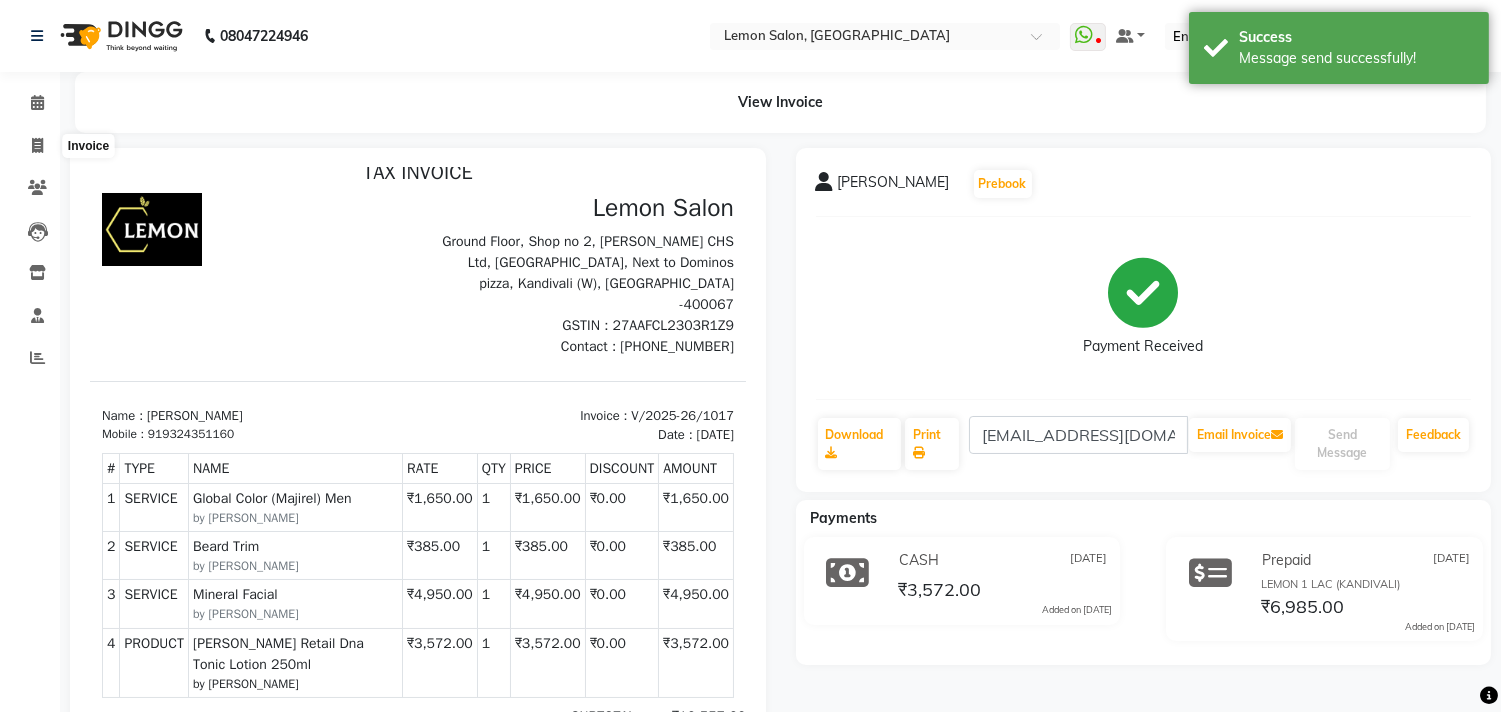 select on "service" 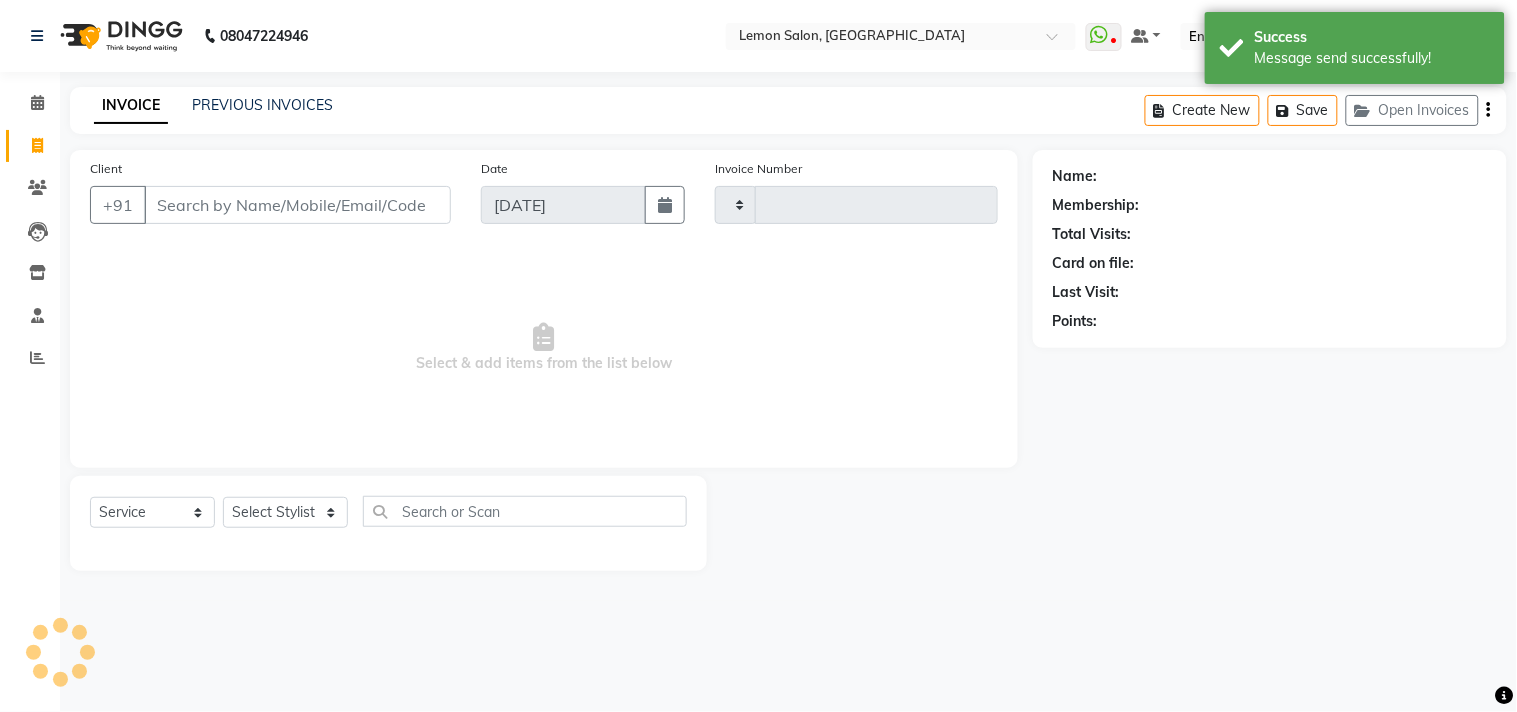 type on "1085" 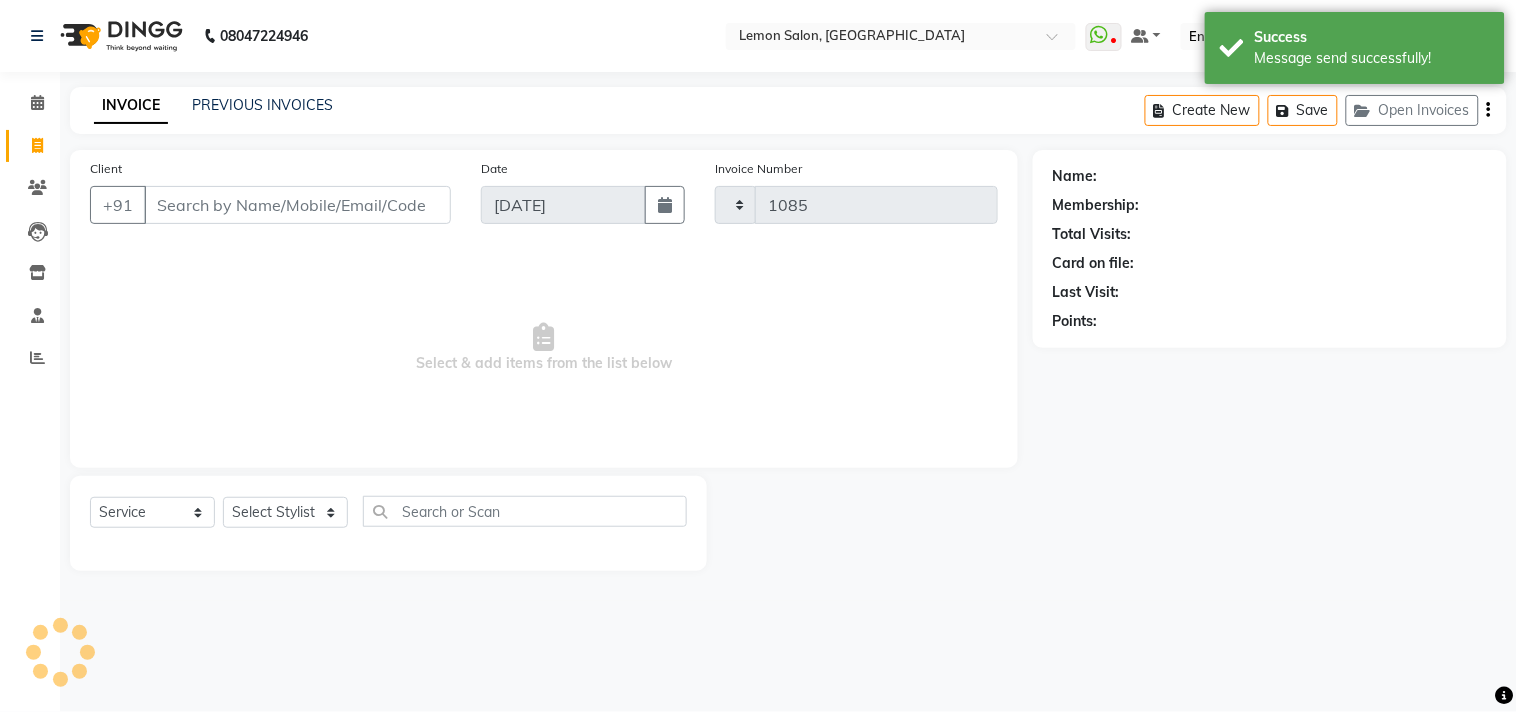 select on "569" 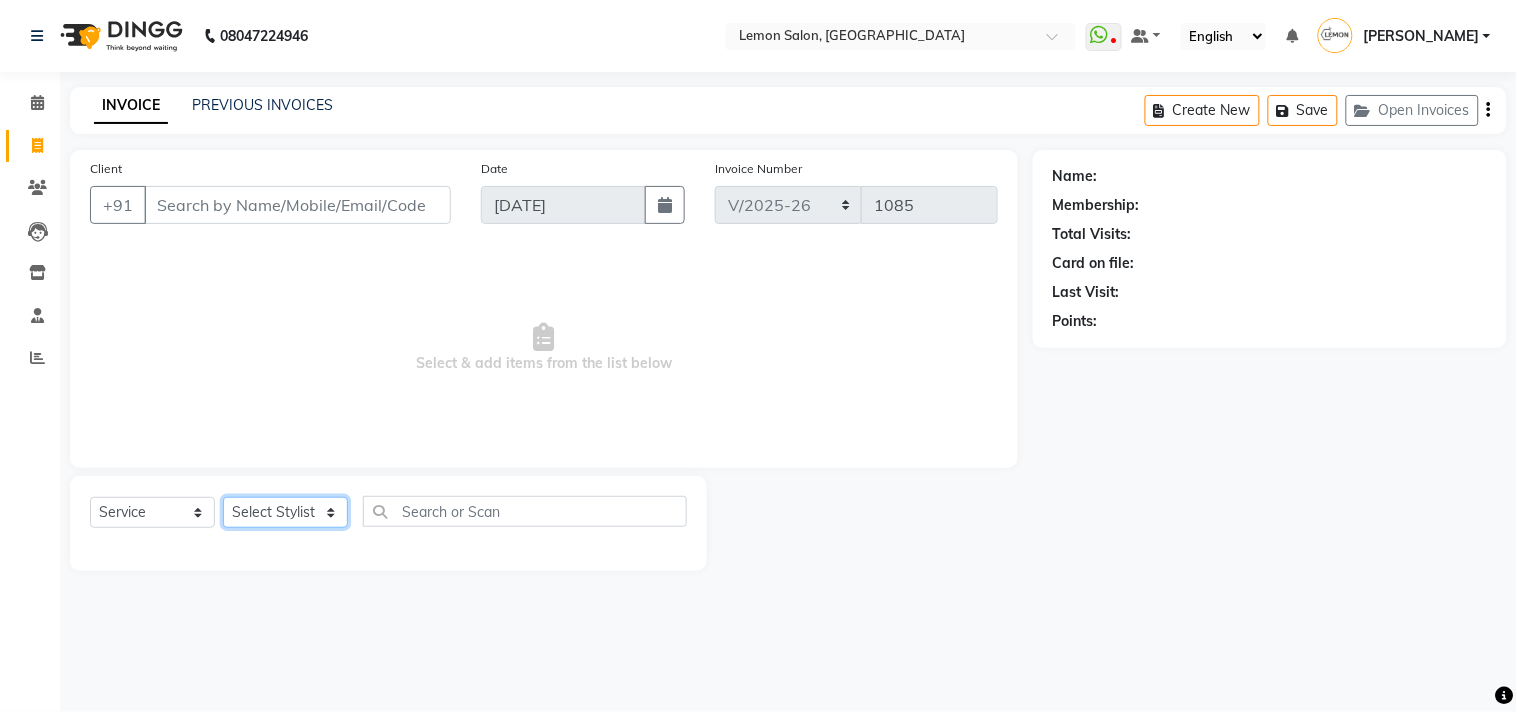click on "Select Stylist Arun Arndive DC Faheem Malik Gufran Salmani Payal Maurya Riya Adawade Shoeb Salmani Kandivali Swati Sharma Yunus Yusuf Shaikh" 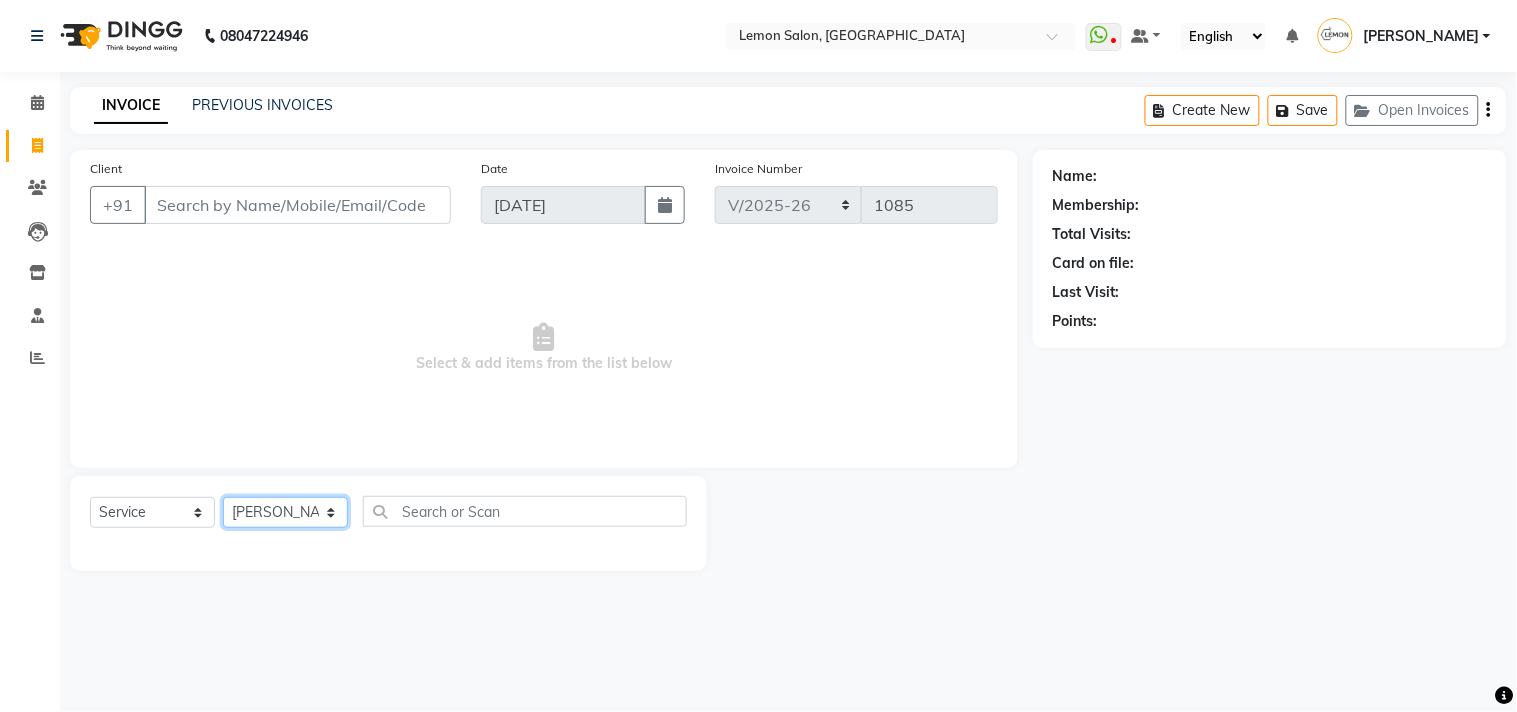click on "Select Stylist Arun Arndive DC Faheem Malik Gufran Salmani Payal Maurya Riya Adawade Shoeb Salmani Kandivali Swati Sharma Yunus Yusuf Shaikh" 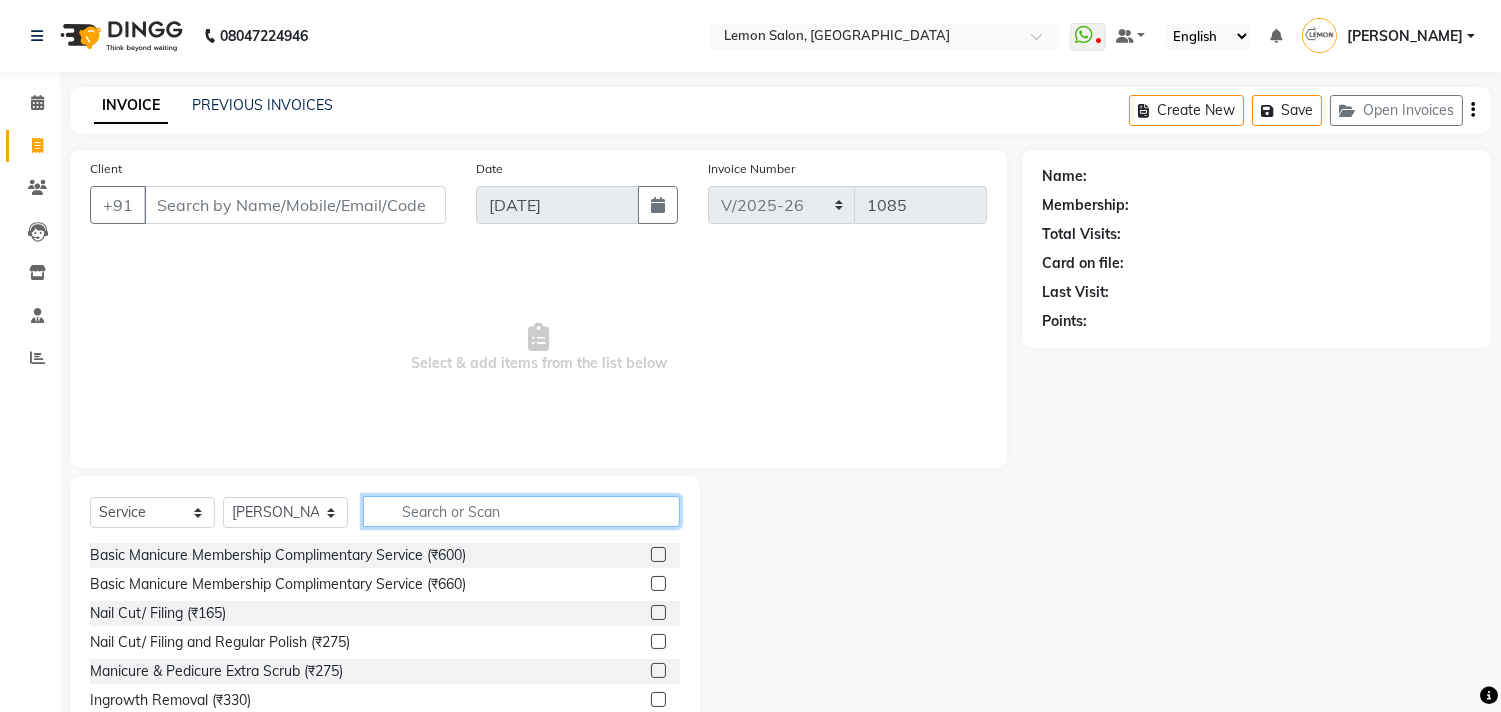 click 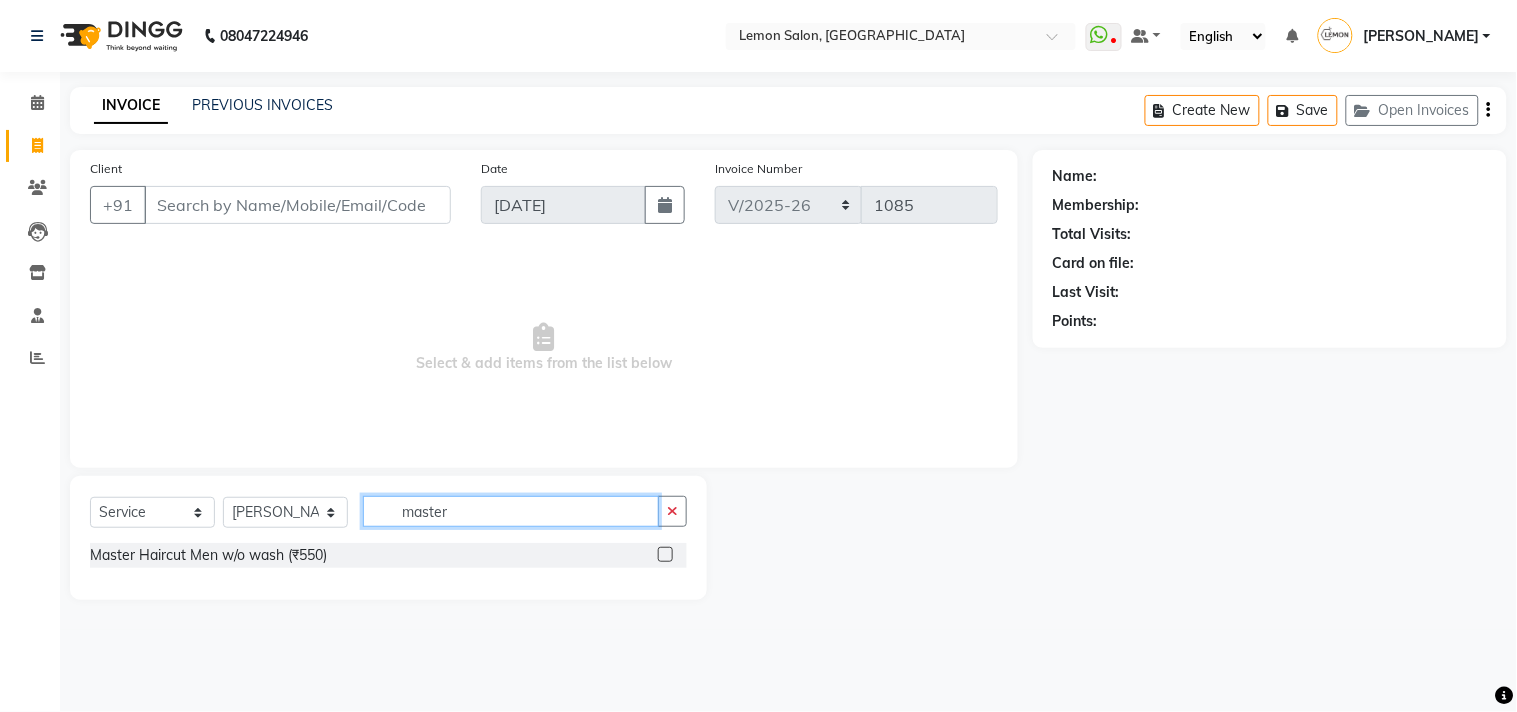 type on "master" 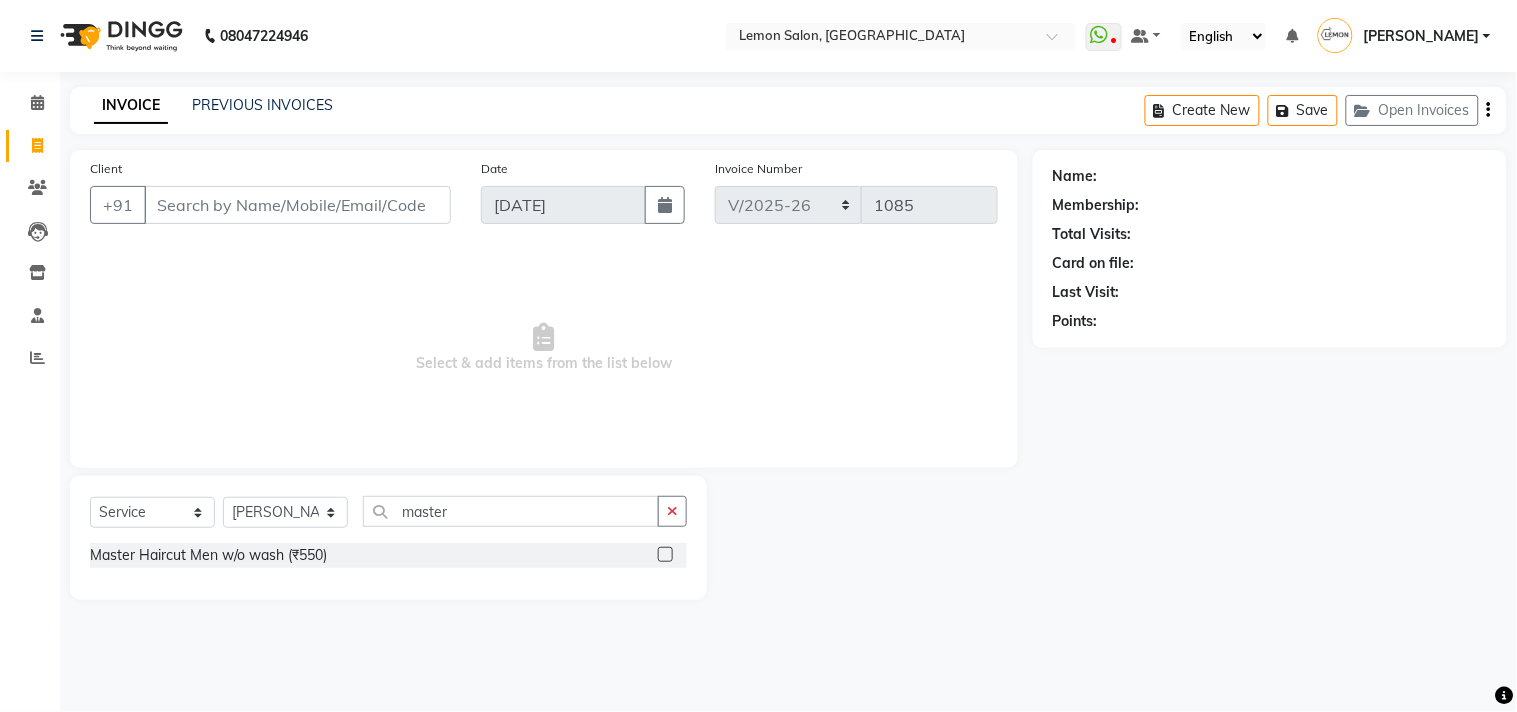 click 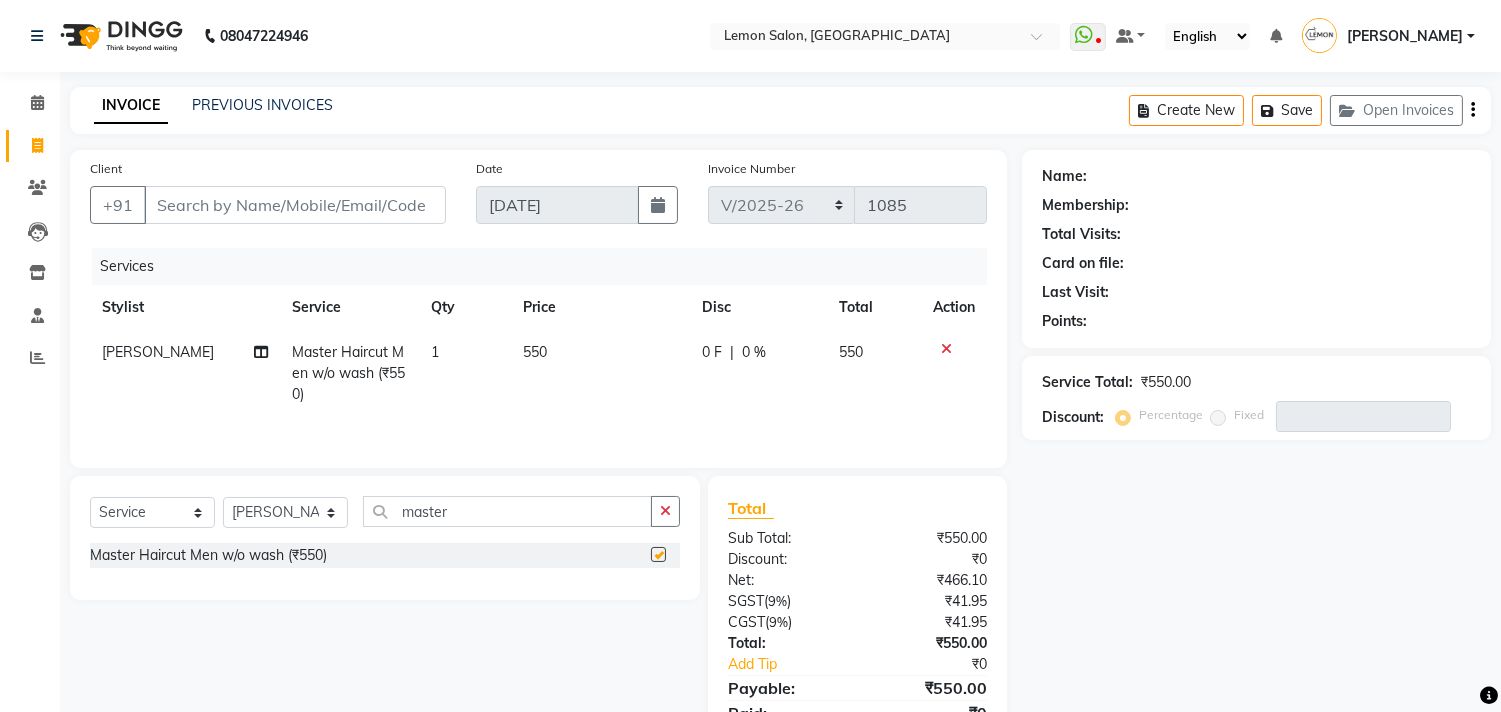checkbox on "false" 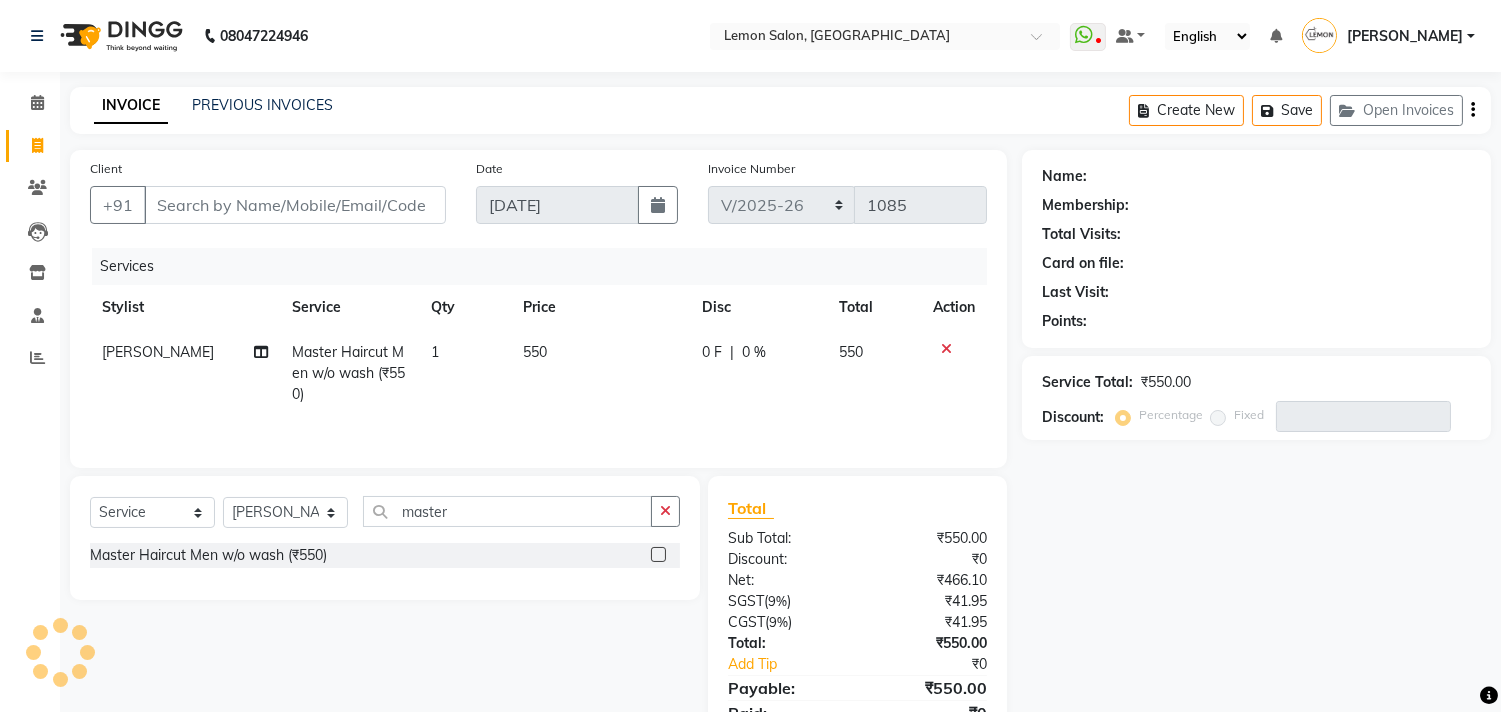 click 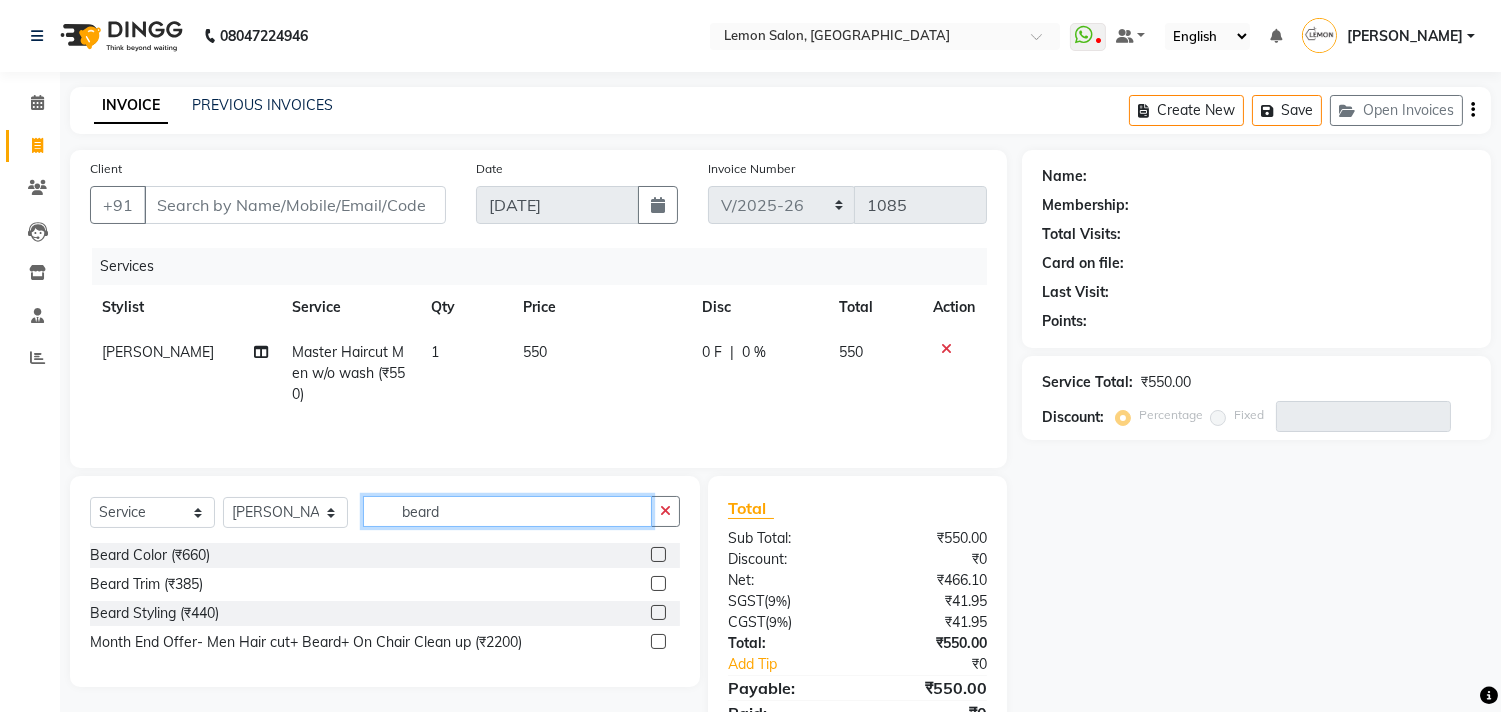 type on "beard" 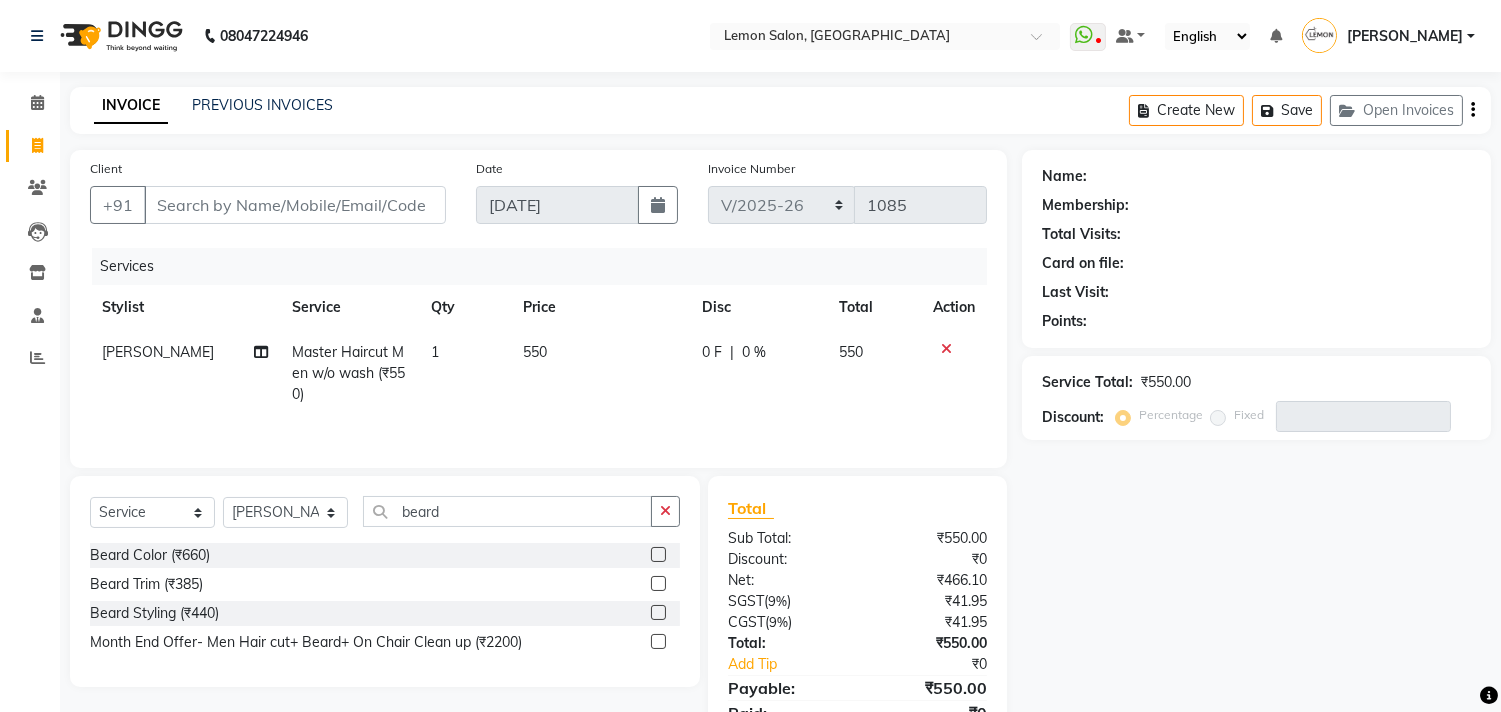 click 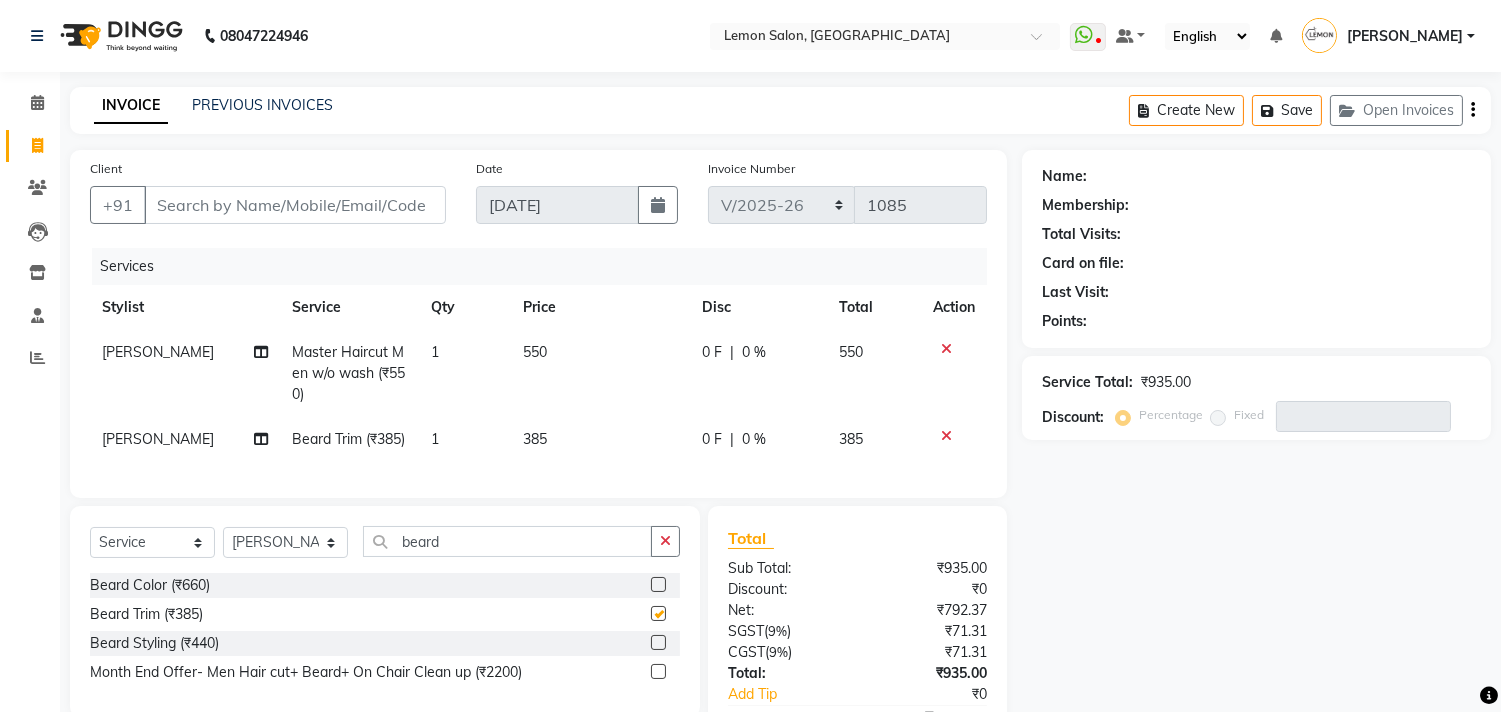 checkbox on "false" 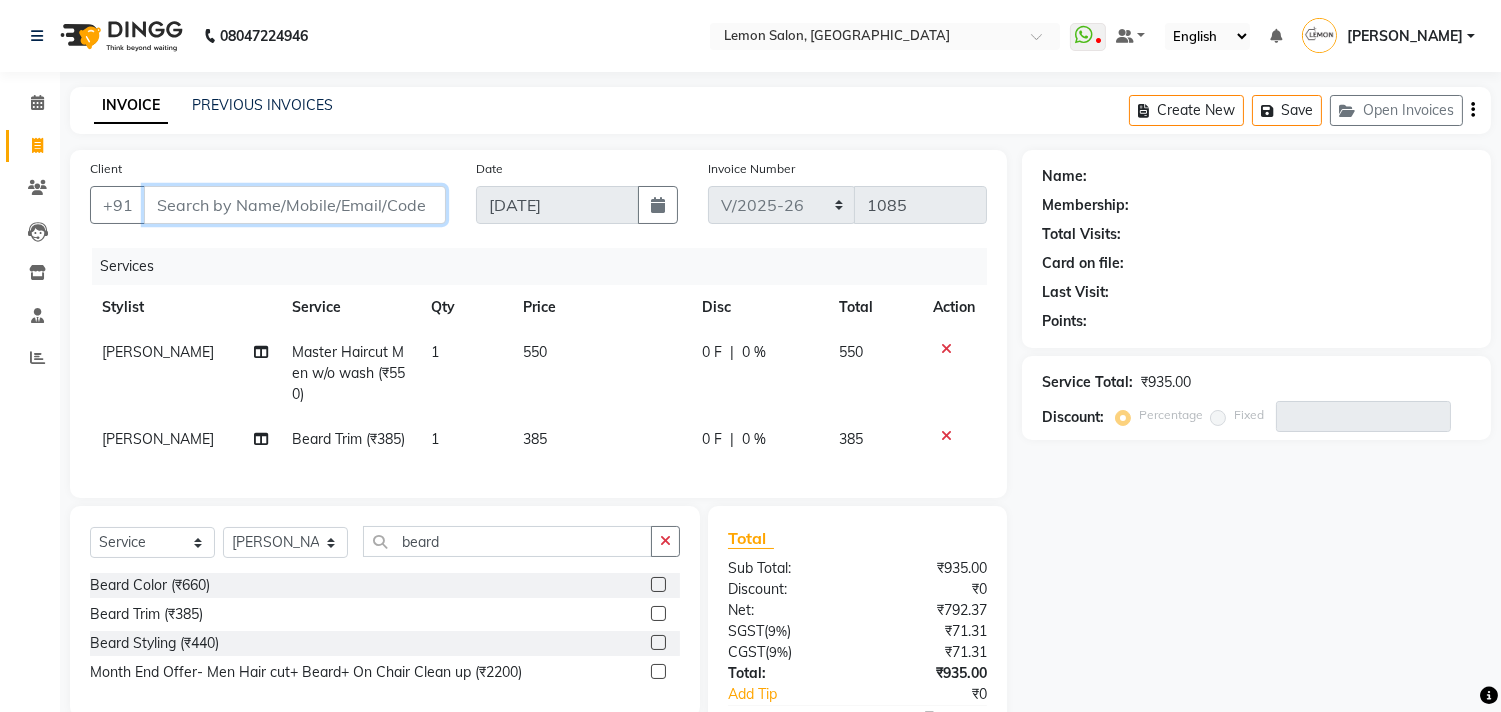 click on "Client" at bounding box center [295, 205] 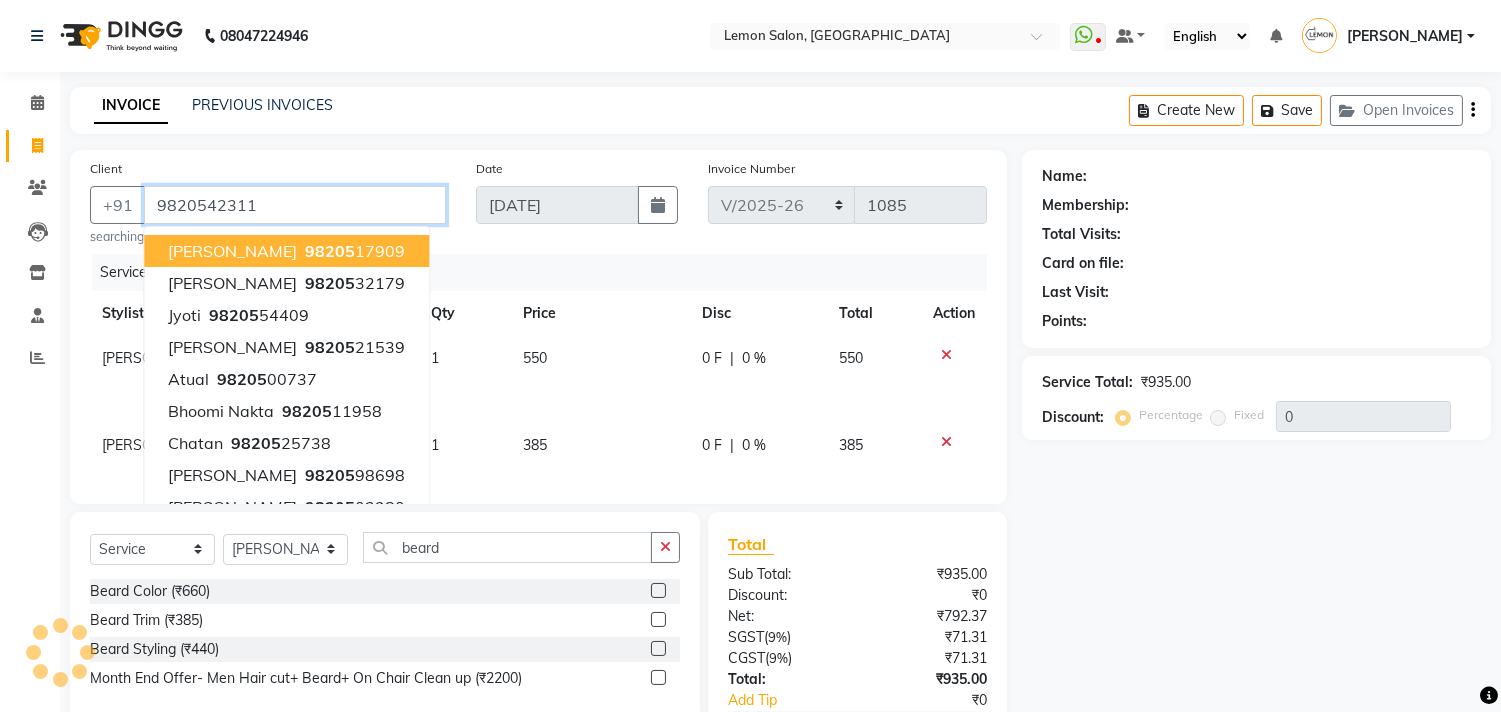 type on "9820542311" 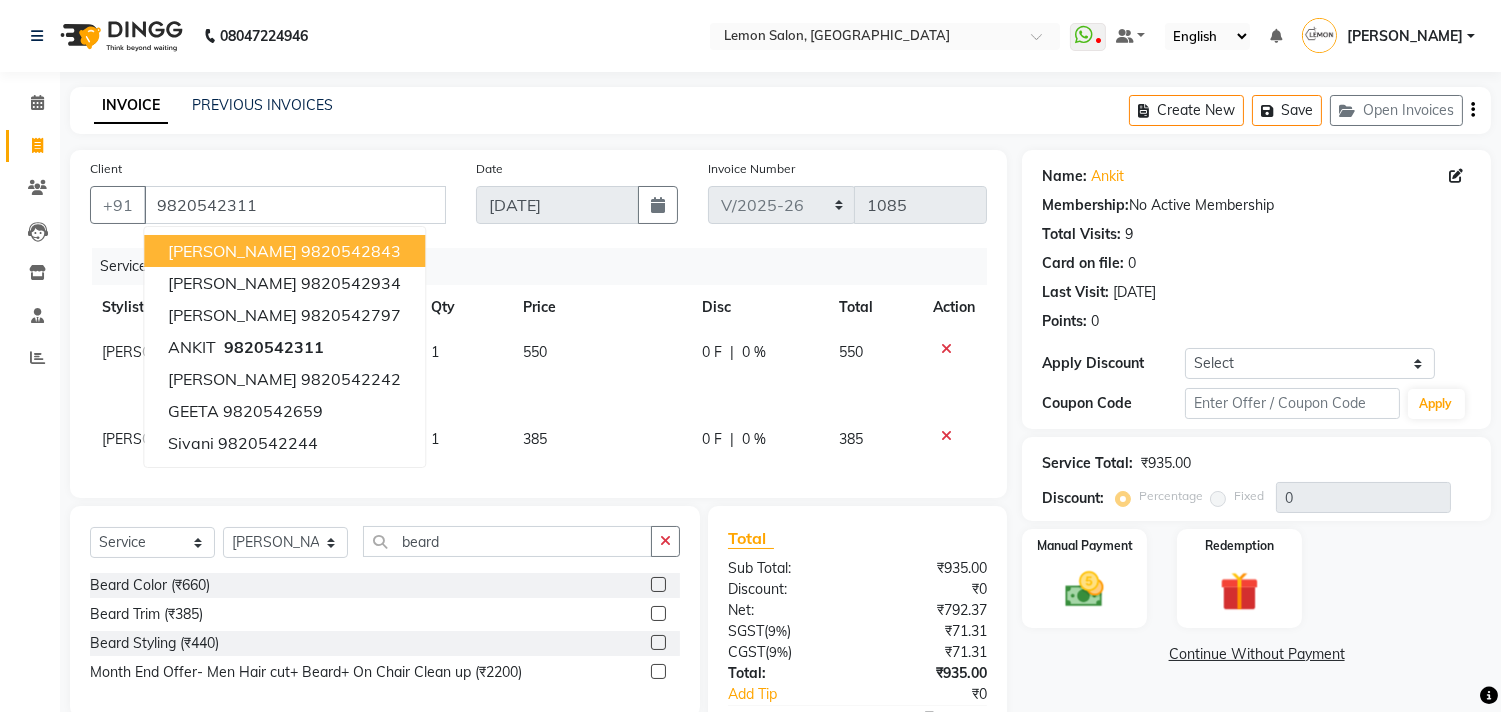 click on "Client +91 9820542311 SABITA JIWNANI  9820542843 Usha Kotak  9820542934 PARVEEN KHANCOMP  9820542797 ANKIT   9820542311 RADHIKA SHINDECOMP  9820542242 GEETA  9820542659 Sivani  9820542244 Date 11-07-2025 Invoice Number KND/2025-26 V/2025 V/2025-26 1085 Services Stylist Service Qty Price Disc Total Action Shoeb Salmani Kandivali Master Haircut Men w/o wash (₹550) 1 550 0 F | 0 % 550 Shoeb Salmani Kandivali Beard Trim (₹385) 1 385 0 F | 0 % 385" 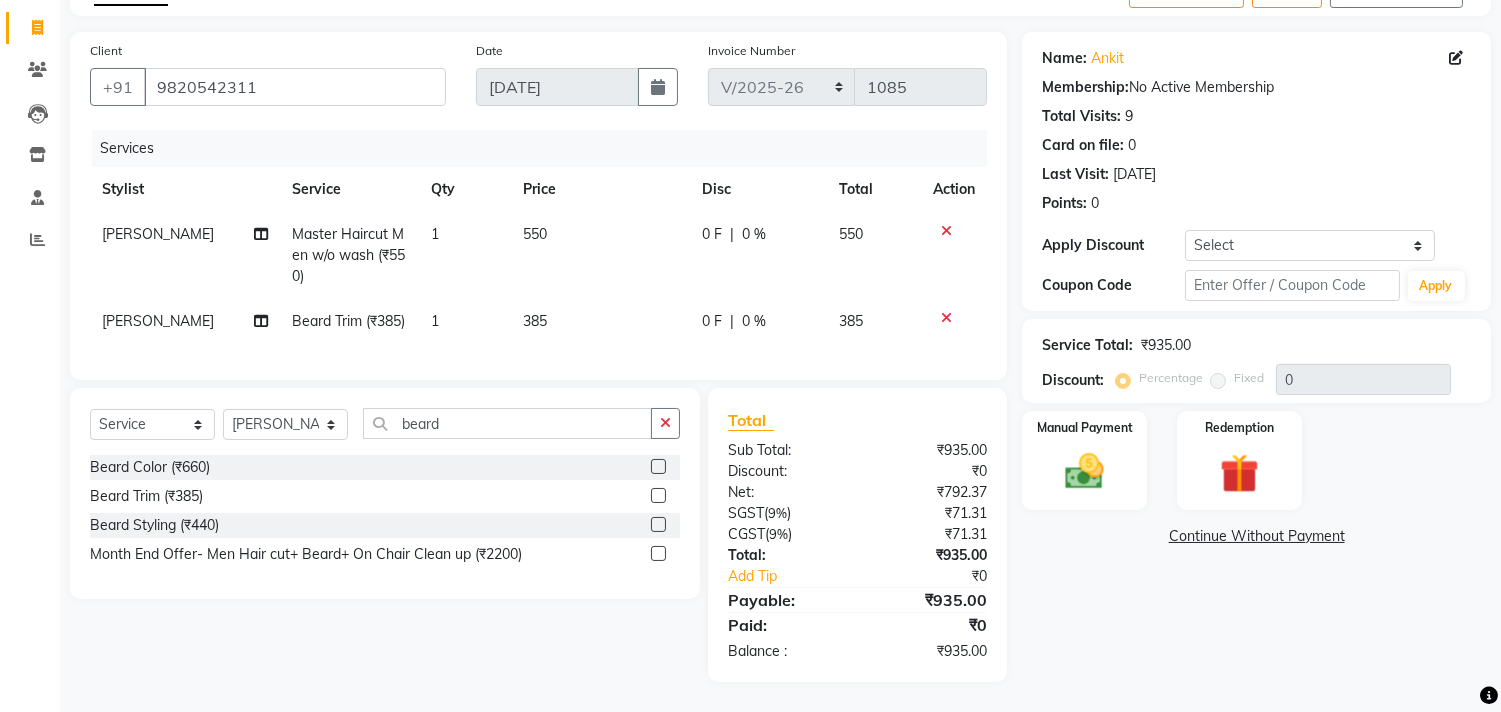 scroll, scrollTop: 155, scrollLeft: 0, axis: vertical 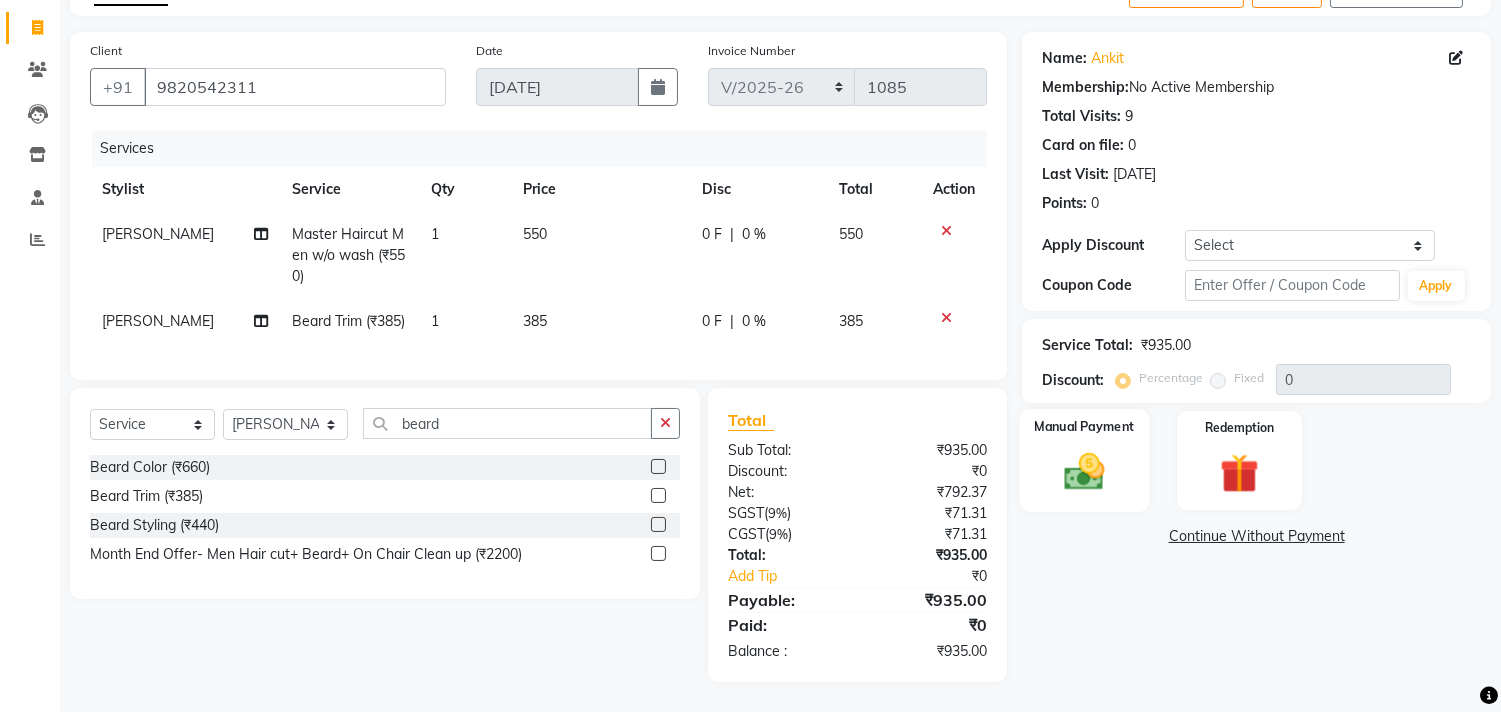 click 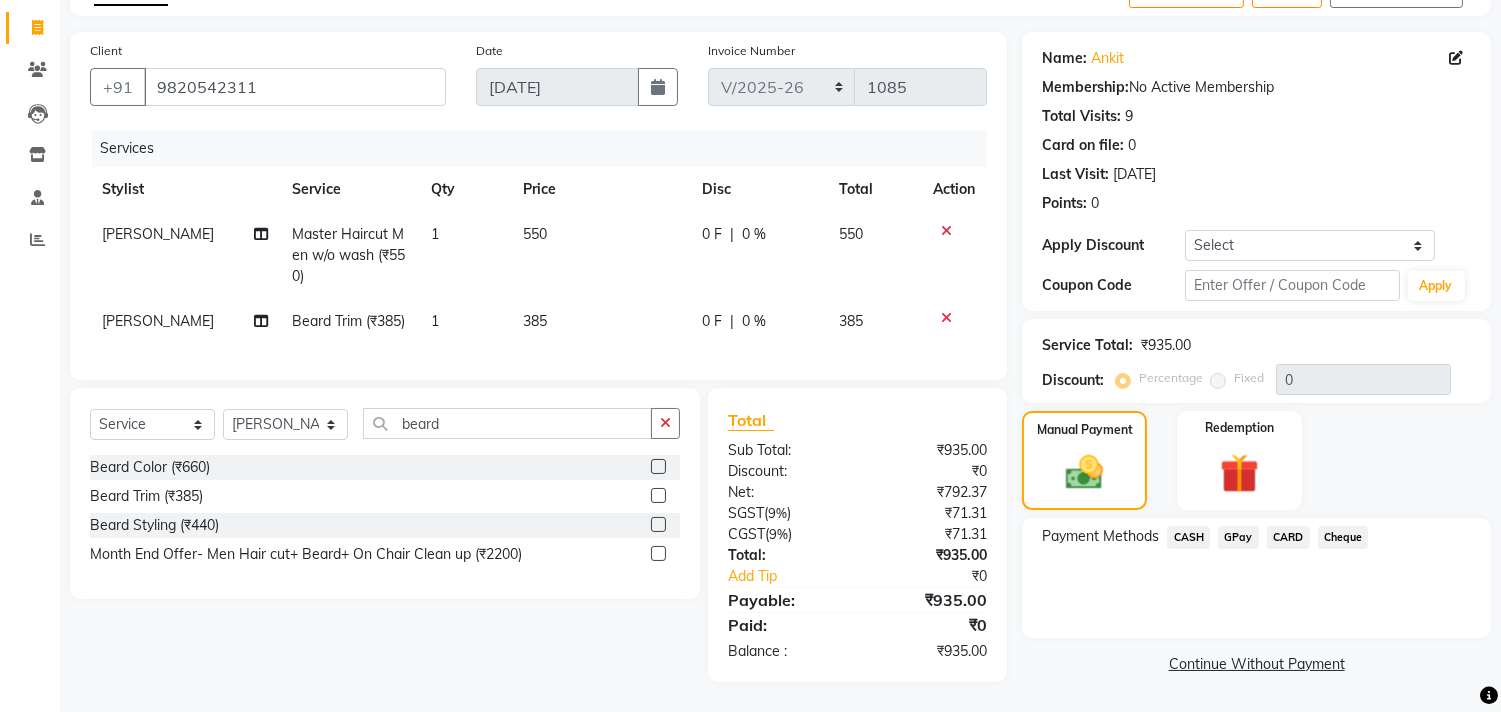 click on "CASH" 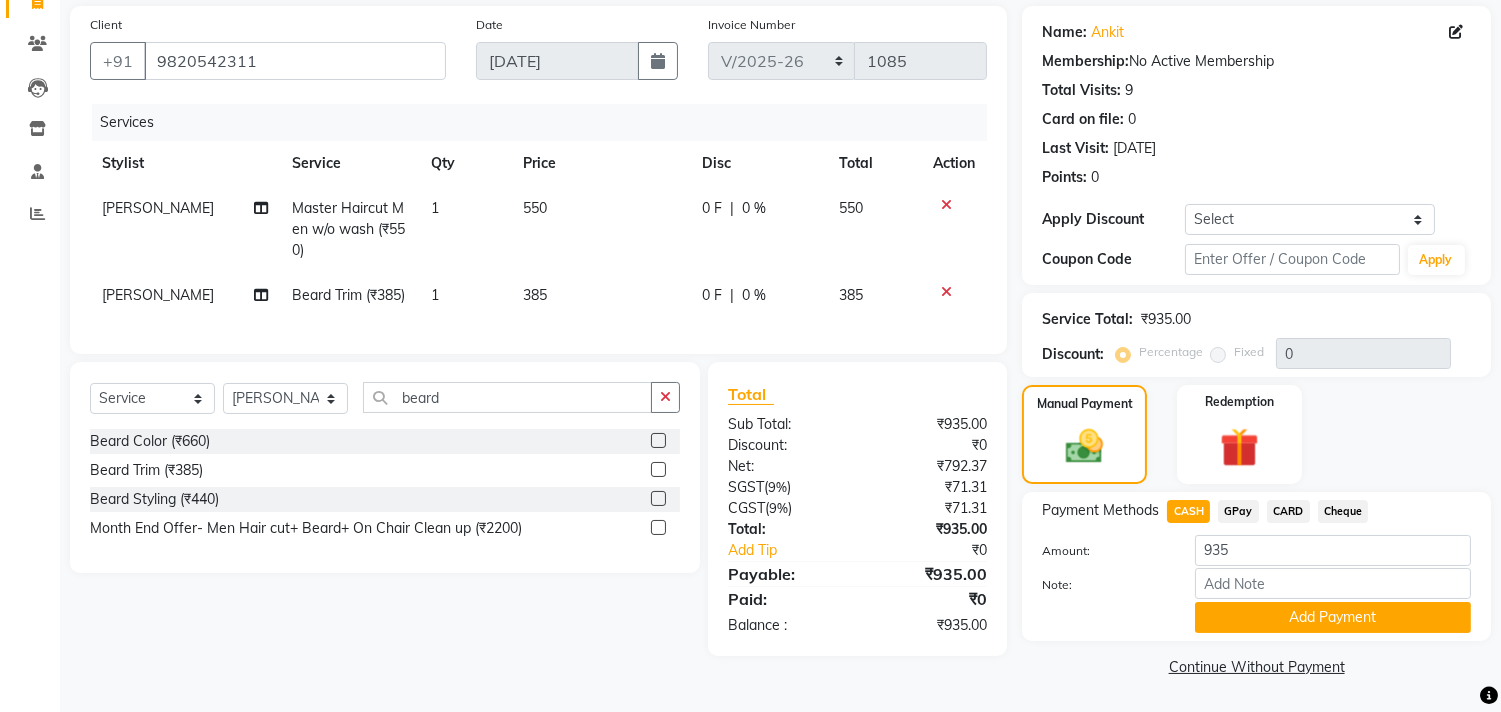 click on "Add Payment" 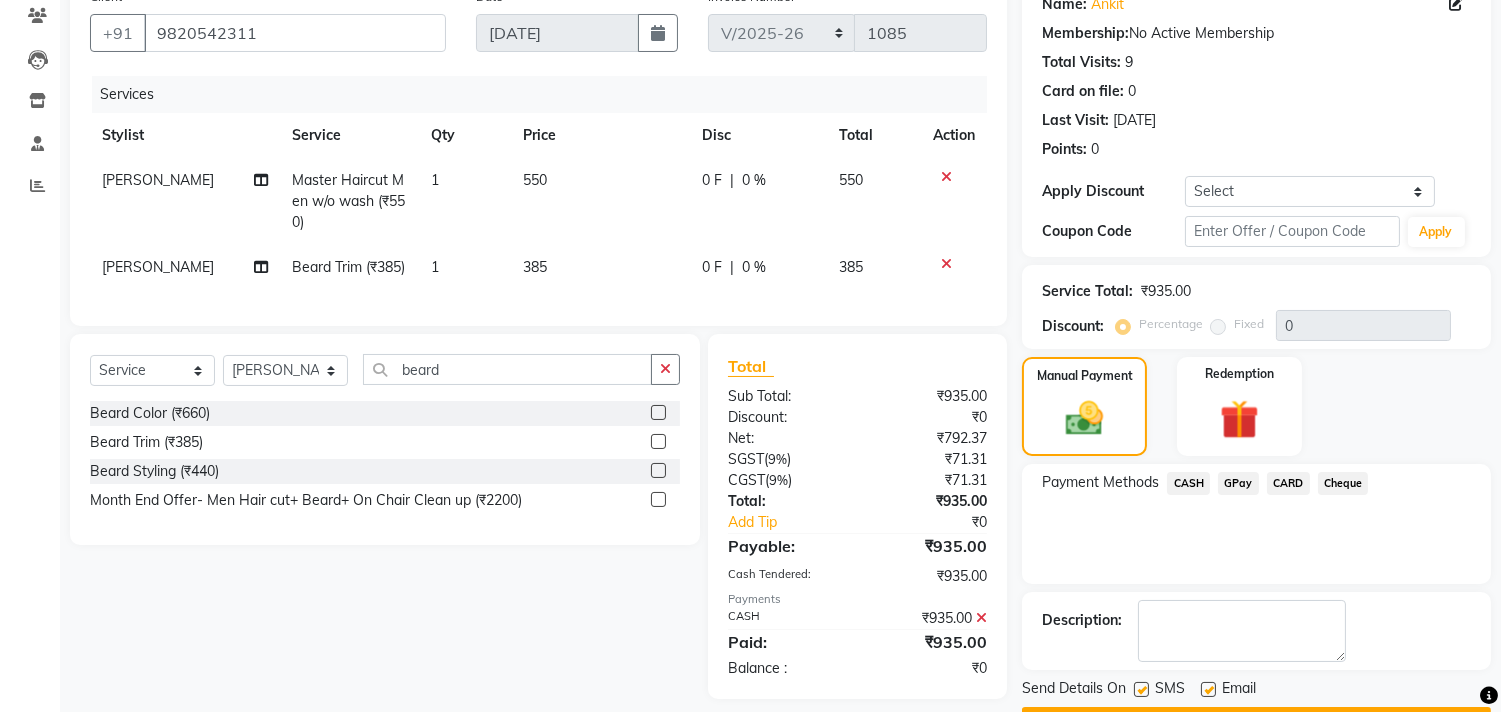 scroll, scrollTop: 227, scrollLeft: 0, axis: vertical 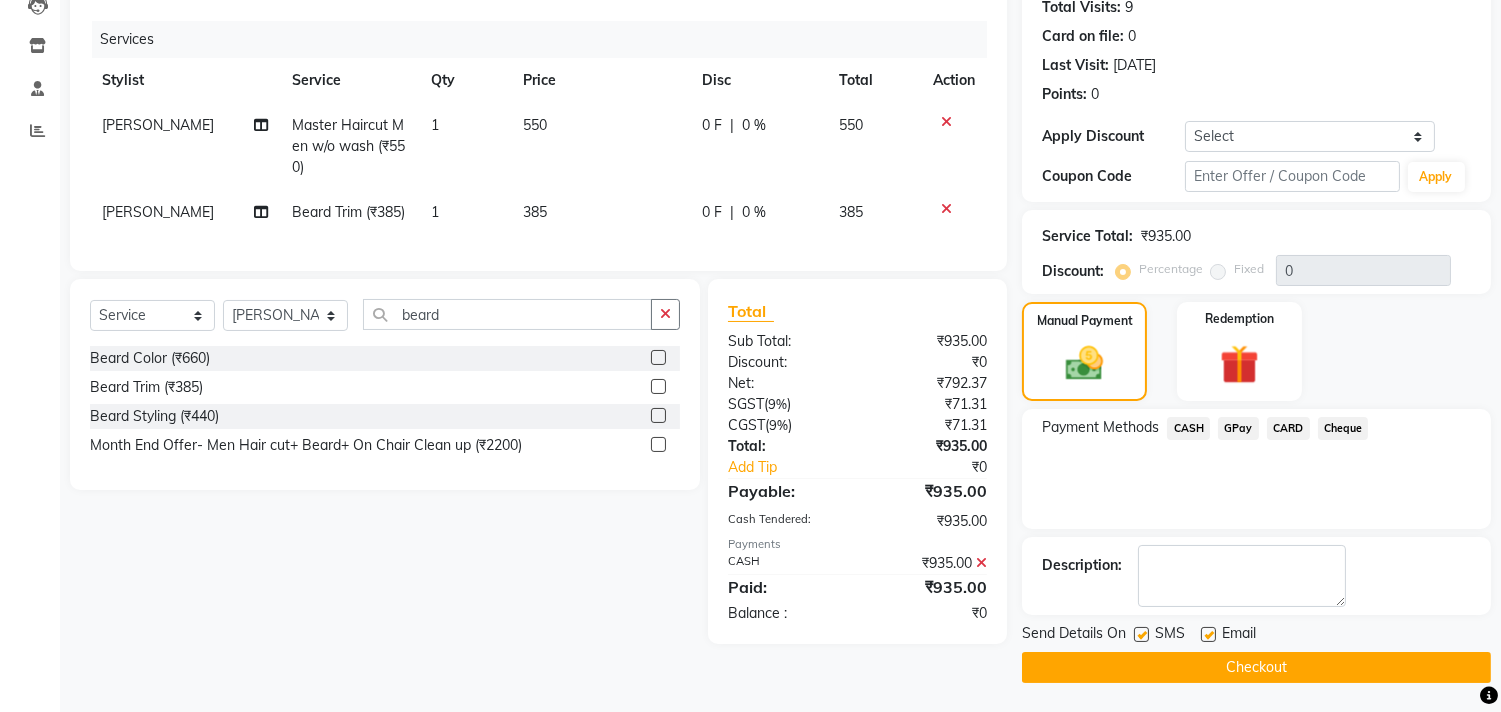 click on "Checkout" 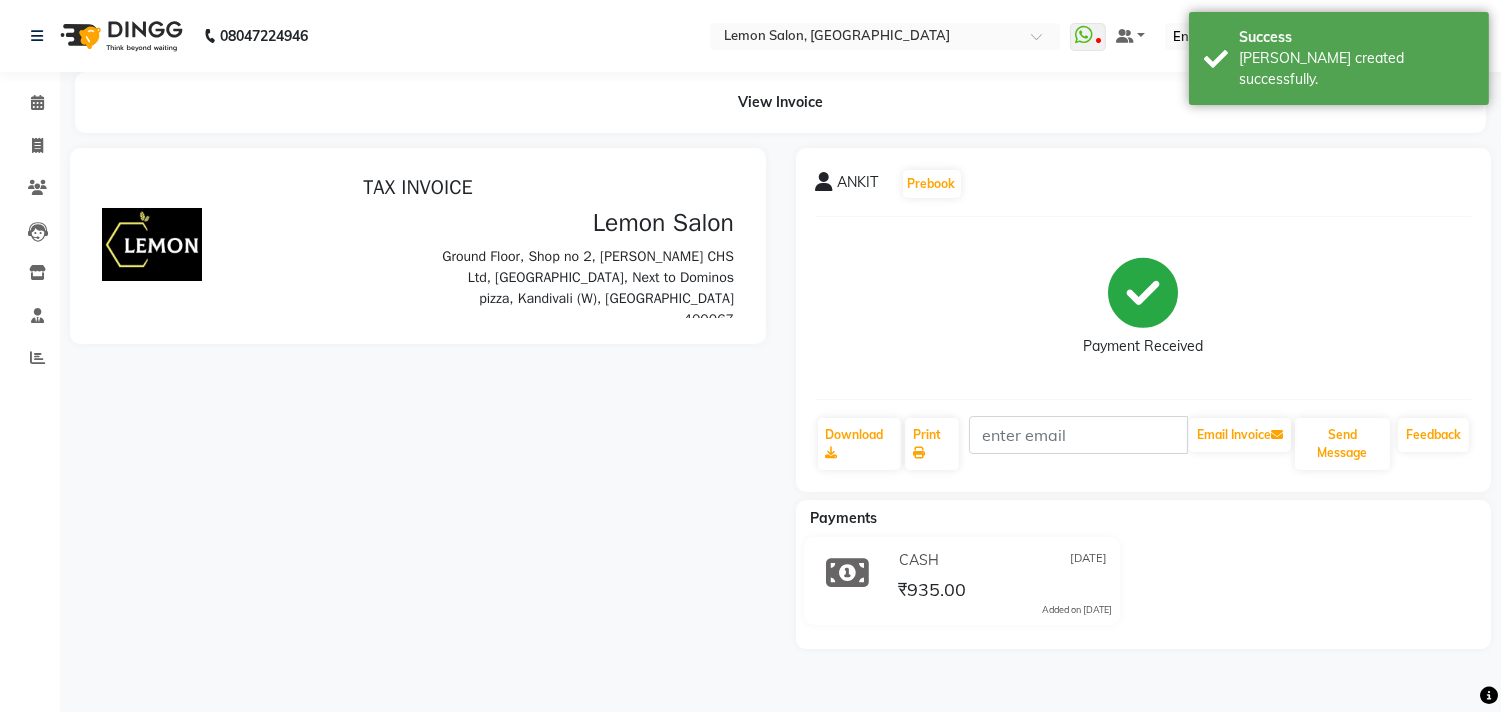 scroll, scrollTop: 0, scrollLeft: 0, axis: both 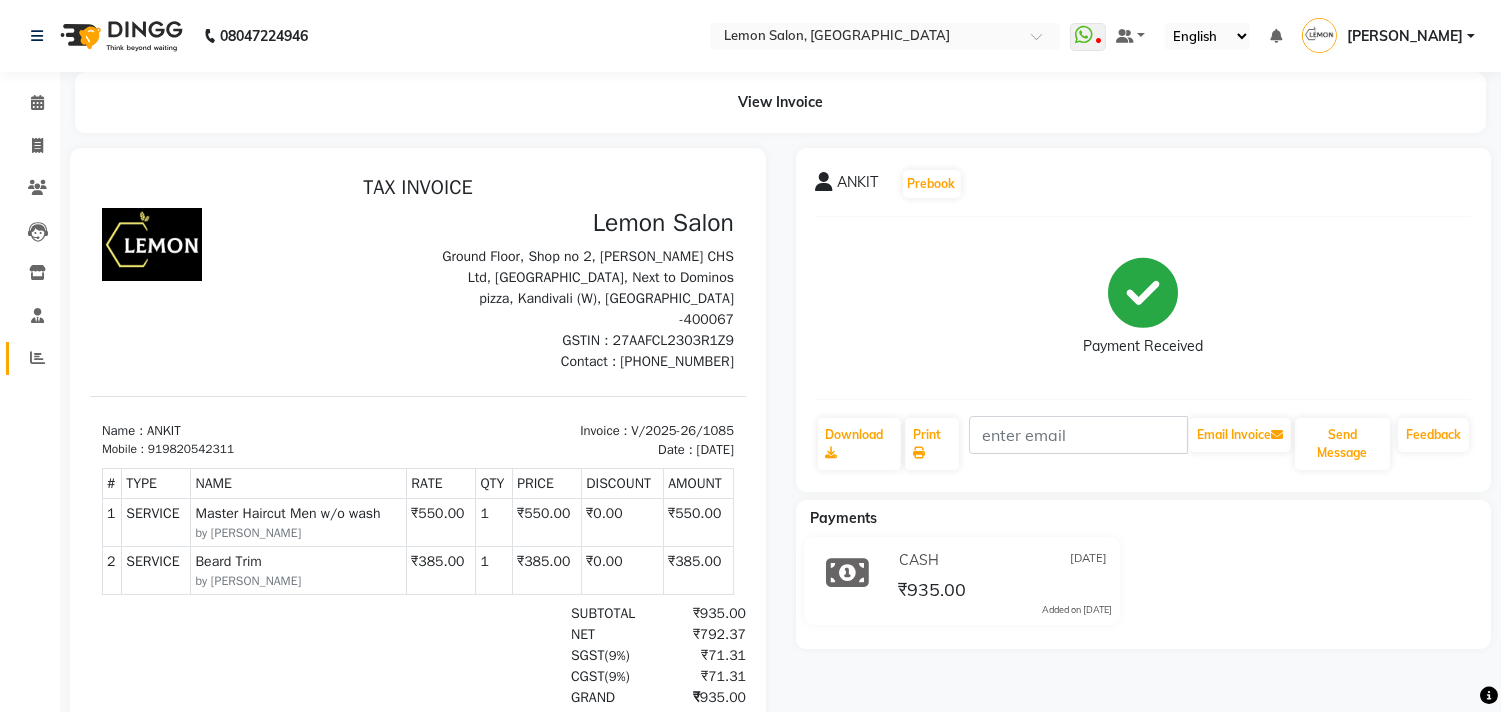 click on "Reports" 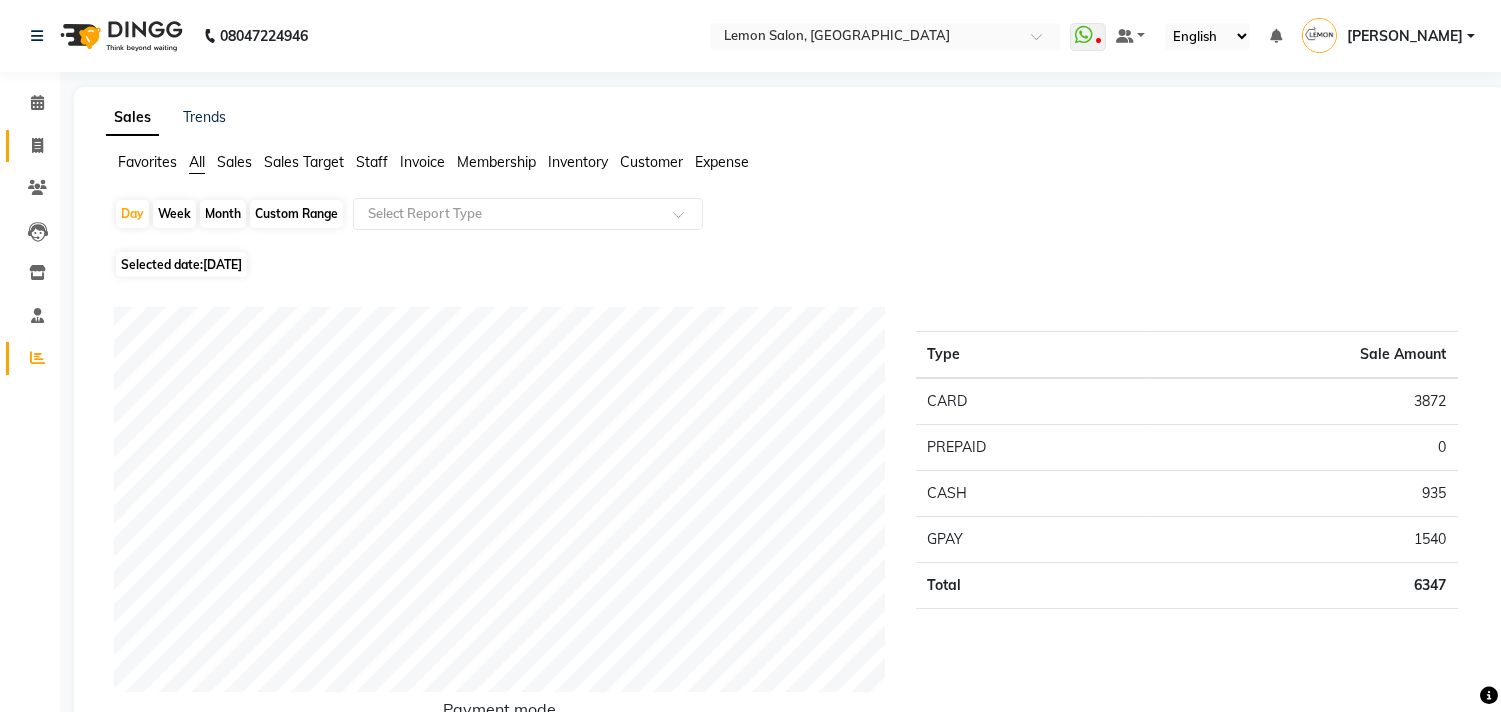 click on "Invoice" 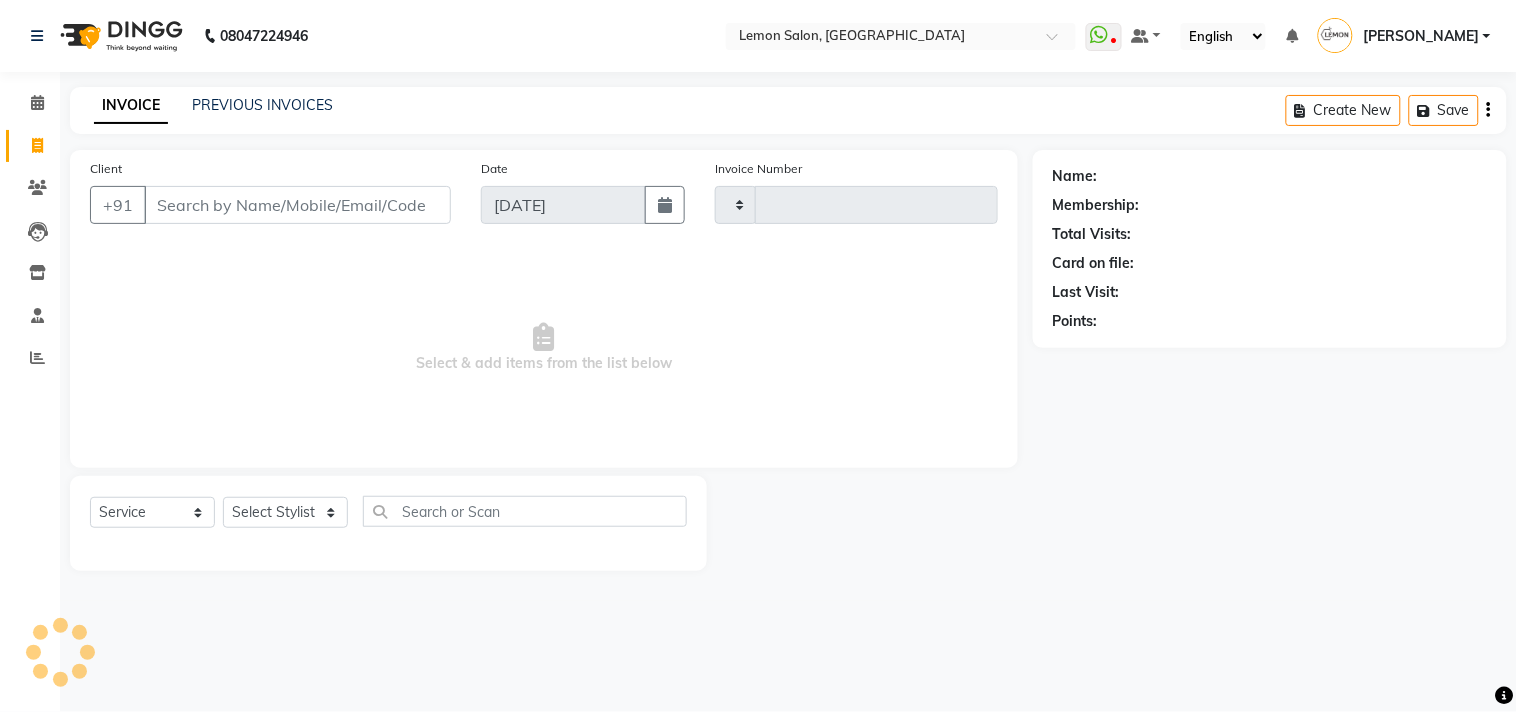 type on "1086" 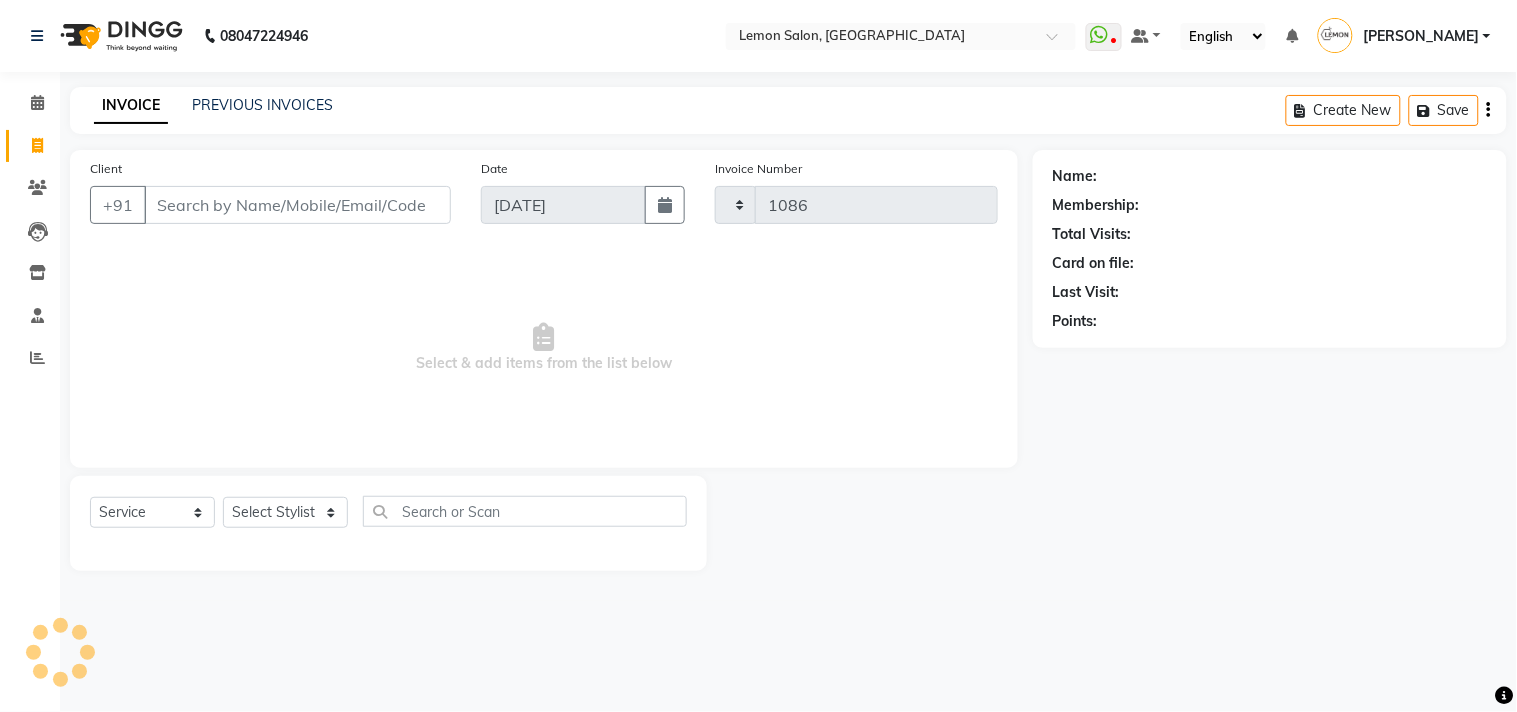select on "569" 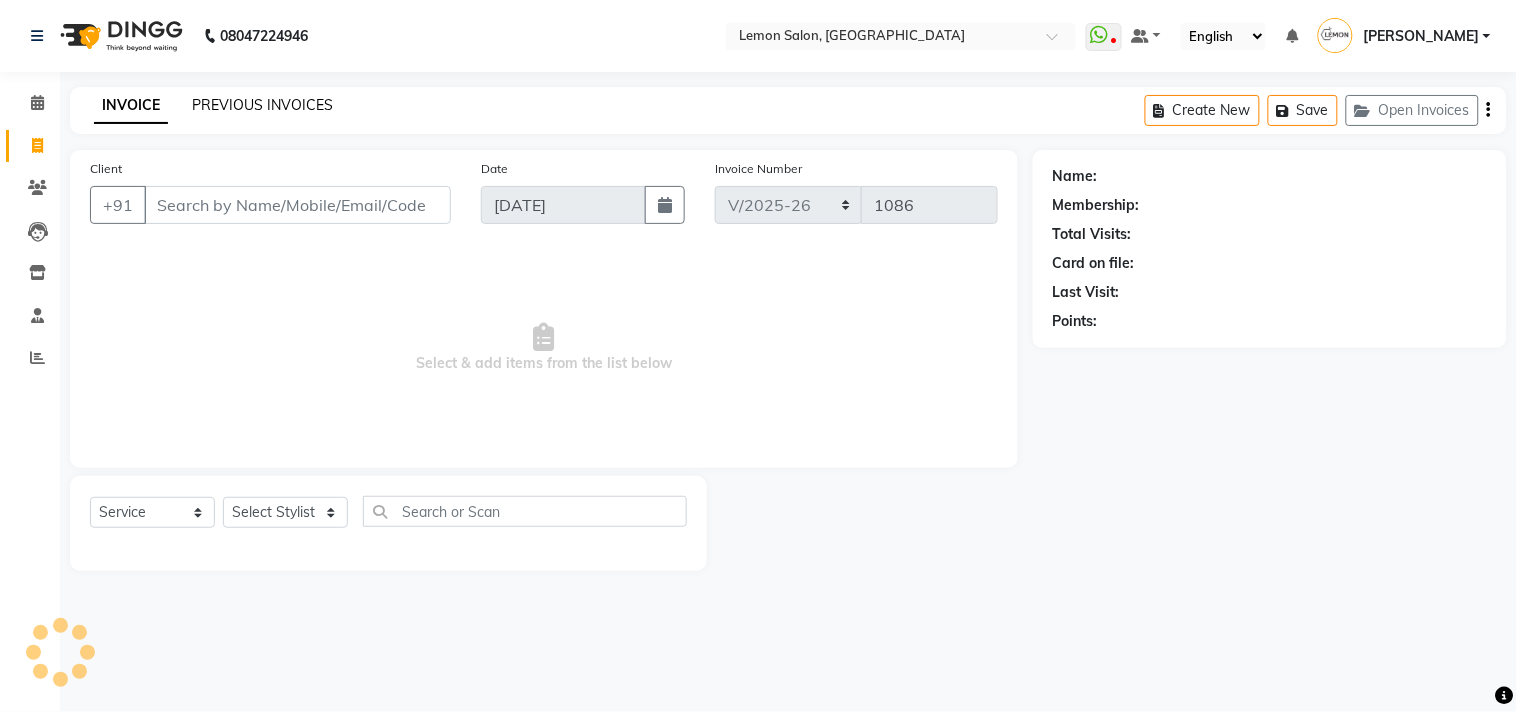 click on "PREVIOUS INVOICES" 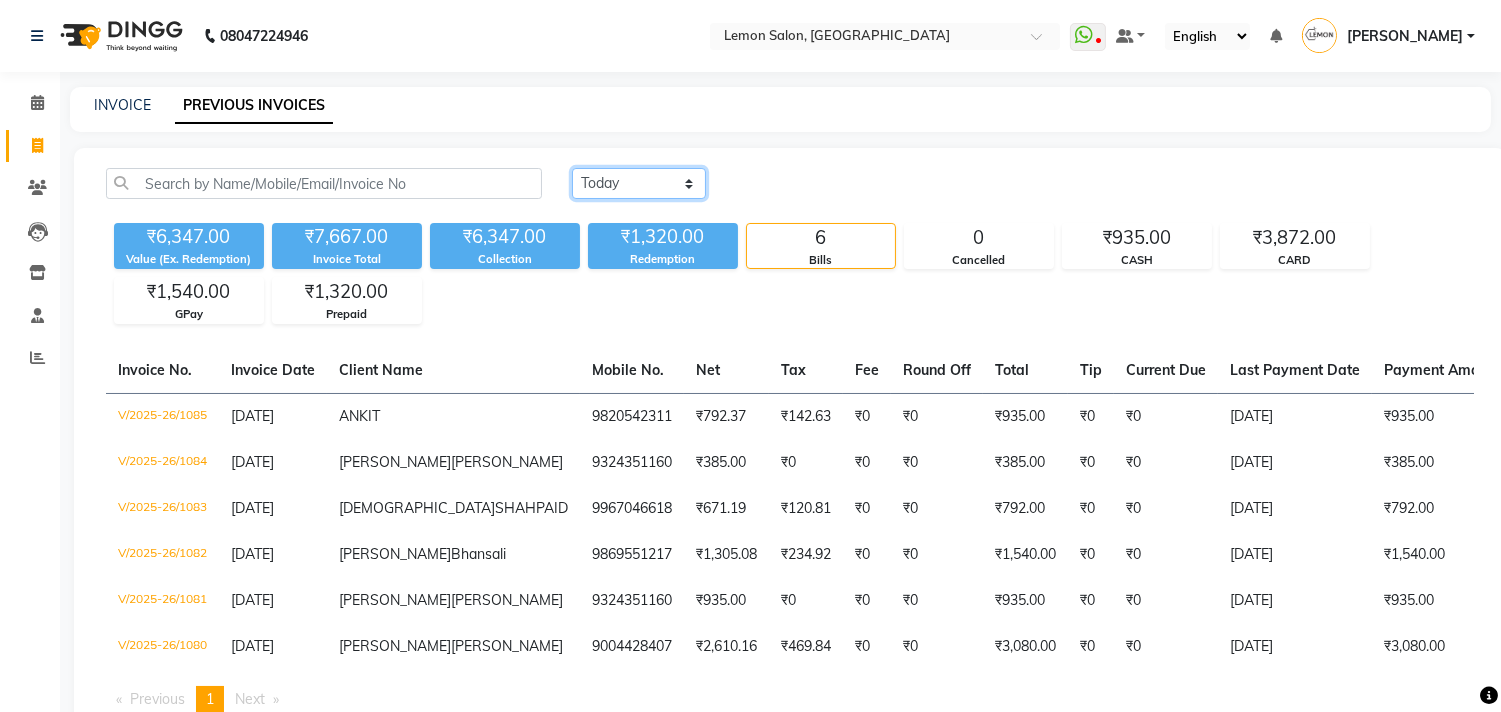 click on "Today Yesterday Custom Range" 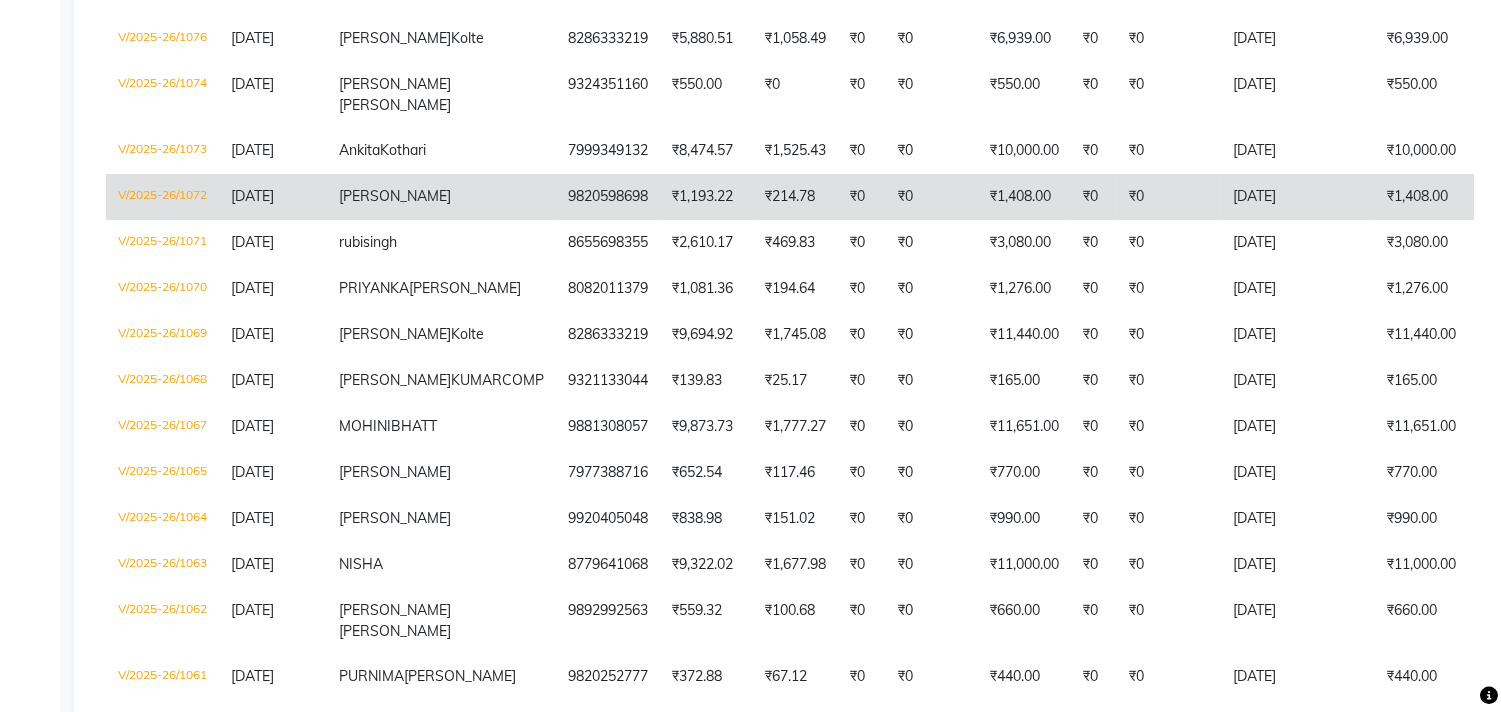 scroll, scrollTop: 555, scrollLeft: 0, axis: vertical 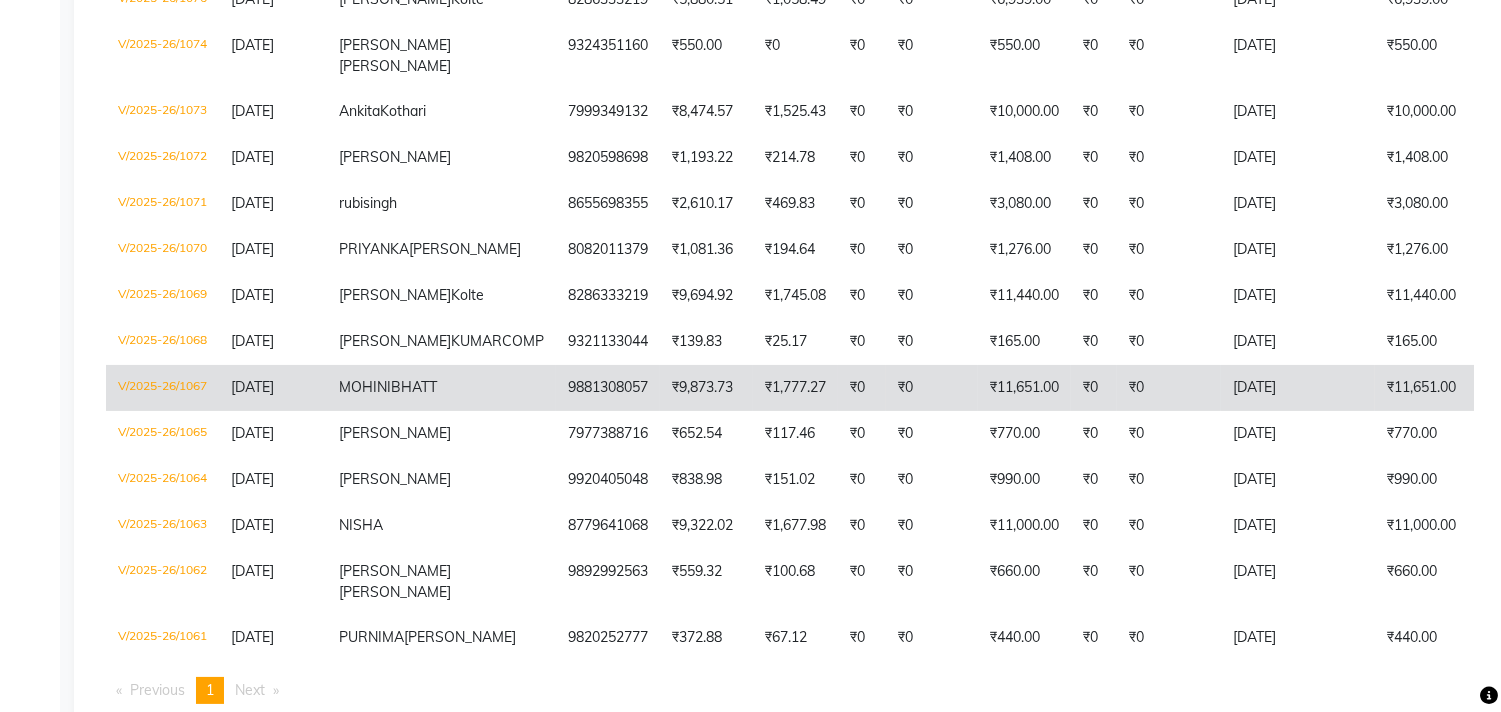 click on "BHATT" 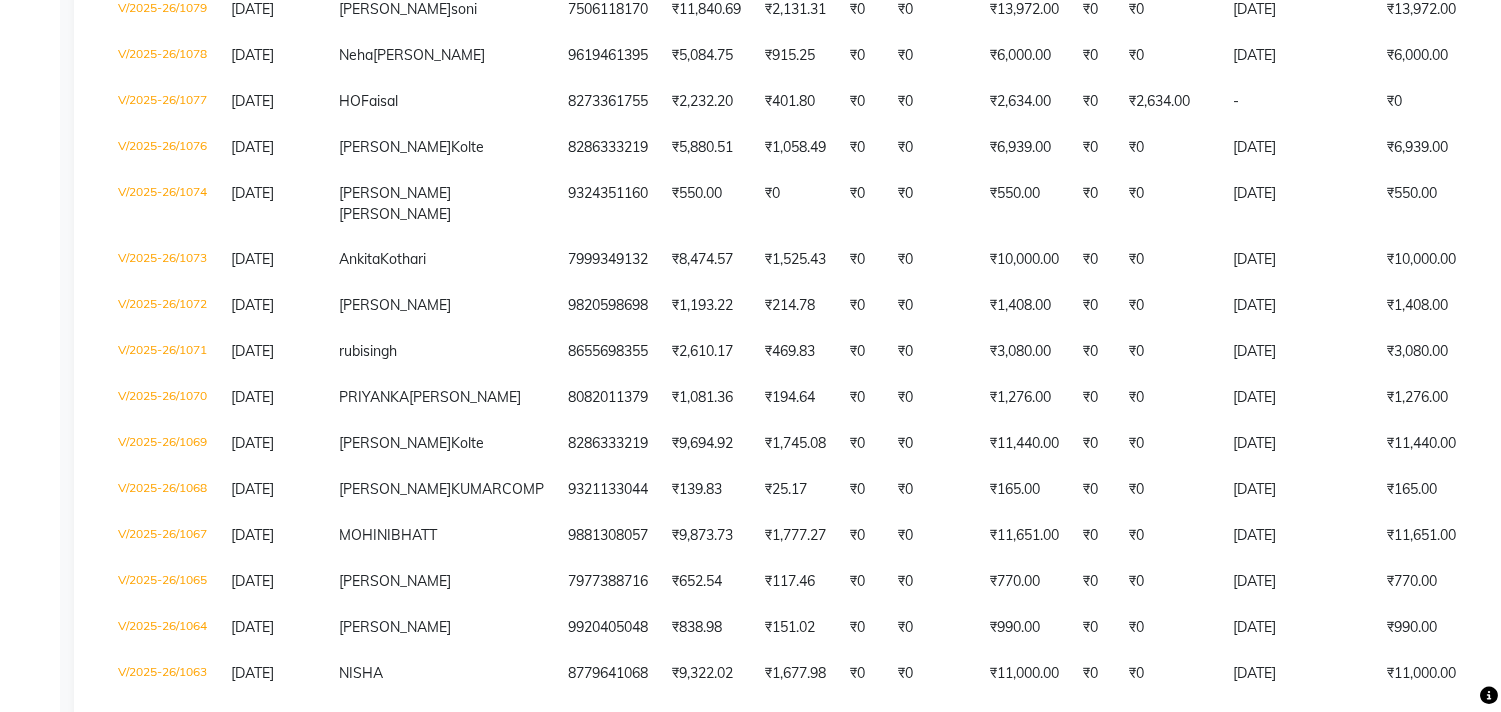 scroll, scrollTop: 0, scrollLeft: 0, axis: both 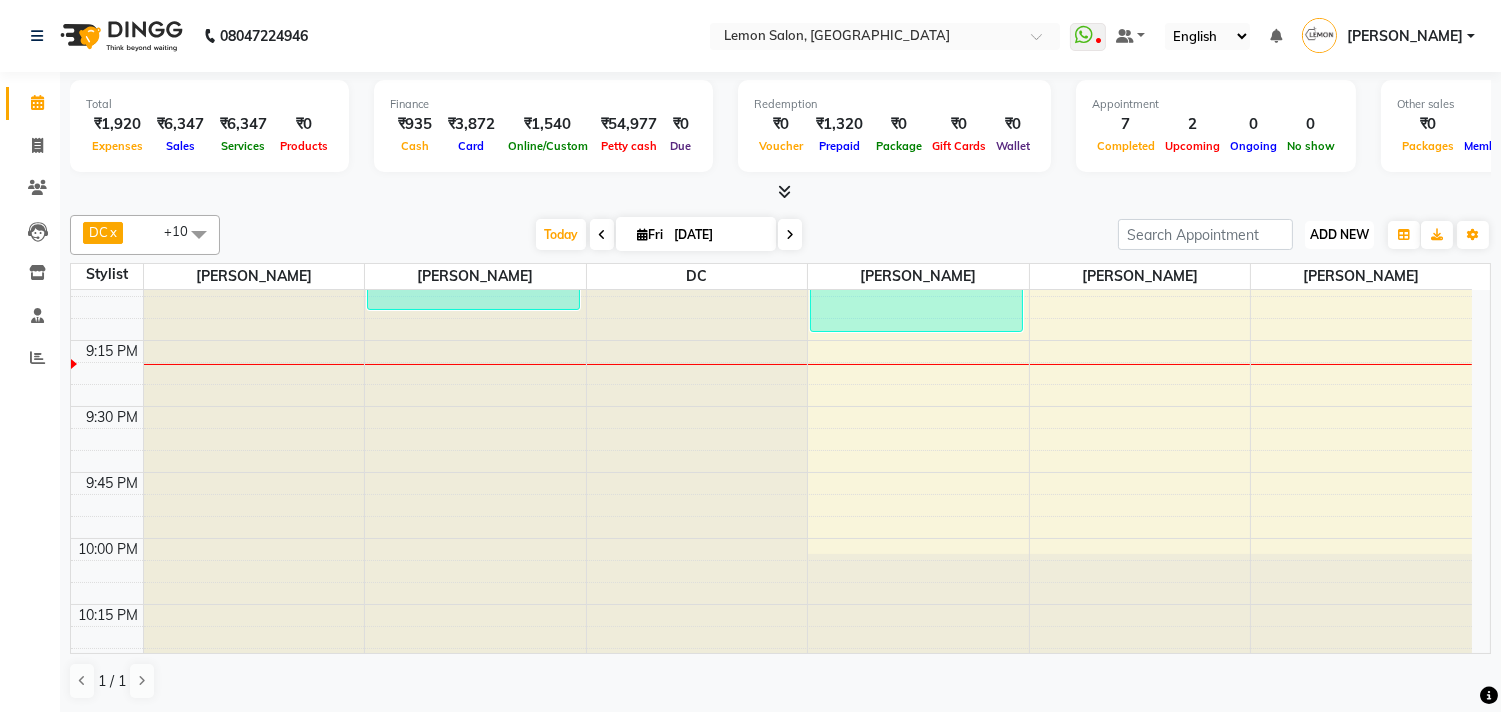click on "ADD NEW Toggle Dropdown" at bounding box center (1339, 235) 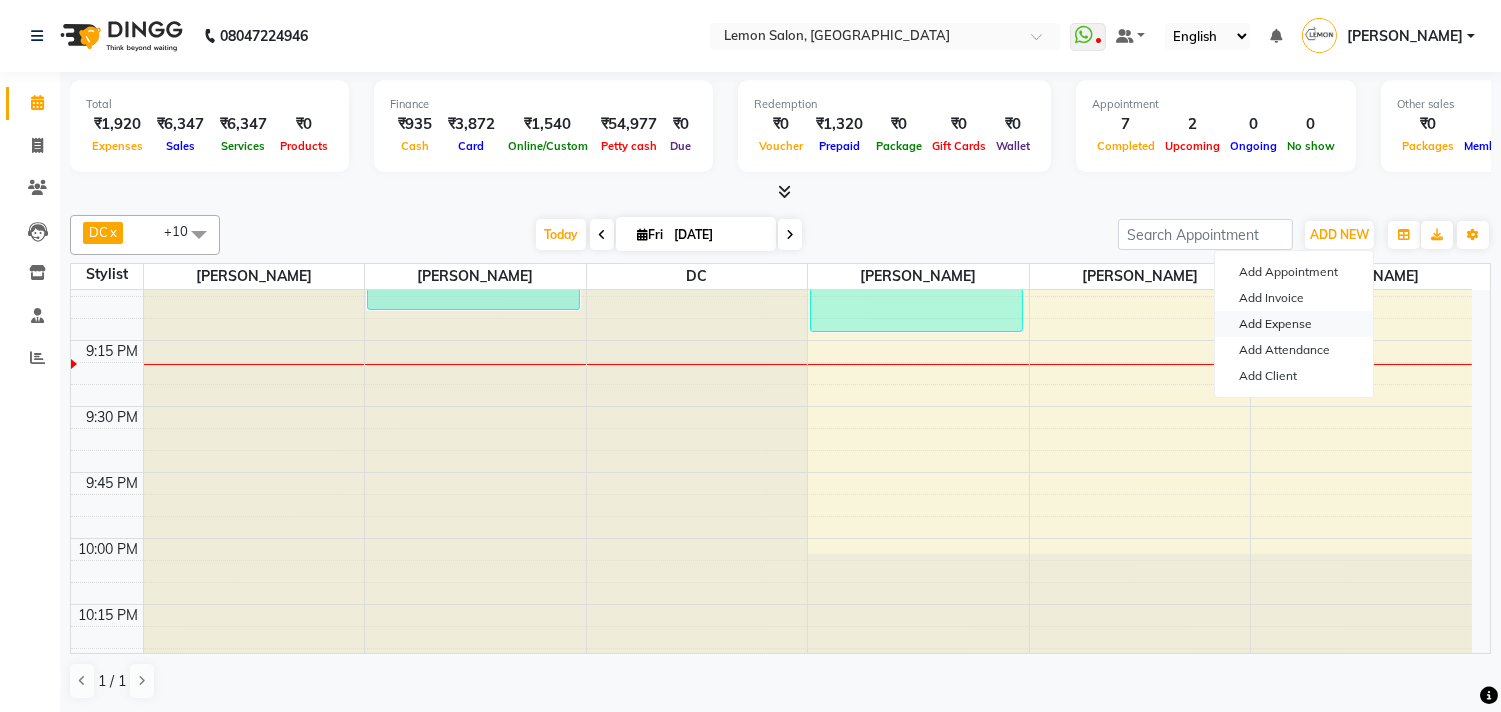 click on "Add Expense" at bounding box center [1294, 324] 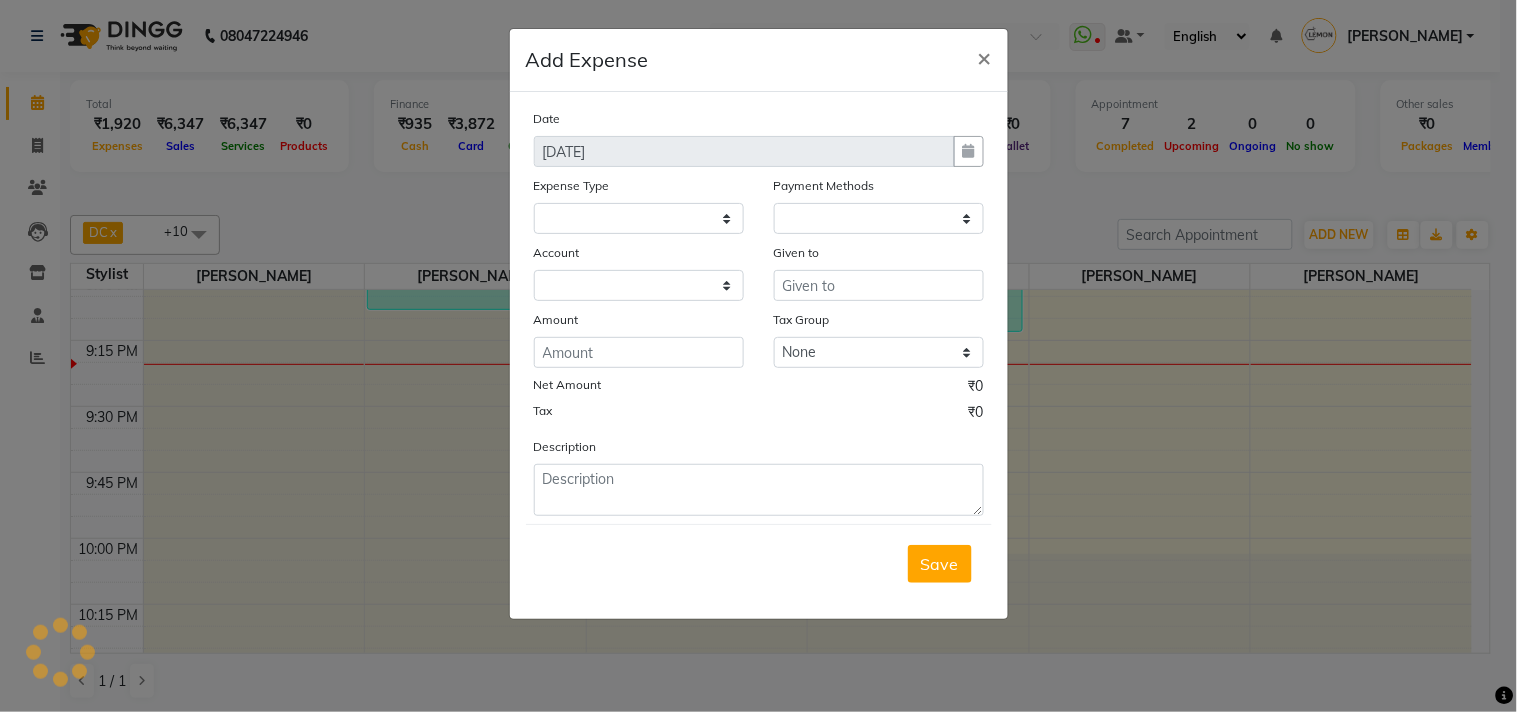 select on "1" 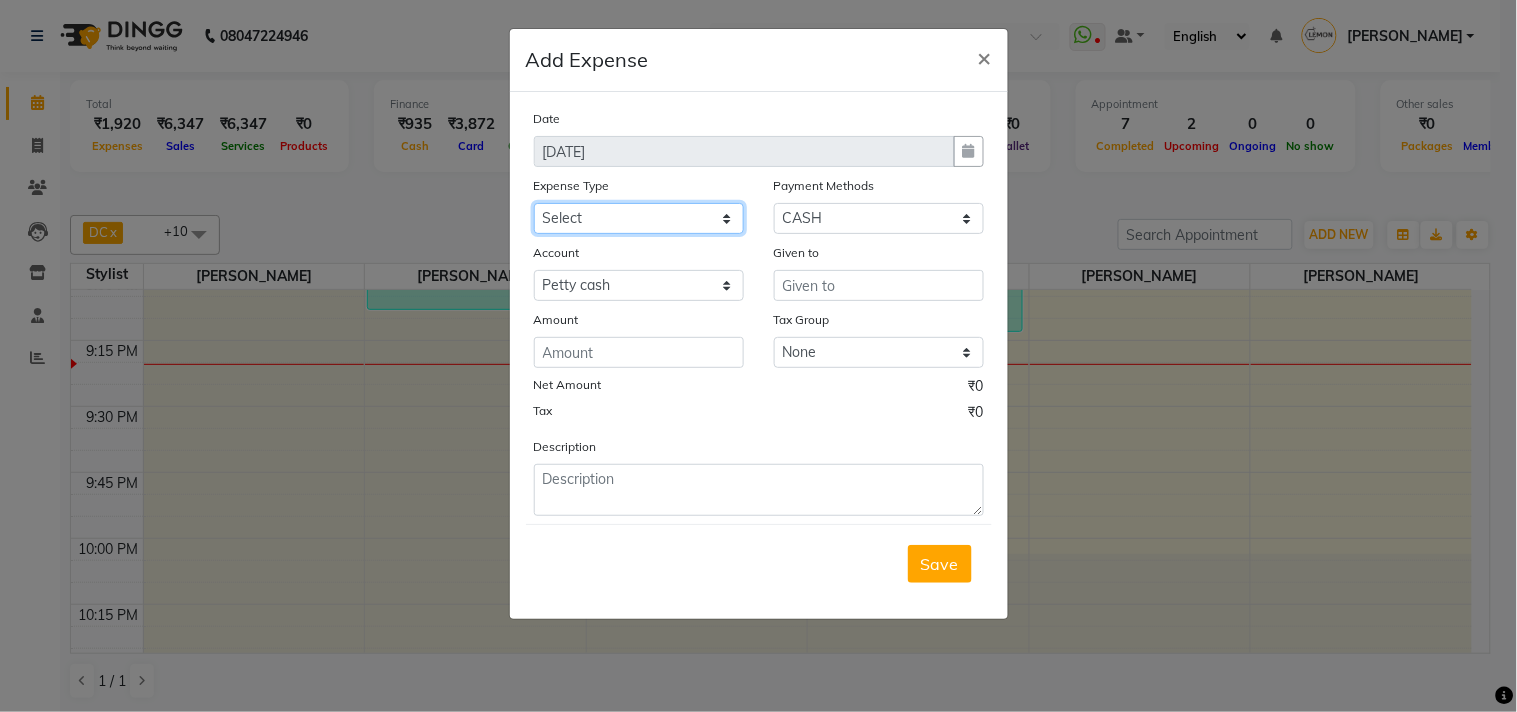 click on "Select Advance Cash transfer to hub Laundry Loan Membership Milk Miscellaneous MONTHLY GROCERY Prepaid Product Tip" 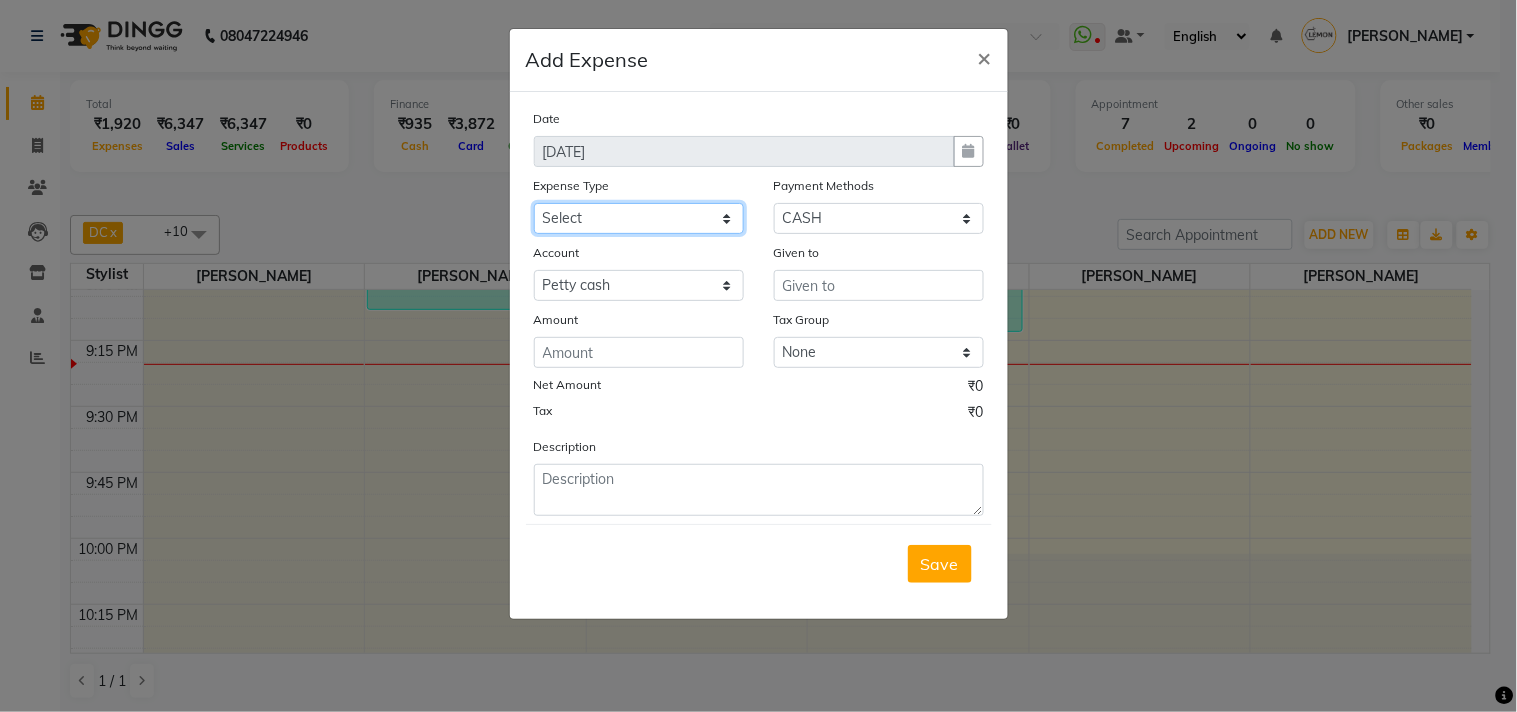 select on "2685" 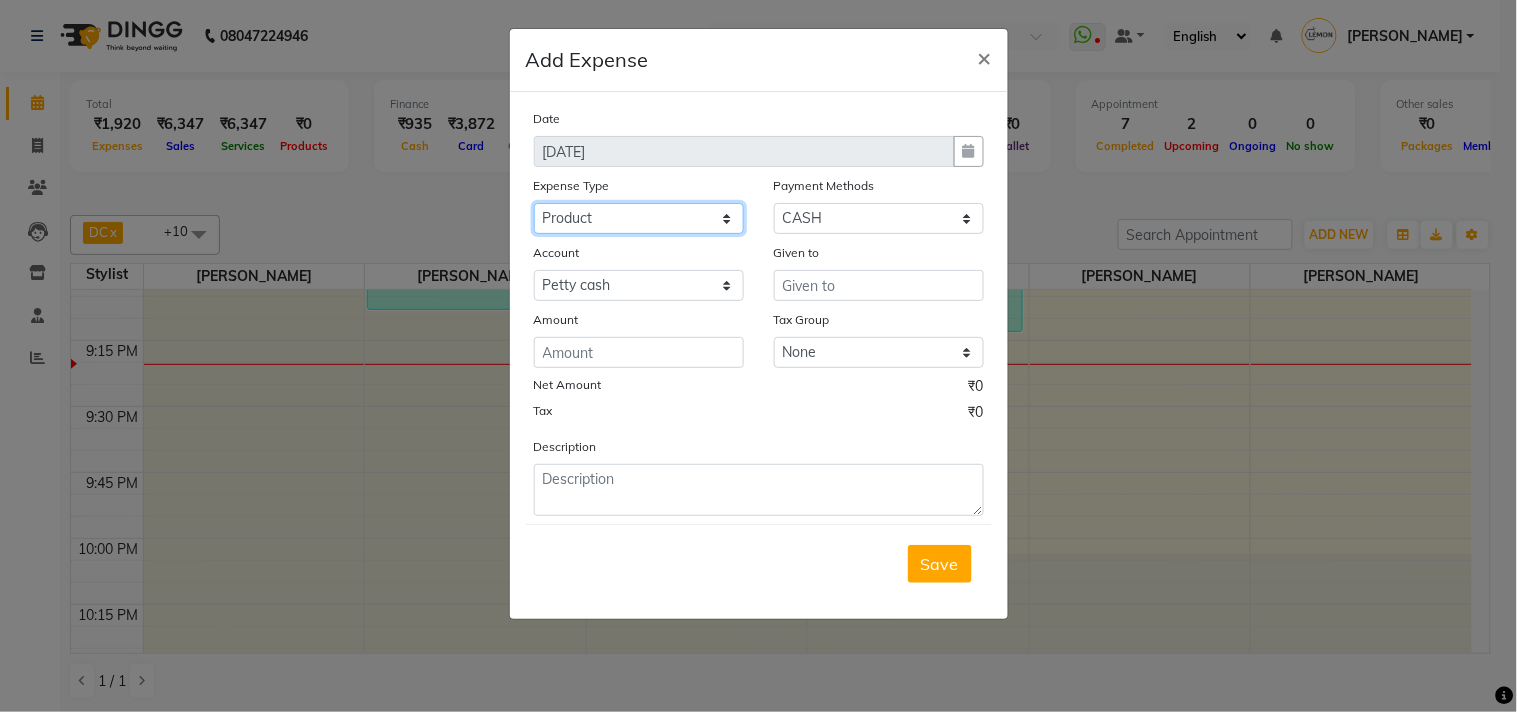 click on "Select Advance Cash transfer to hub Laundry Loan Membership Milk Miscellaneous MONTHLY GROCERY Prepaid Product Tip" 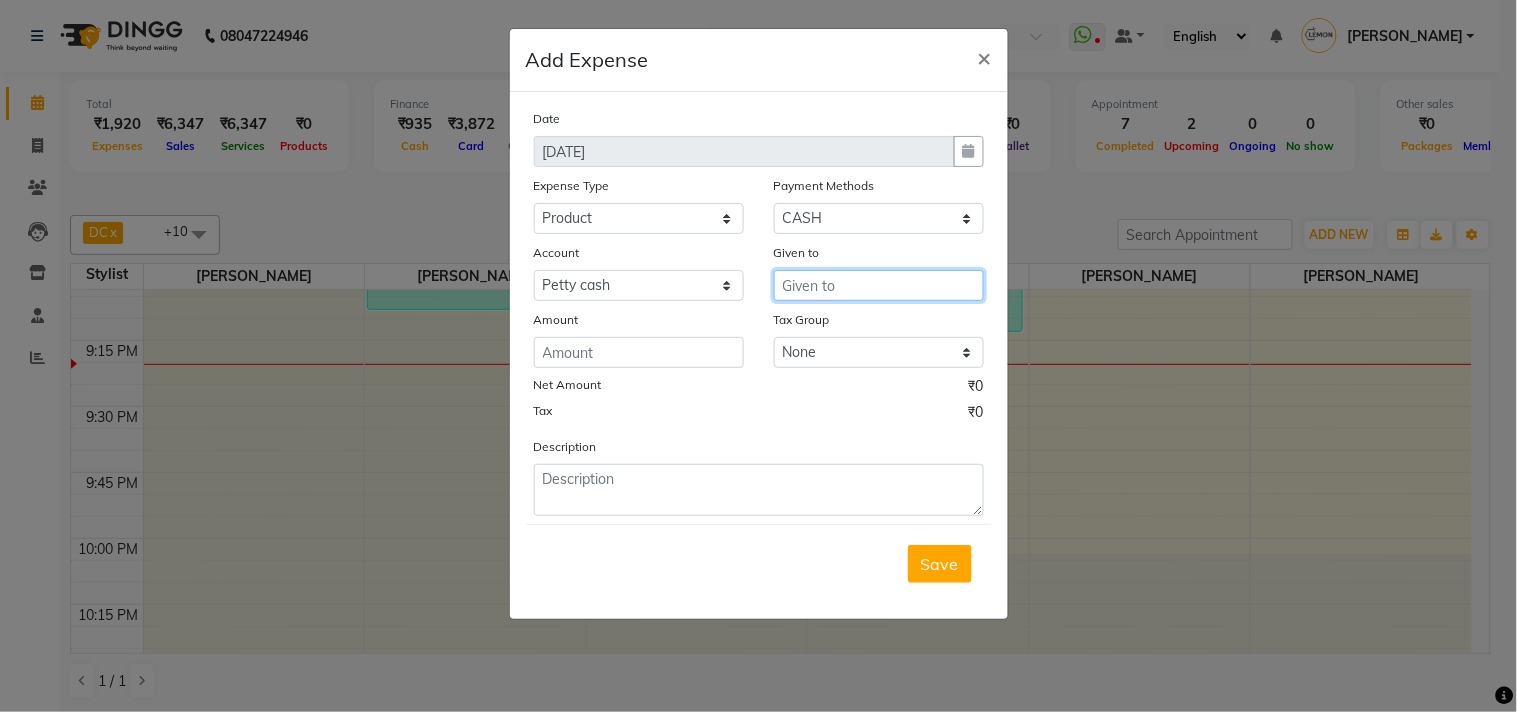 click at bounding box center (879, 285) 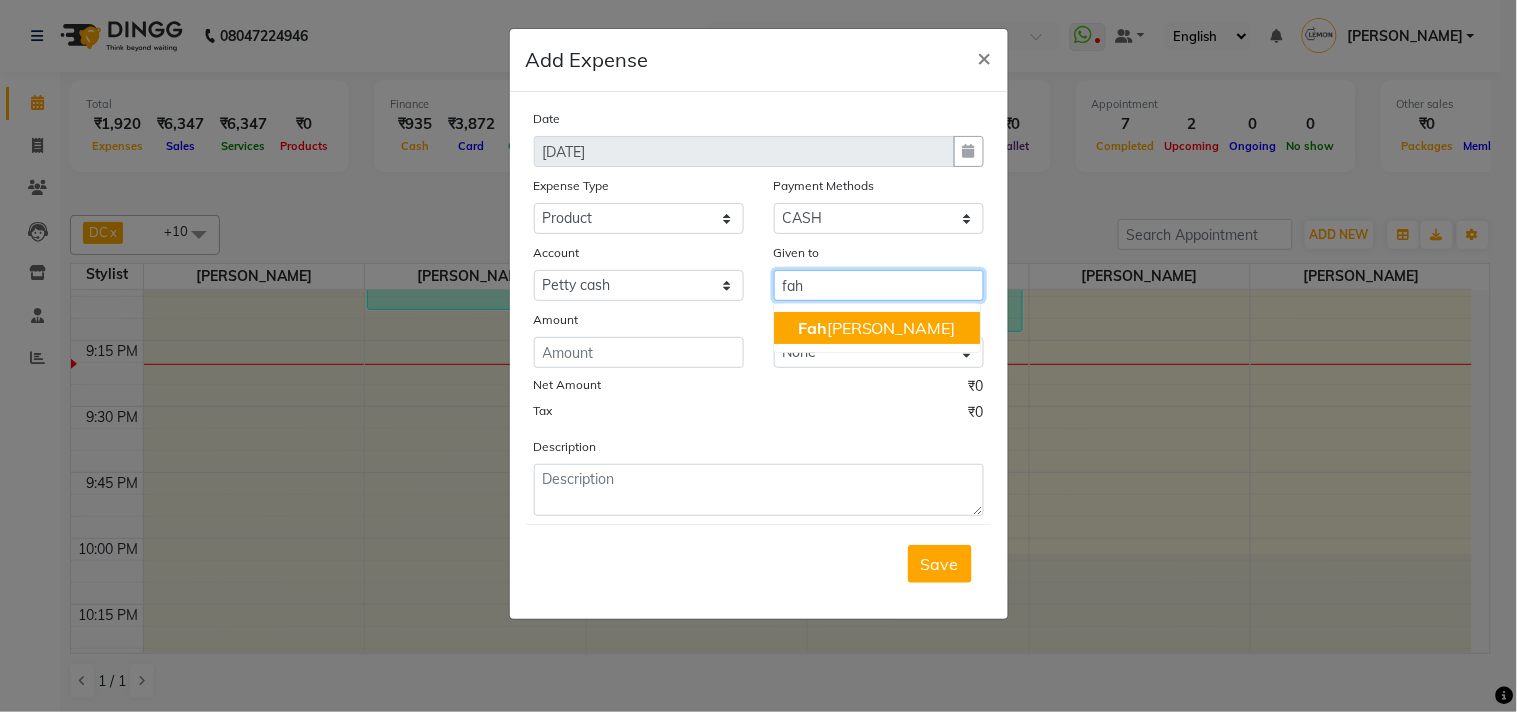 click on "Fah" 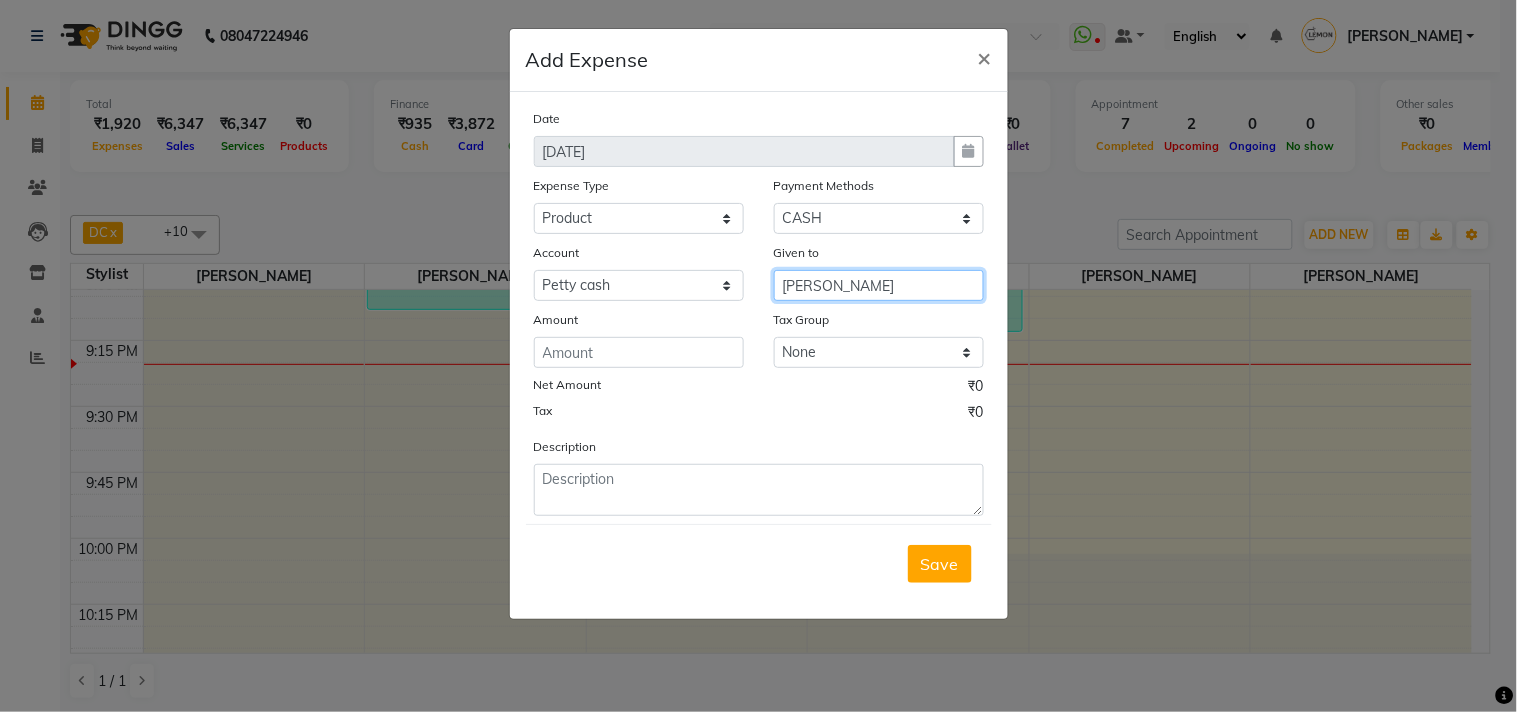 type on "[PERSON_NAME]" 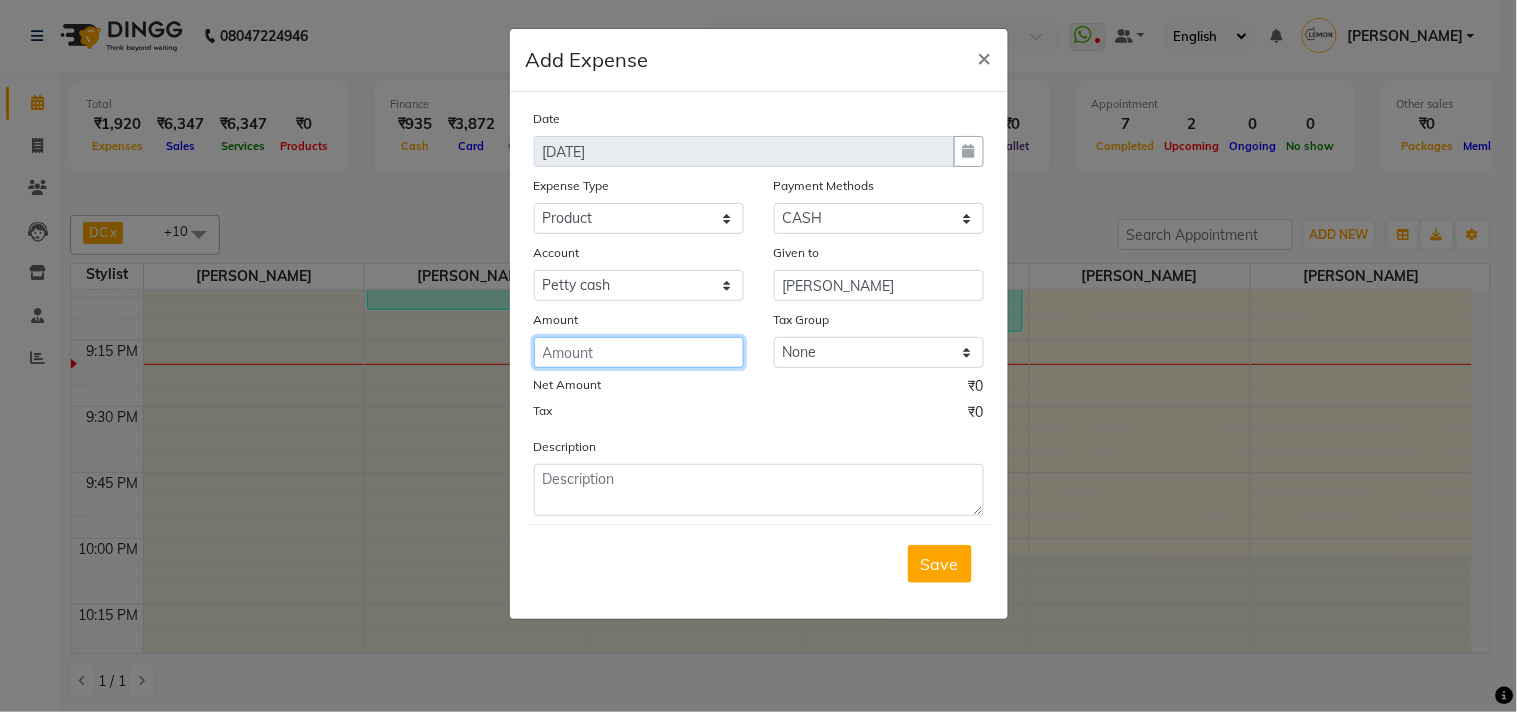 click 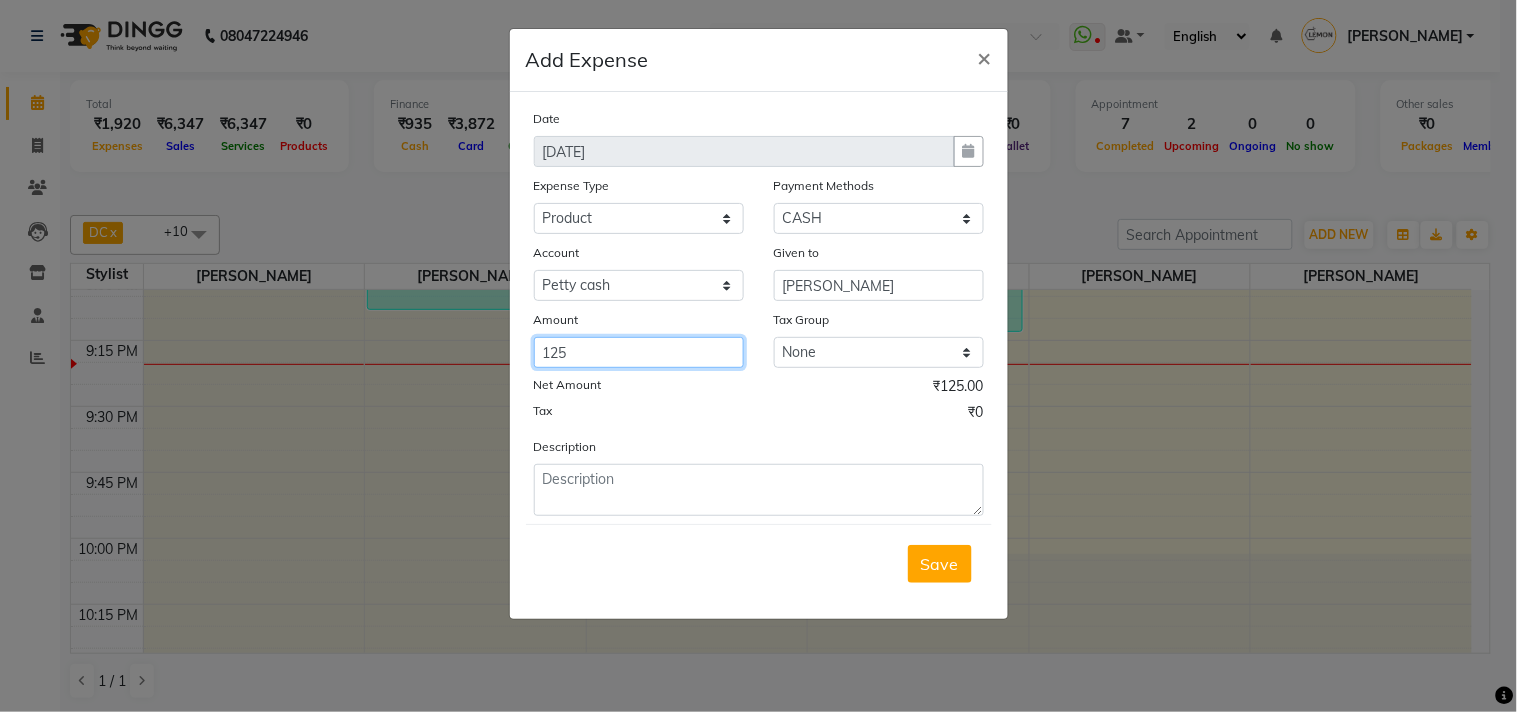 type on "125" 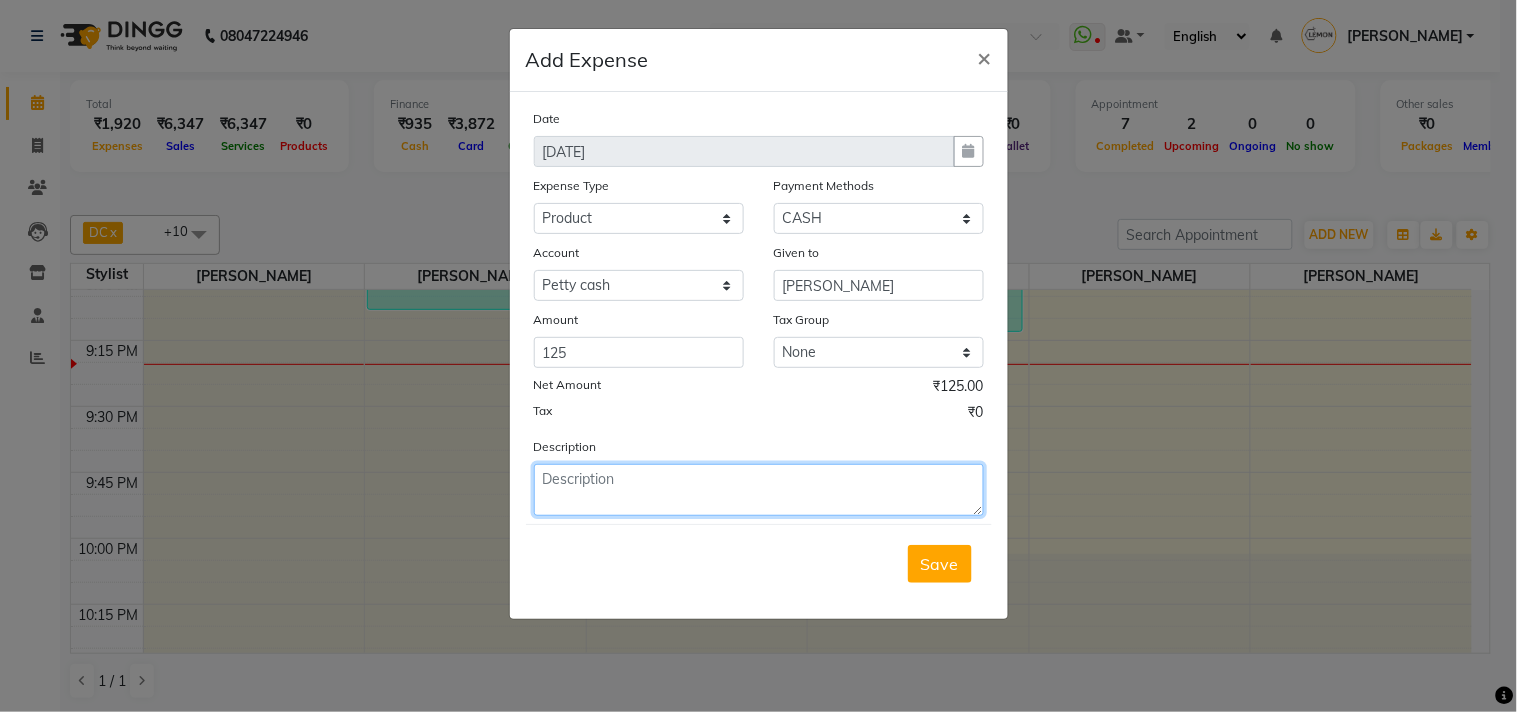 click 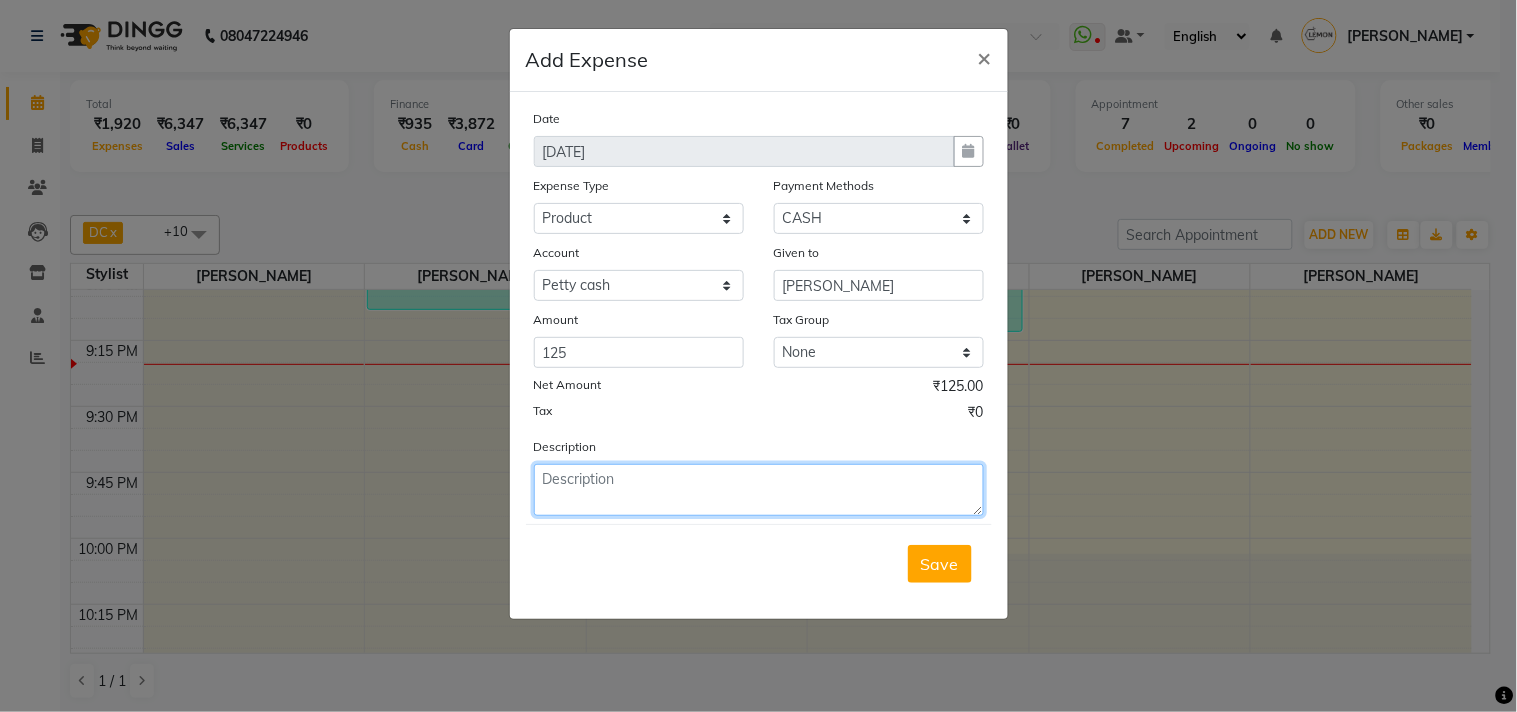 paste on "Invoice : V/2025-26/1067
Date : July 10, 2025" 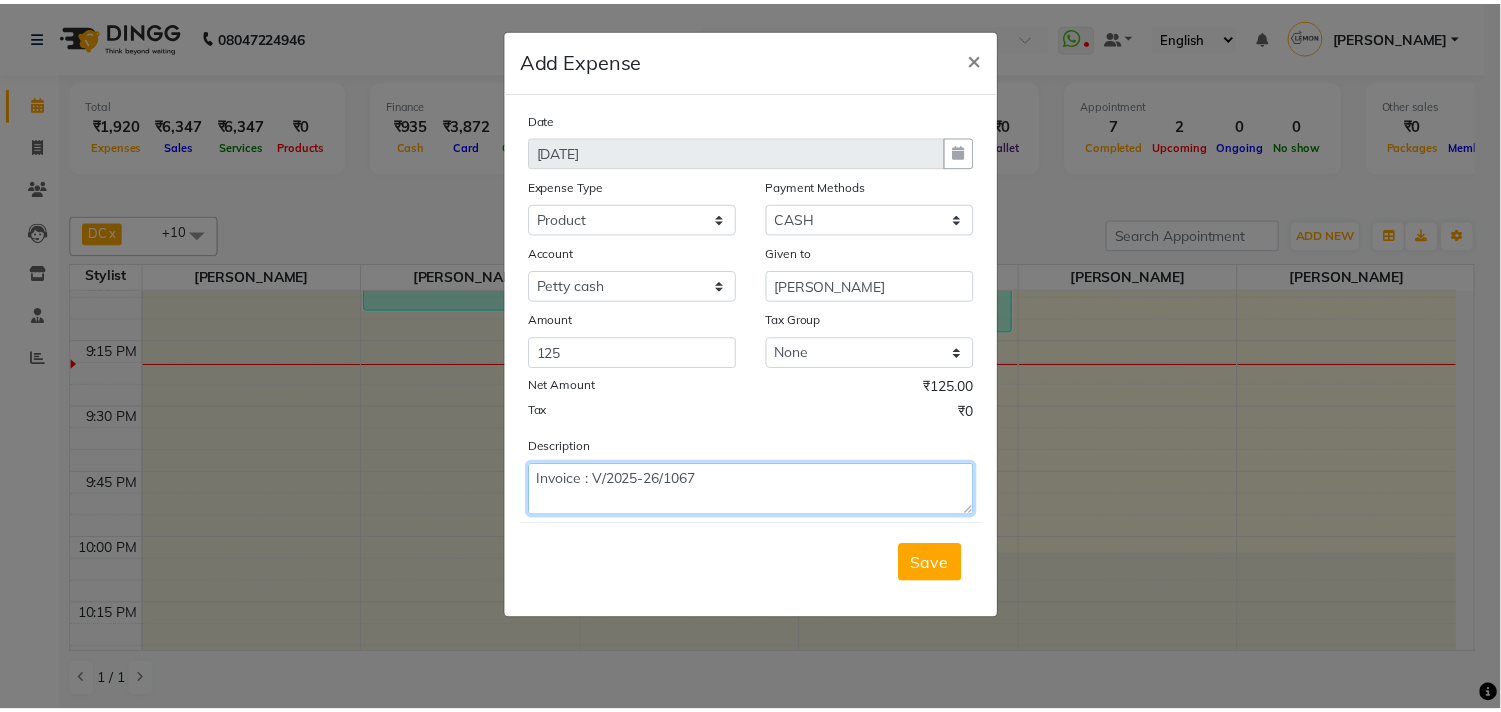 scroll, scrollTop: 15, scrollLeft: 0, axis: vertical 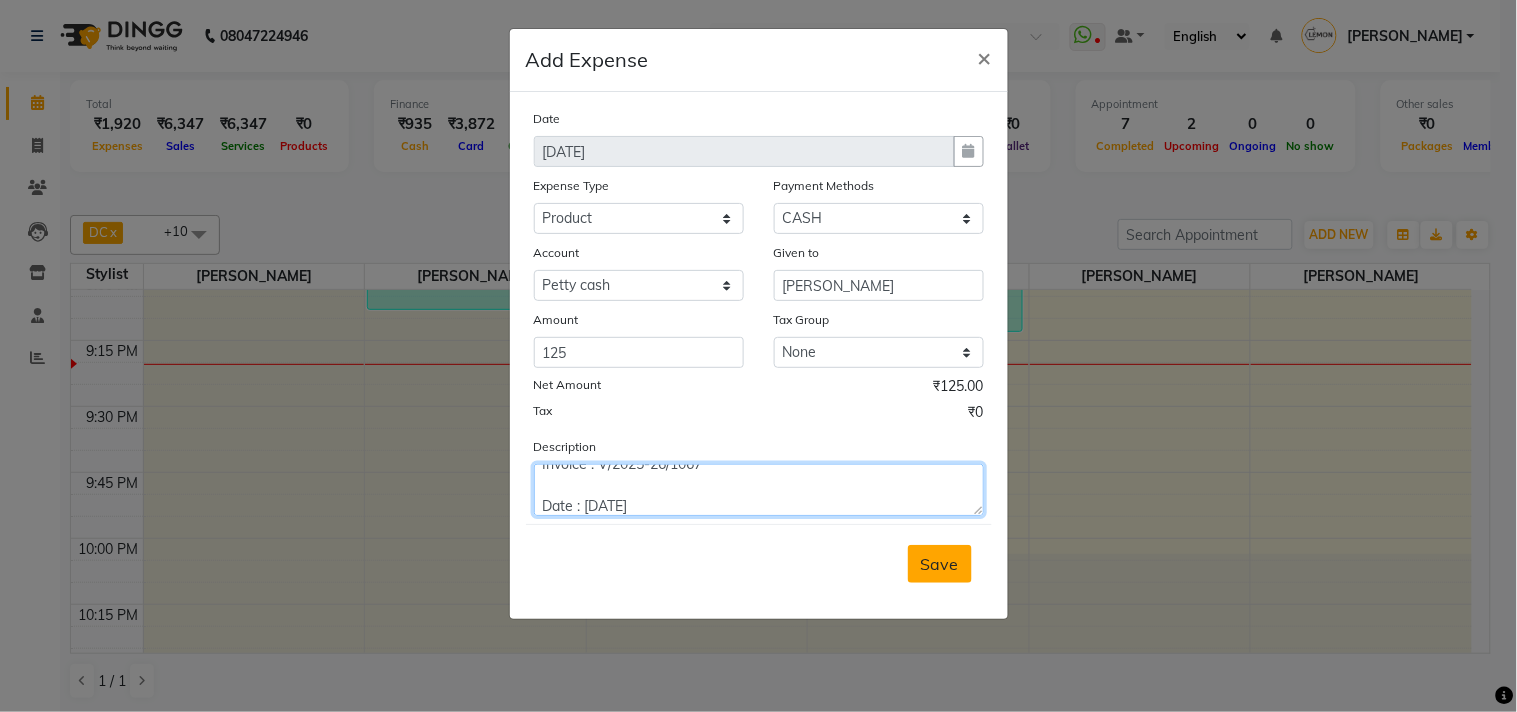 type on "Invoice : V/2025-26/1067
Date : July 10, 2025" 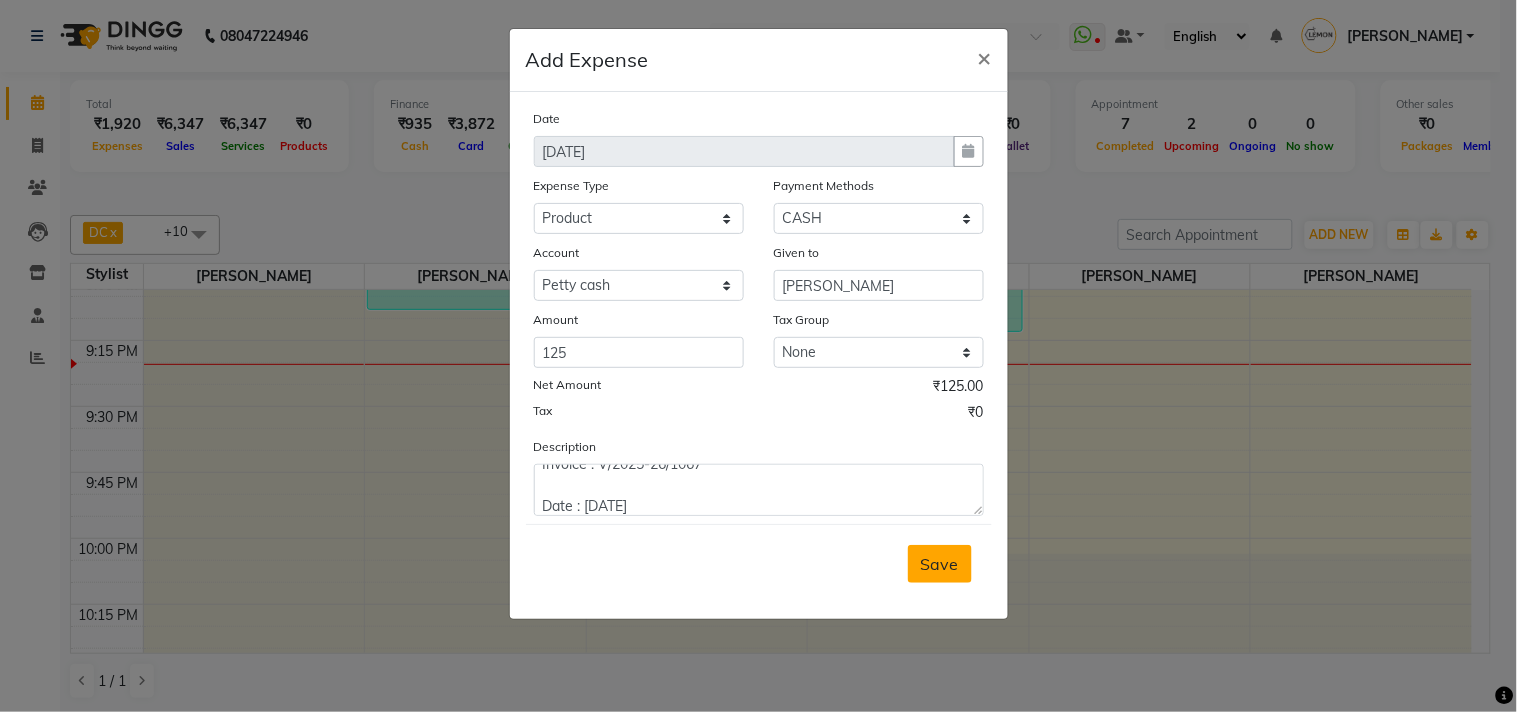 click on "Save" at bounding box center (940, 564) 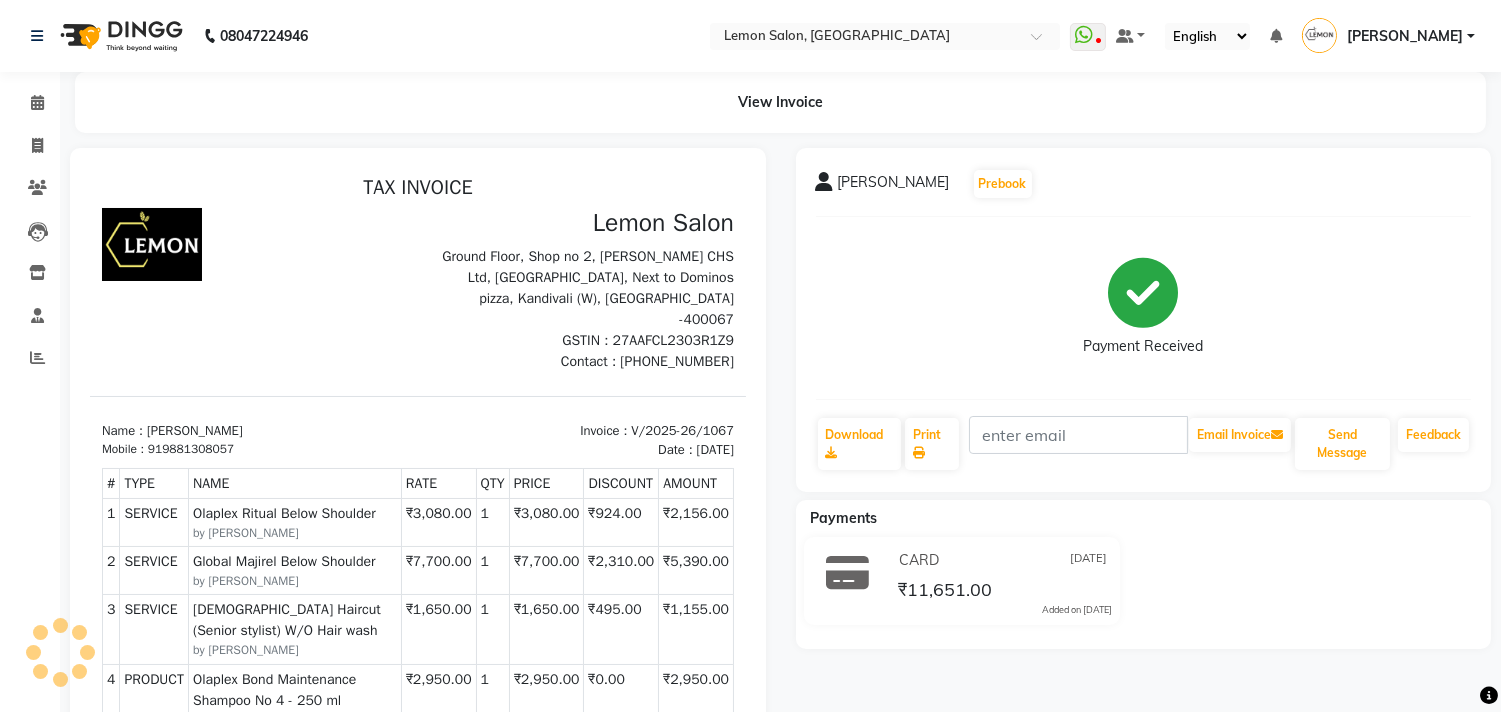 scroll, scrollTop: 0, scrollLeft: 0, axis: both 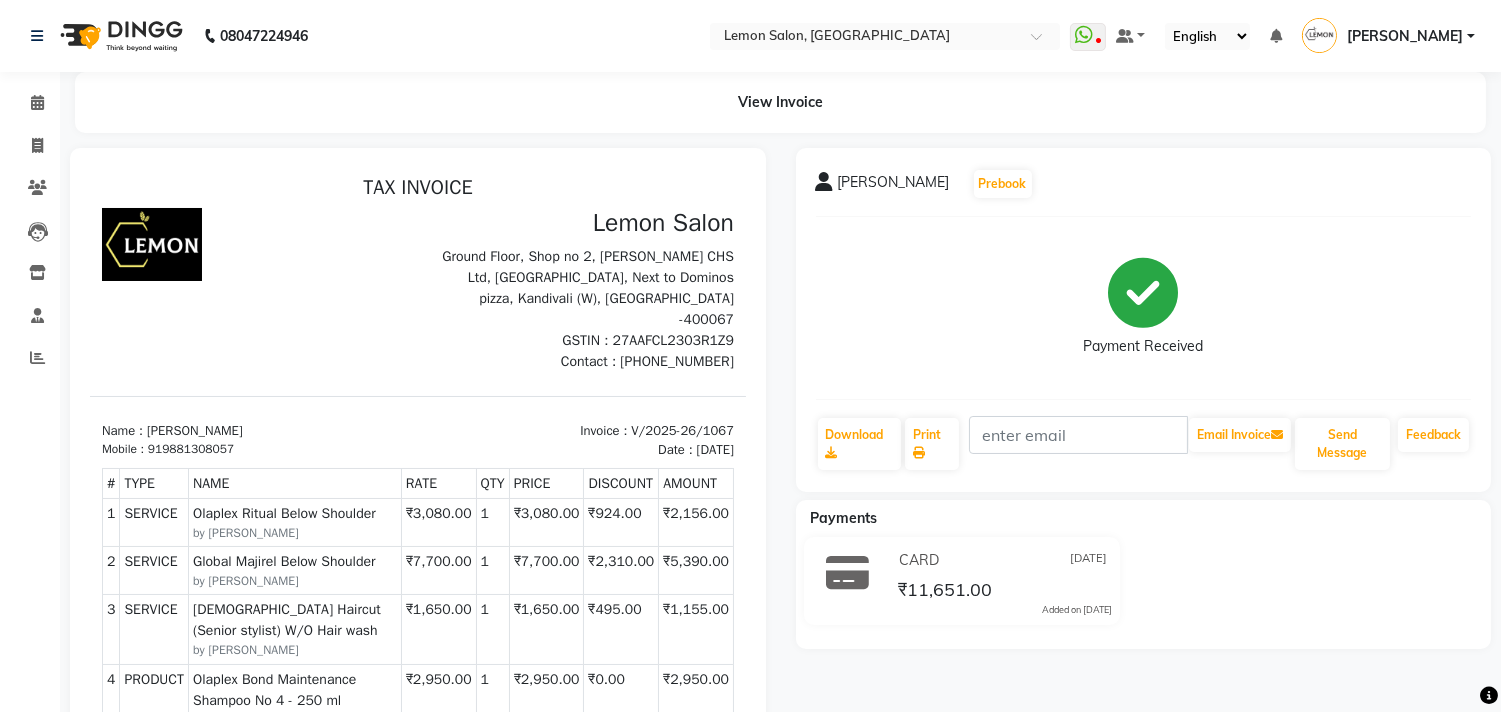 drag, startPoint x: 540, startPoint y: 409, endPoint x: 705, endPoint y: 424, distance: 165.68042 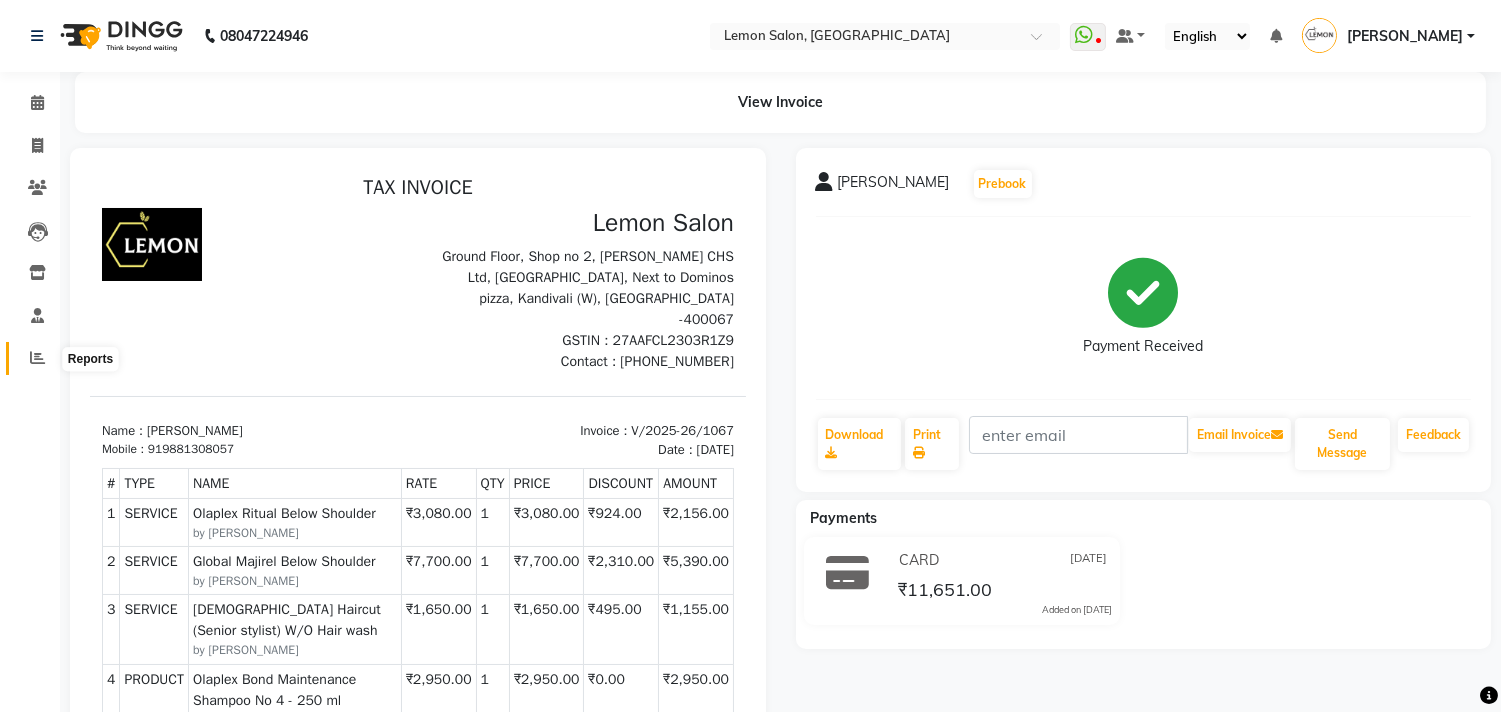 click 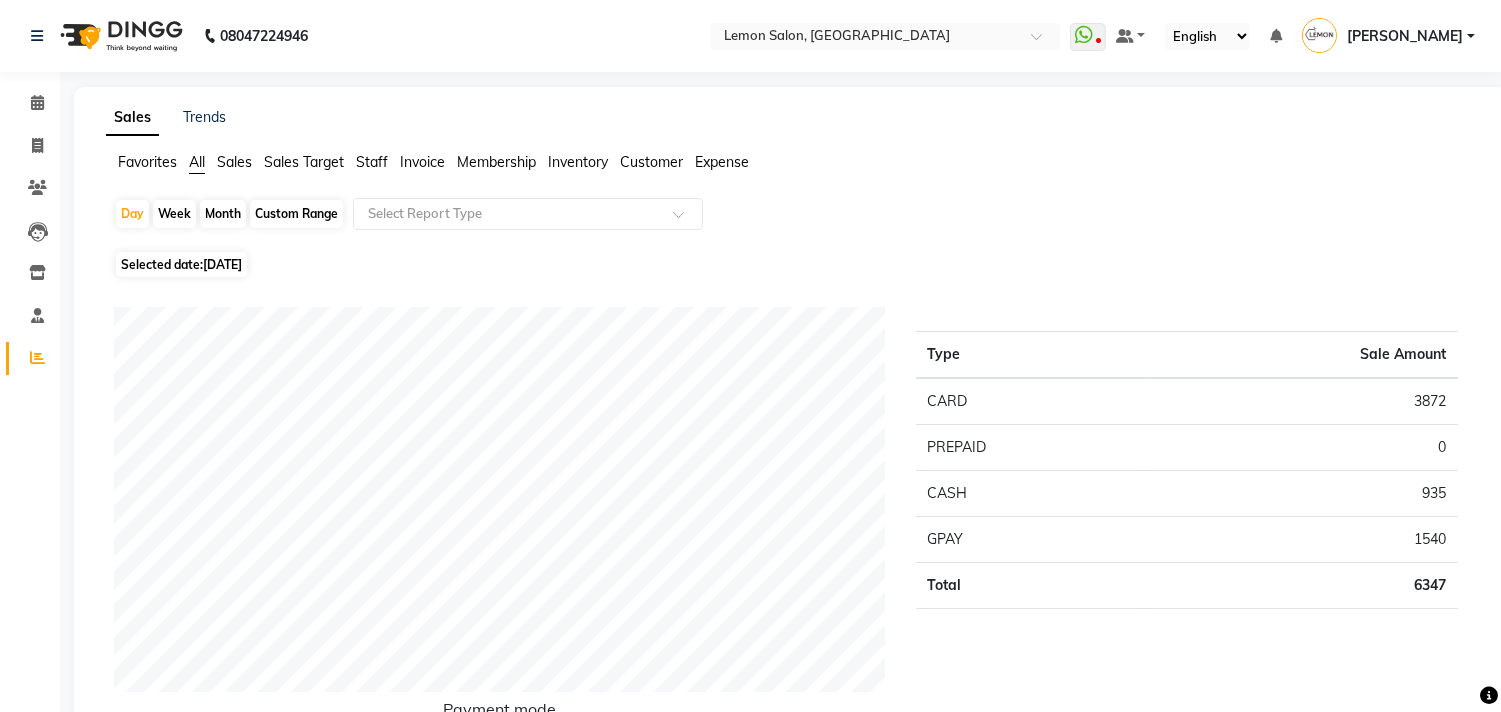 click on "Expense" 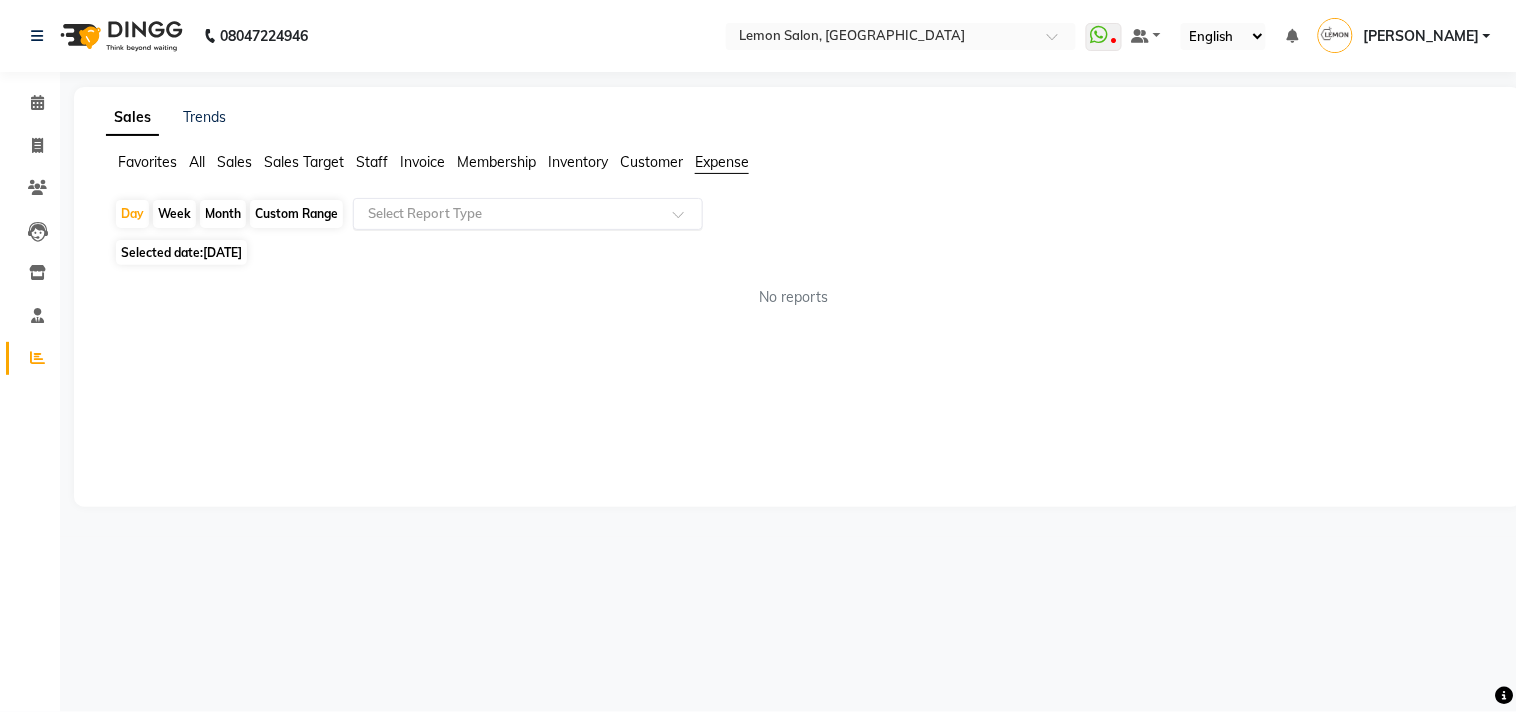 click 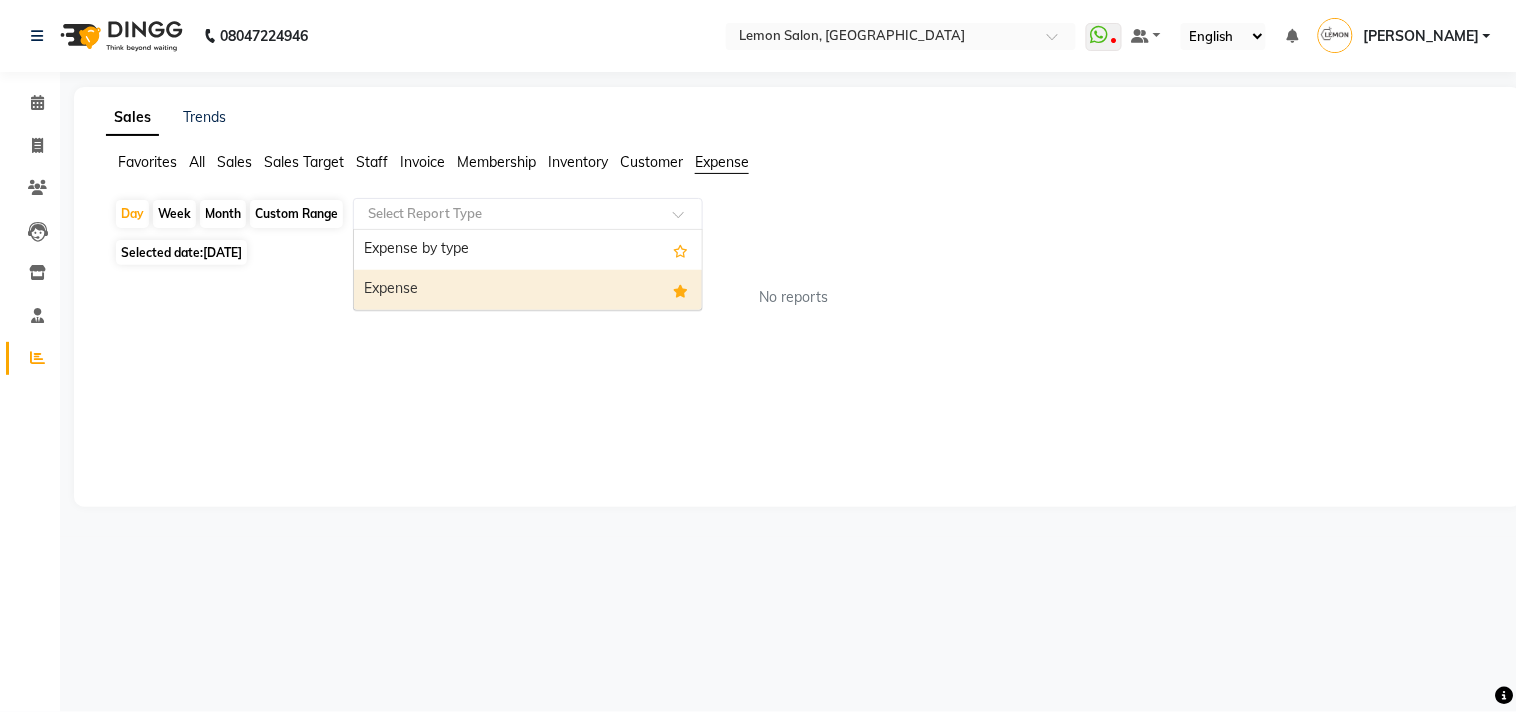 click on "Expense" at bounding box center [528, 290] 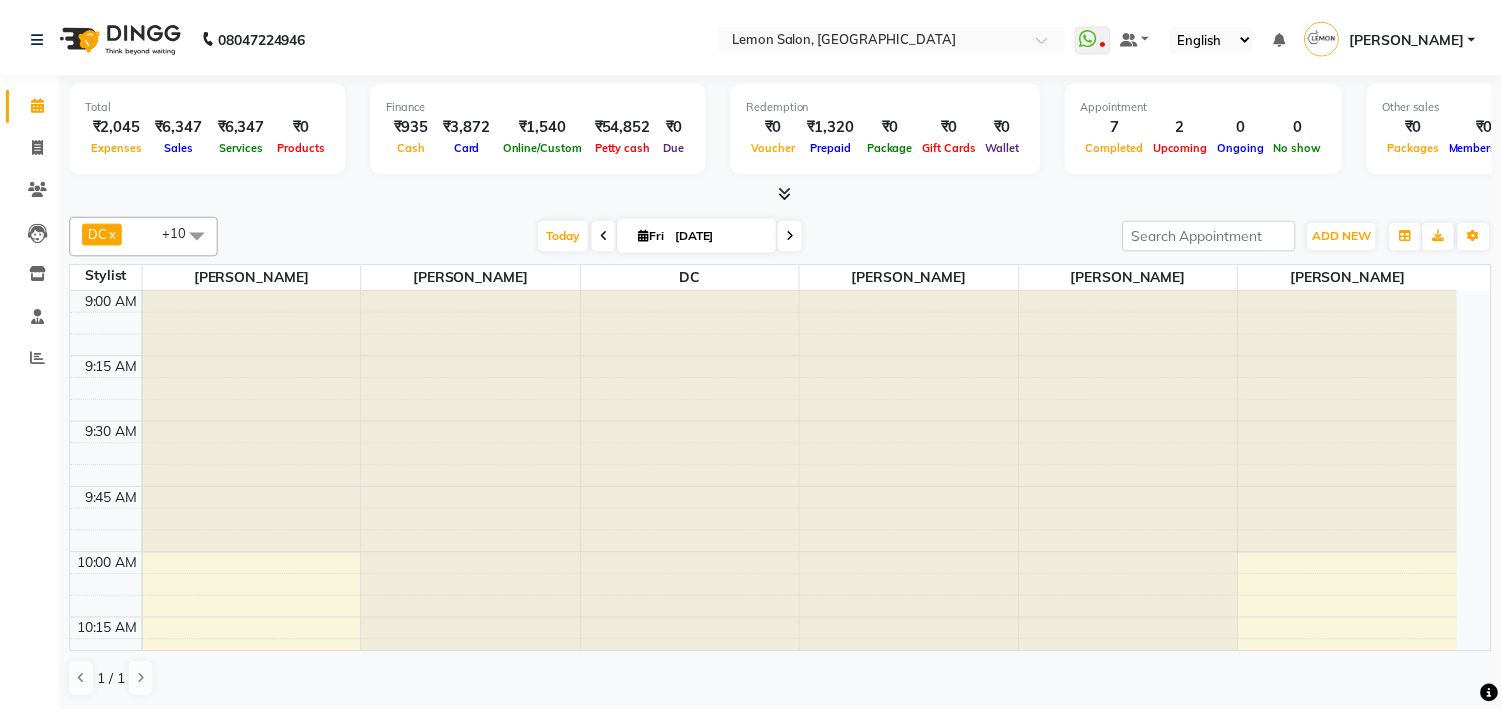 scroll, scrollTop: 0, scrollLeft: 0, axis: both 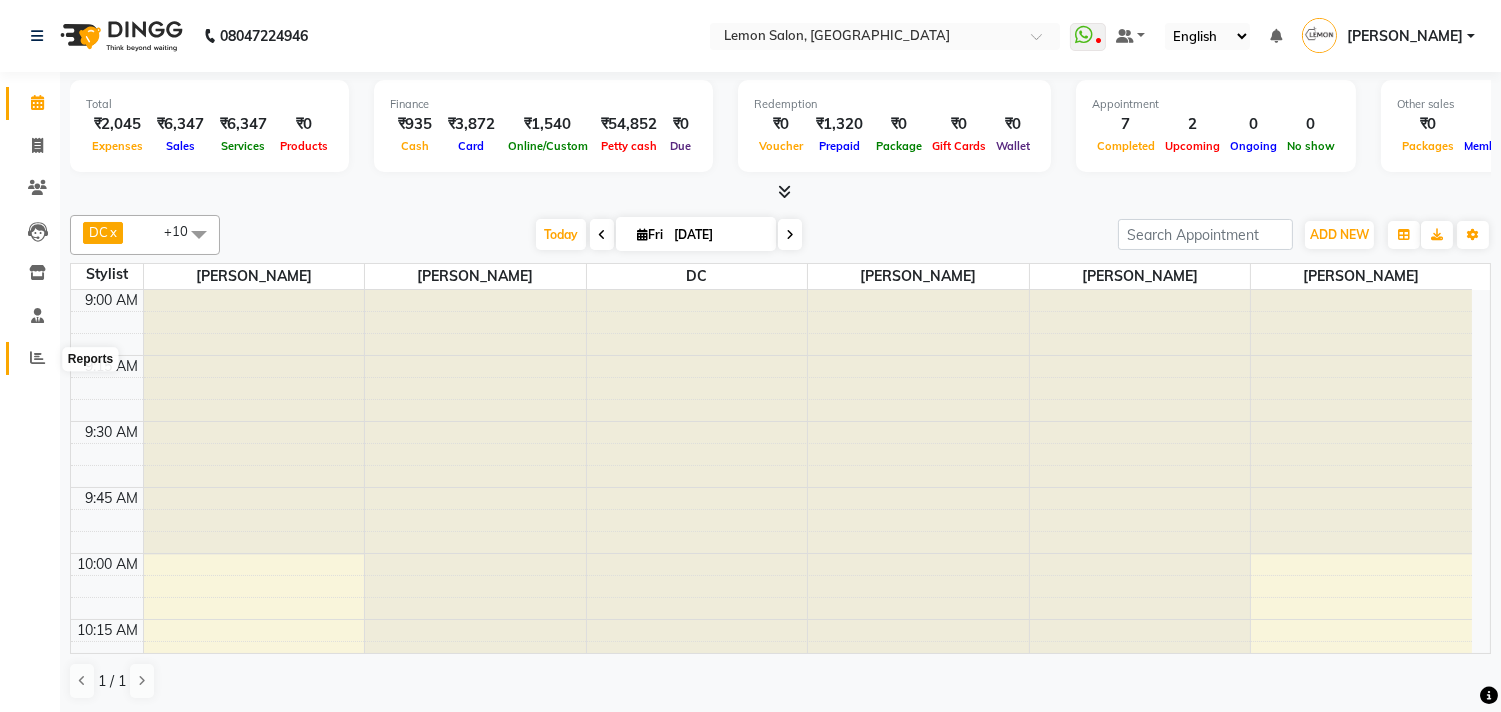 click 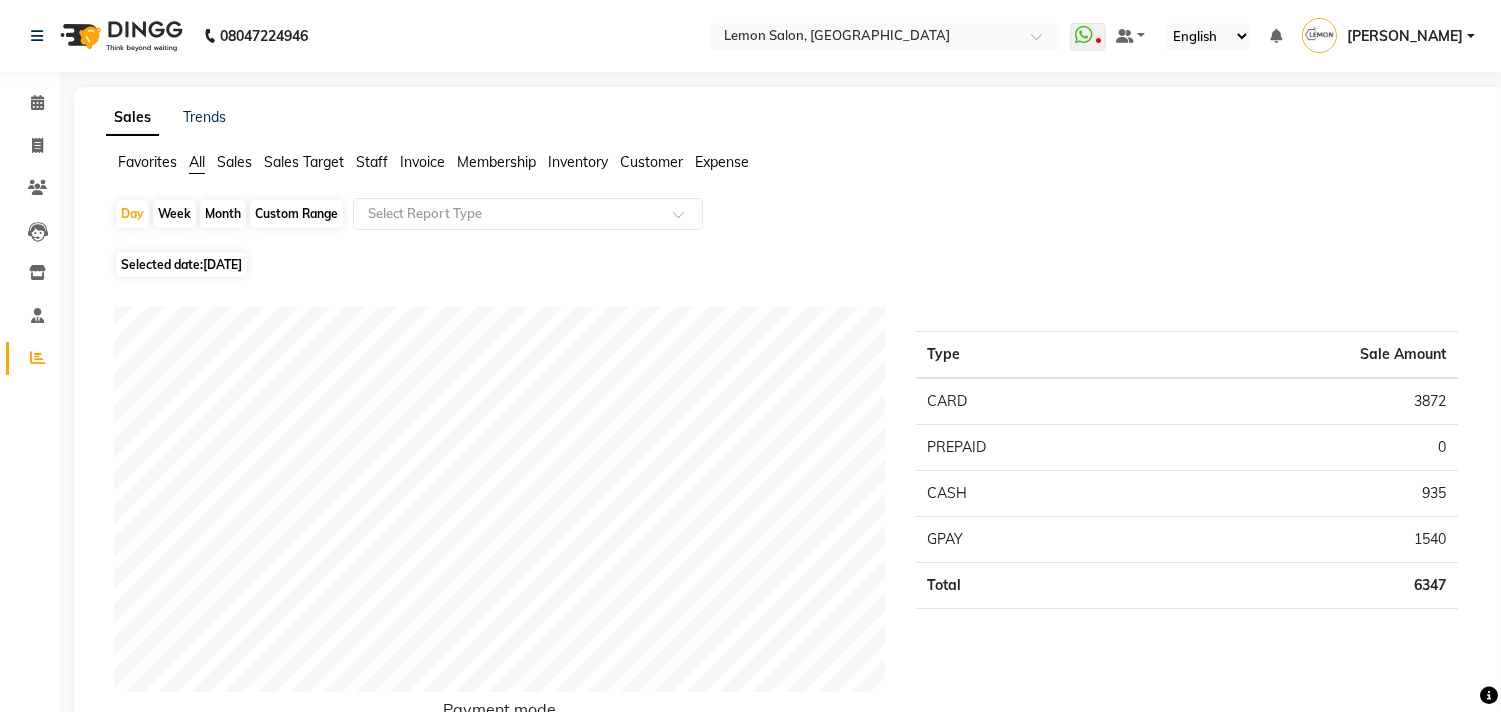 click on "Month" 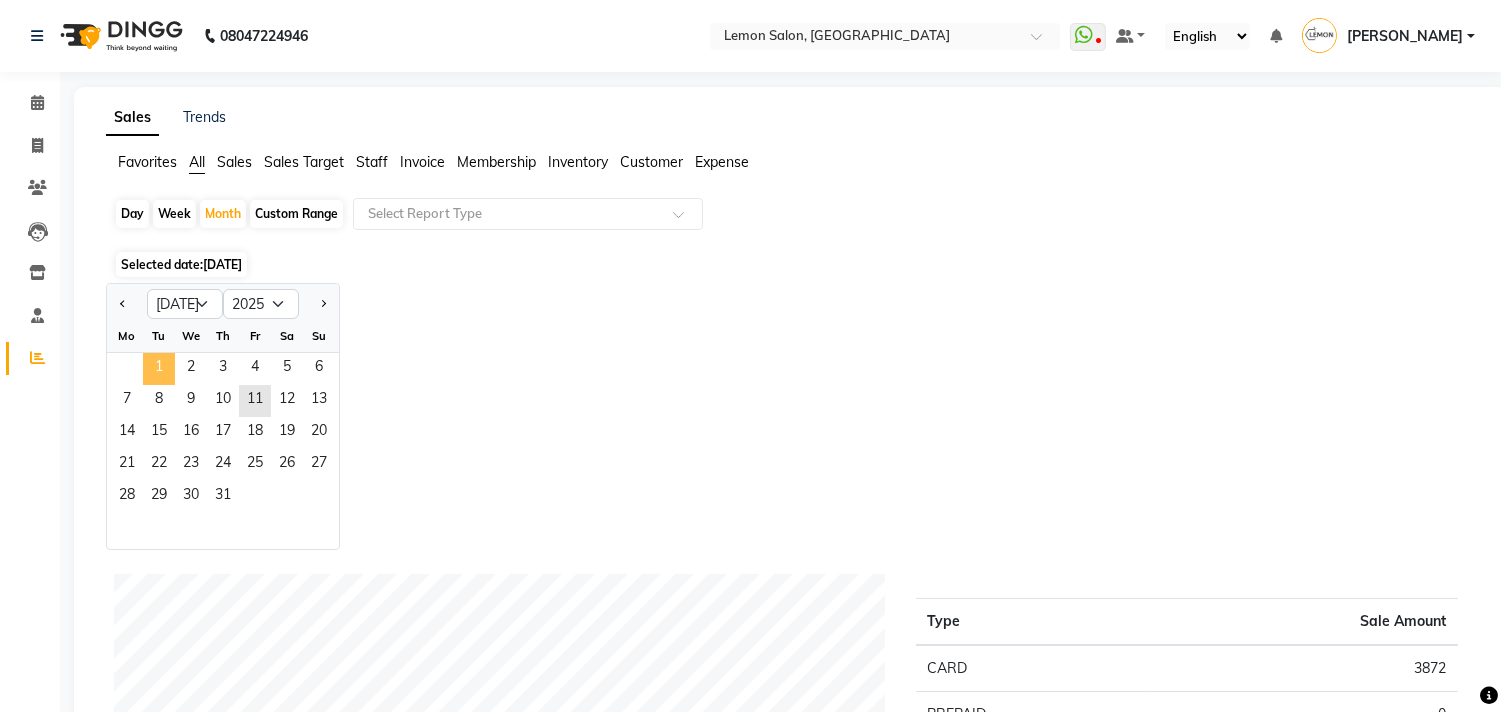 click on "1" 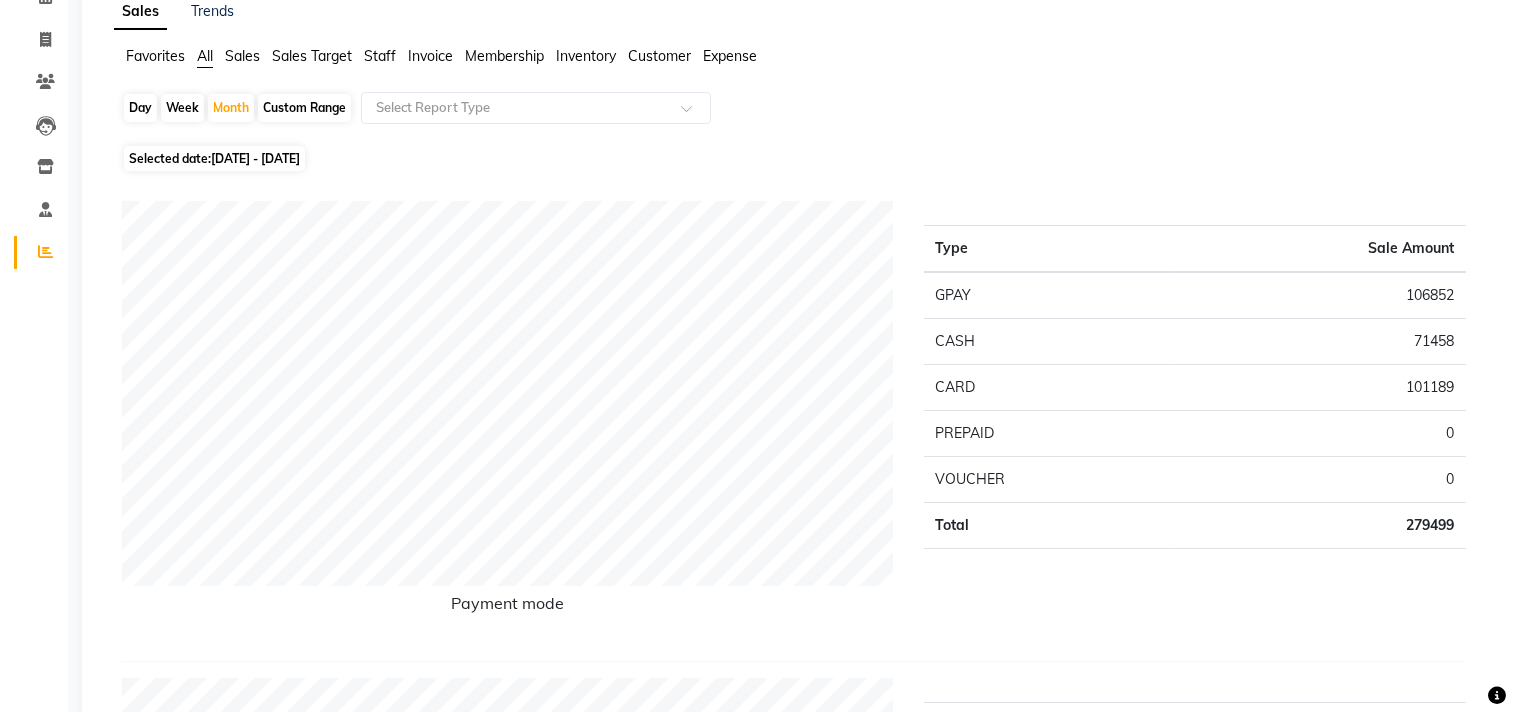 scroll, scrollTop: 0, scrollLeft: 0, axis: both 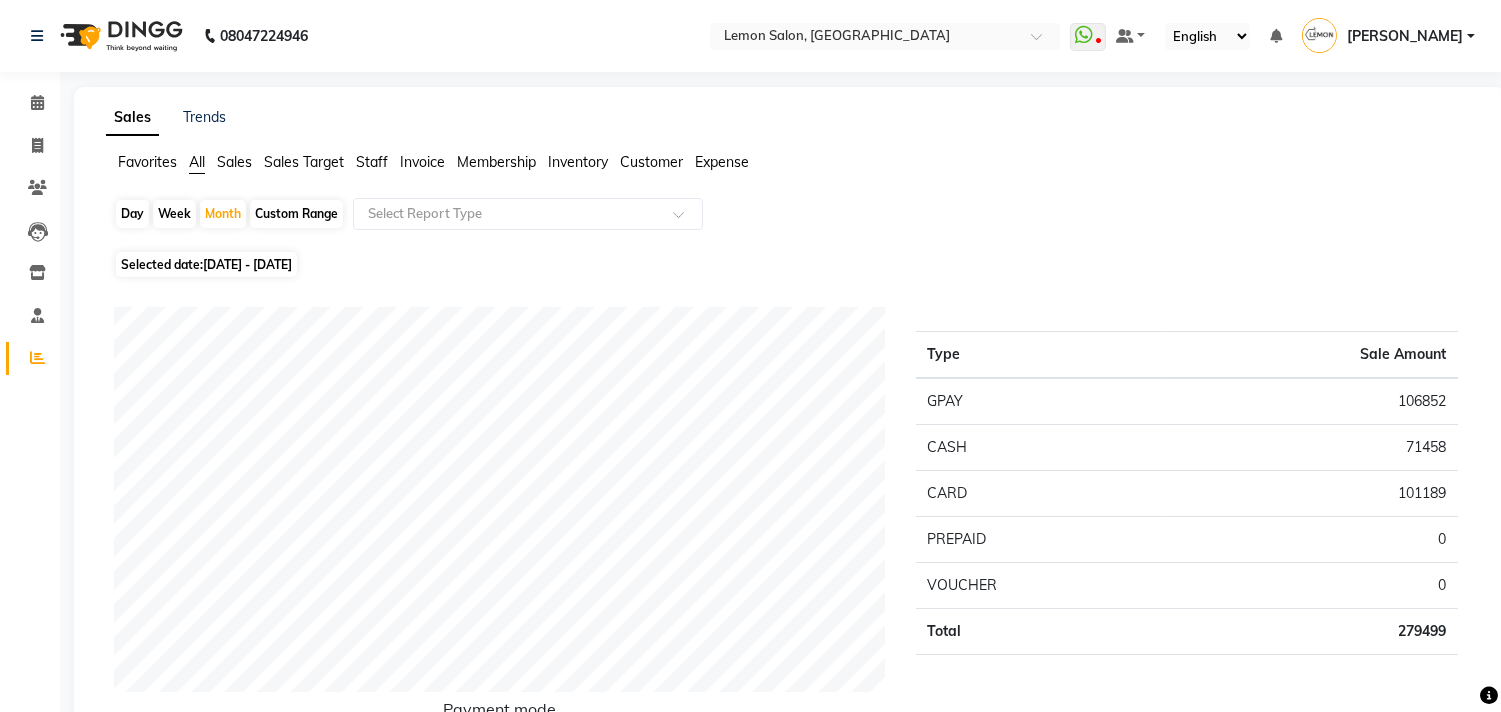 click on "[PERSON_NAME]" at bounding box center [1405, 36] 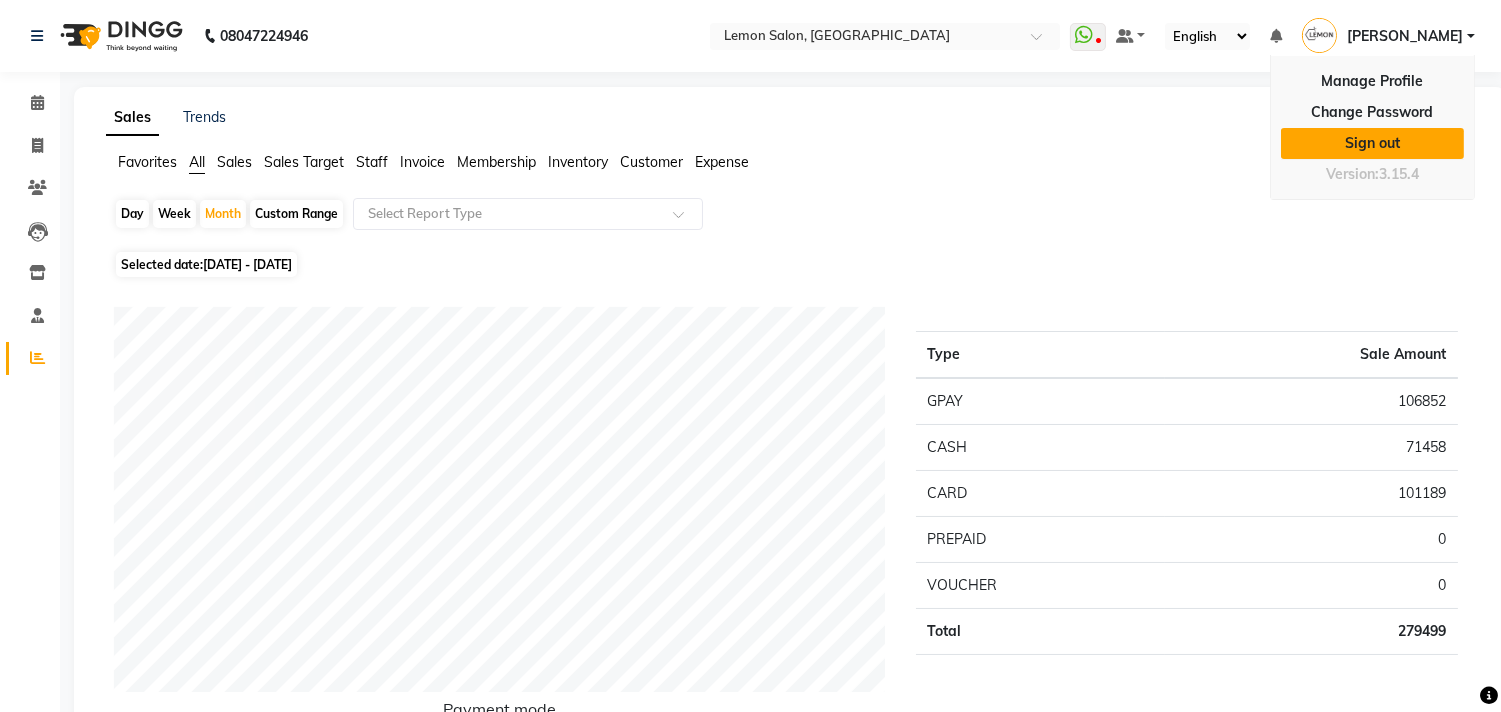 click on "Sign out" at bounding box center (1372, 143) 